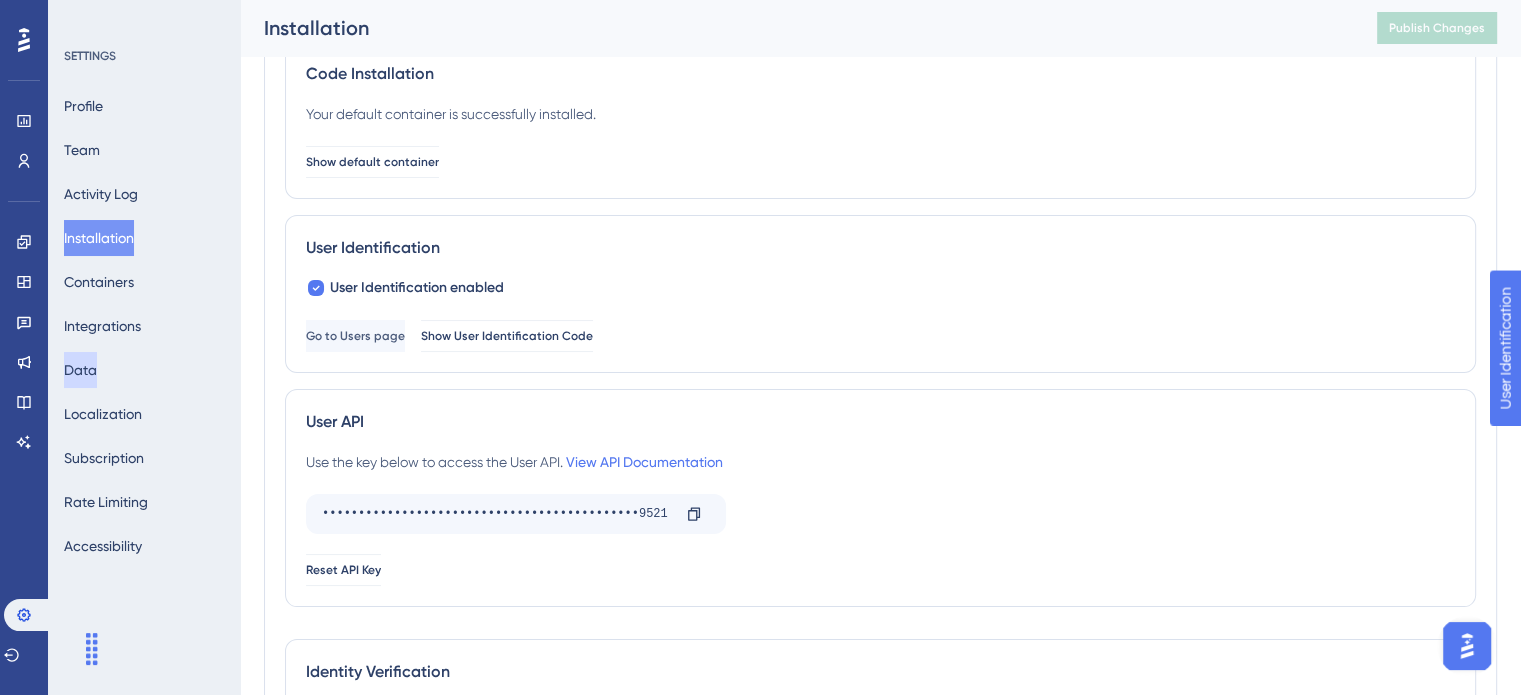 scroll, scrollTop: 0, scrollLeft: 0, axis: both 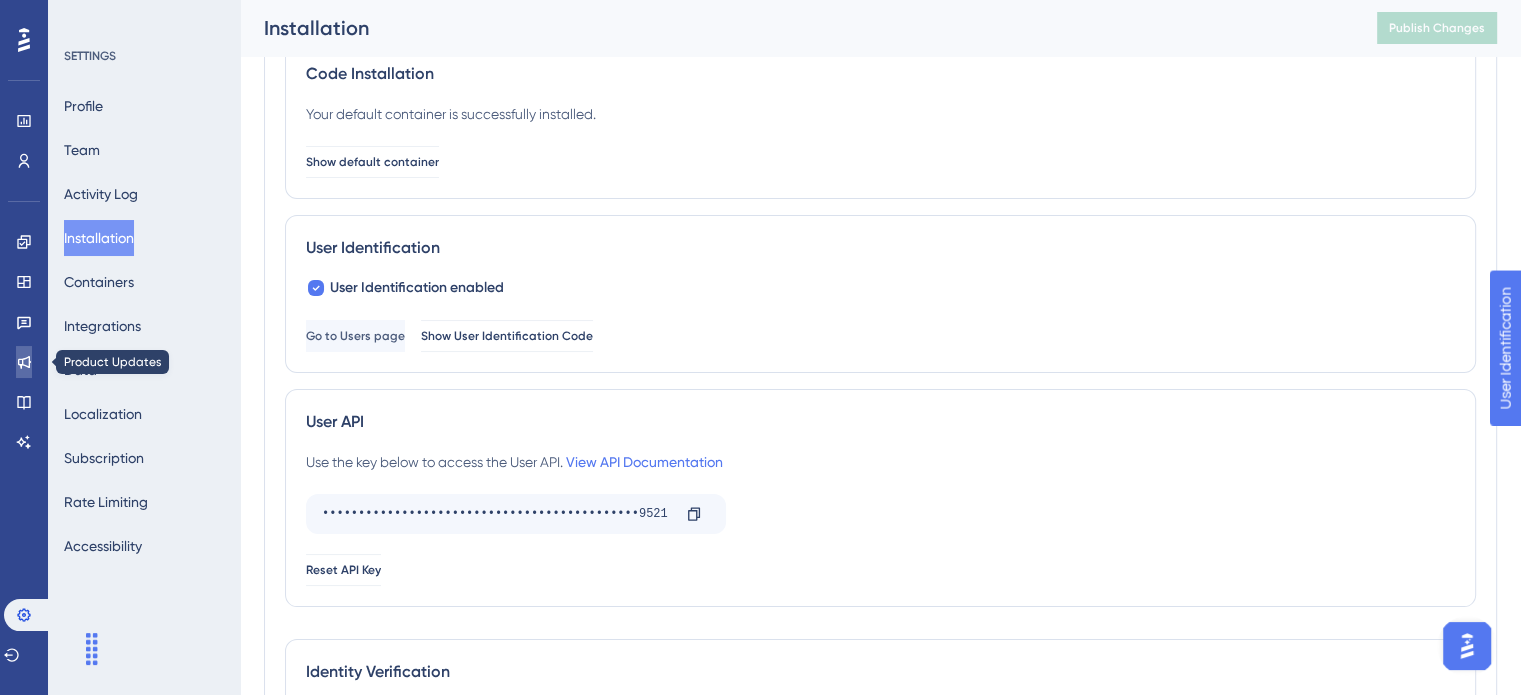 click at bounding box center [24, 362] 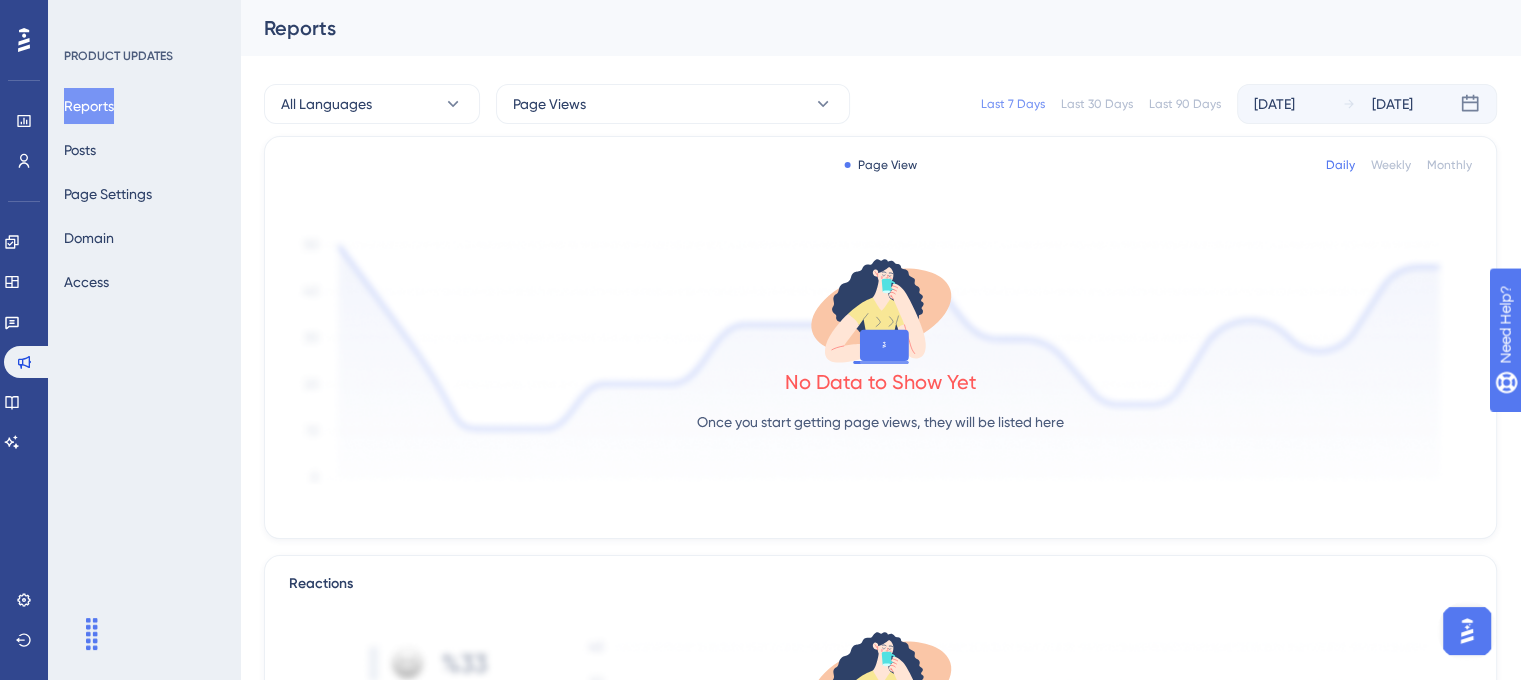scroll, scrollTop: 0, scrollLeft: 0, axis: both 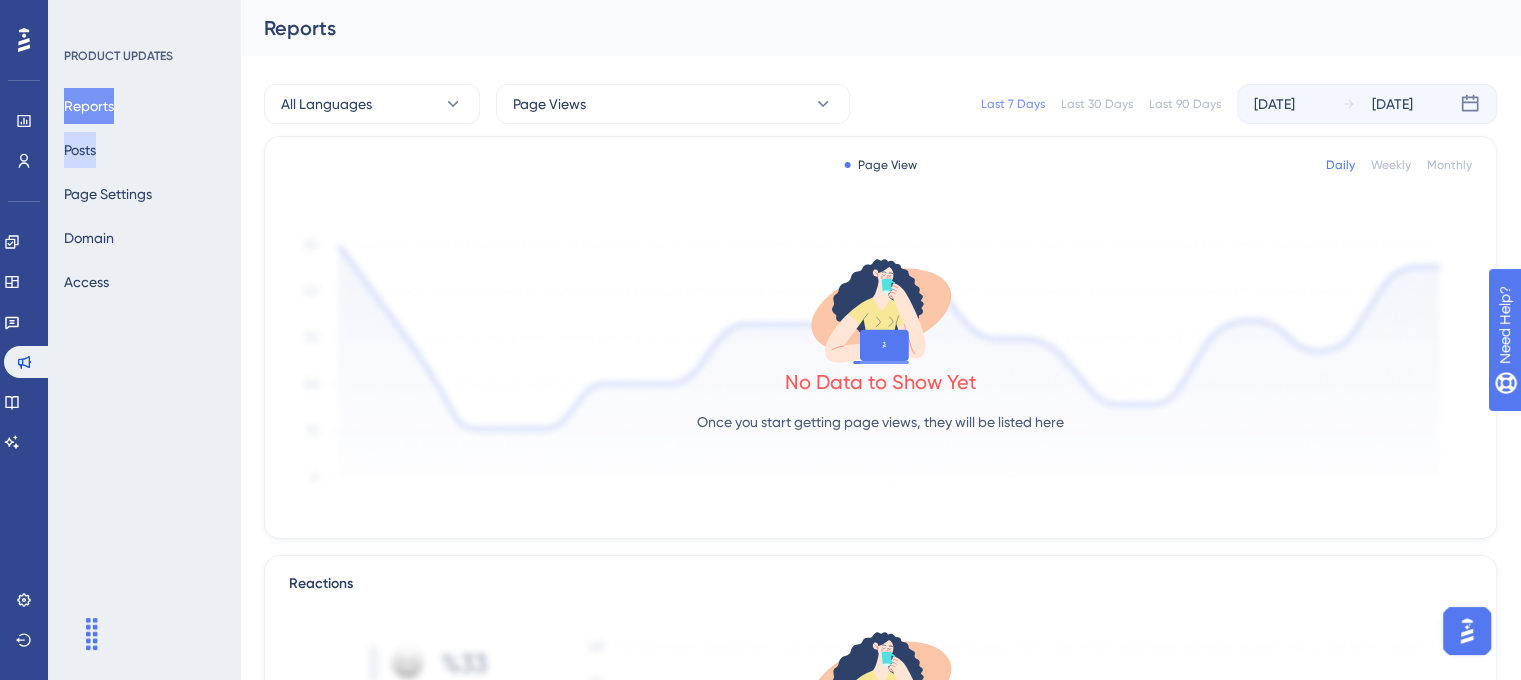 click on "Posts" at bounding box center [80, 150] 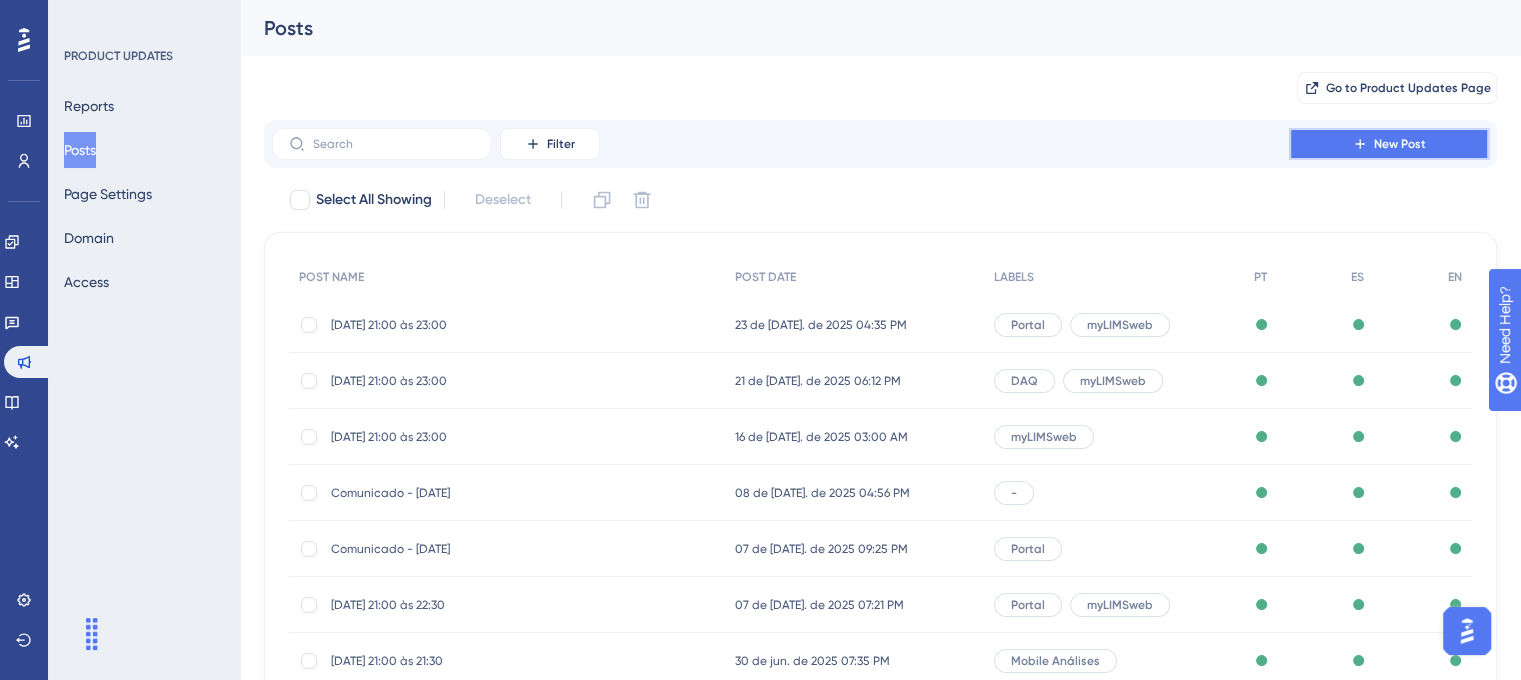 click on "New Post" at bounding box center [1400, 144] 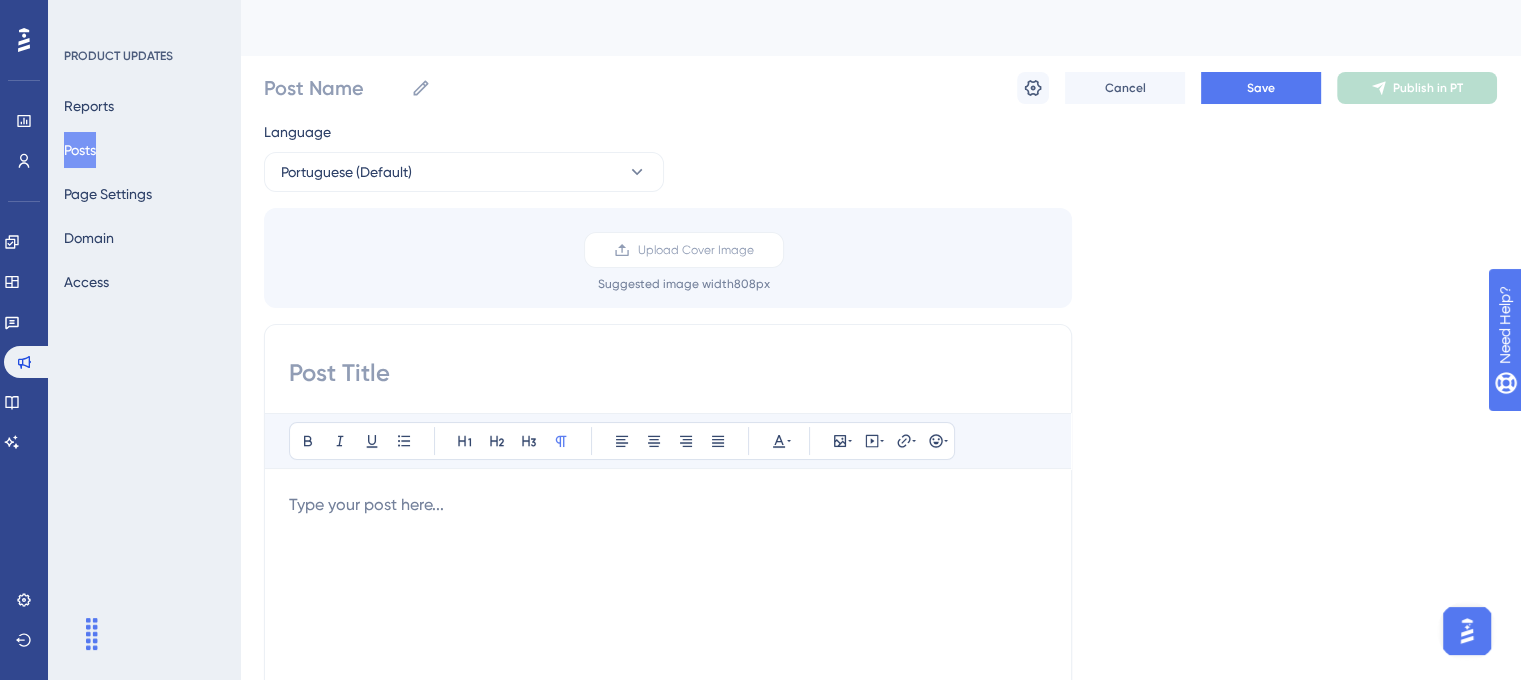 click at bounding box center [668, 373] 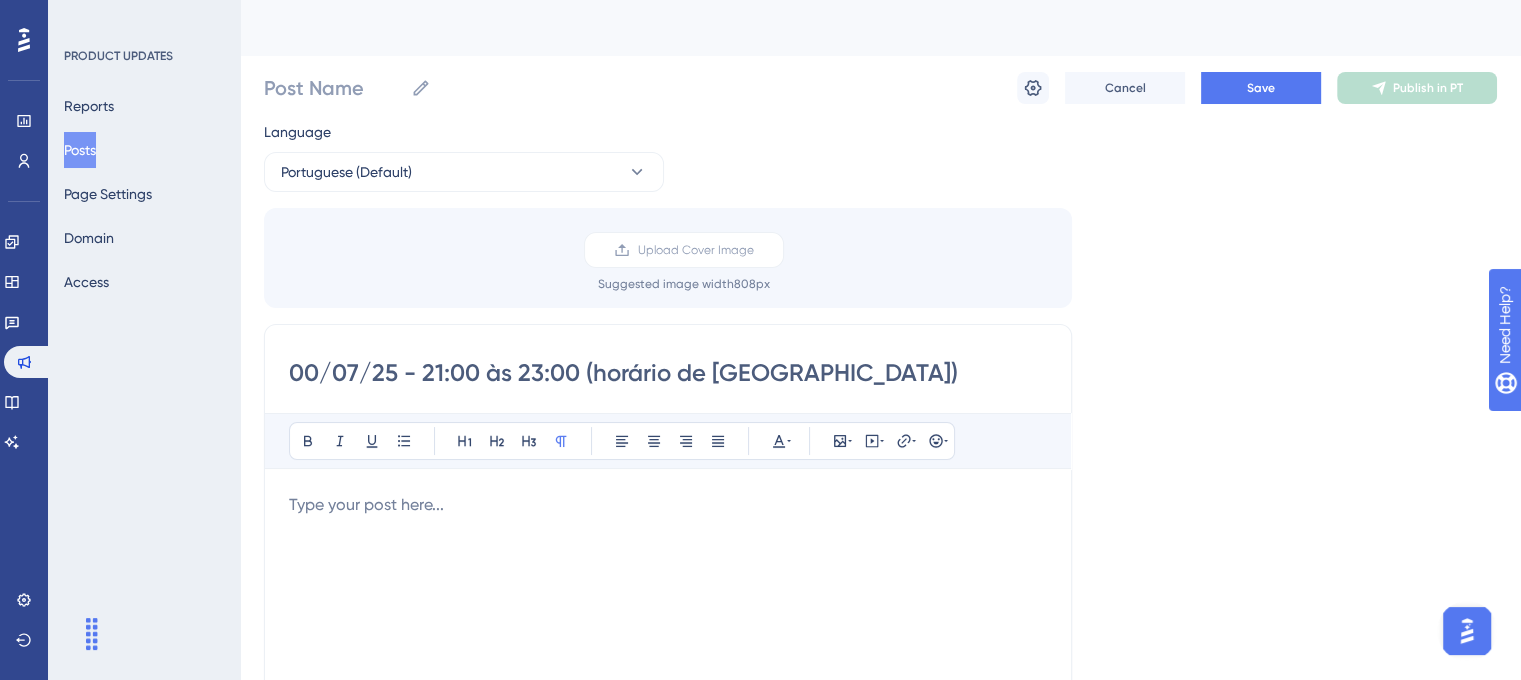 drag, startPoint x: 318, startPoint y: 371, endPoint x: 290, endPoint y: 366, distance: 28.442924 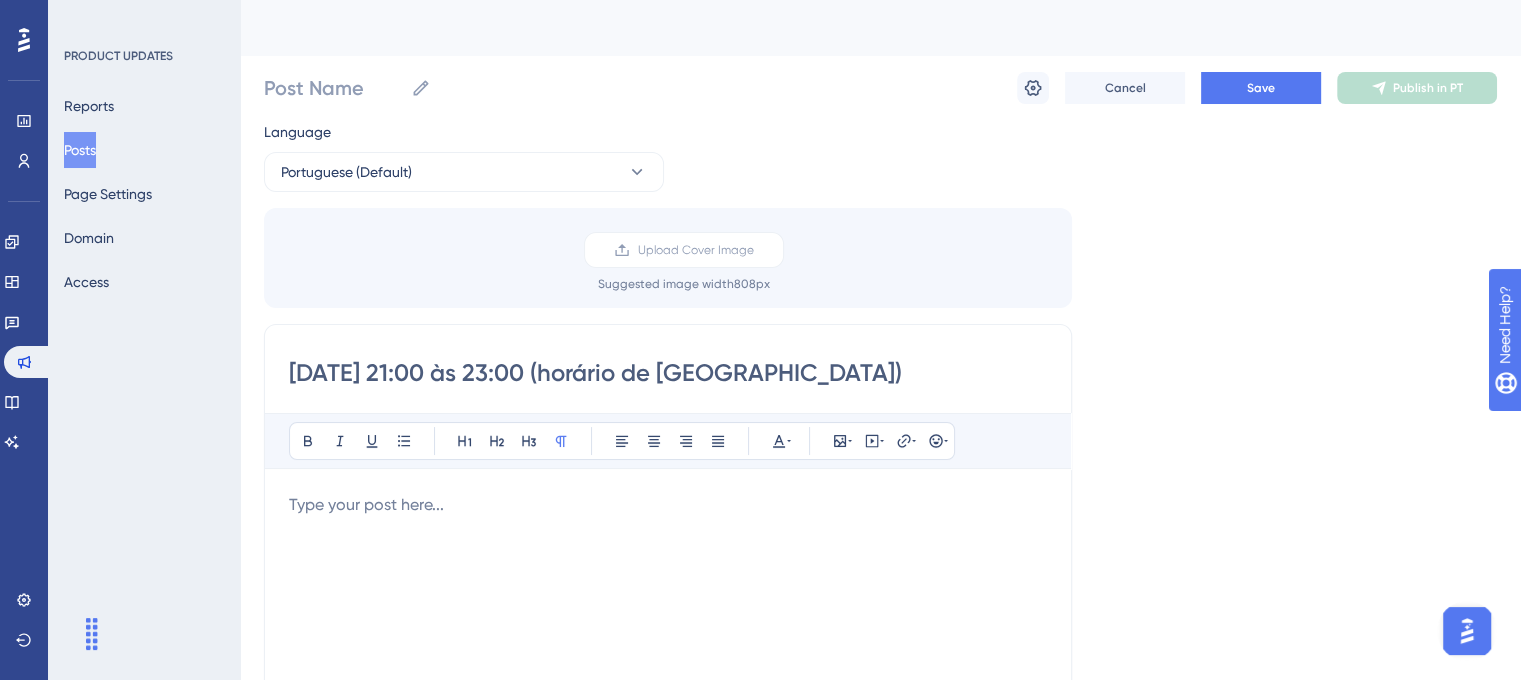 drag, startPoint x: 575, startPoint y: 372, endPoint x: 246, endPoint y: 374, distance: 329.00607 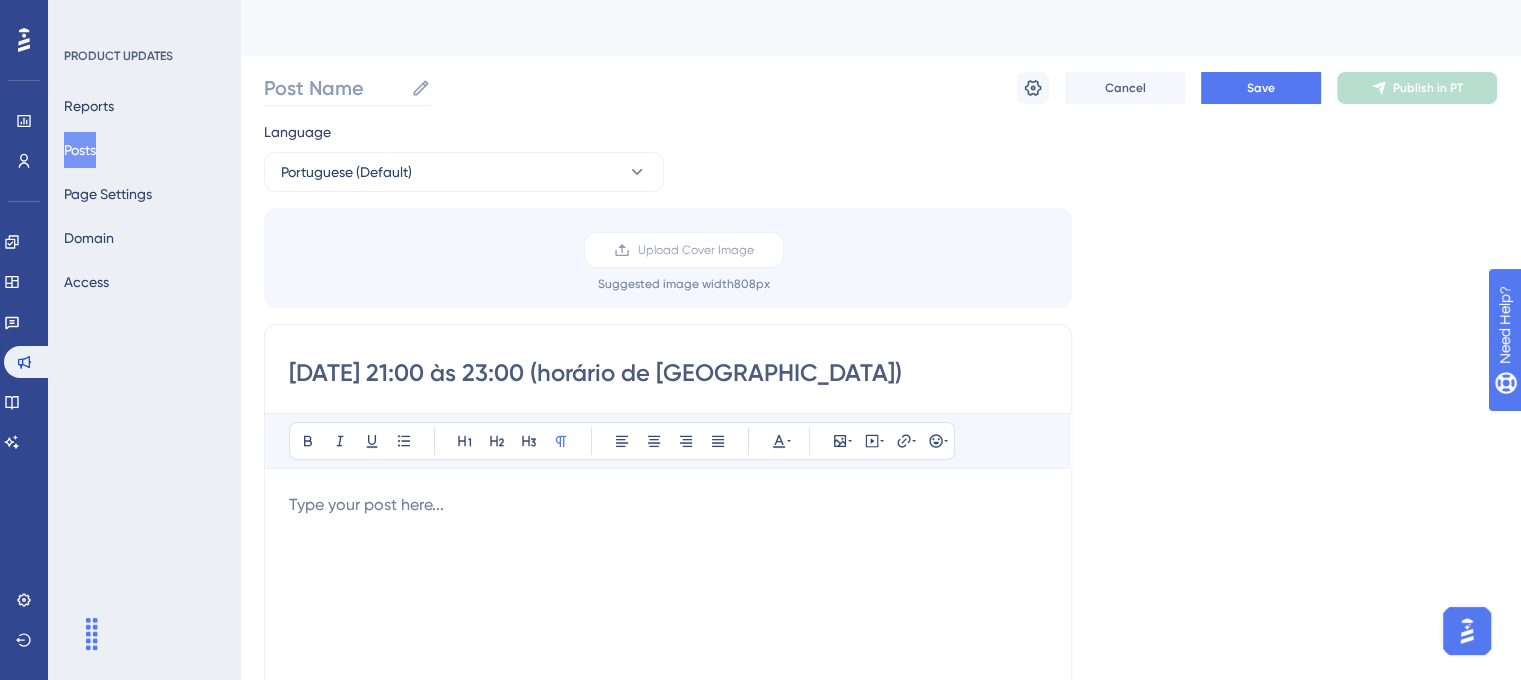 type on "30/07/25 - 21:00 às 23:00 (horário de Brasília)" 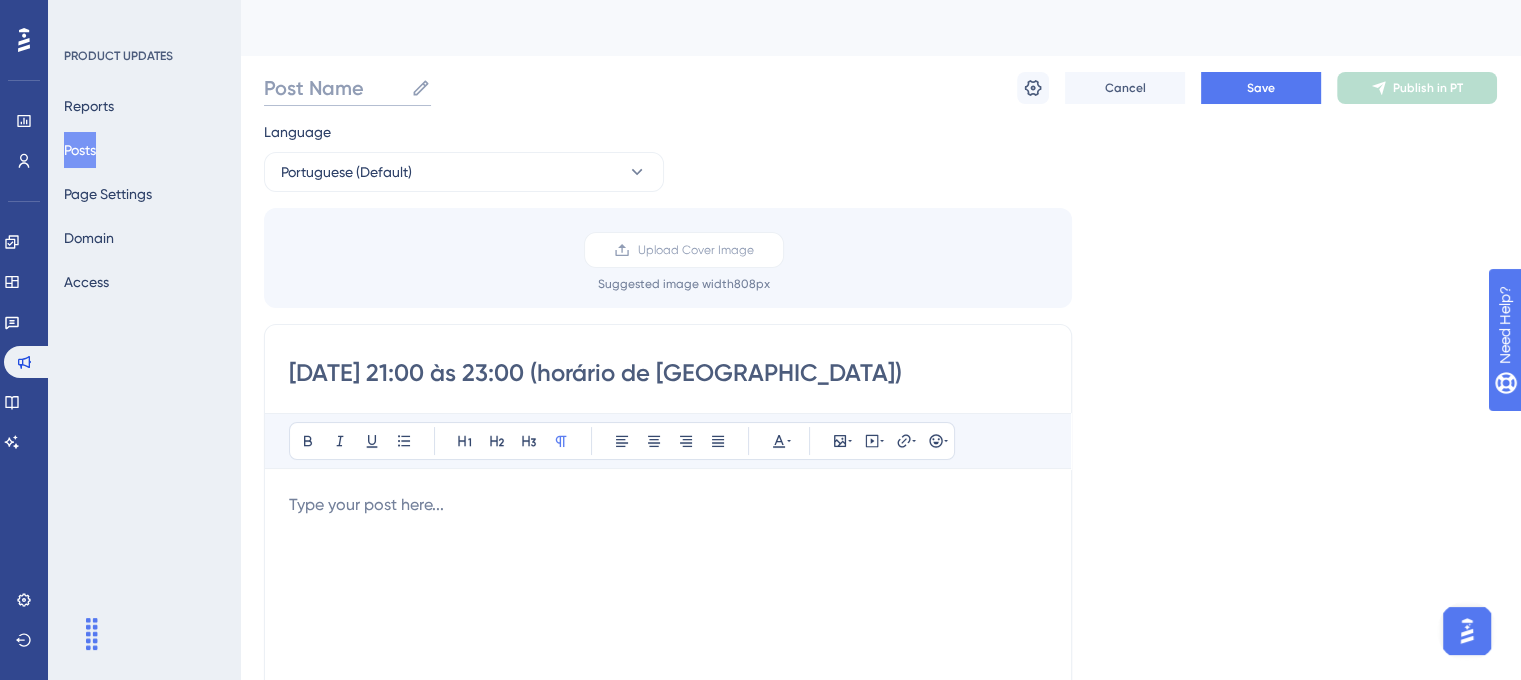 click on "Post Name" at bounding box center (333, 88) 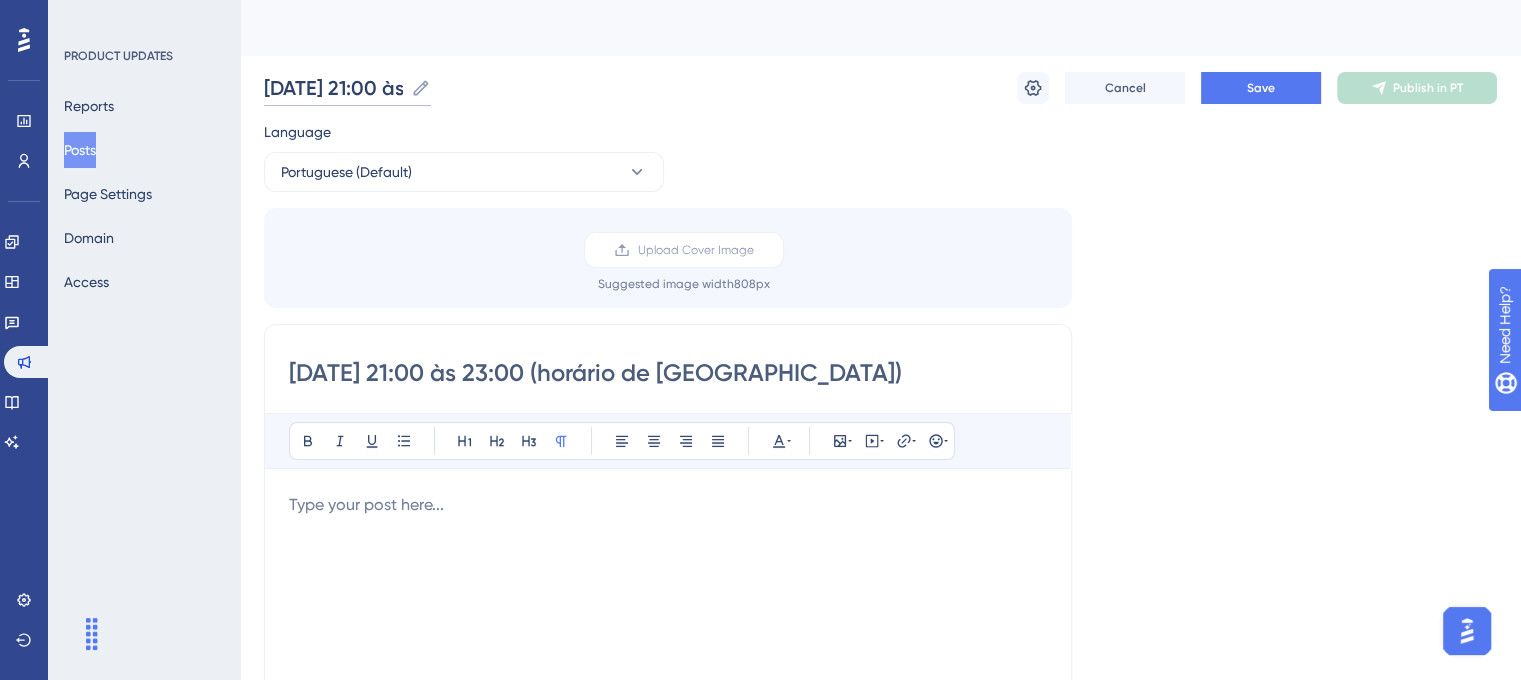 scroll, scrollTop: 0, scrollLeft: 0, axis: both 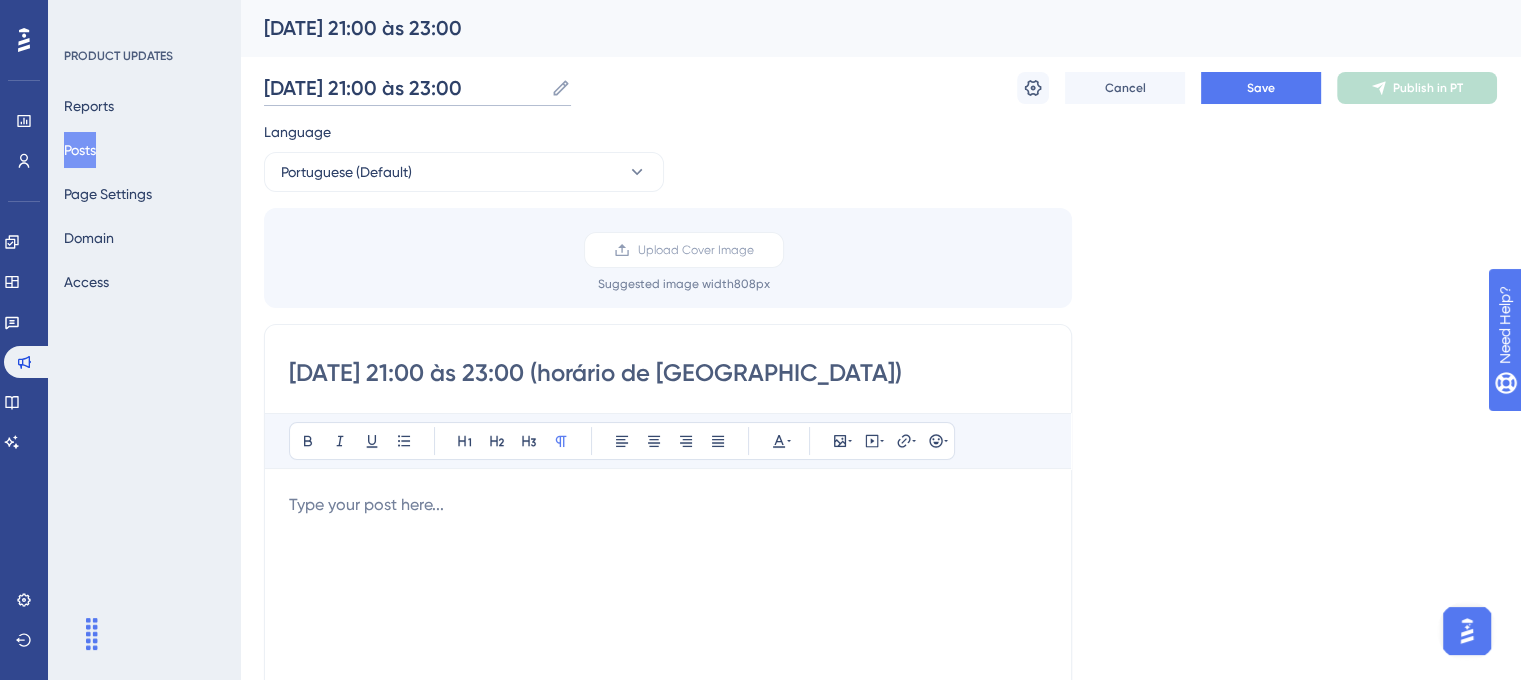 type on "30/07/25 - 21:00 às 23:00" 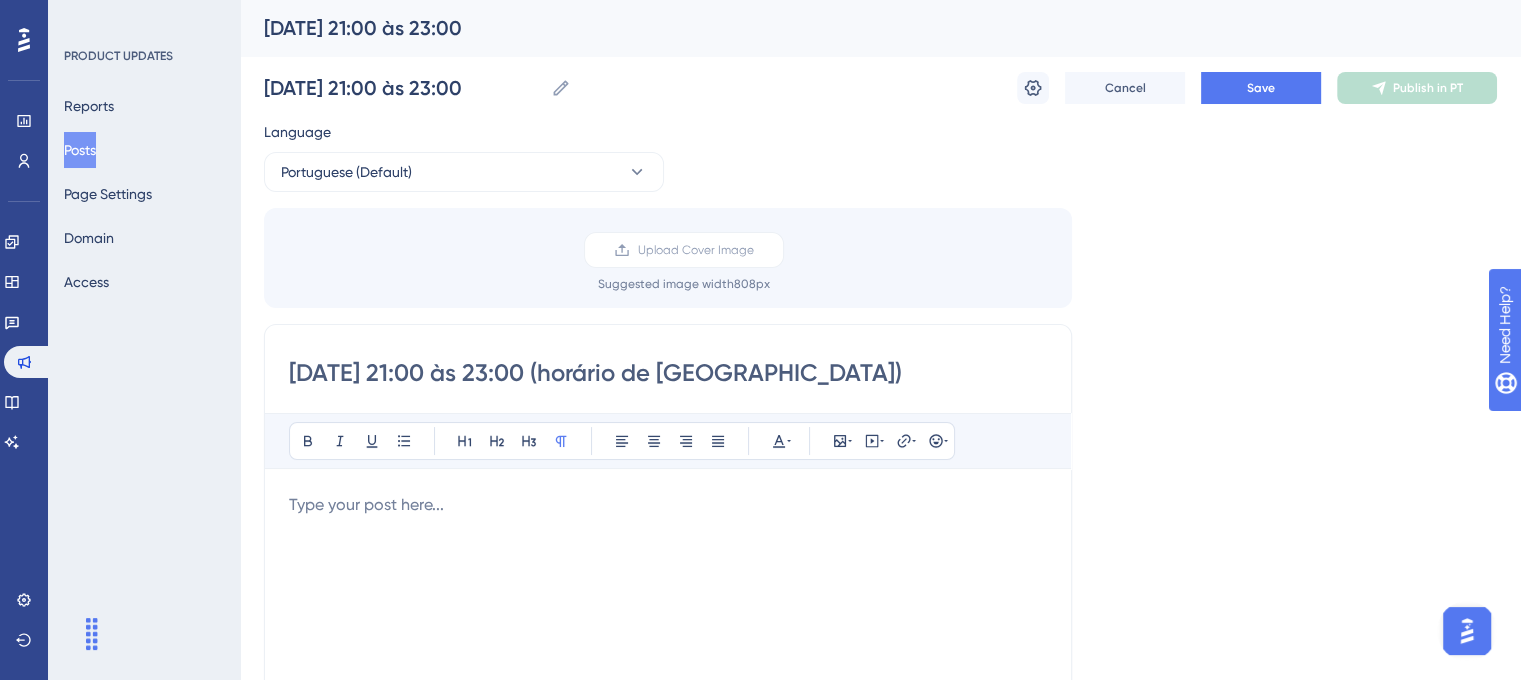 click on "30/07/25 - 21:00 às 23:00 30/07/25 - 21:00 às 23:00 Cancel Save Publish in PT" at bounding box center (880, 88) 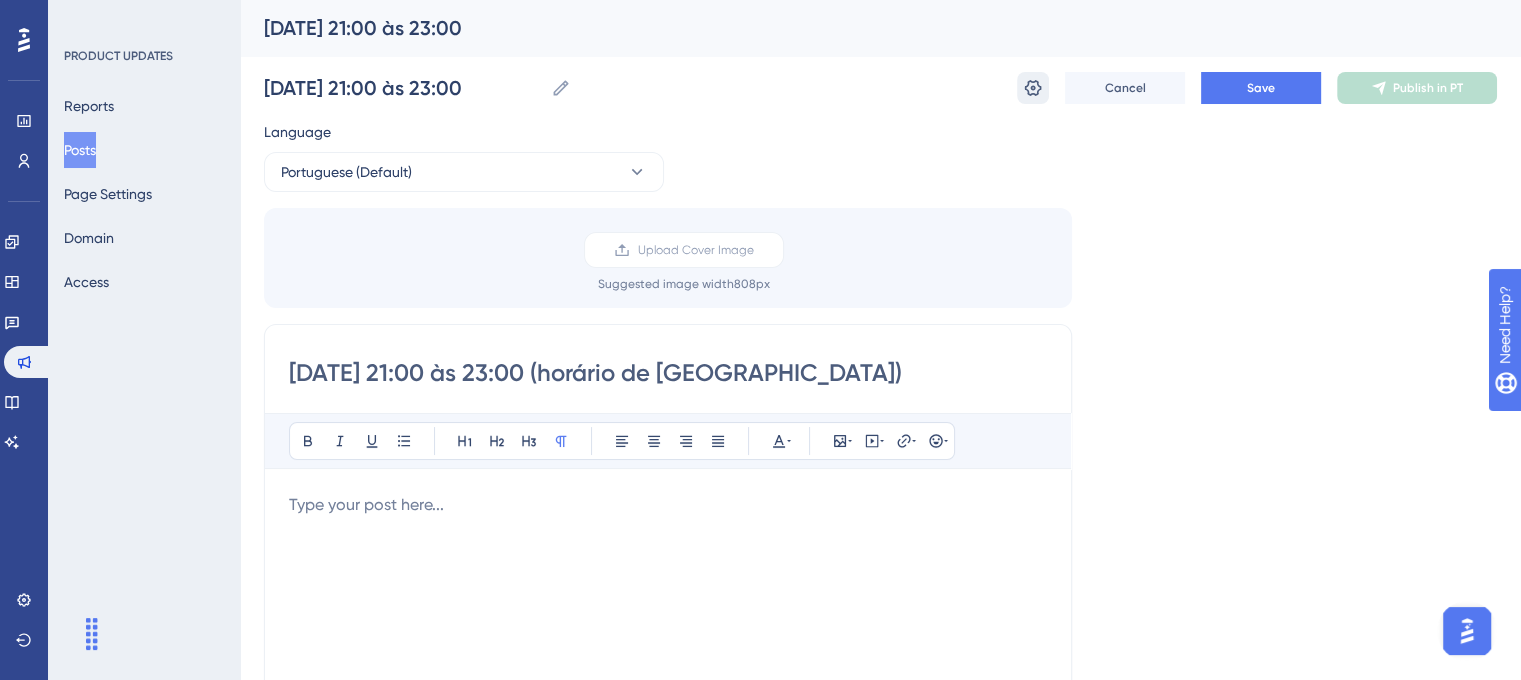 click on "30/07/25 - 21:00 às 23:00 30/07/25 - 21:00 às 23:00 Cancel Save Publish in PT" at bounding box center (880, 88) 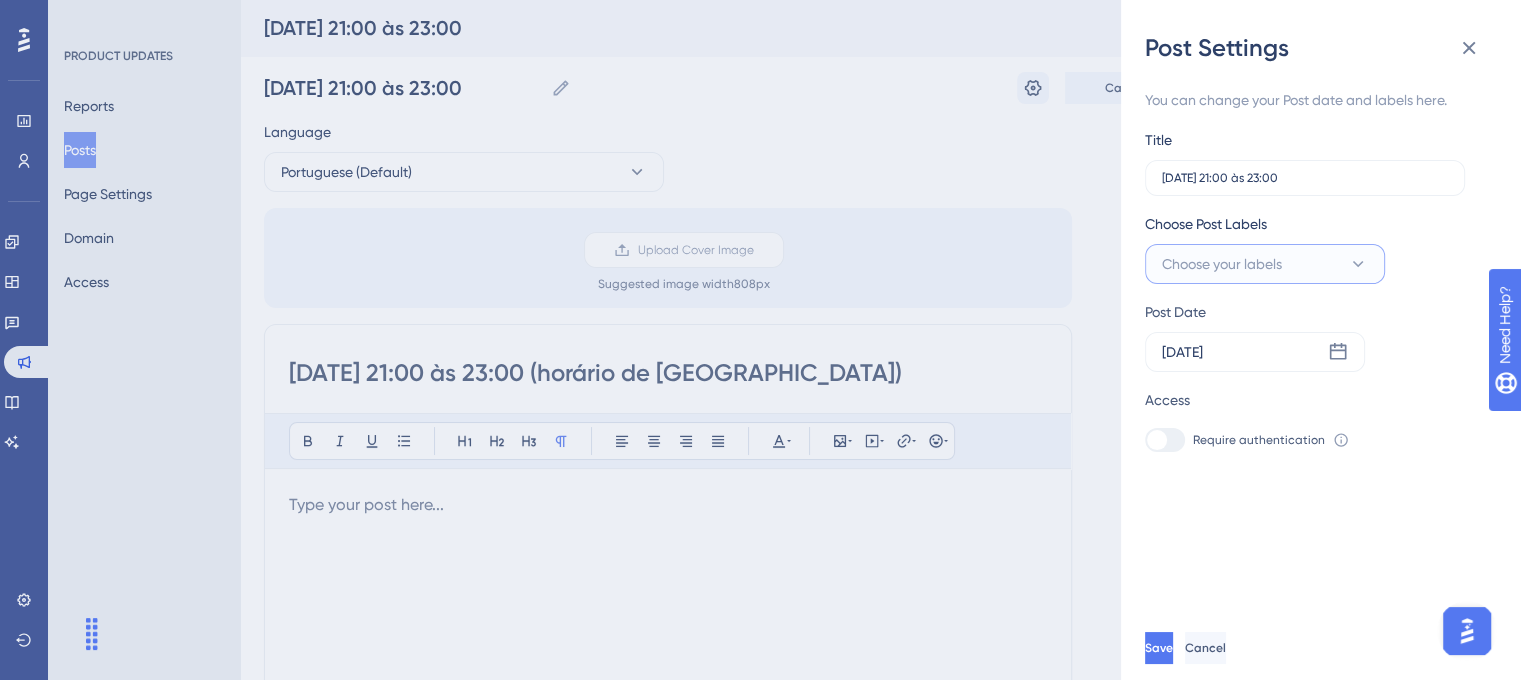 click on "Choose your labels" at bounding box center [1265, 264] 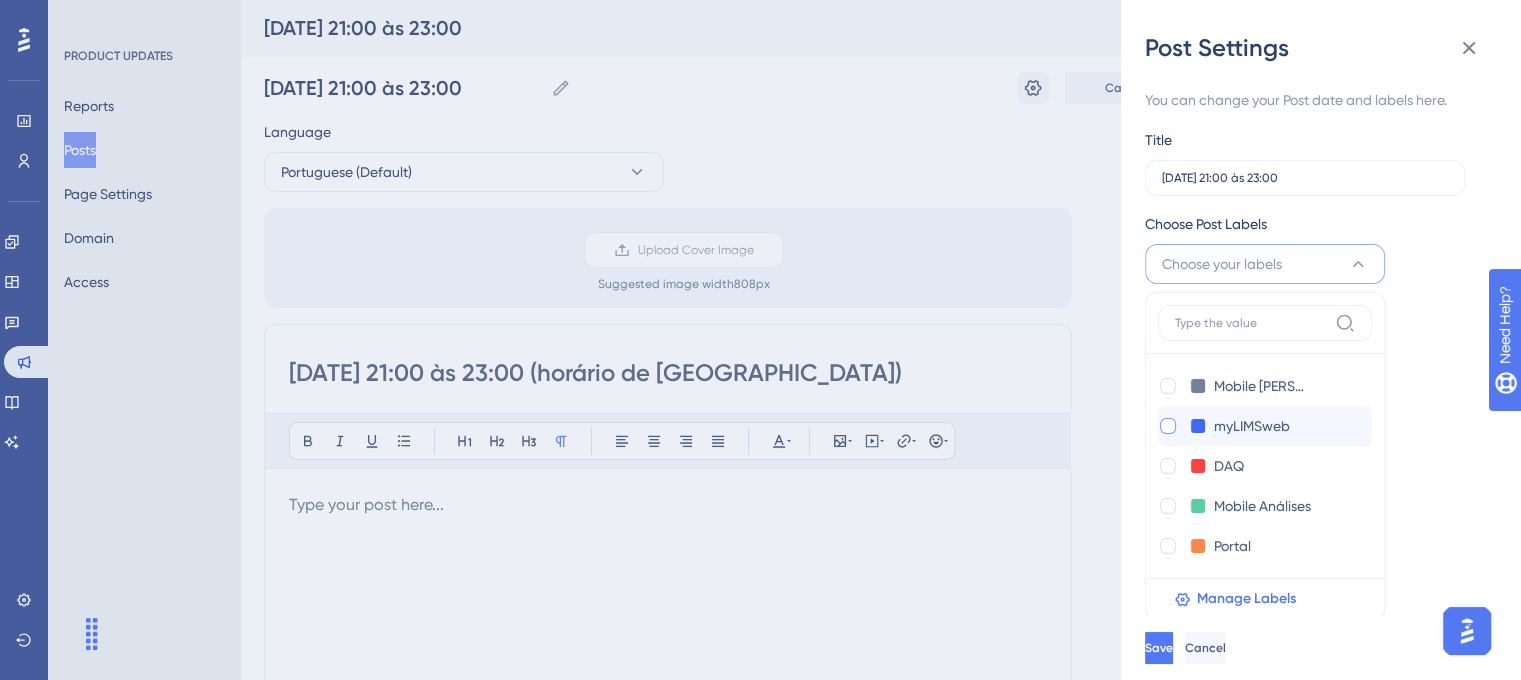 click at bounding box center (1168, 426) 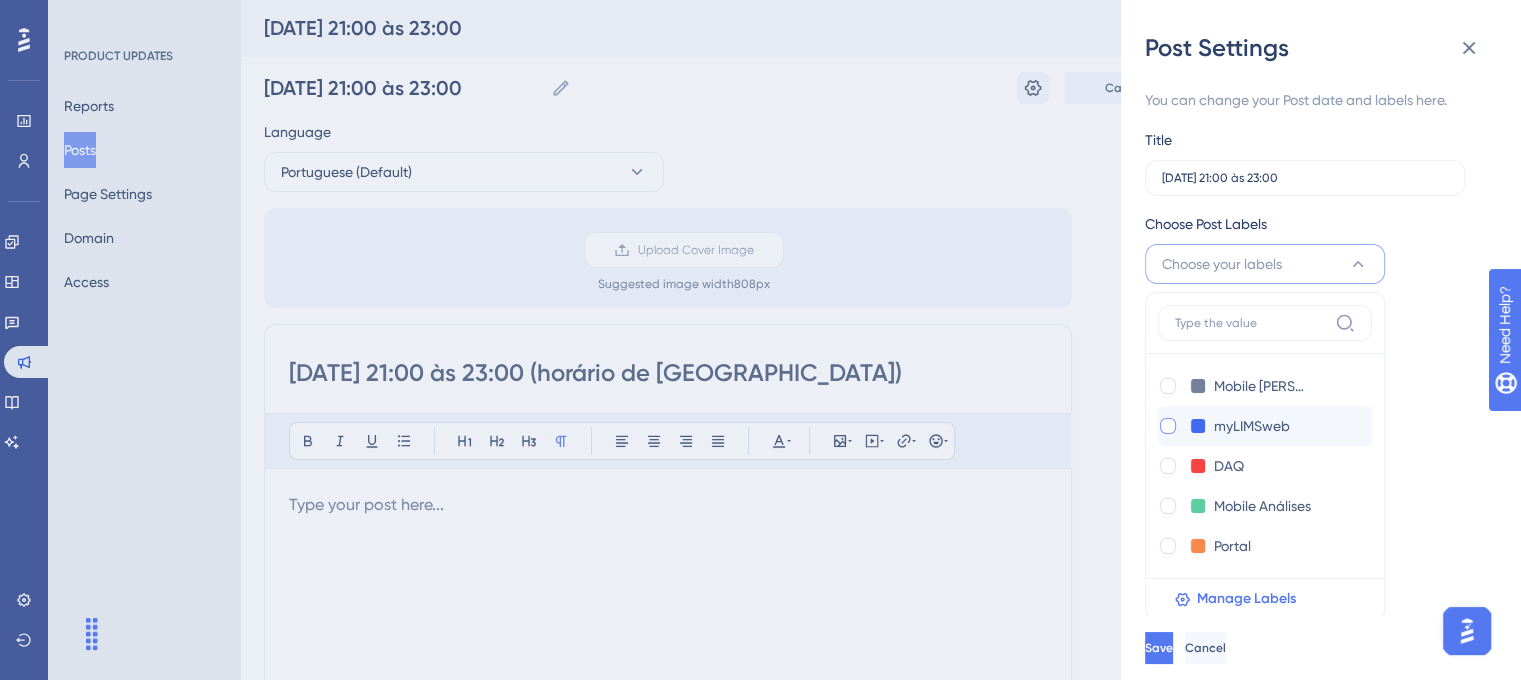 checkbox on "true" 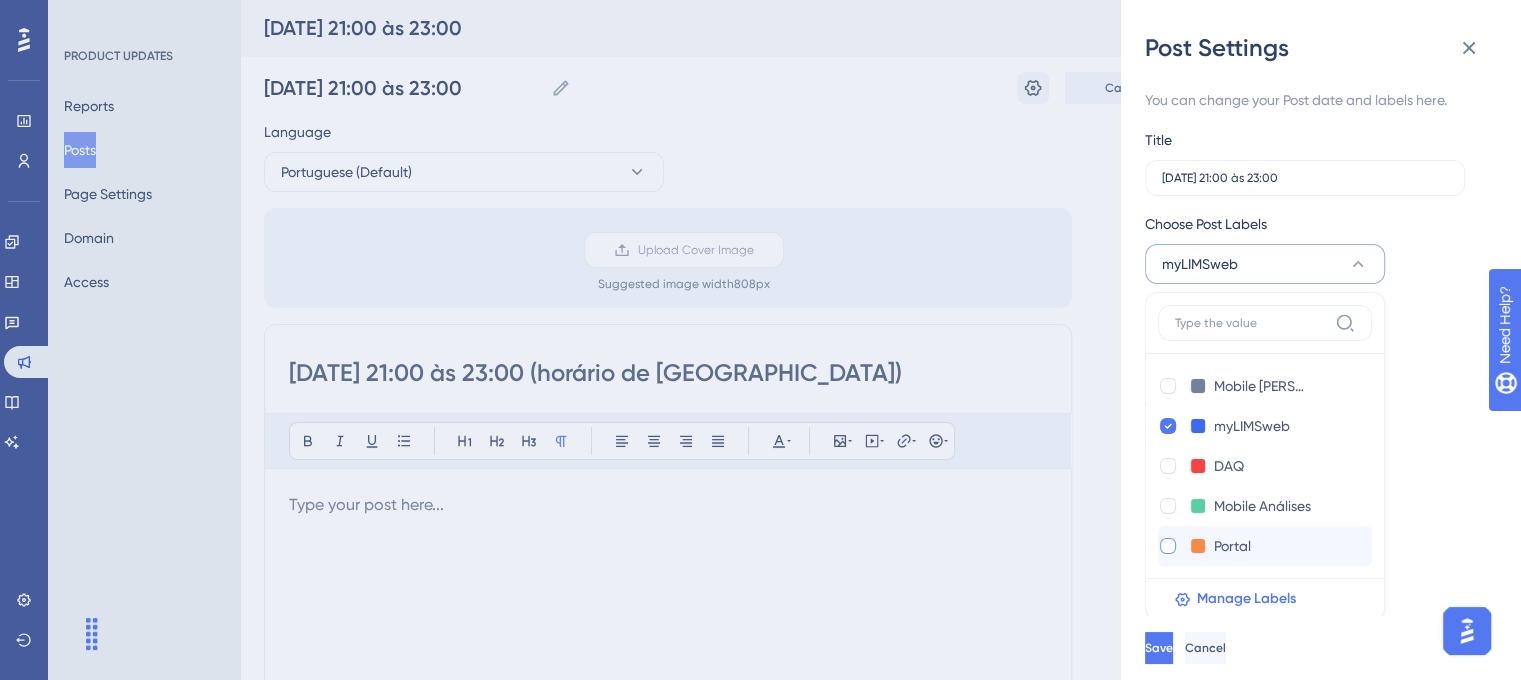 click at bounding box center [1168, 546] 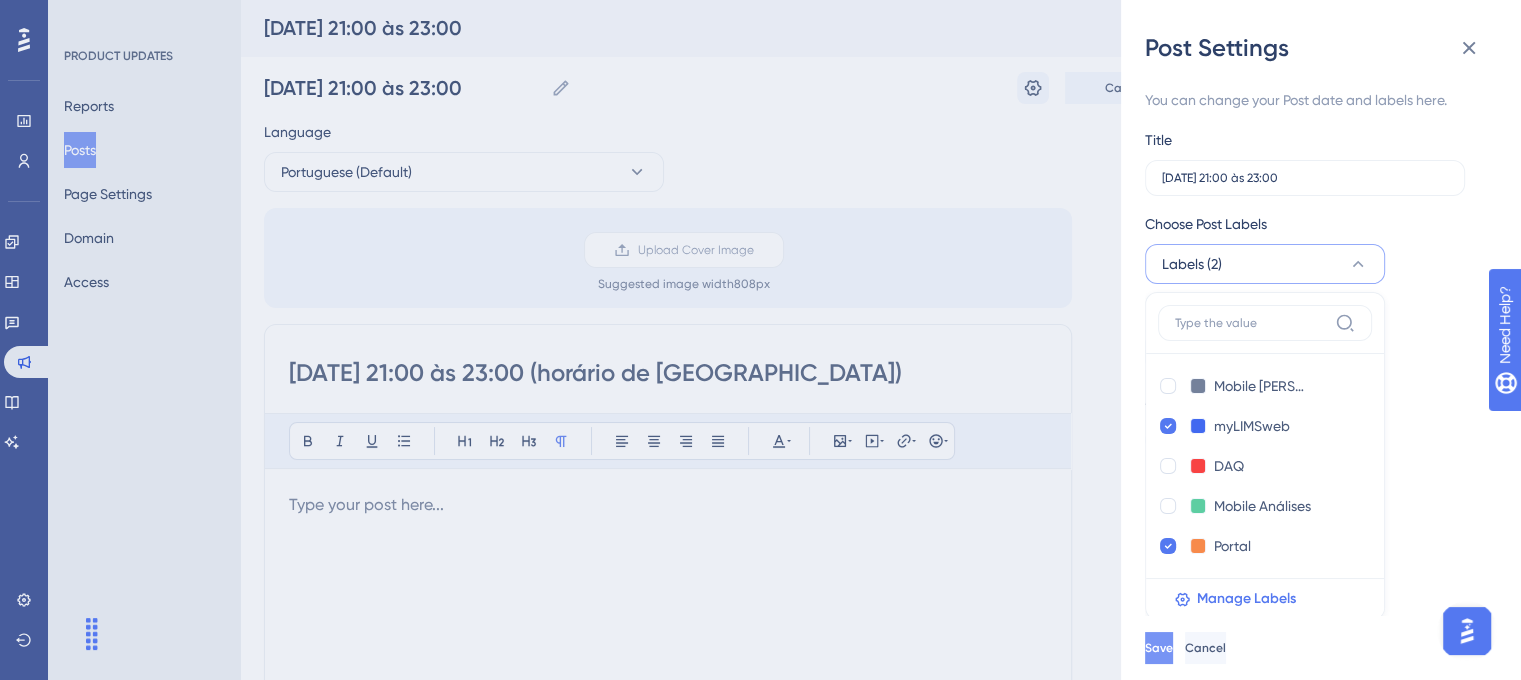 click on "Save" at bounding box center [1159, 648] 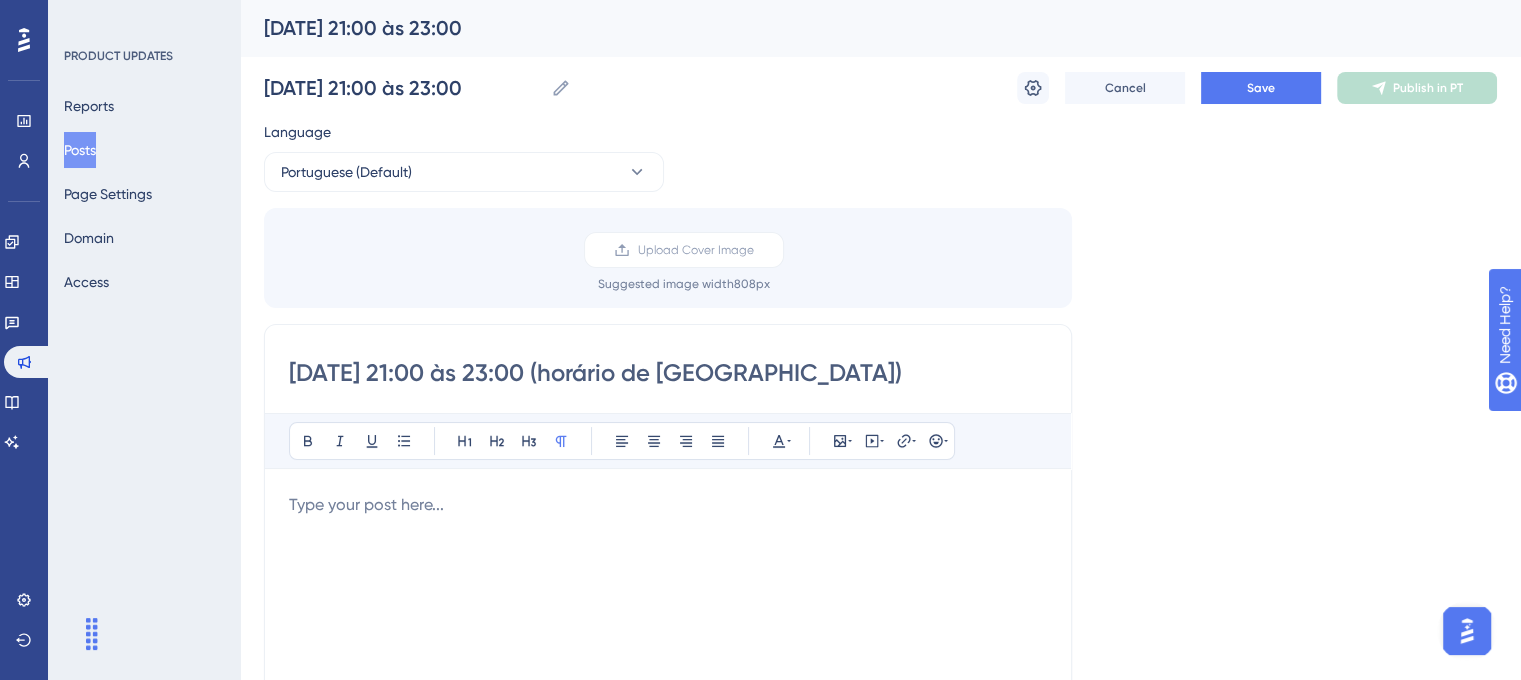click at bounding box center [668, 505] 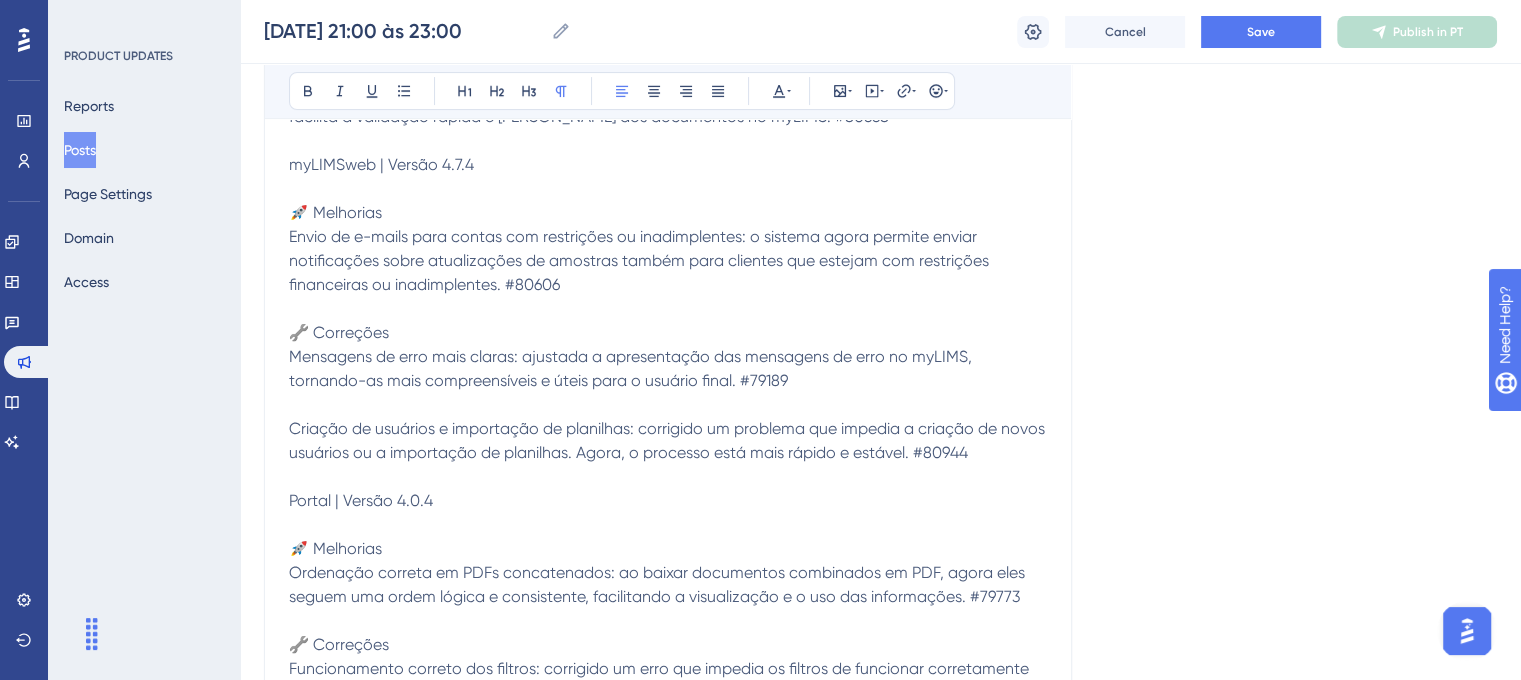 scroll, scrollTop: 209, scrollLeft: 0, axis: vertical 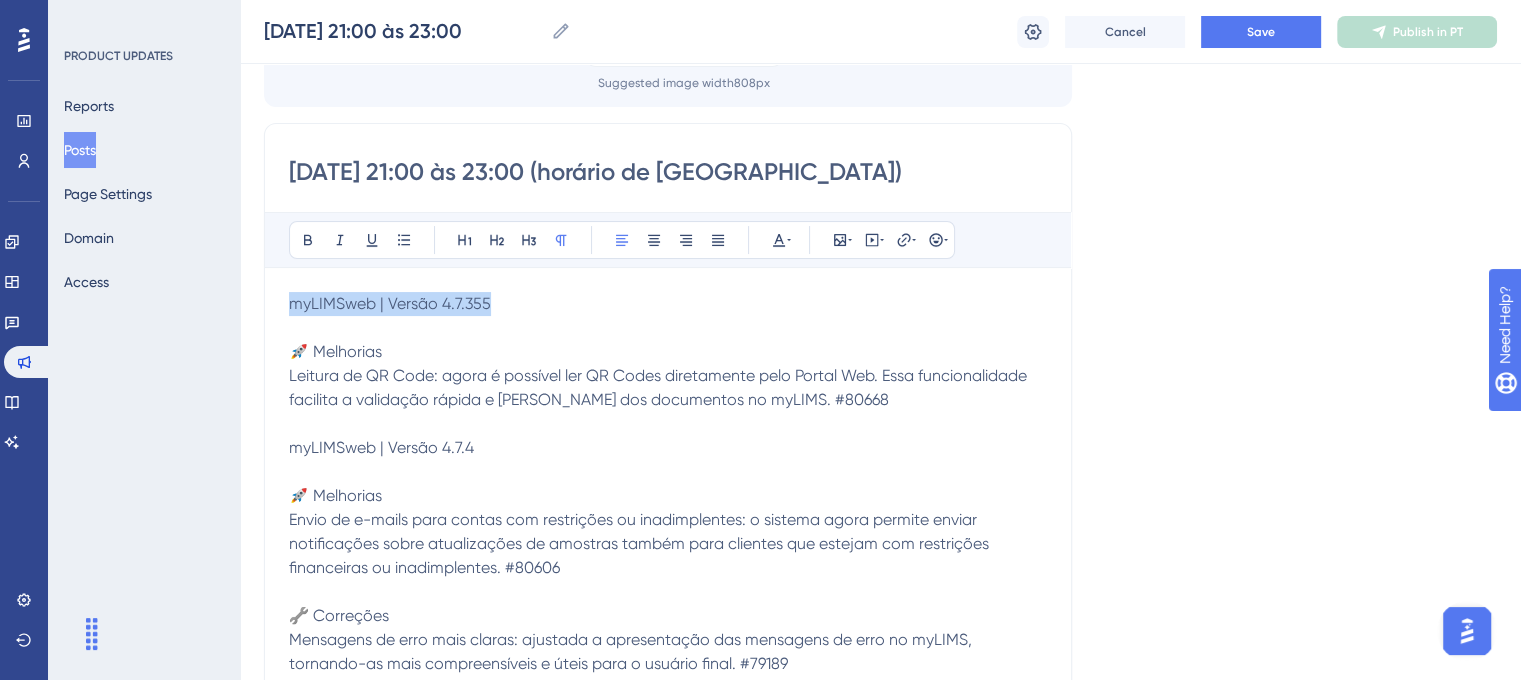 drag, startPoint x: 501, startPoint y: 306, endPoint x: 284, endPoint y: 310, distance: 217.03687 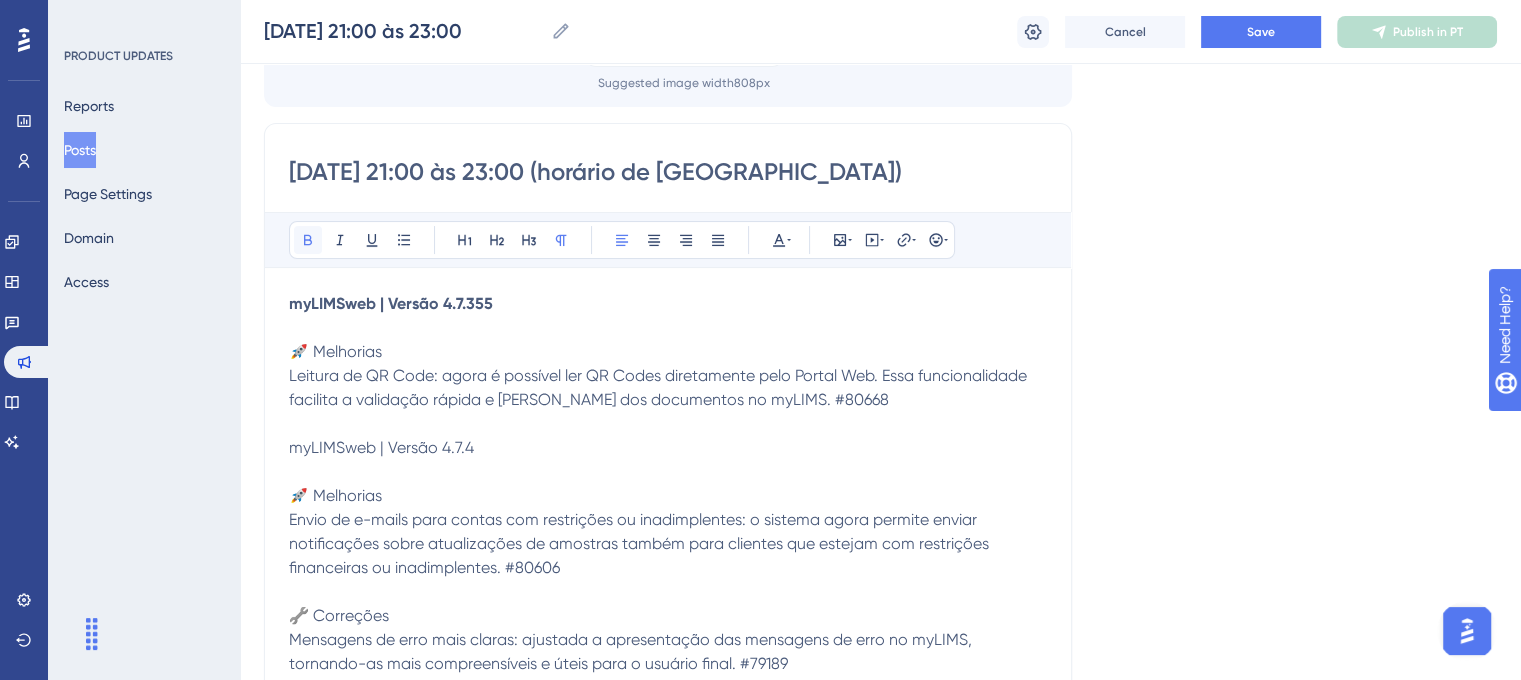 click at bounding box center (308, 240) 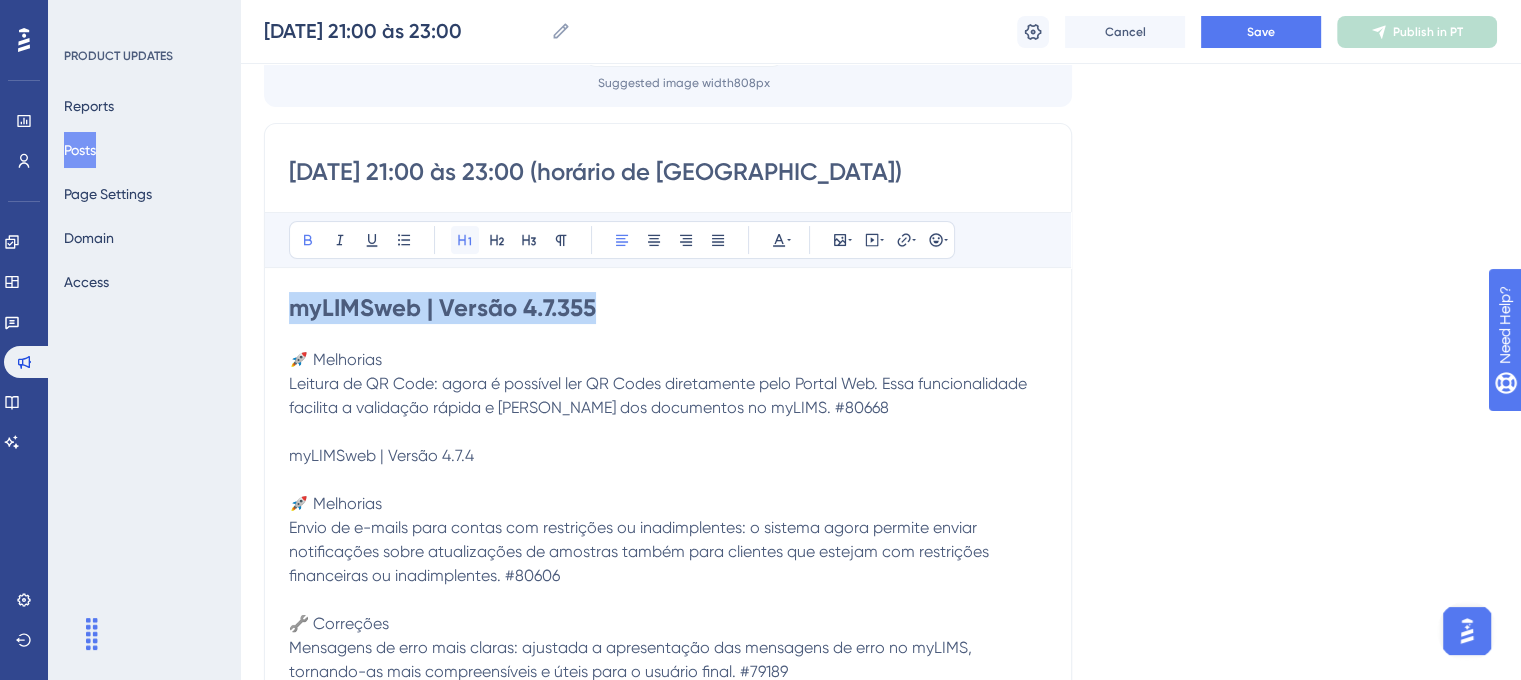 click at bounding box center [465, 240] 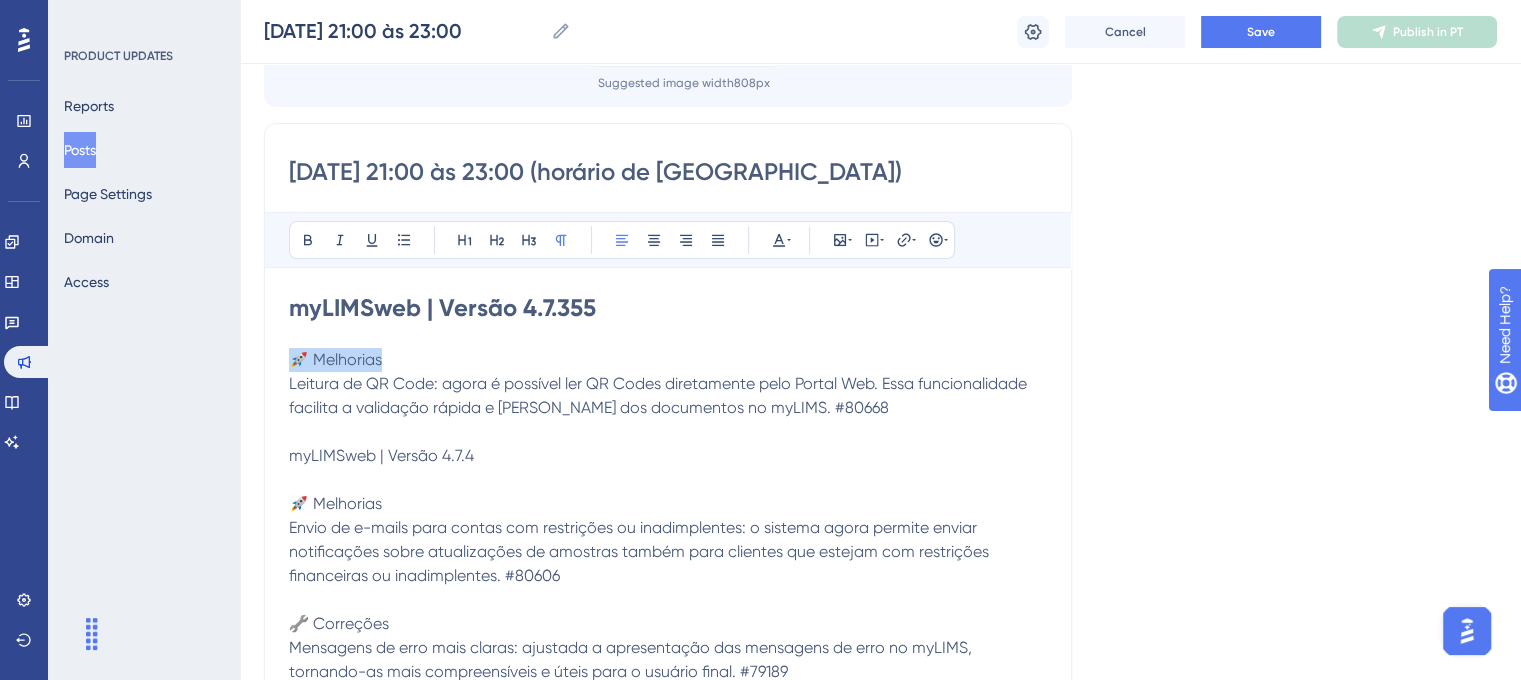 drag, startPoint x: 392, startPoint y: 361, endPoint x: 290, endPoint y: 359, distance: 102.01961 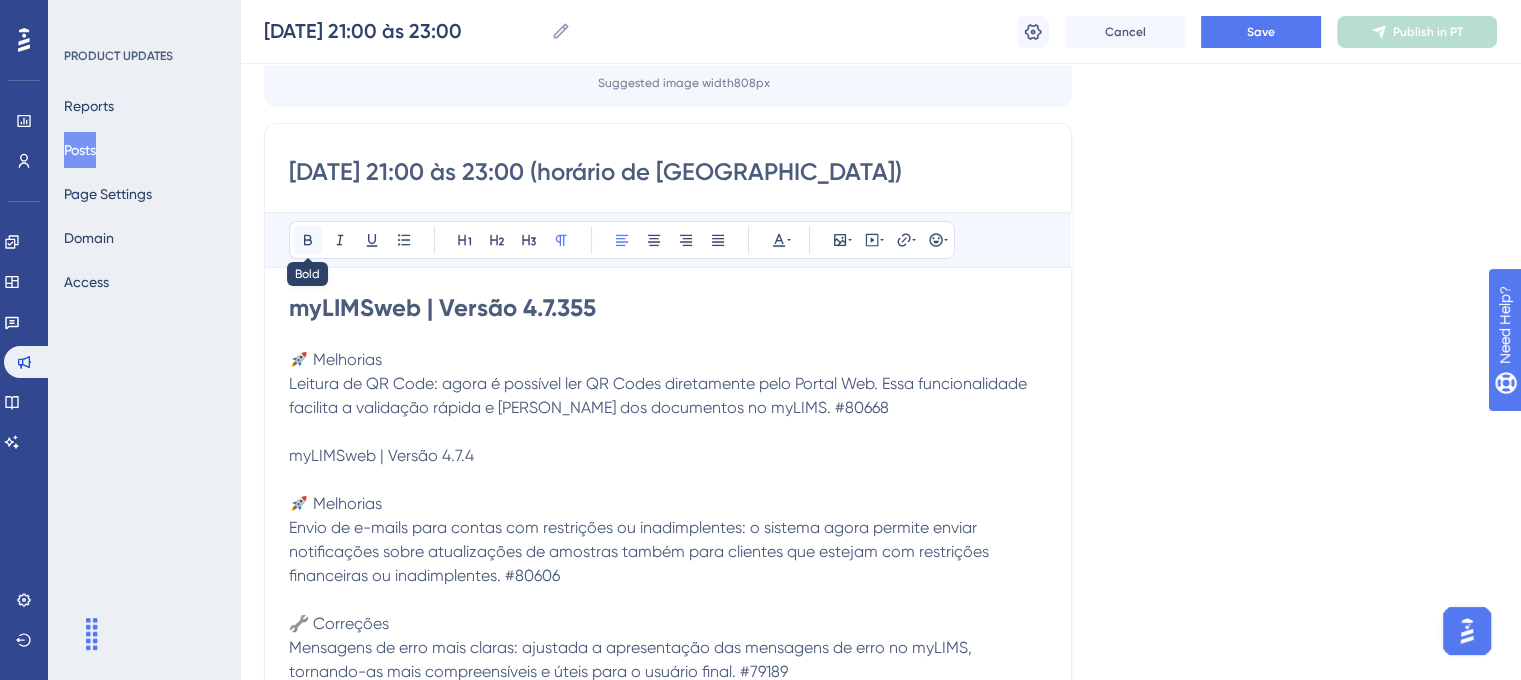 click 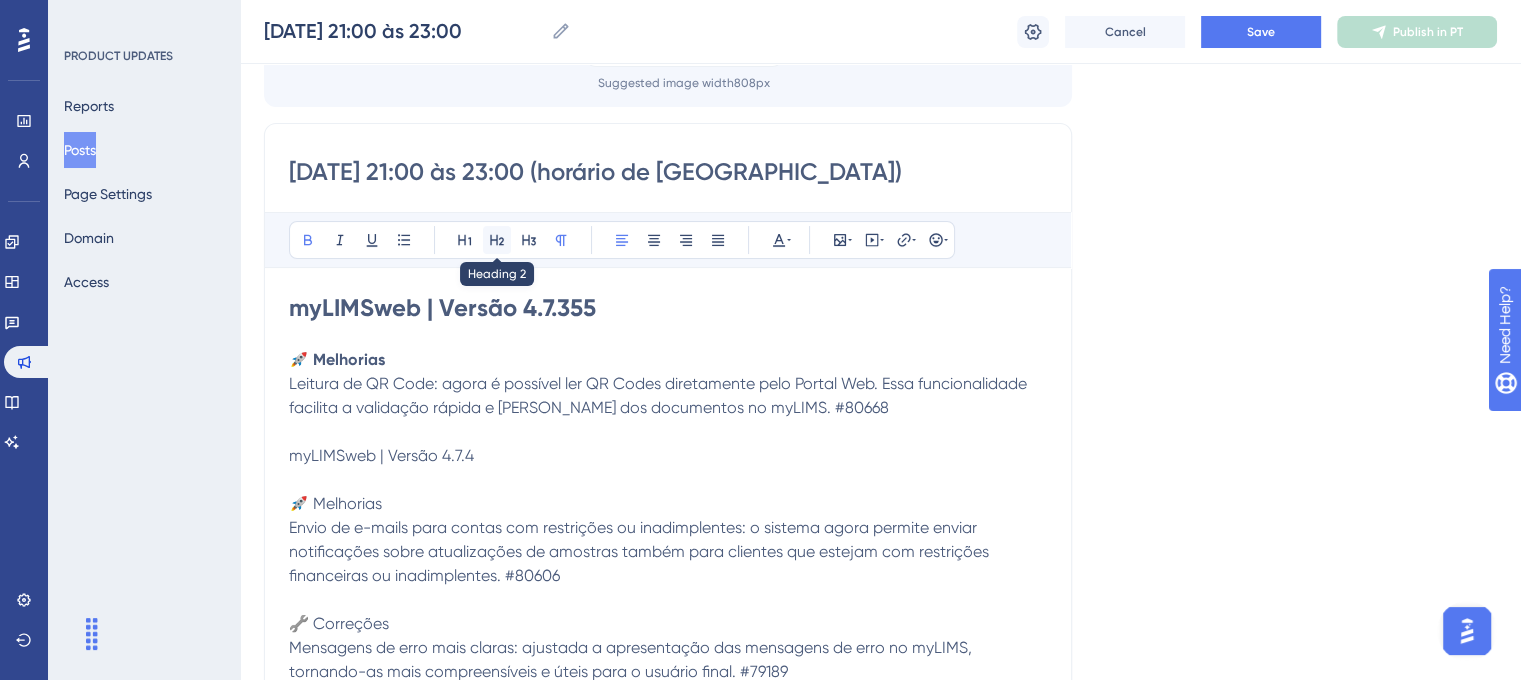 click 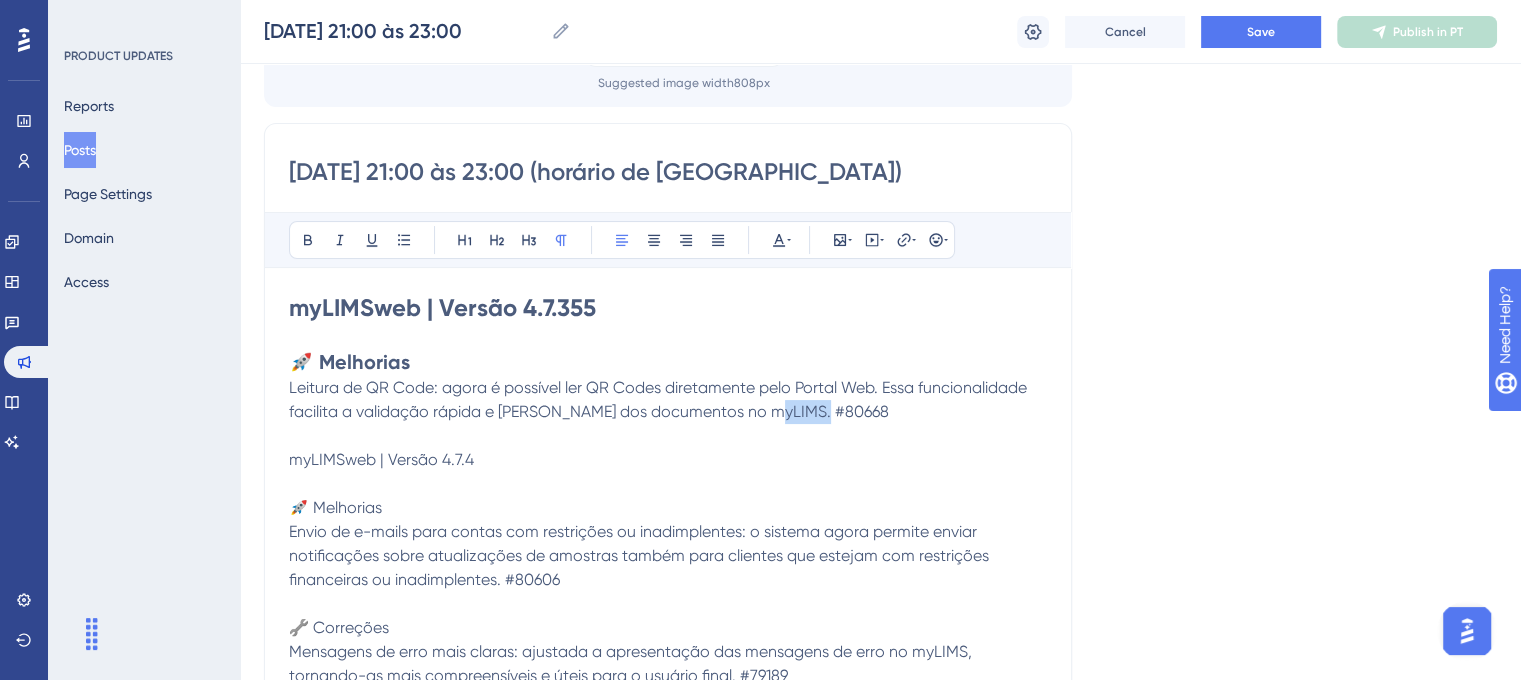 drag, startPoint x: 845, startPoint y: 401, endPoint x: 768, endPoint y: 410, distance: 77.52419 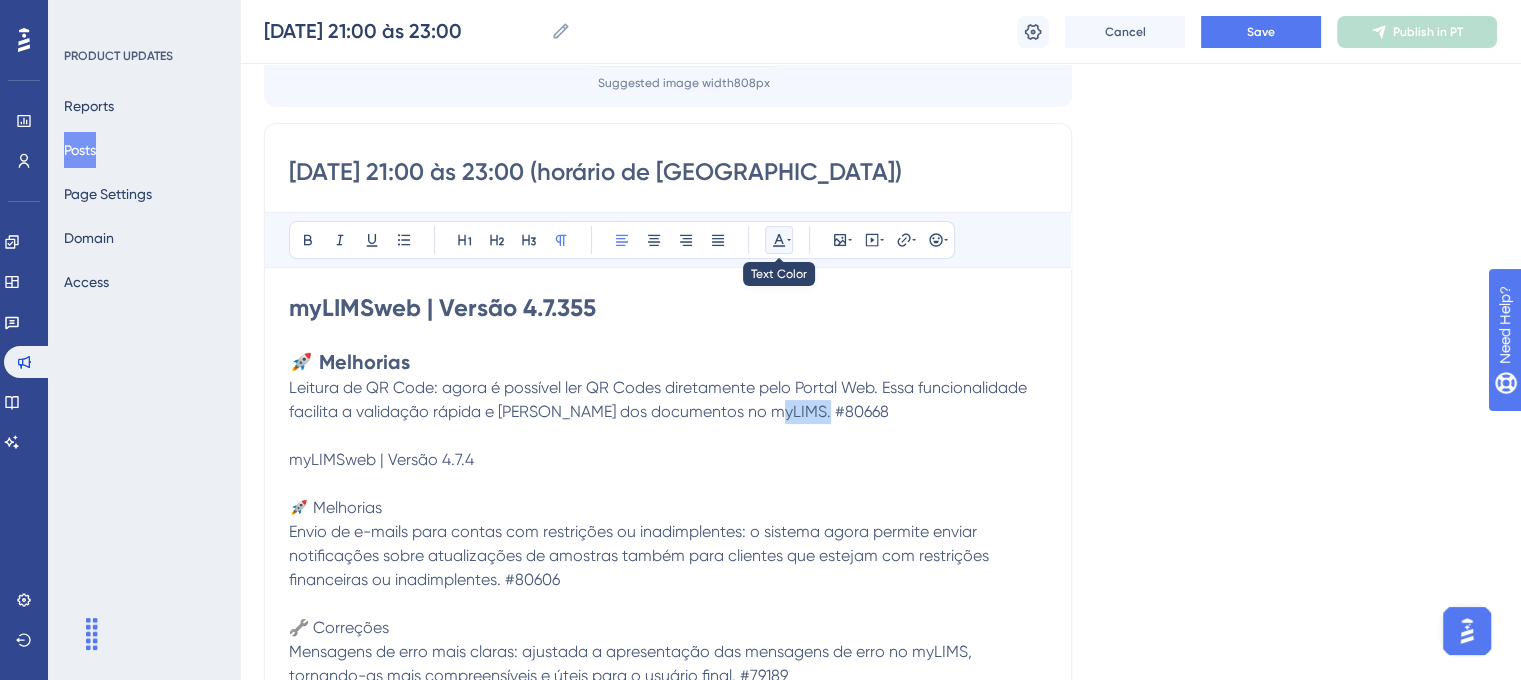 click at bounding box center (779, 240) 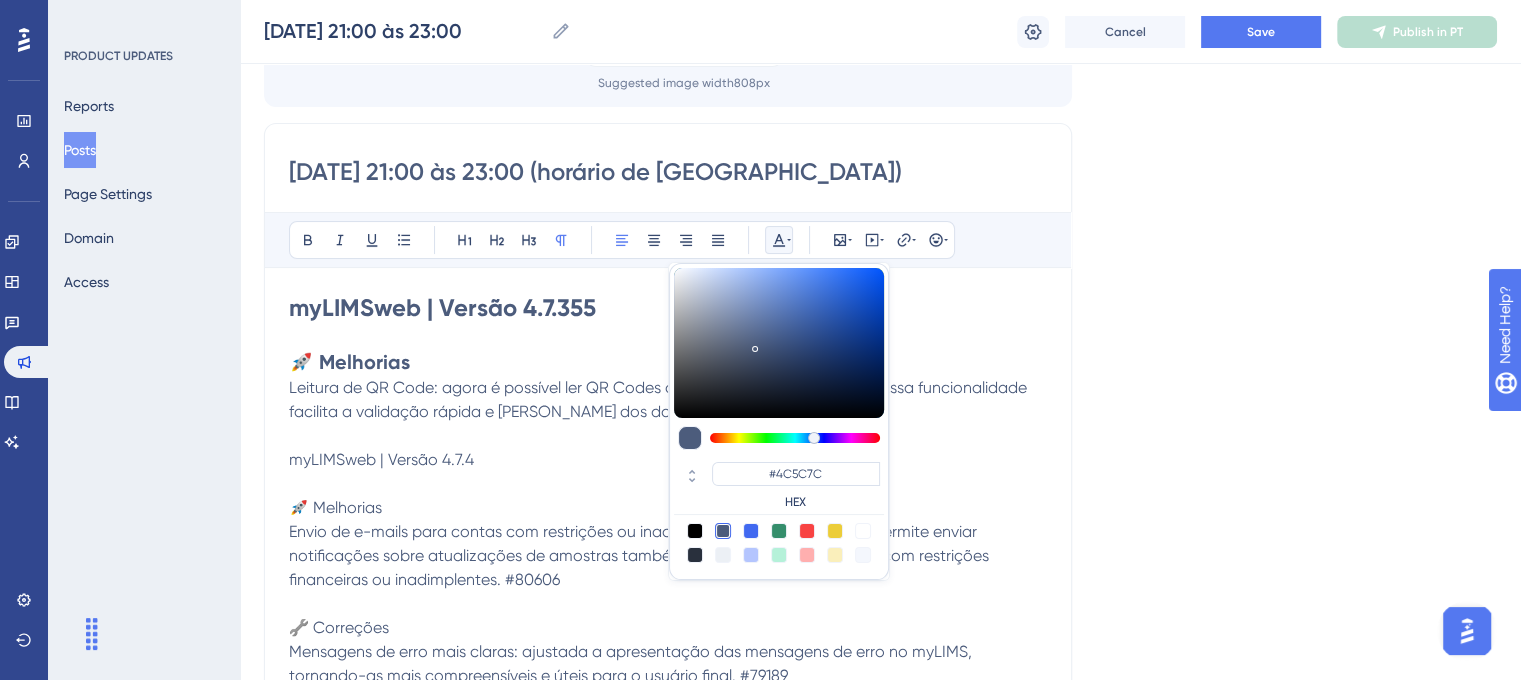 click at bounding box center (863, 531) 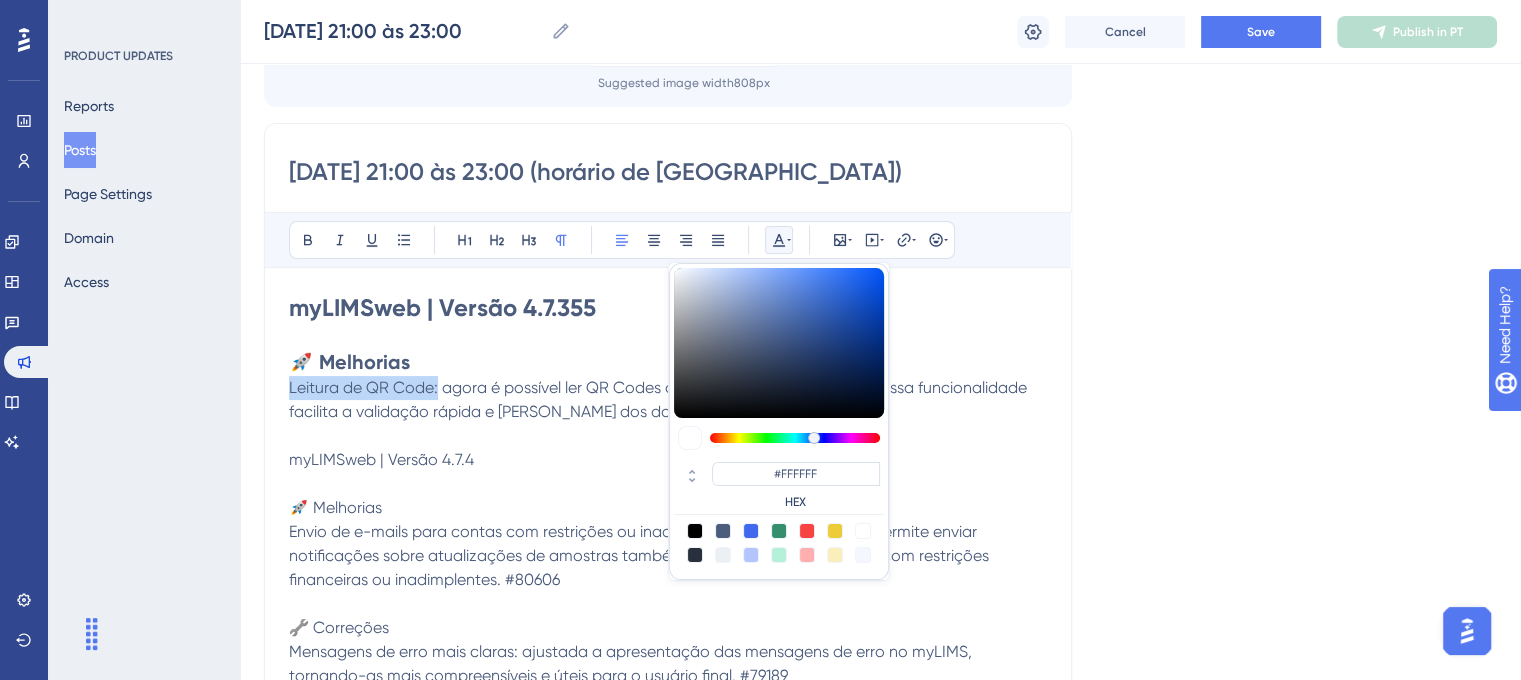 drag, startPoint x: 438, startPoint y: 383, endPoint x: 285, endPoint y: 383, distance: 153 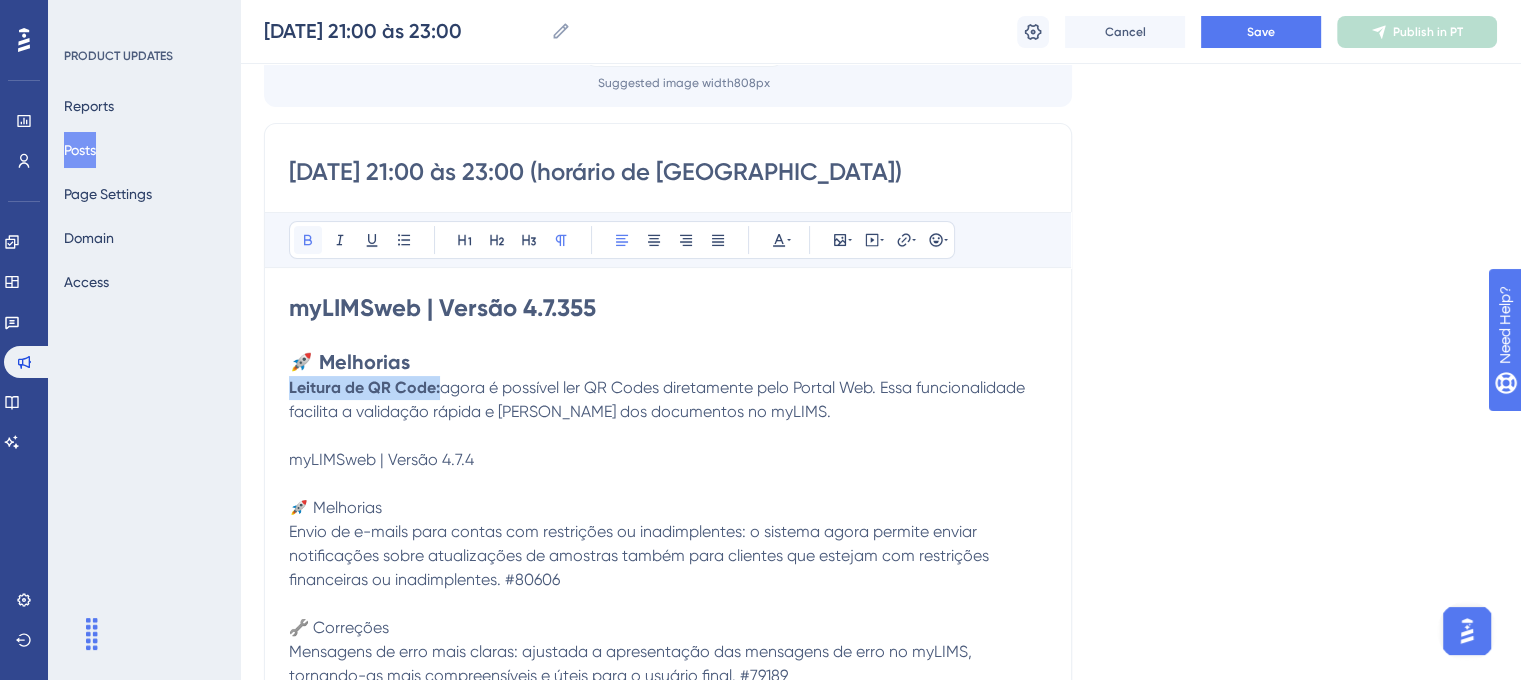 click 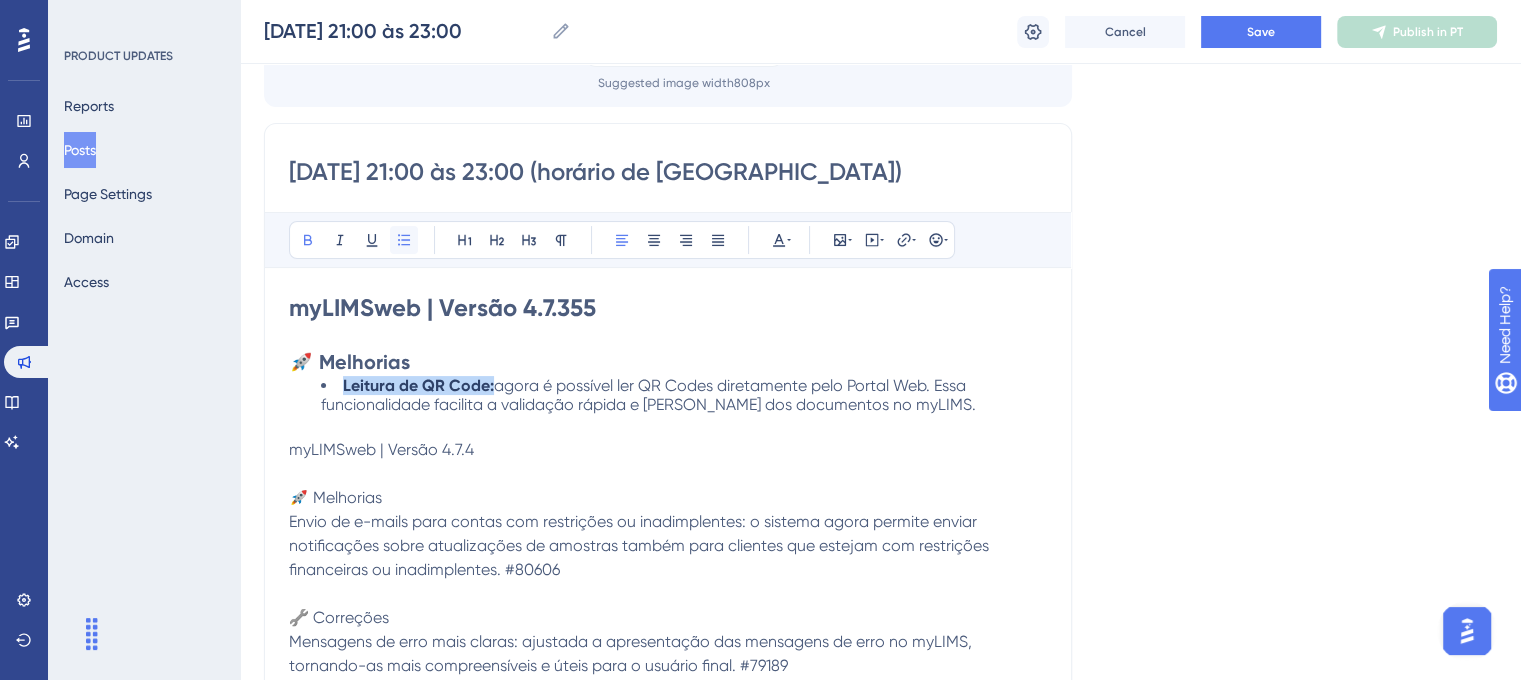 click 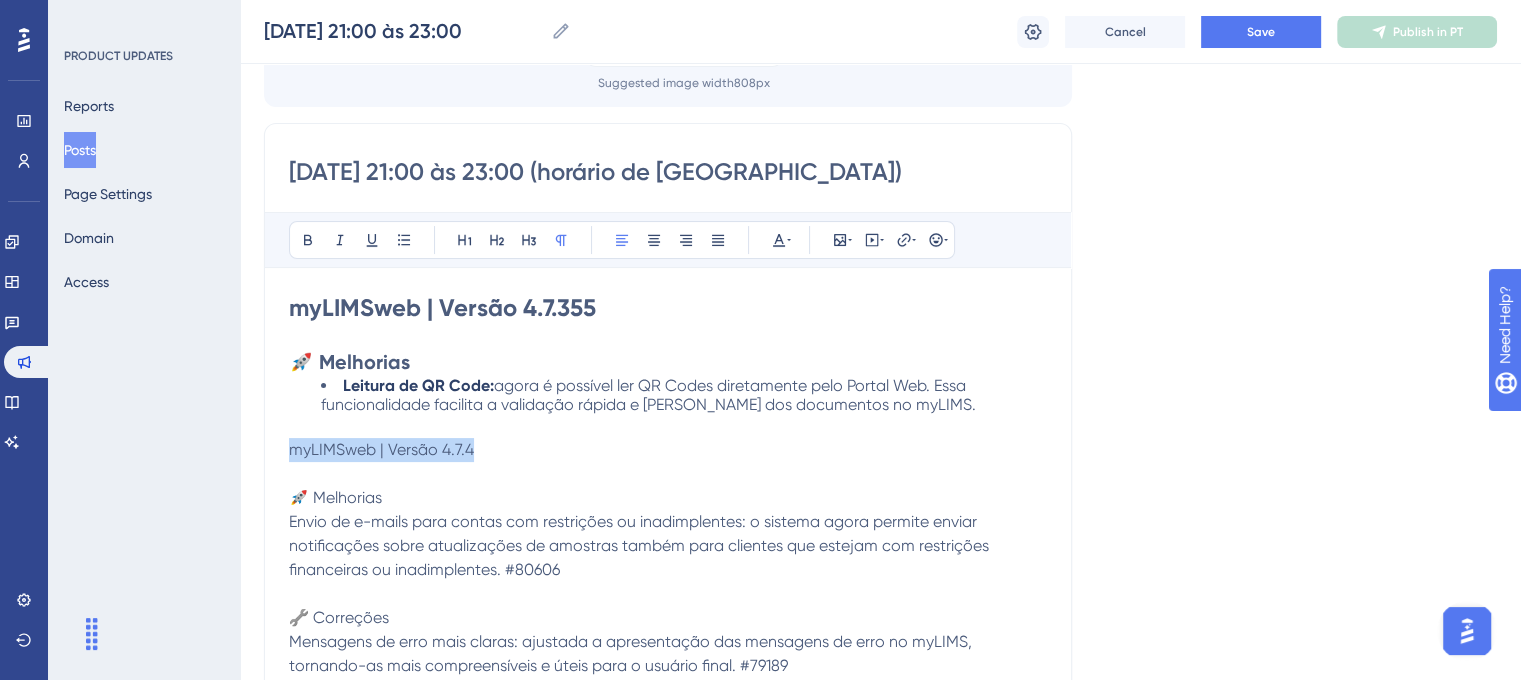 drag, startPoint x: 523, startPoint y: 455, endPoint x: 288, endPoint y: 452, distance: 235.01915 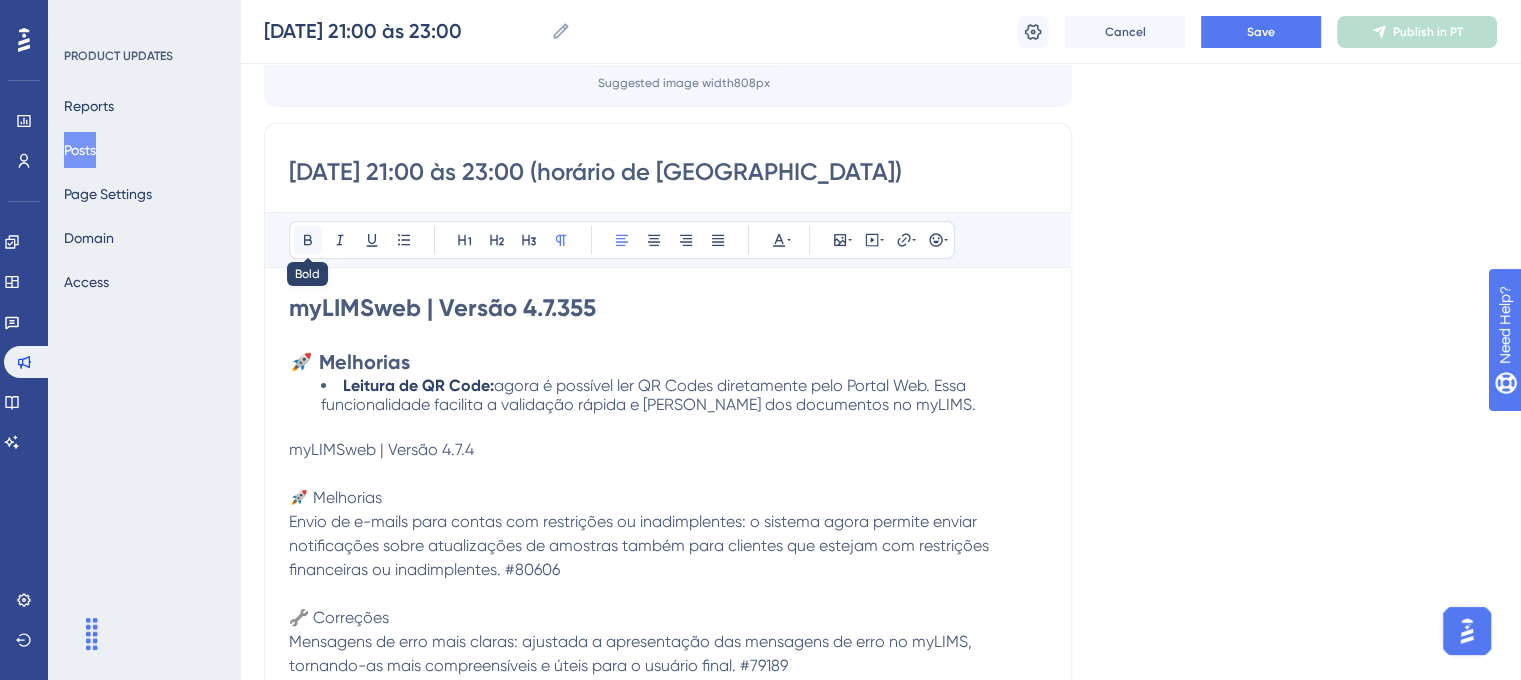 click 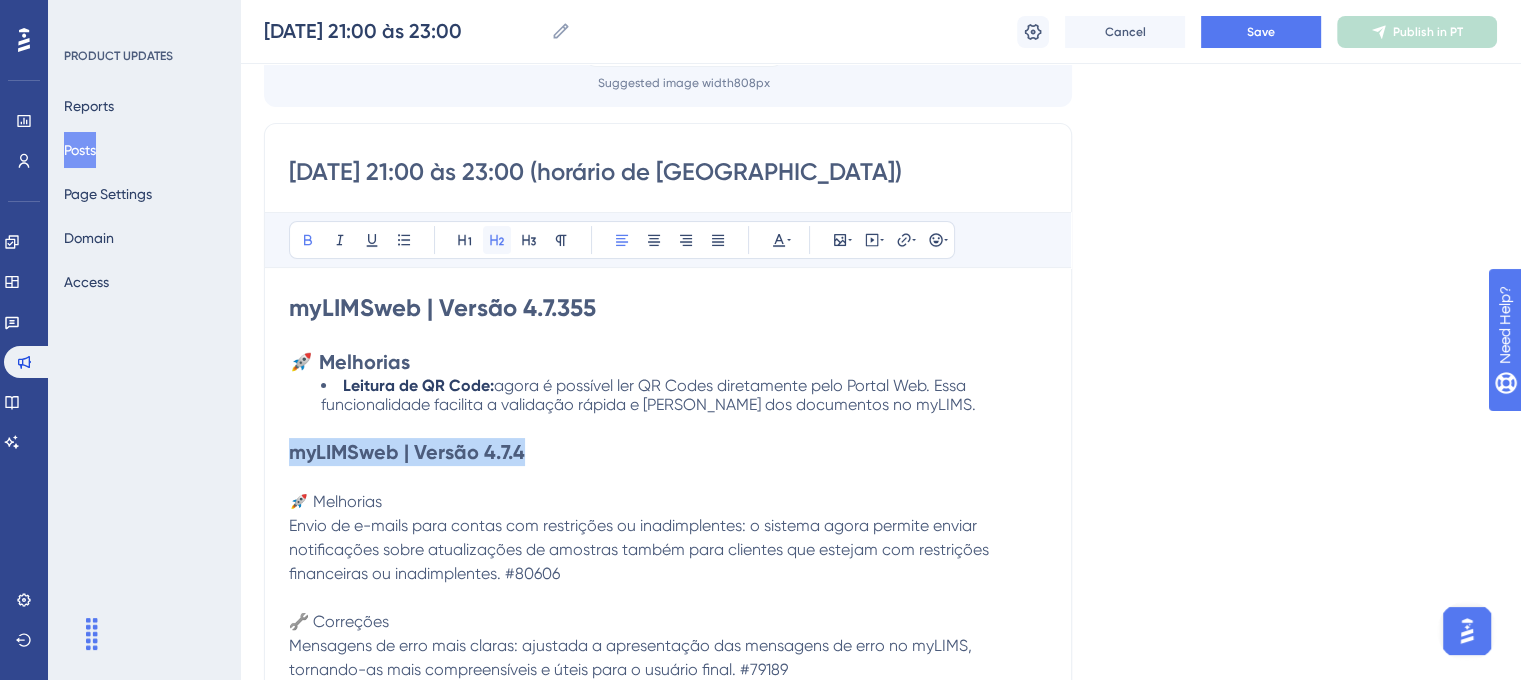 click at bounding box center [497, 240] 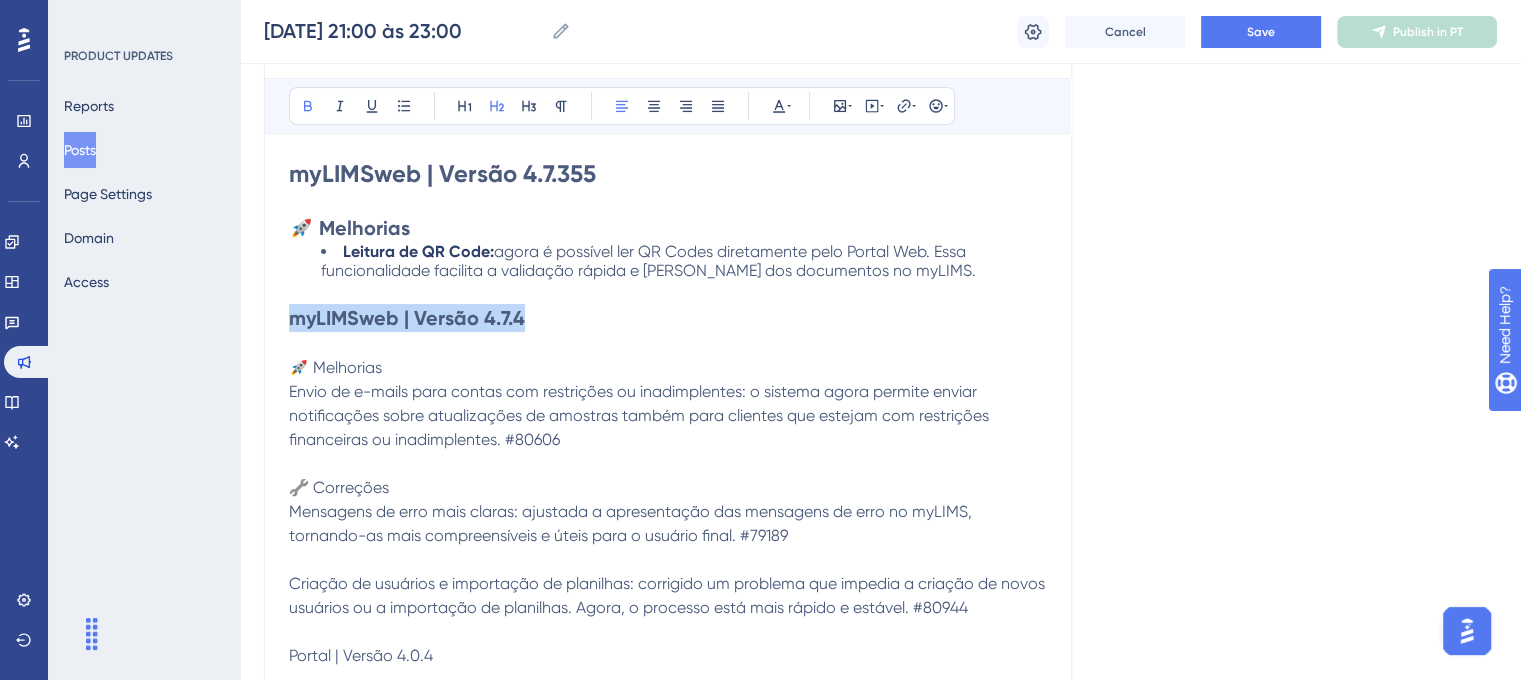 scroll, scrollTop: 309, scrollLeft: 0, axis: vertical 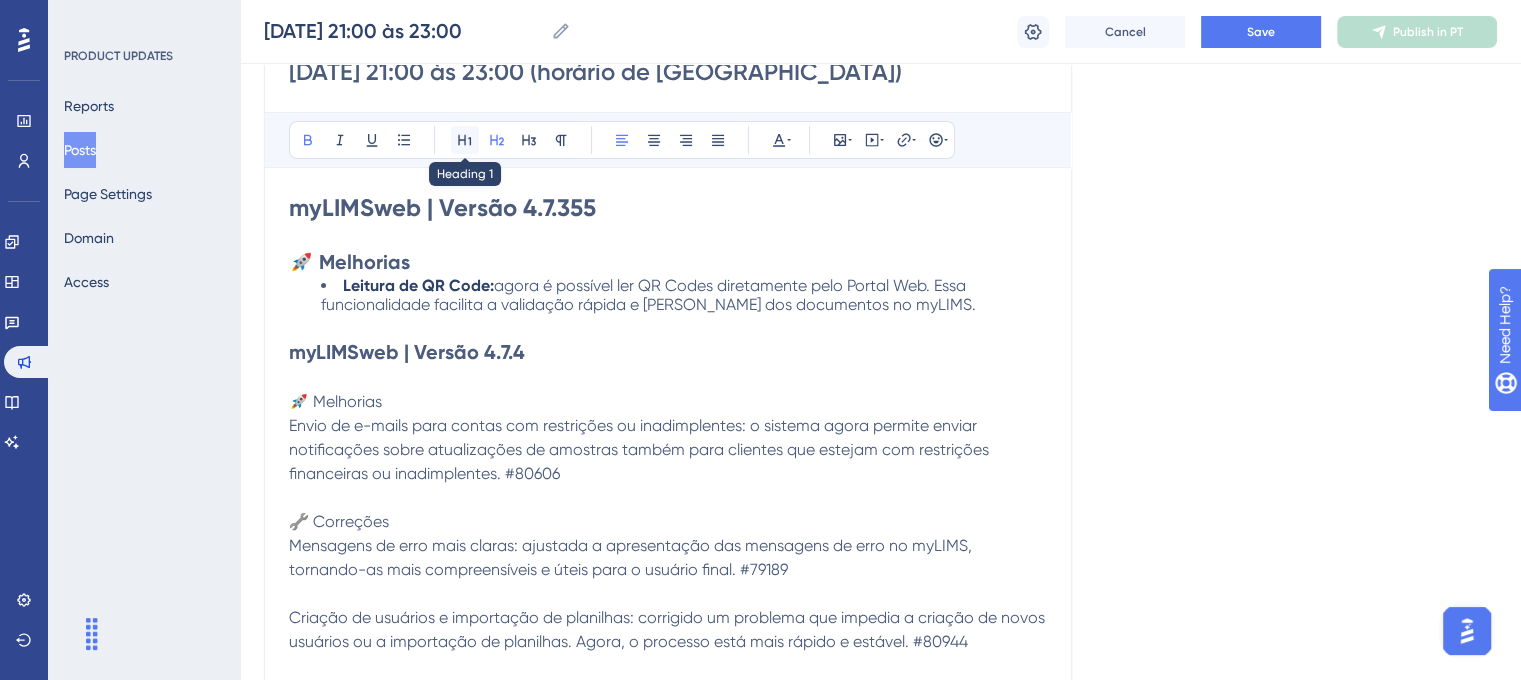 click at bounding box center [465, 140] 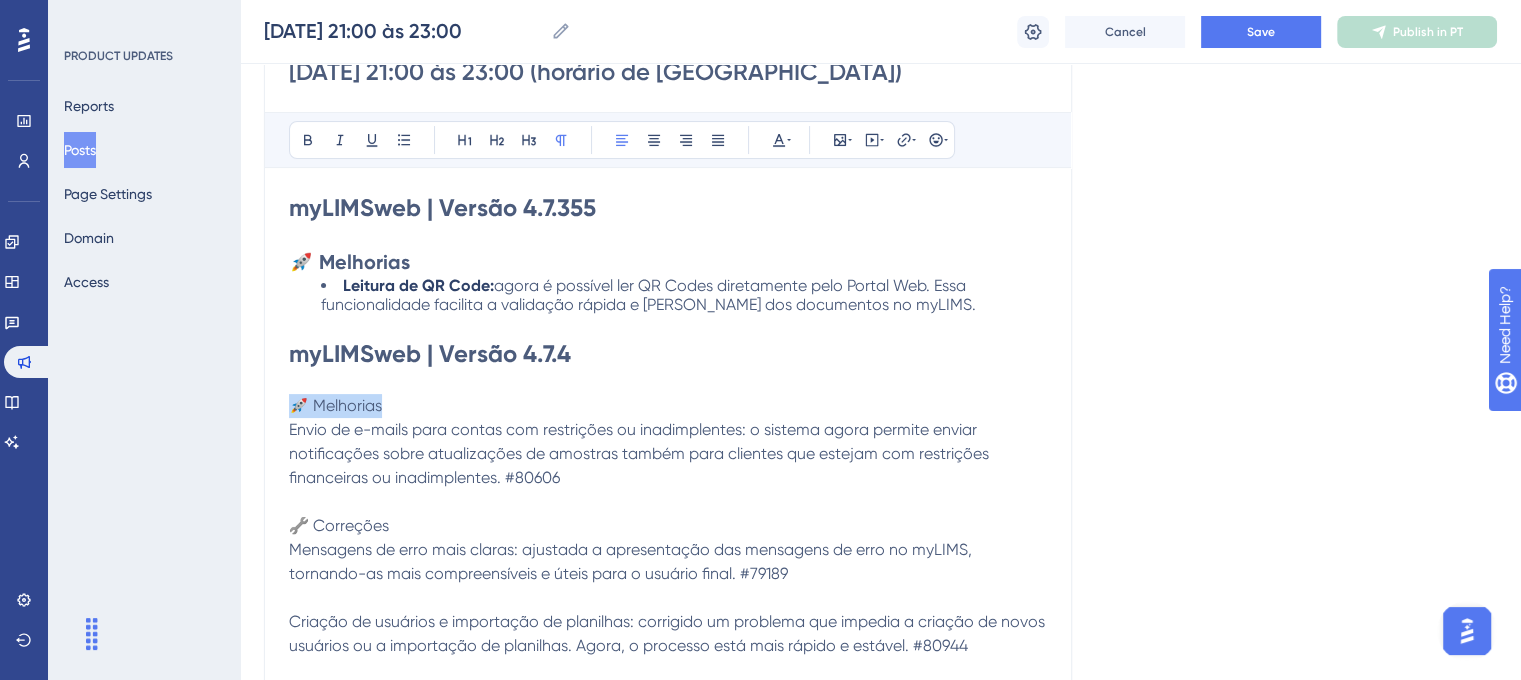 drag, startPoint x: 403, startPoint y: 401, endPoint x: 288, endPoint y: 400, distance: 115.00435 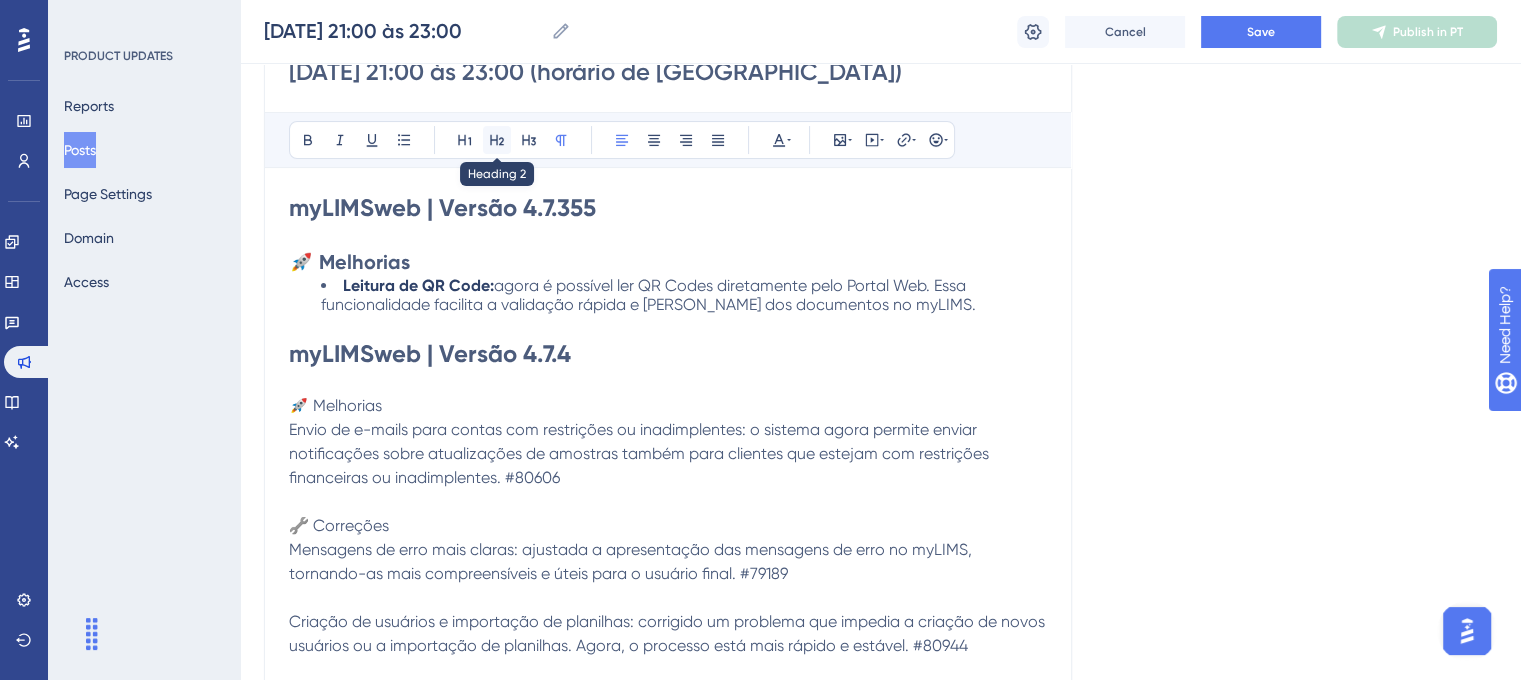 click 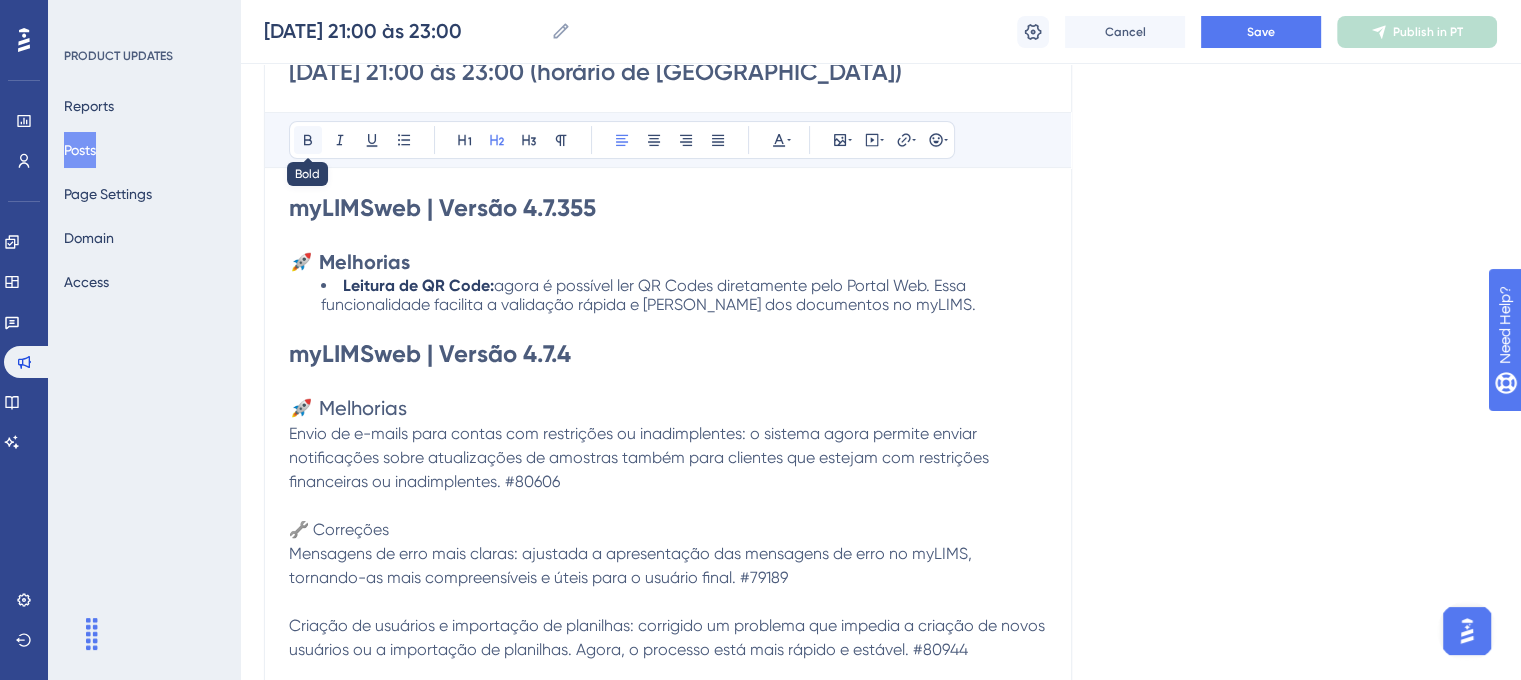 click at bounding box center (308, 140) 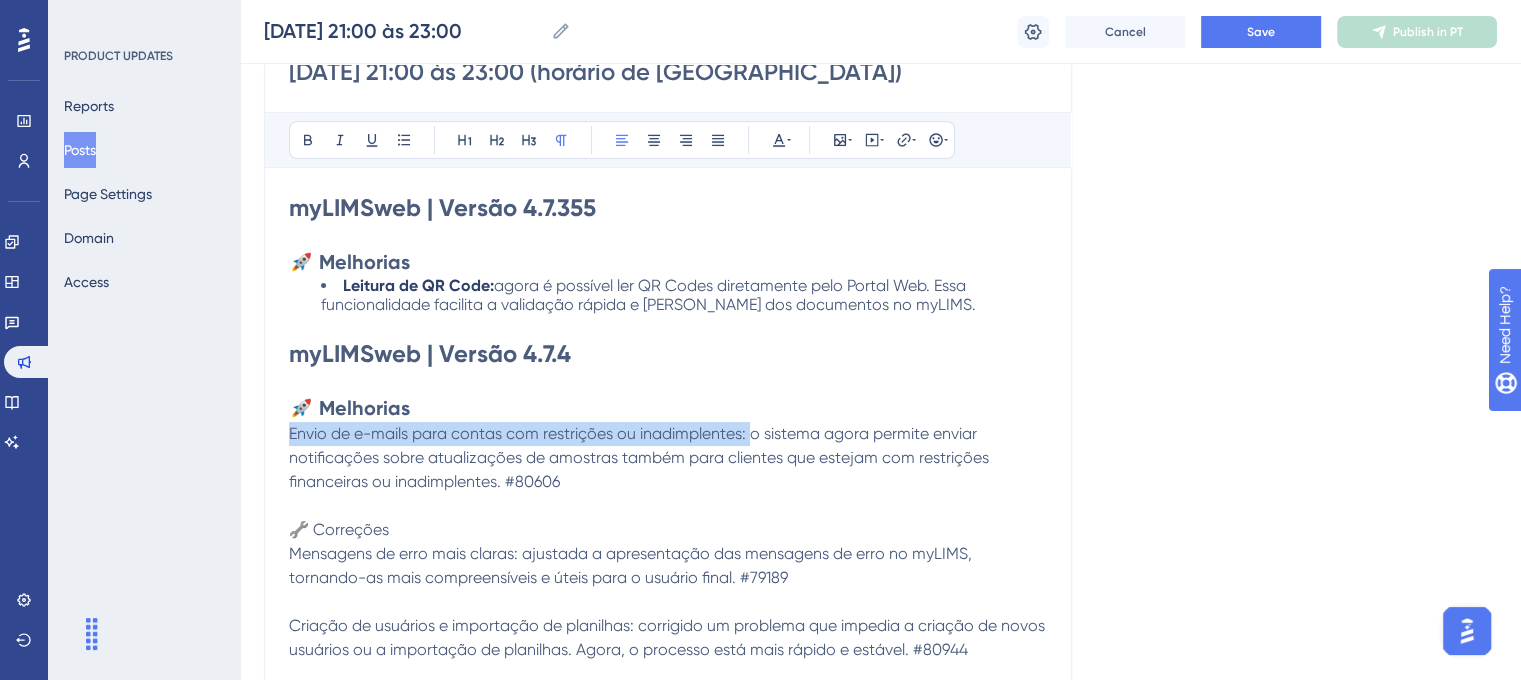 drag, startPoint x: 750, startPoint y: 434, endPoint x: 279, endPoint y: 431, distance: 471.00955 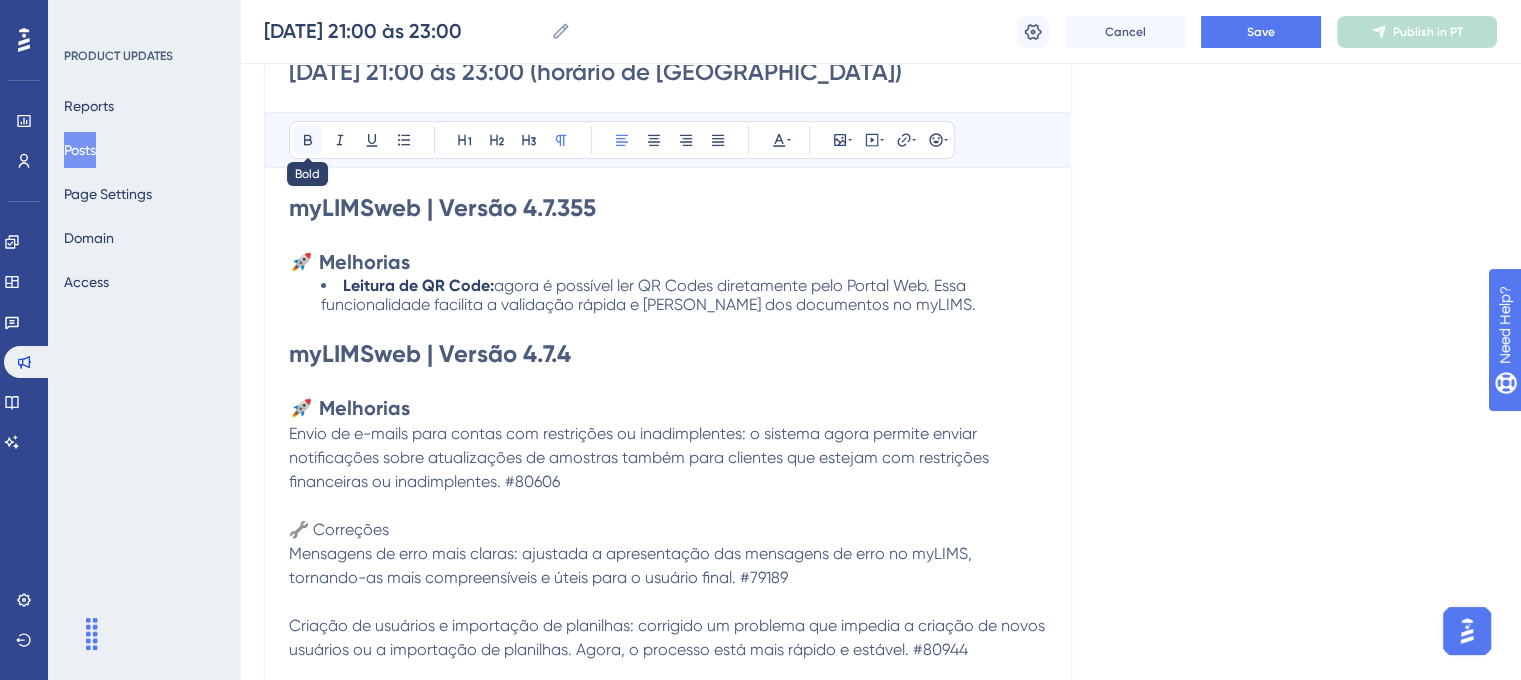 click 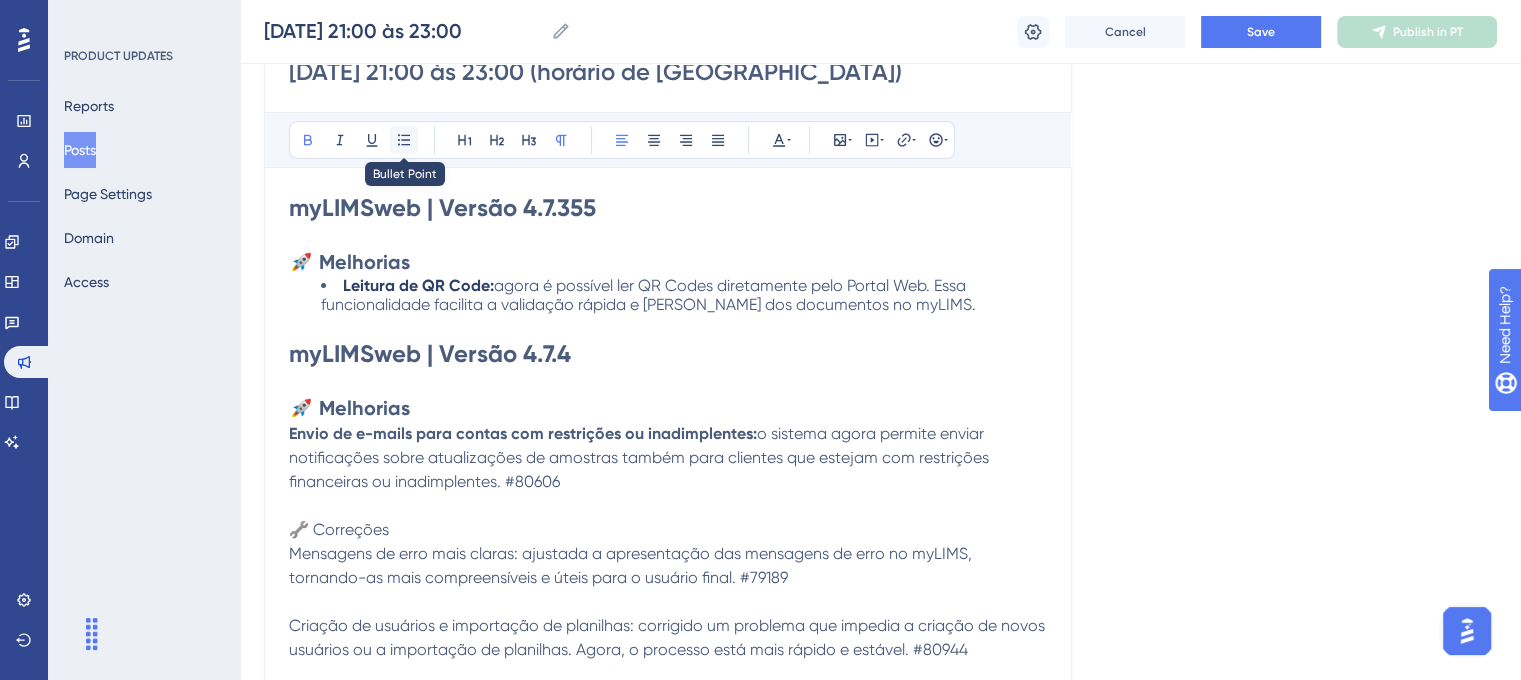 click 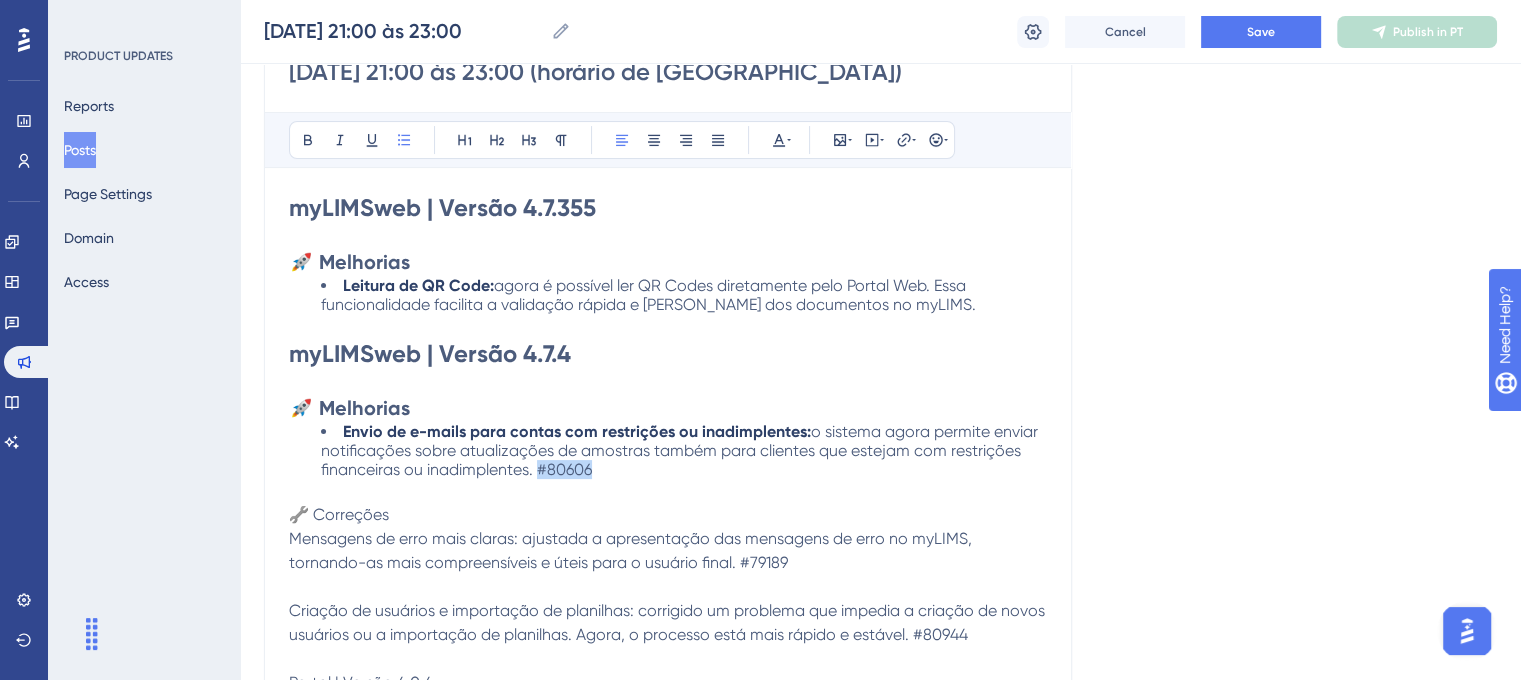 drag, startPoint x: 601, startPoint y: 467, endPoint x: 536, endPoint y: 471, distance: 65.12296 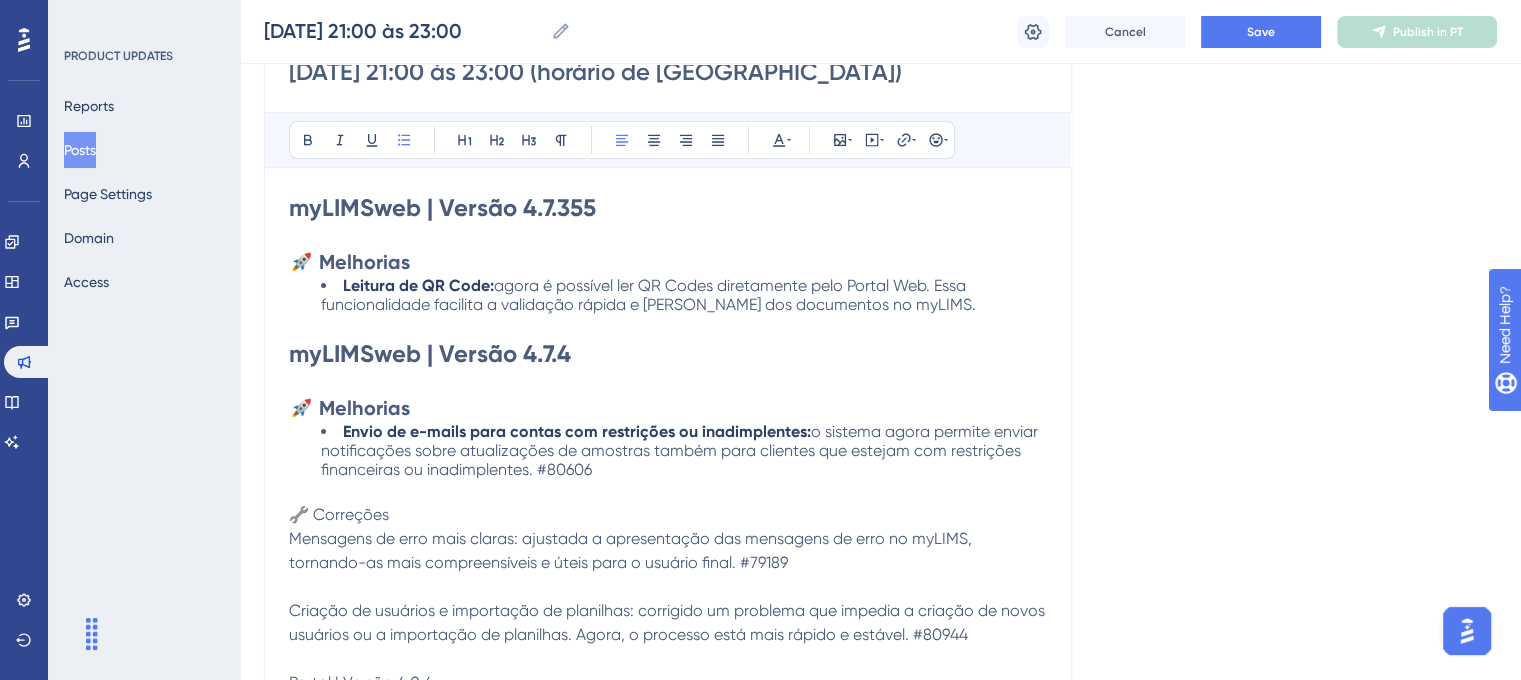 click on "Bold Italic Underline Bullet Point Heading 1 Heading 2 Heading 3 Normal Align Left Align Center Align Right Align Justify Text Color Insert Image Embed Video Hyperlink Emojis" at bounding box center [622, 140] 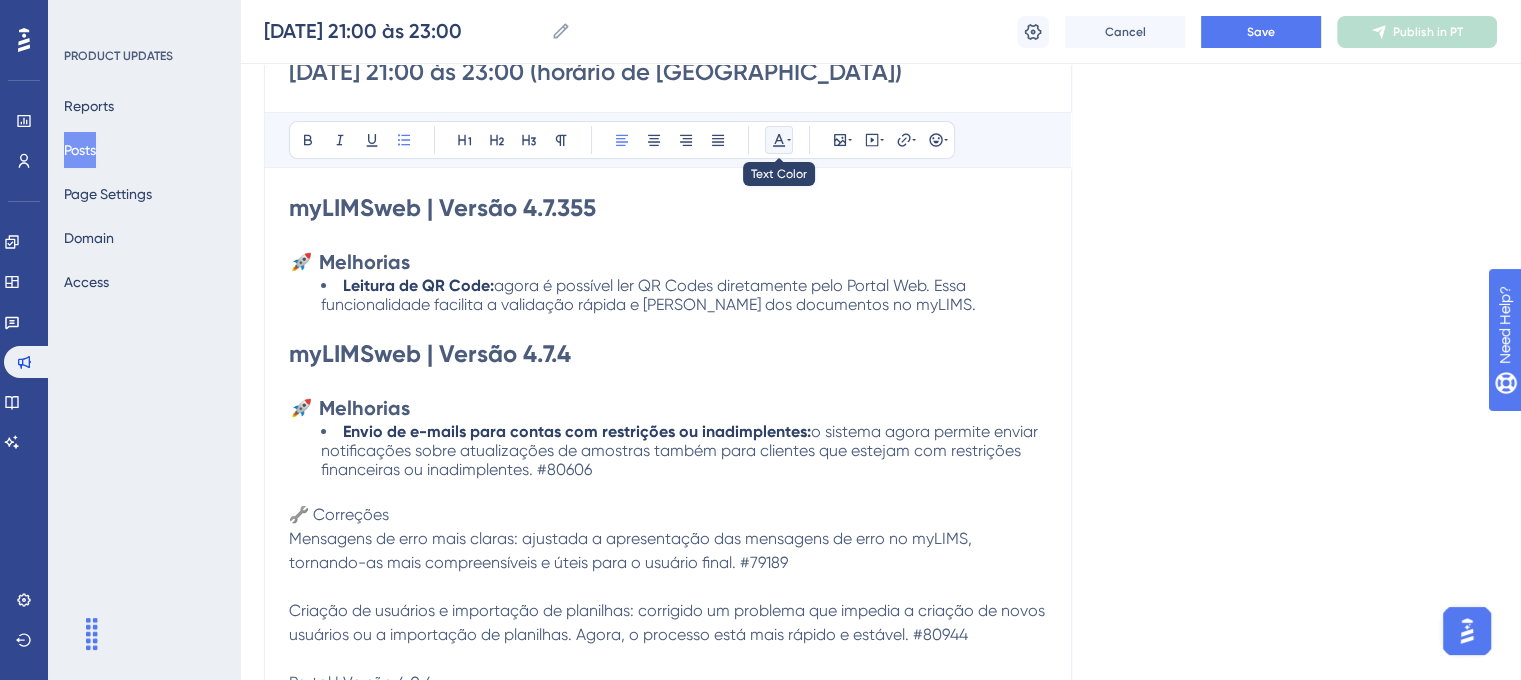 click 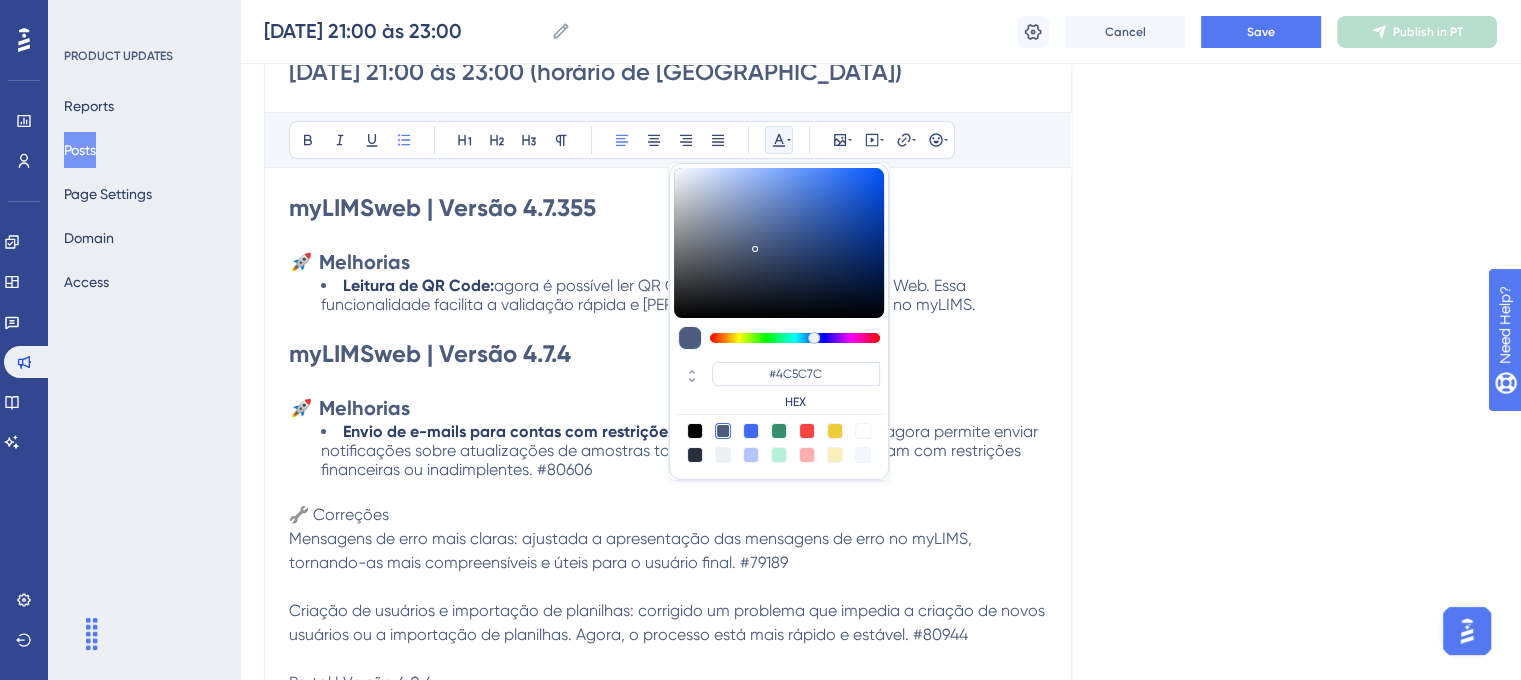 click at bounding box center [863, 431] 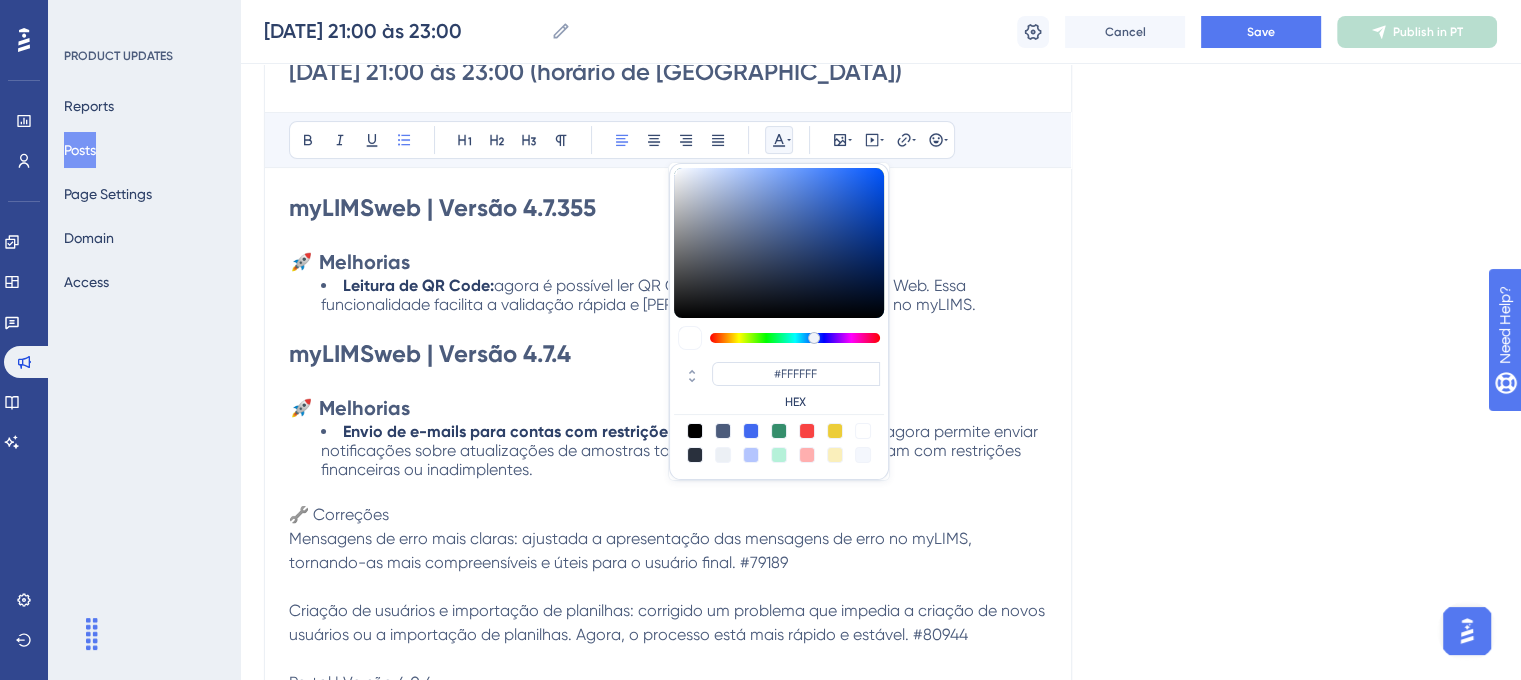 click on "🔧 Correções" at bounding box center [668, 515] 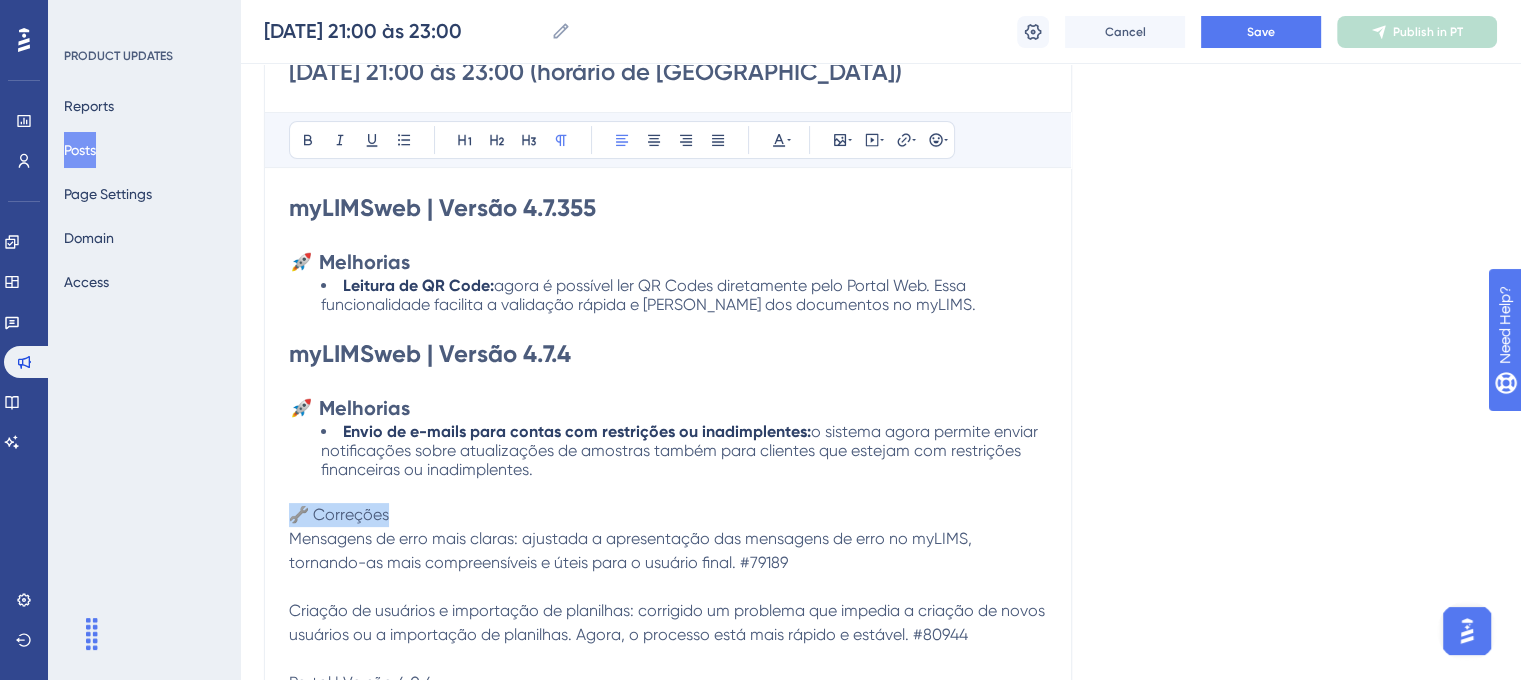drag, startPoint x: 423, startPoint y: 519, endPoint x: 289, endPoint y: 519, distance: 134 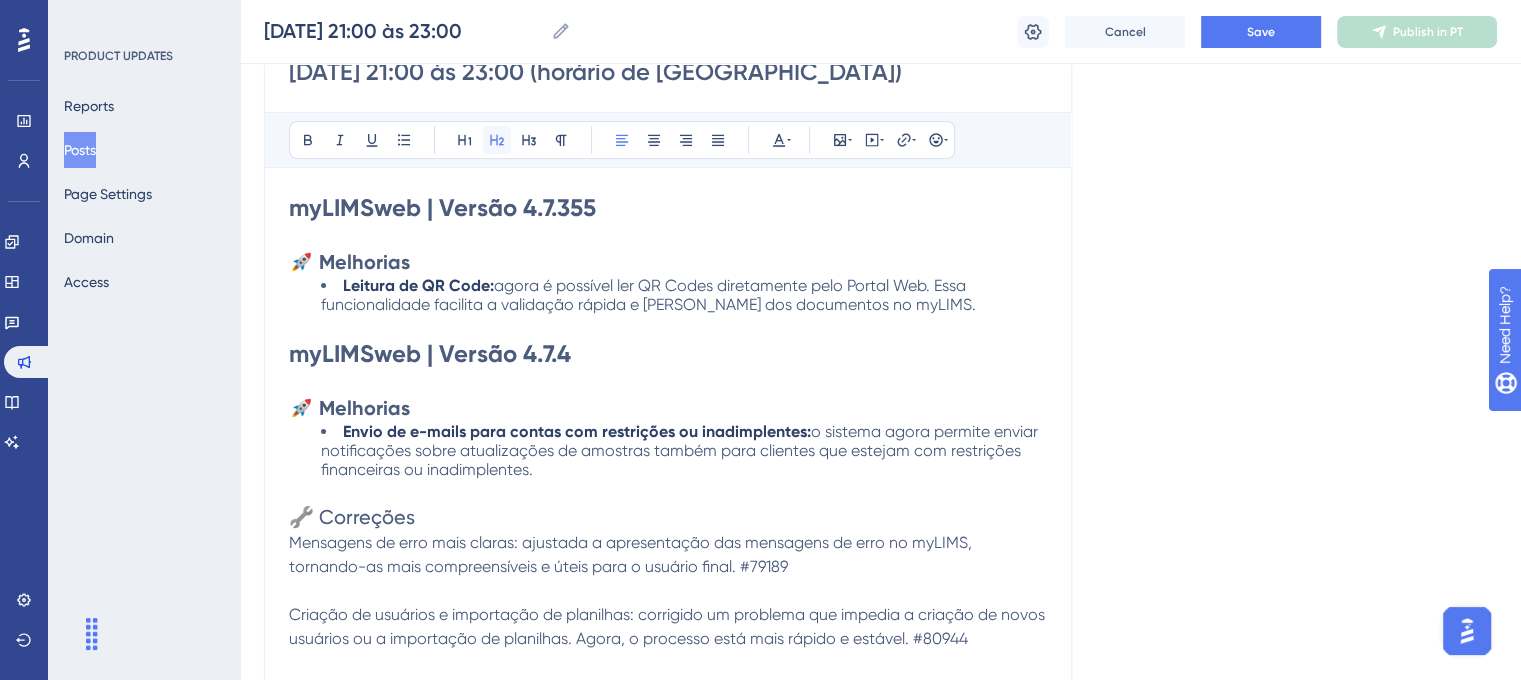 click 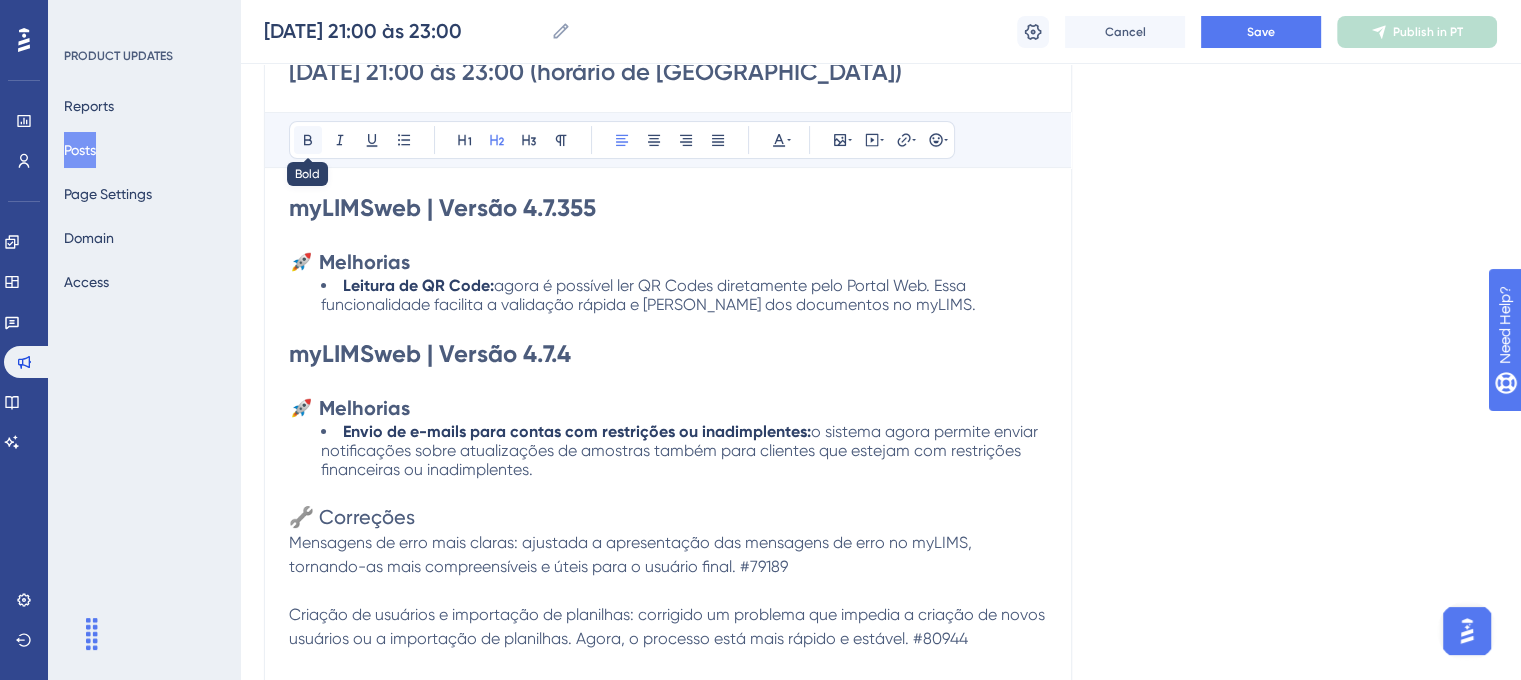 click at bounding box center (308, 140) 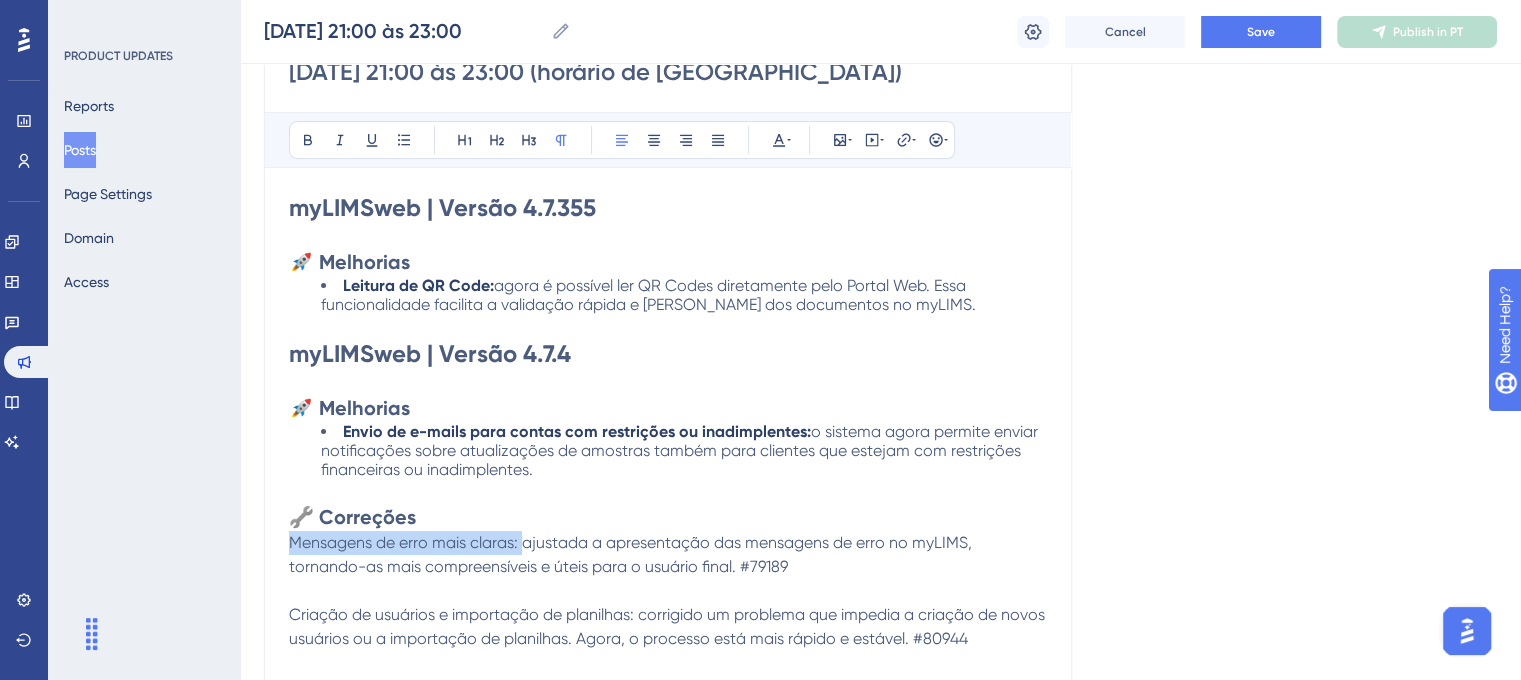 drag, startPoint x: 521, startPoint y: 539, endPoint x: 288, endPoint y: 543, distance: 233.03433 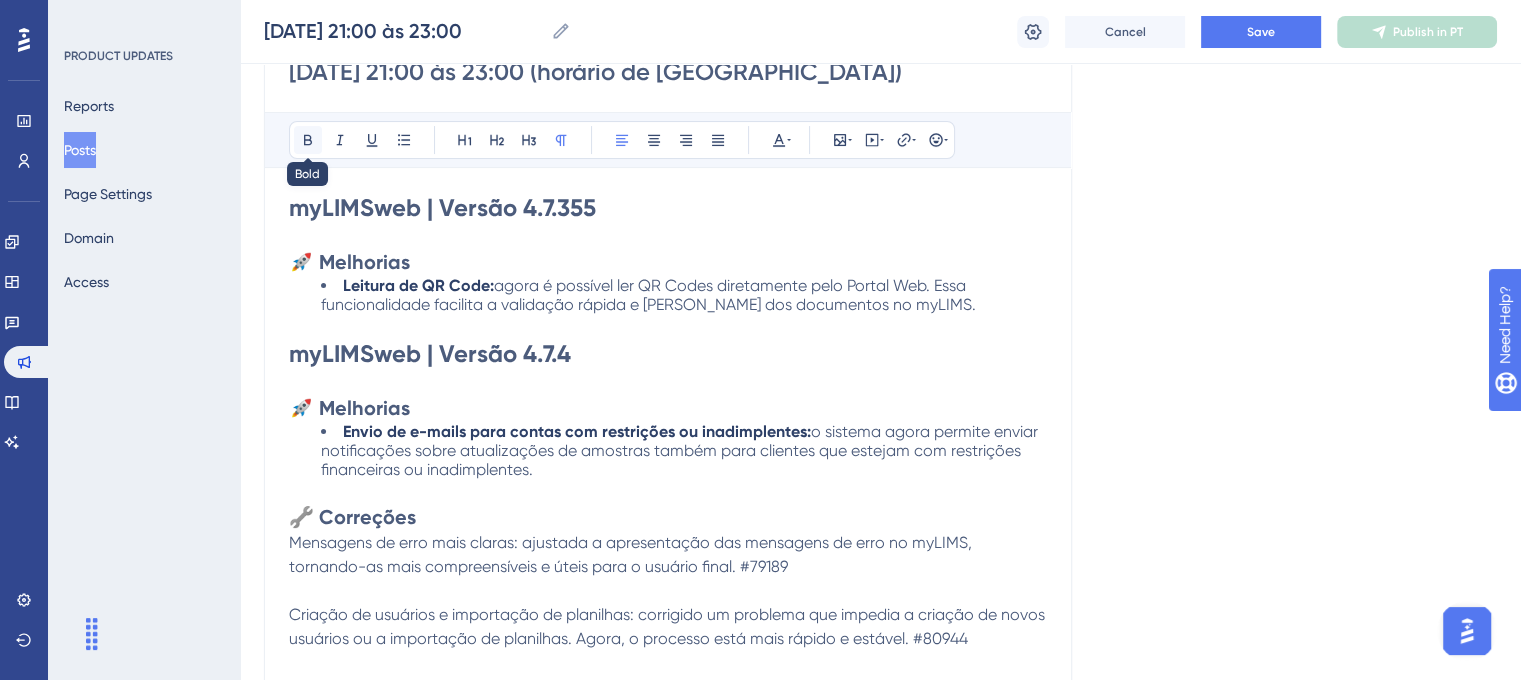 click 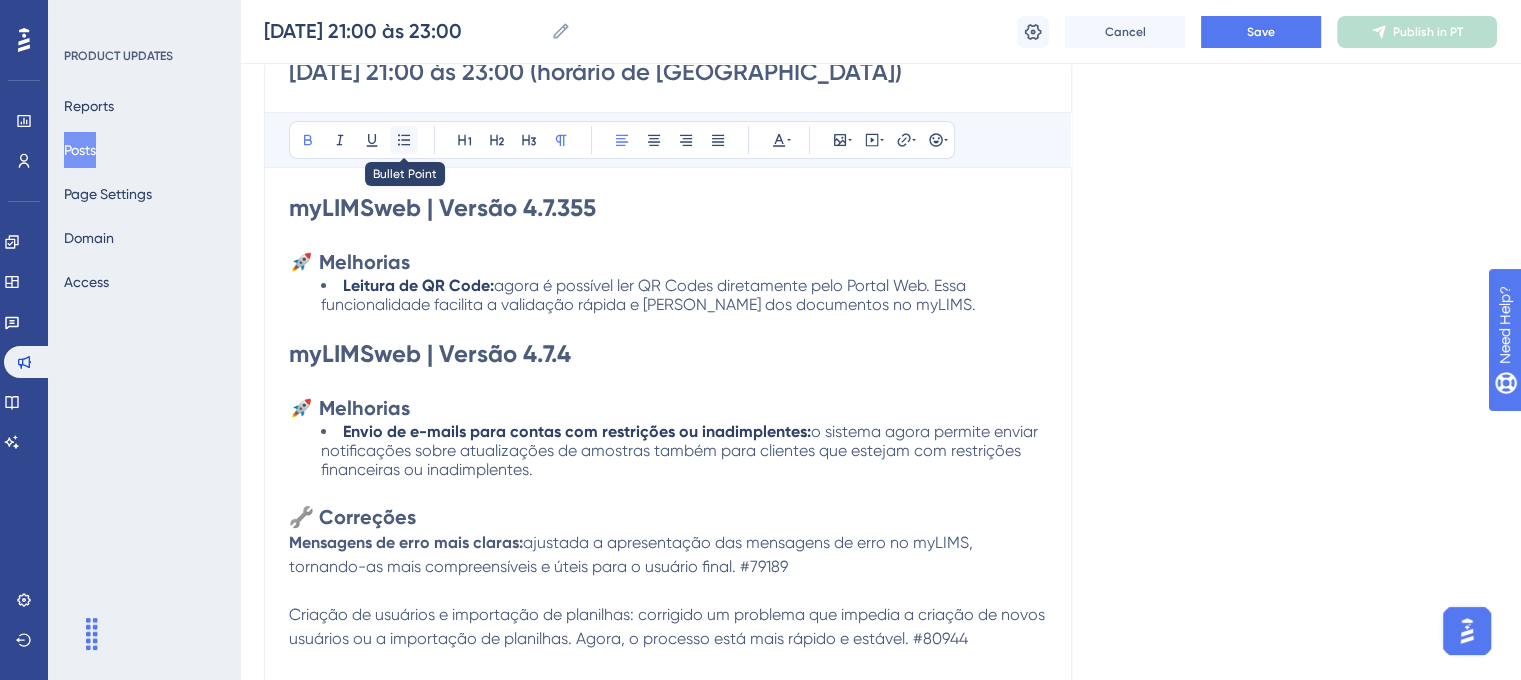 click 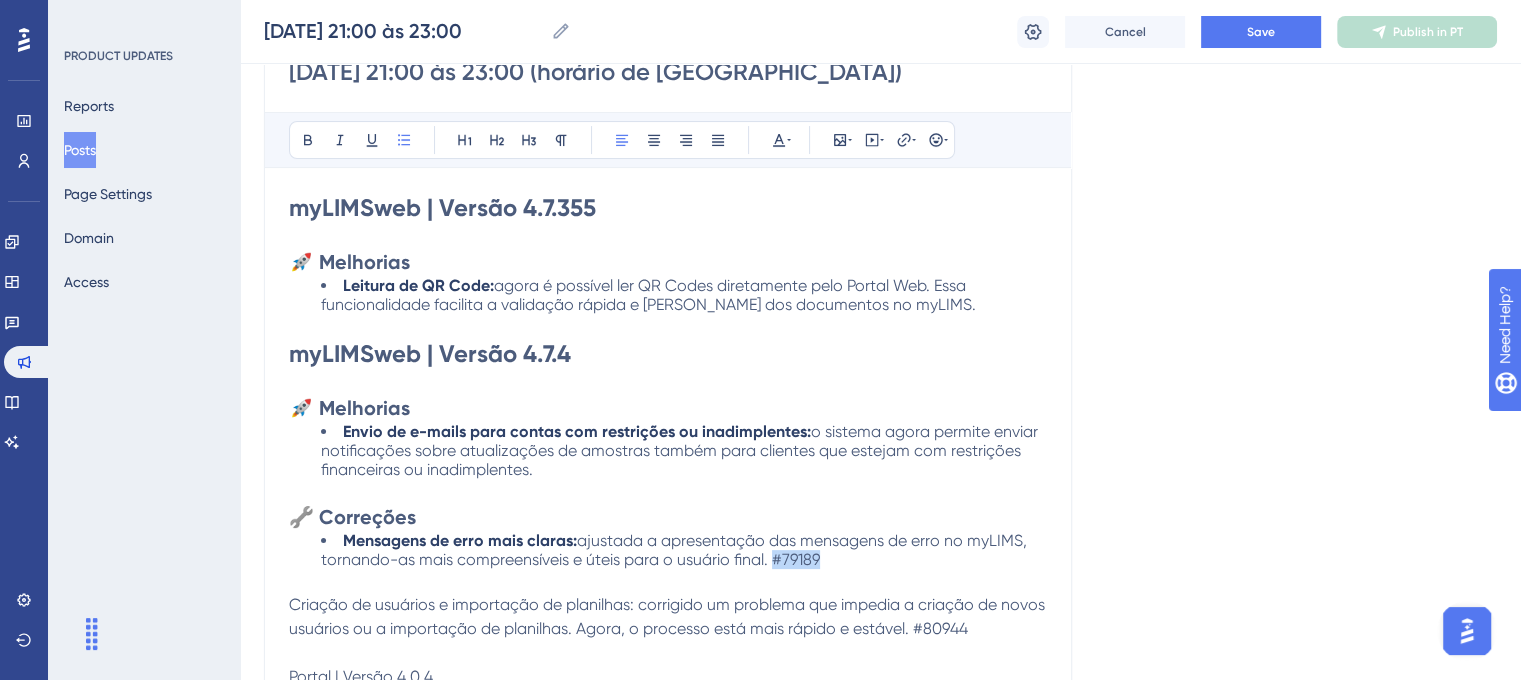 drag, startPoint x: 824, startPoint y: 562, endPoint x: 772, endPoint y: 552, distance: 52.95281 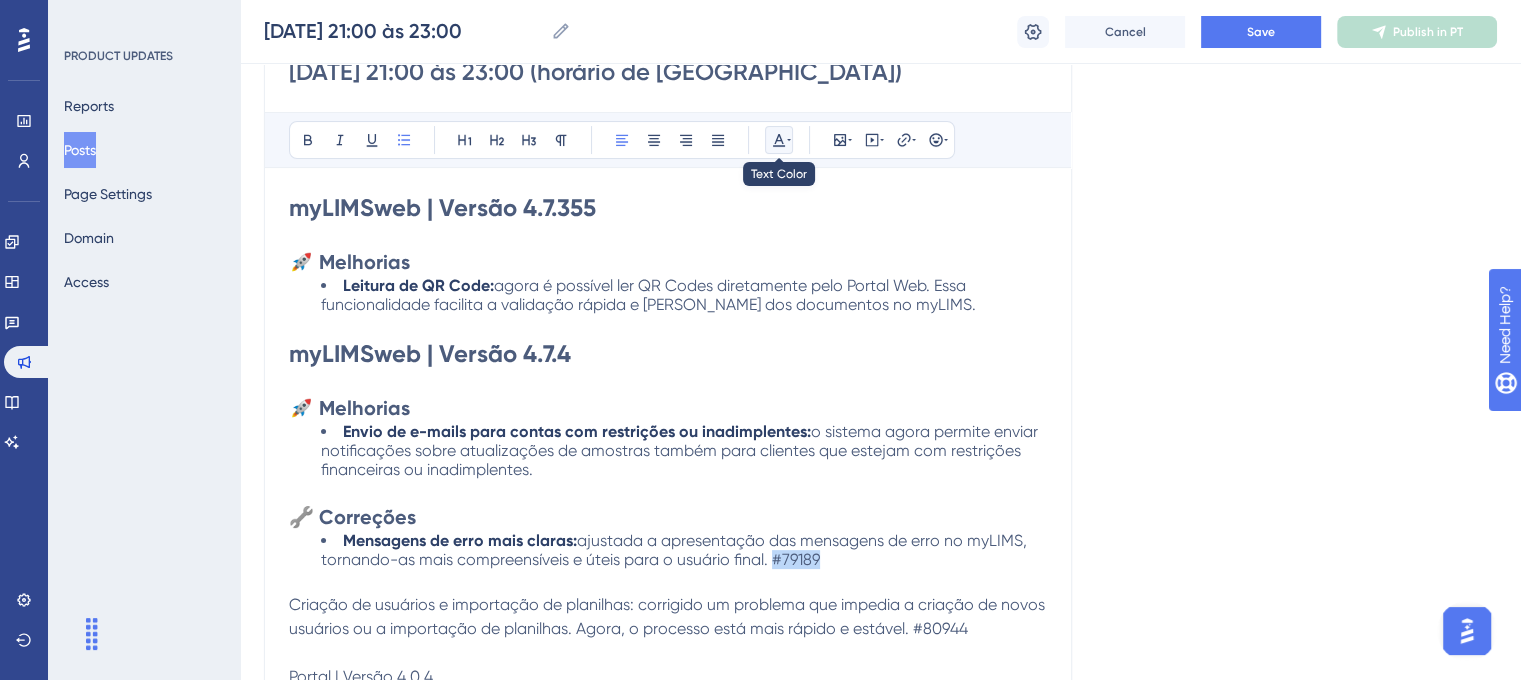 click 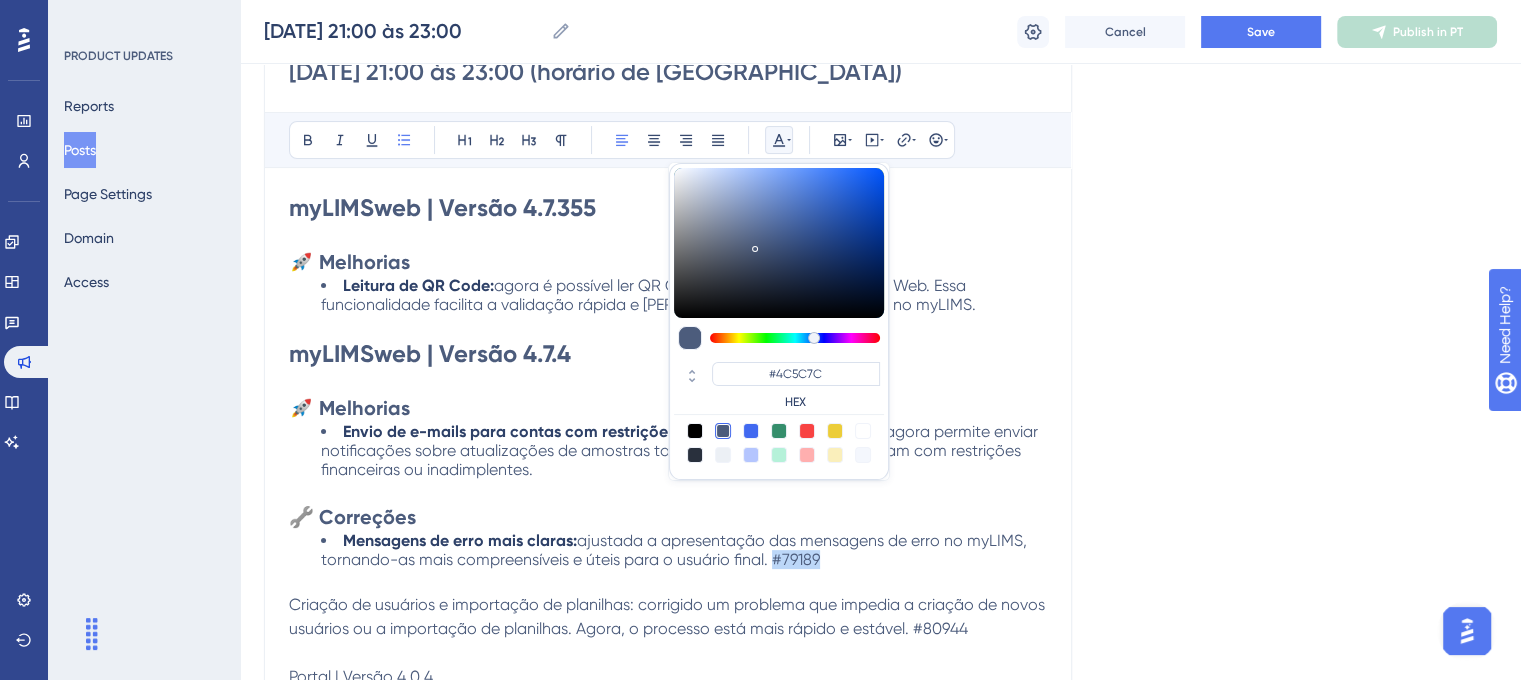 click at bounding box center (863, 431) 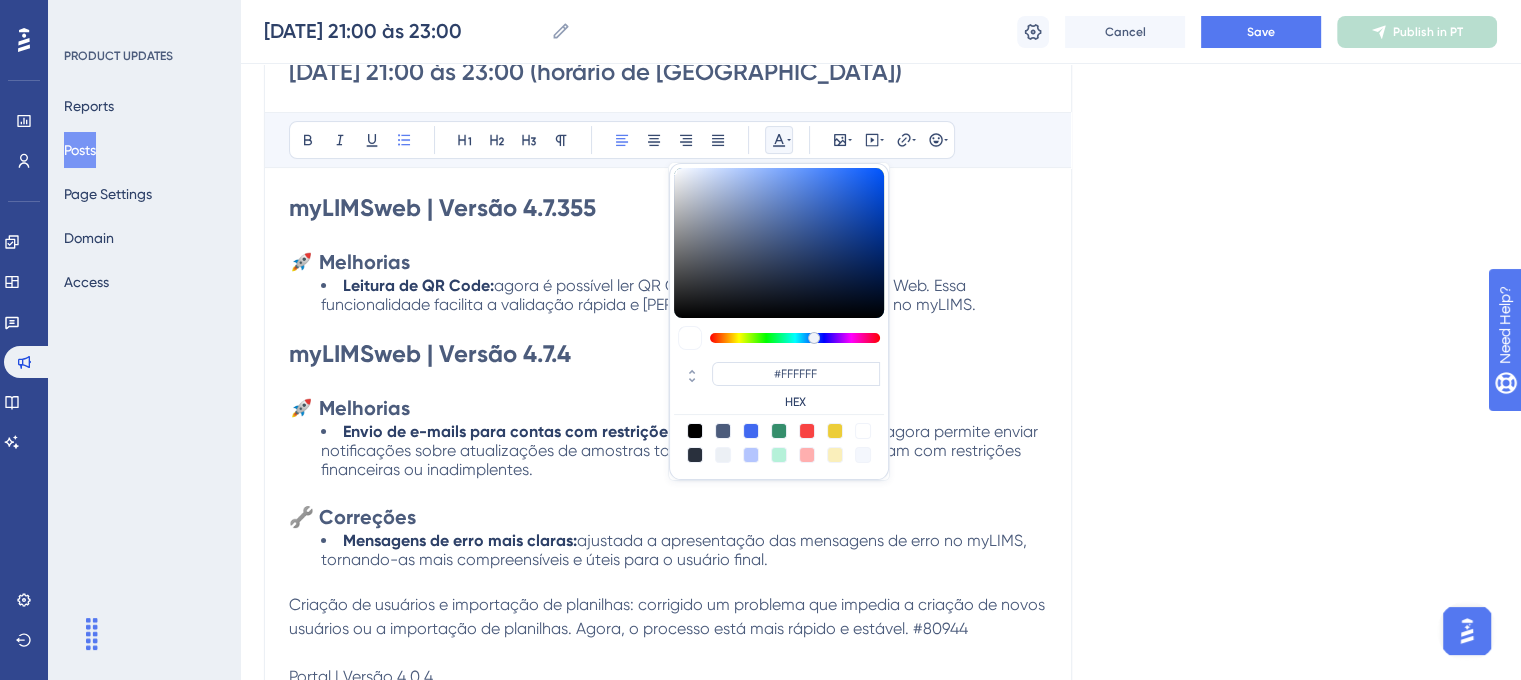 click at bounding box center [668, 581] 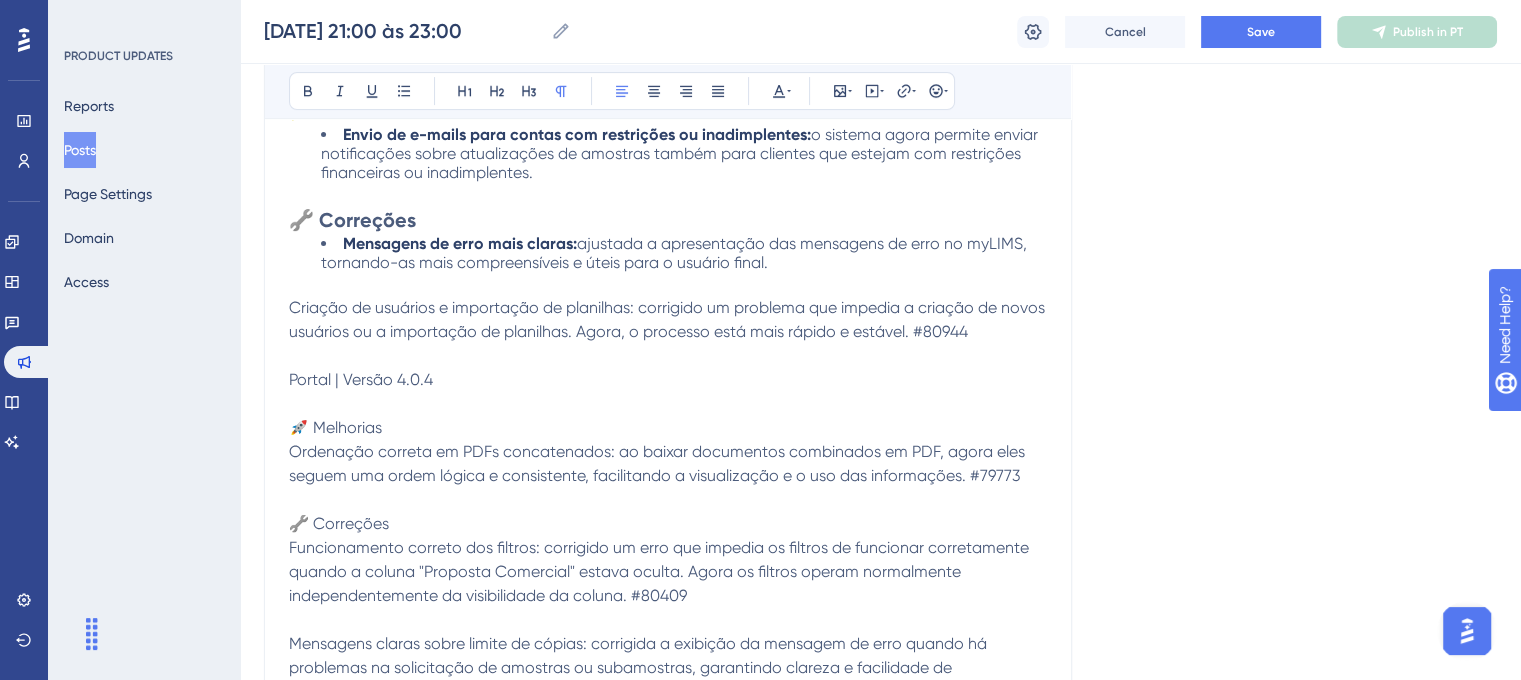 scroll, scrollTop: 609, scrollLeft: 0, axis: vertical 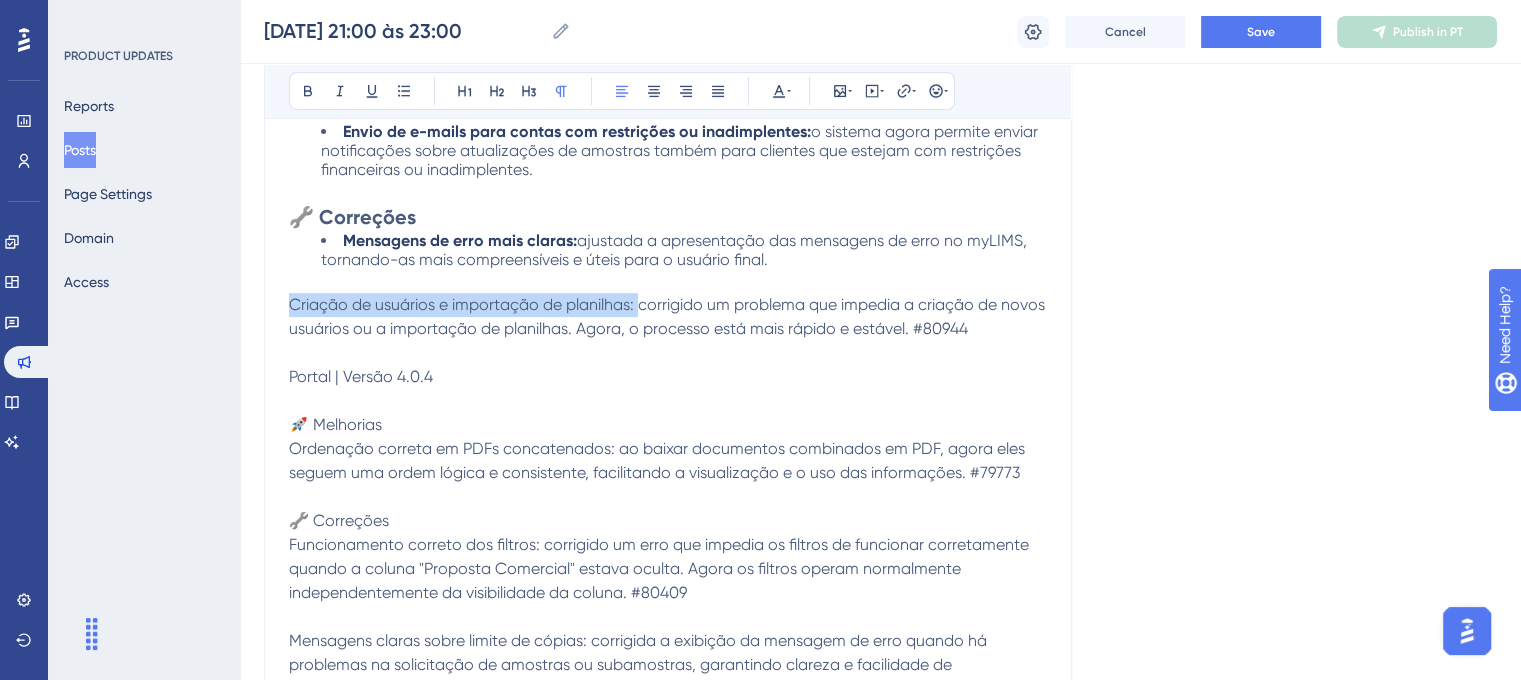 drag, startPoint x: 639, startPoint y: 303, endPoint x: 290, endPoint y: 311, distance: 349.09167 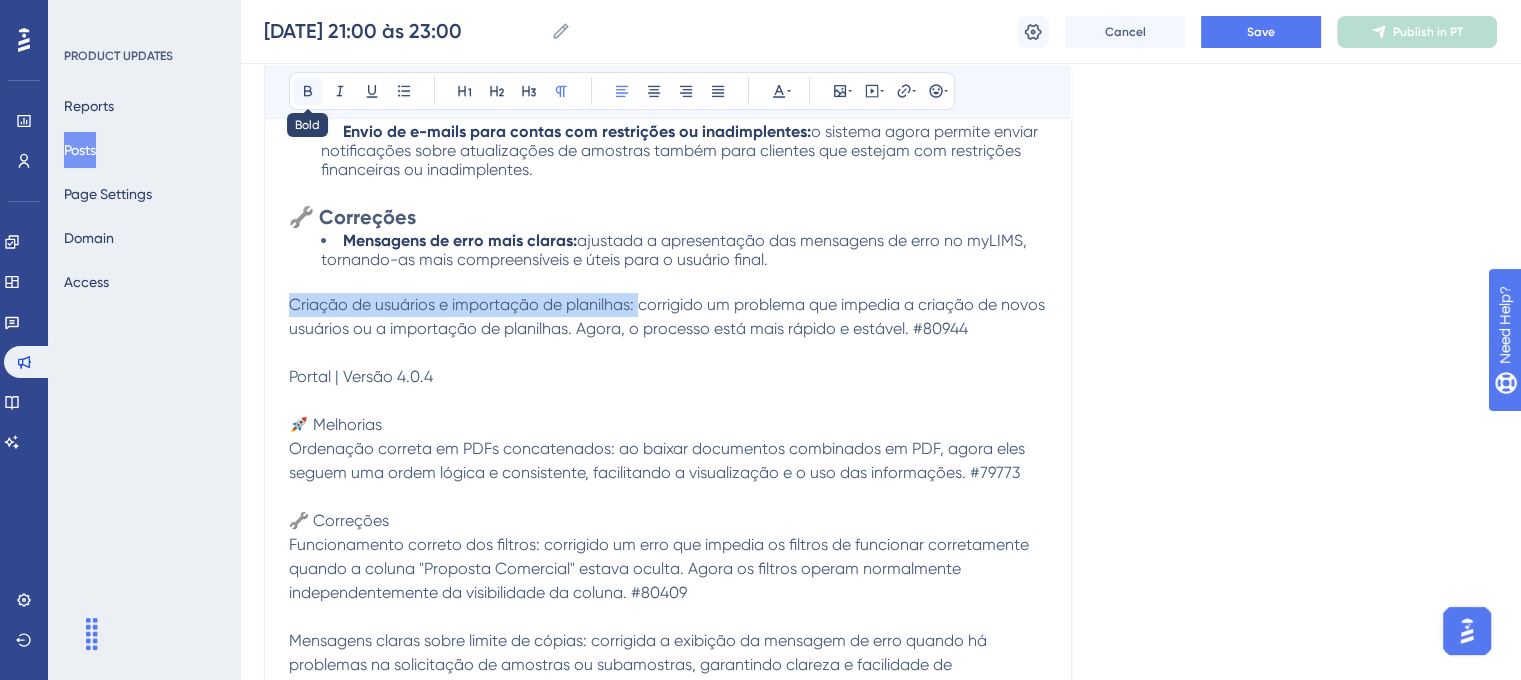 click 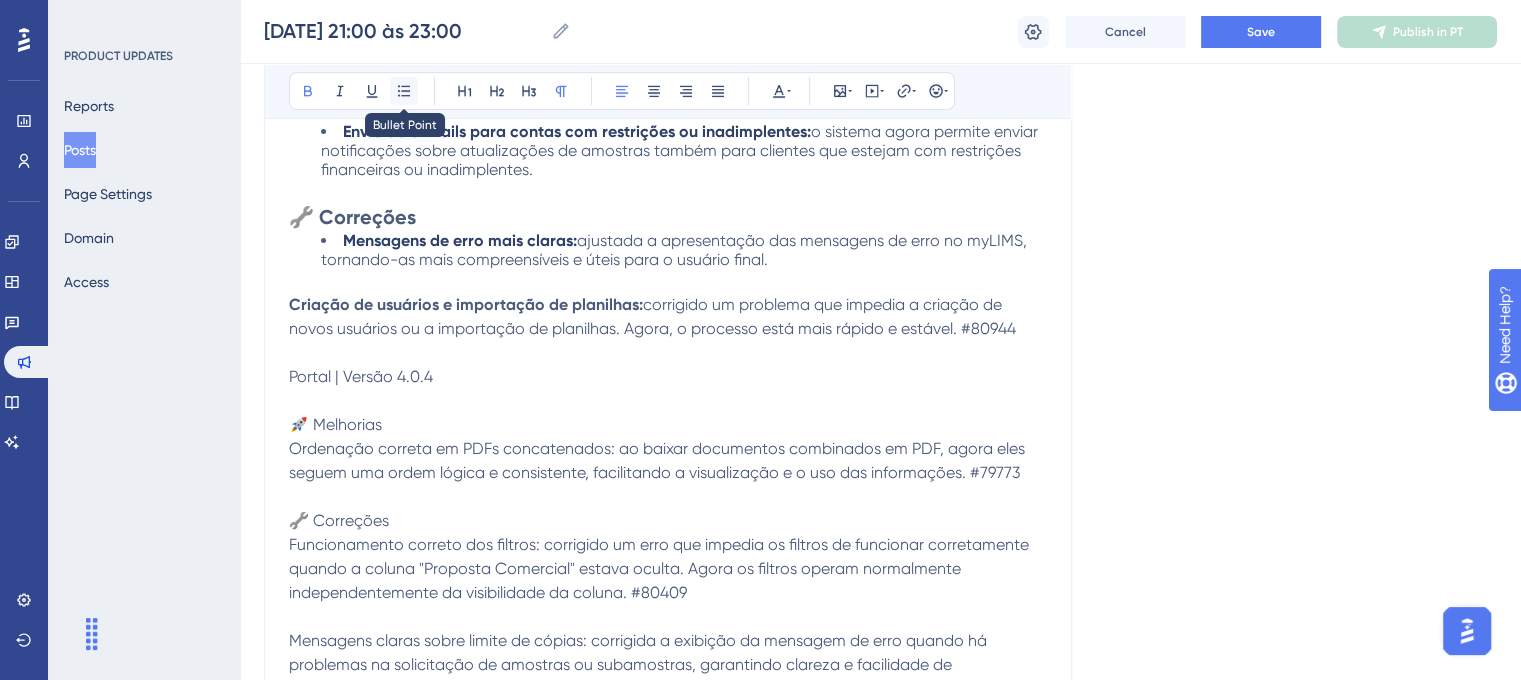 click 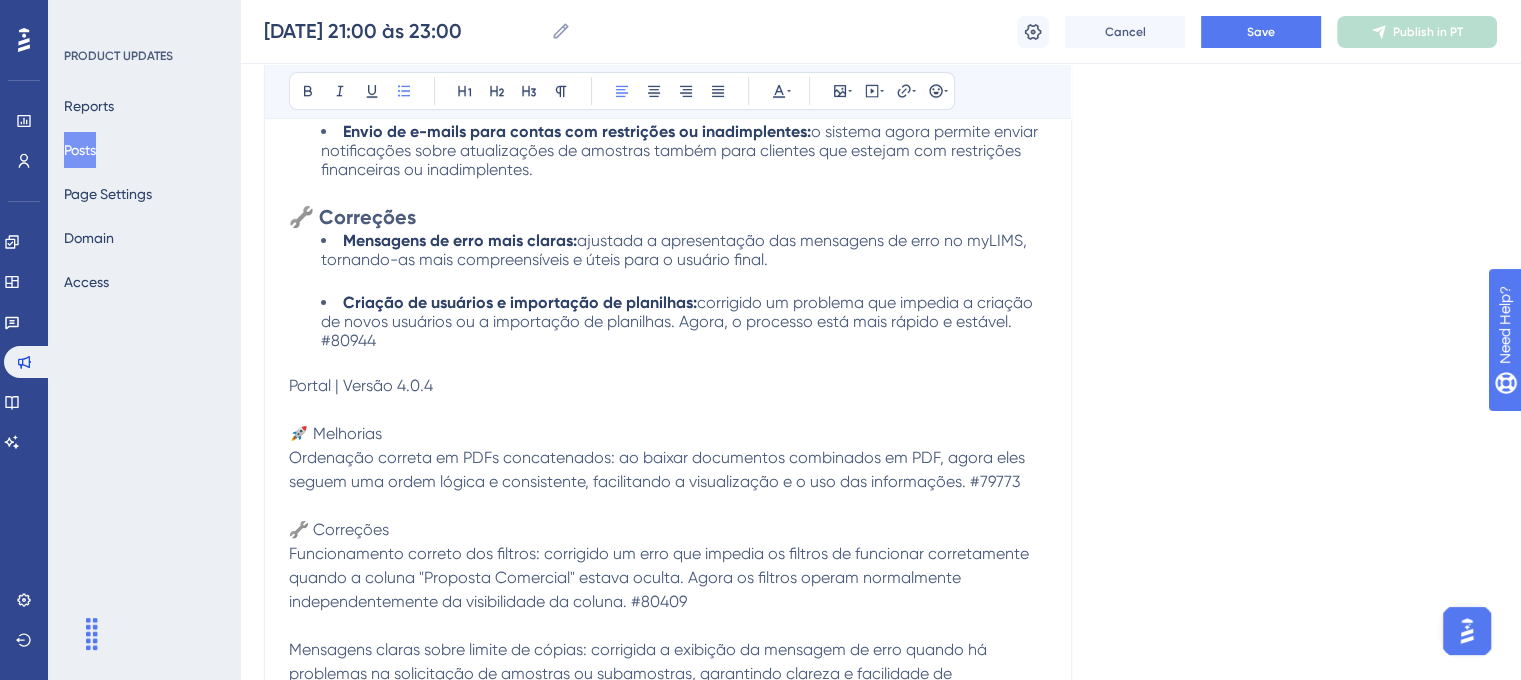 click on "corrigido um problema que impedia a criação de novos usuários ou a importação de planilhas. Agora, o processo está mais rápido e estável. #80944" at bounding box center (679, 321) 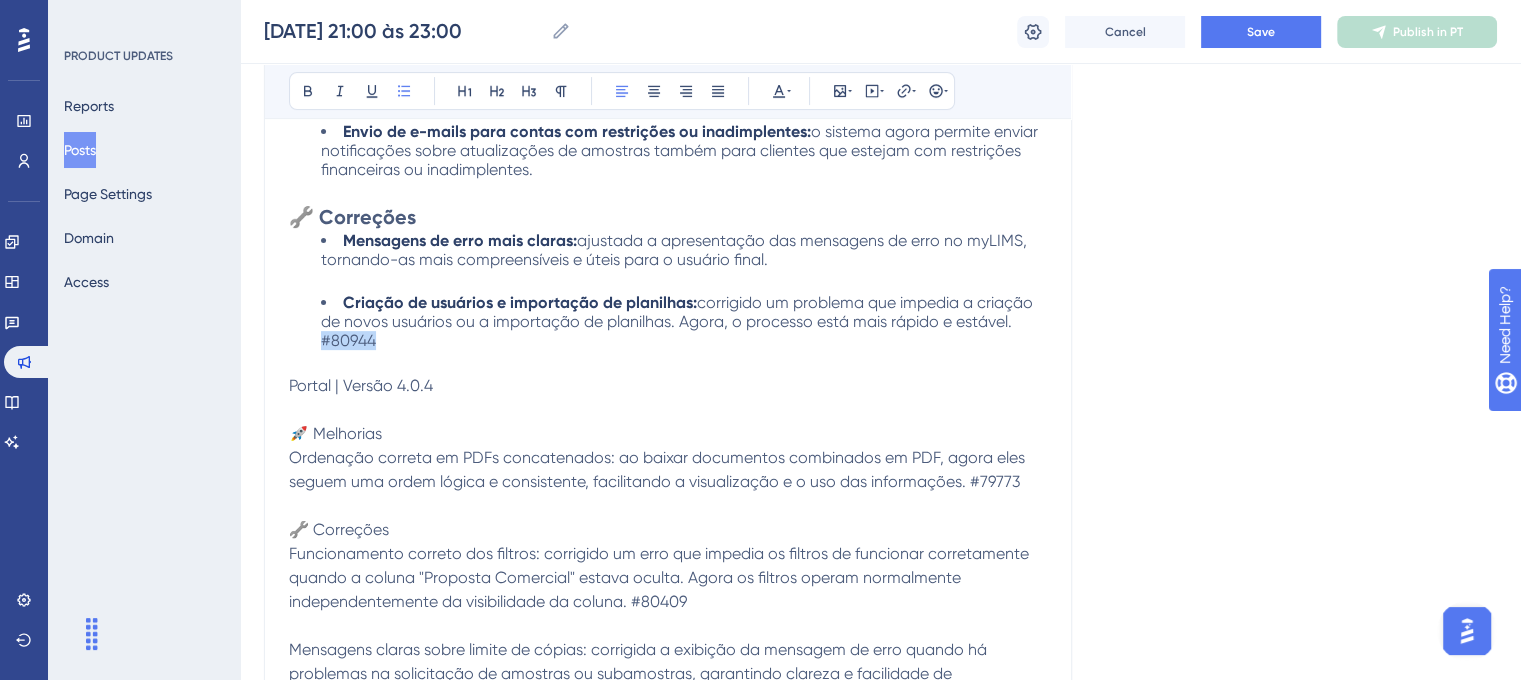 drag, startPoint x: 380, startPoint y: 336, endPoint x: 297, endPoint y: 339, distance: 83.0542 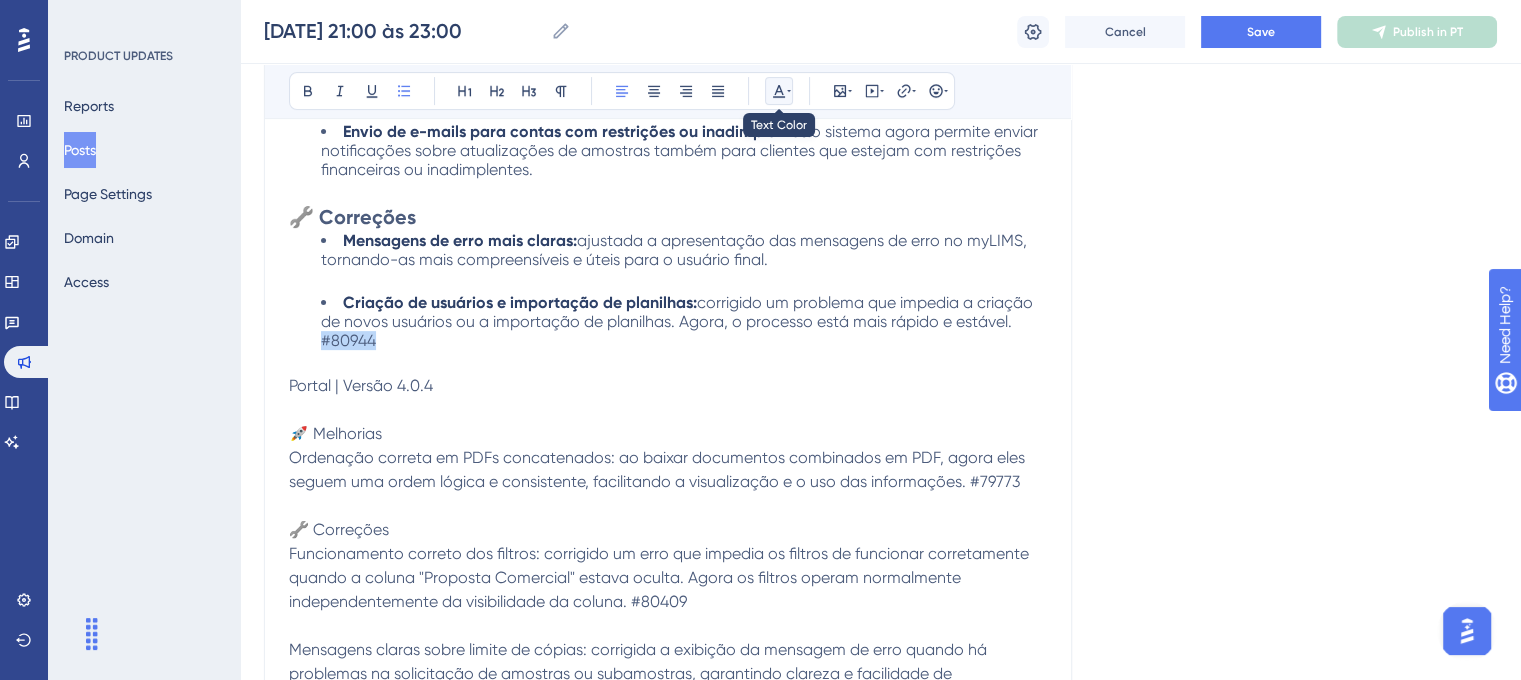 click 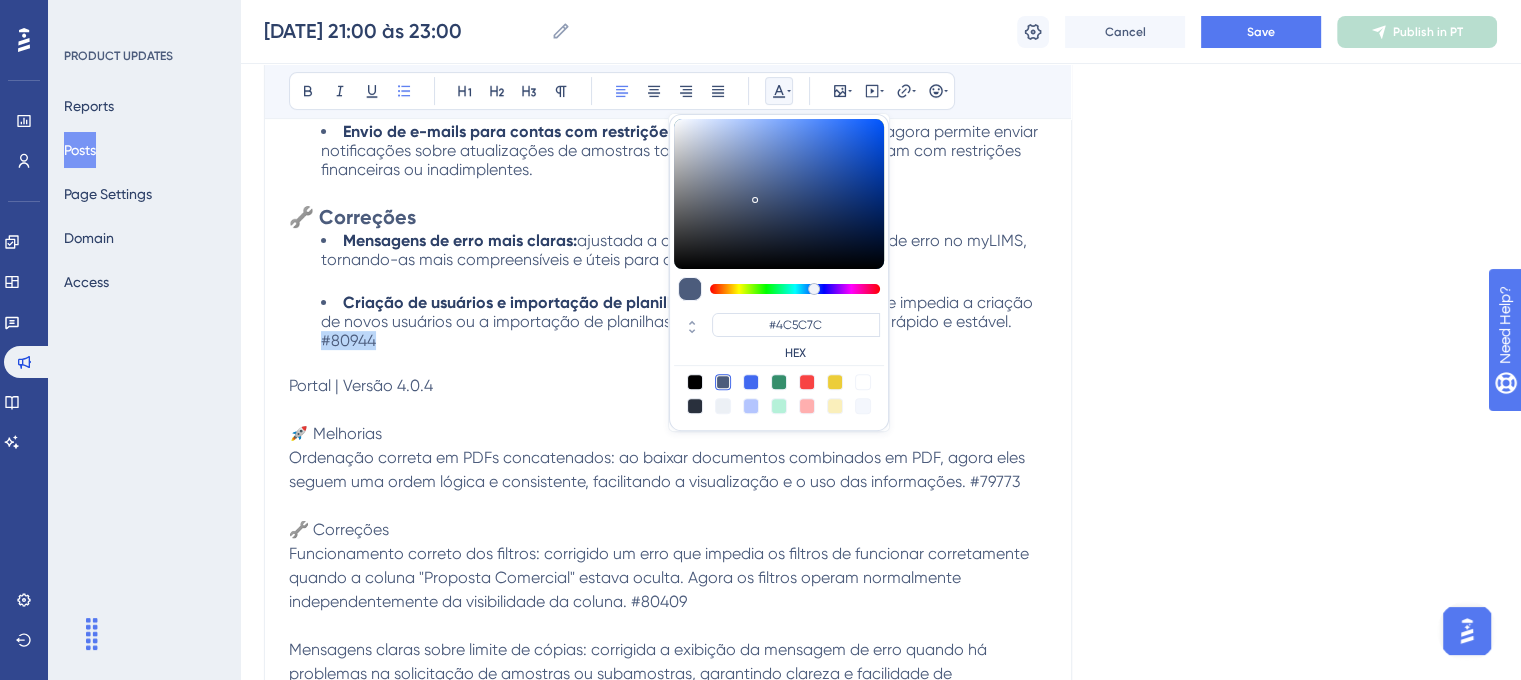click at bounding box center [863, 382] 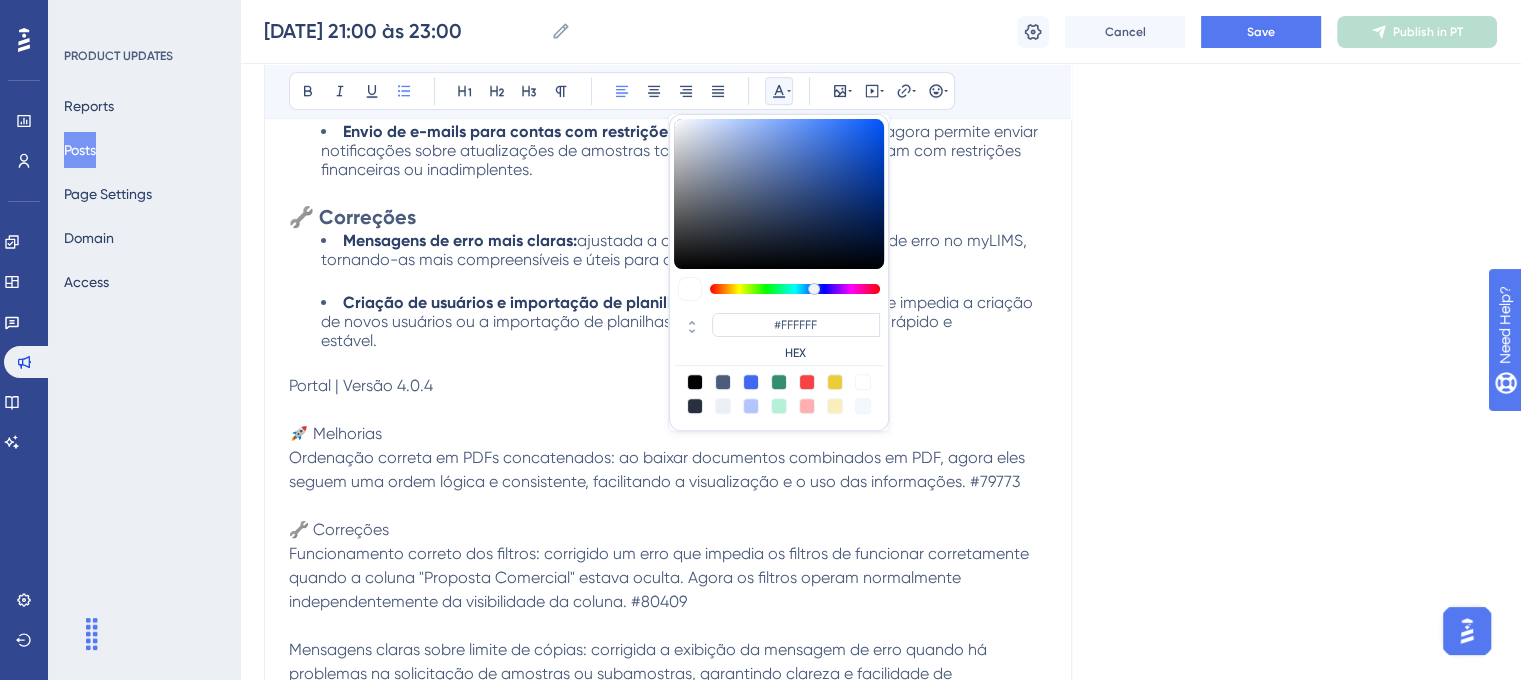 click at bounding box center [668, 410] 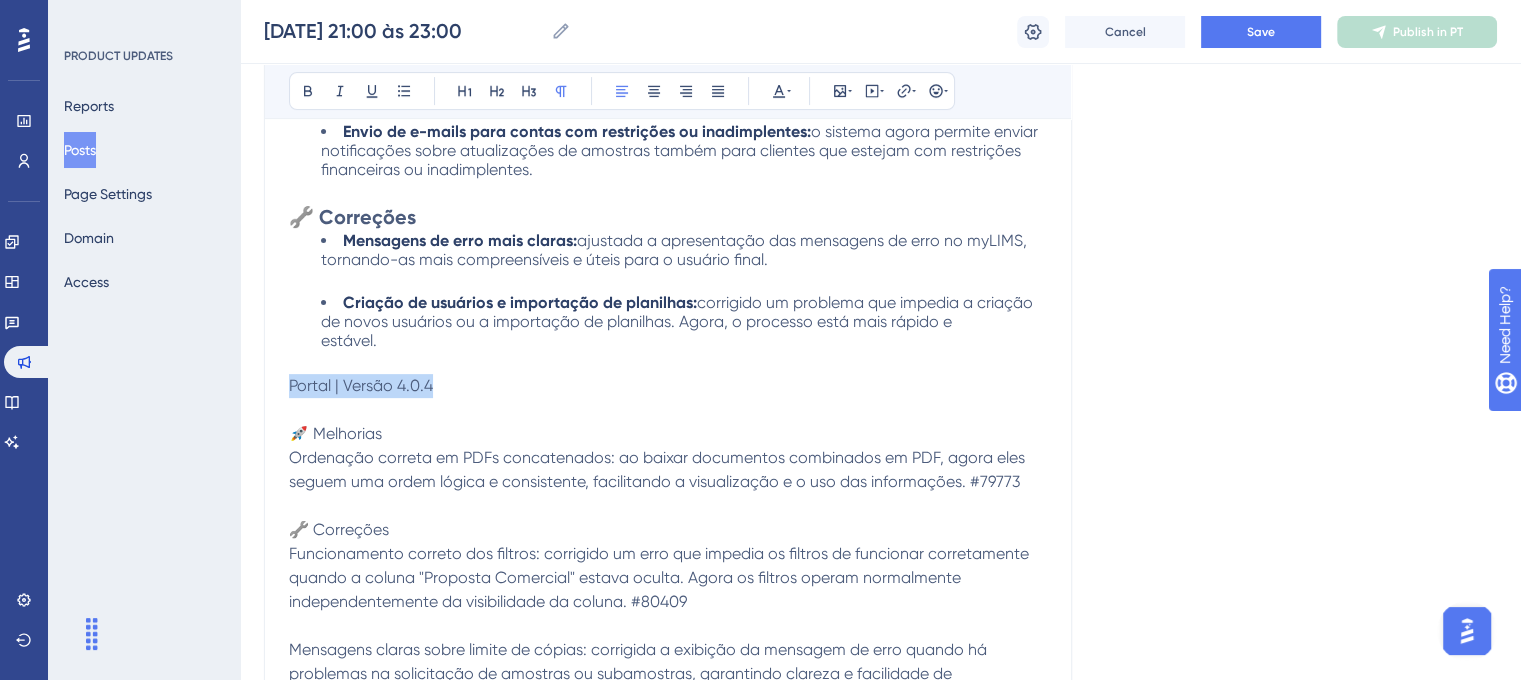 drag, startPoint x: 443, startPoint y: 391, endPoint x: 278, endPoint y: 391, distance: 165 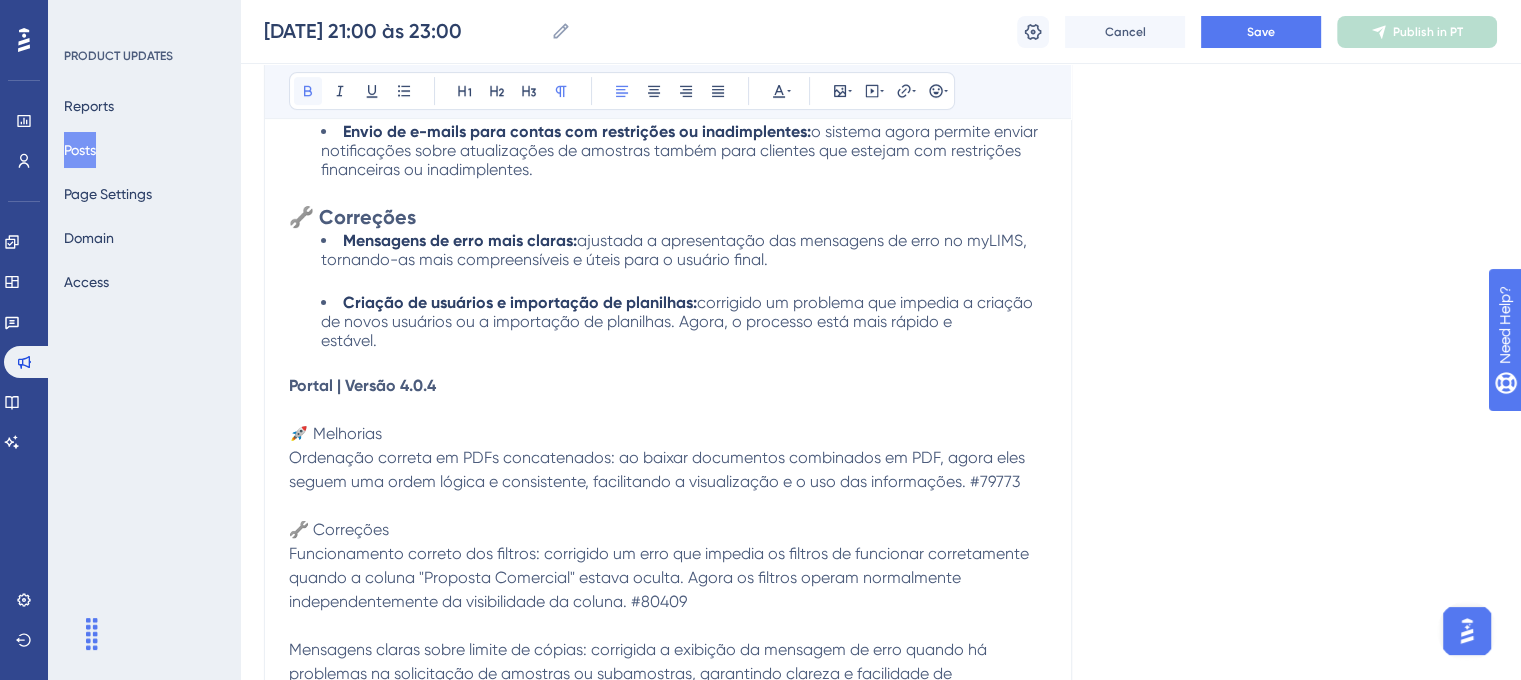 click at bounding box center (308, 91) 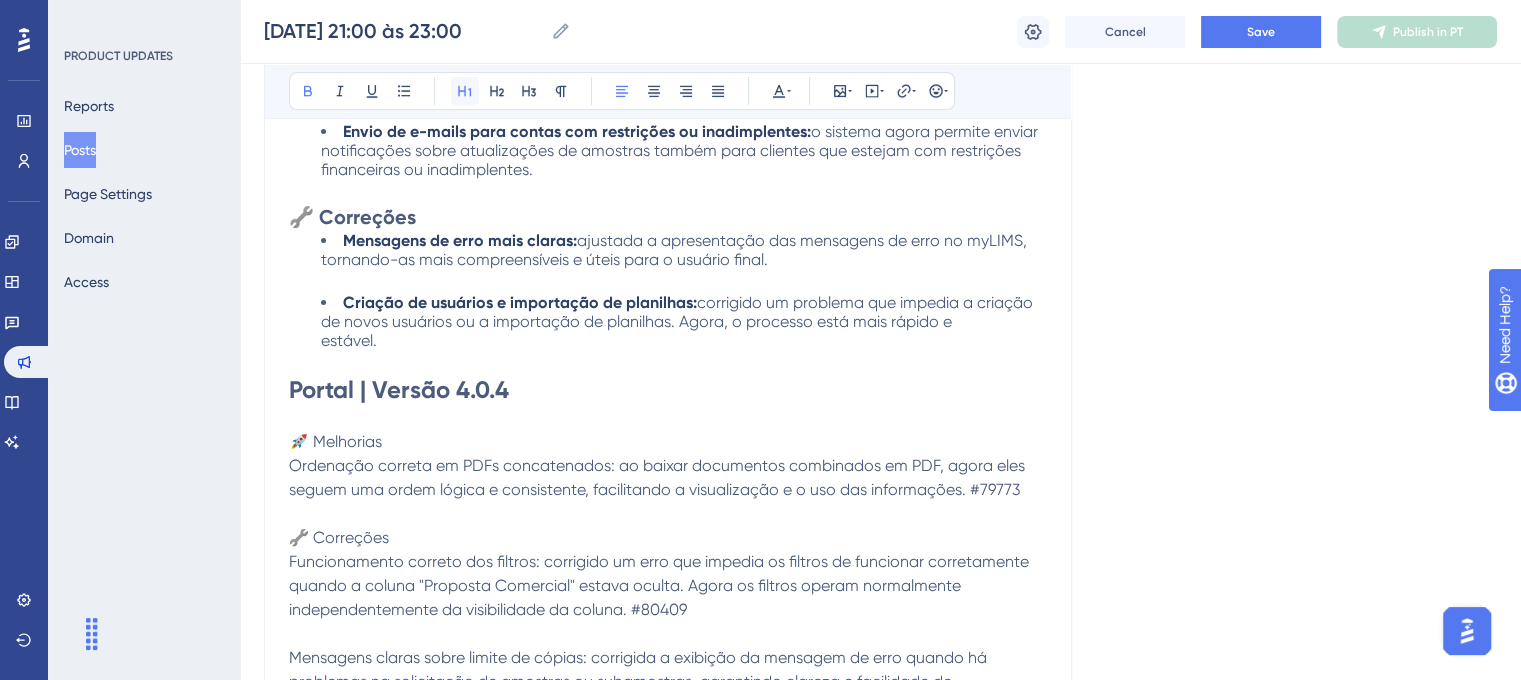 click 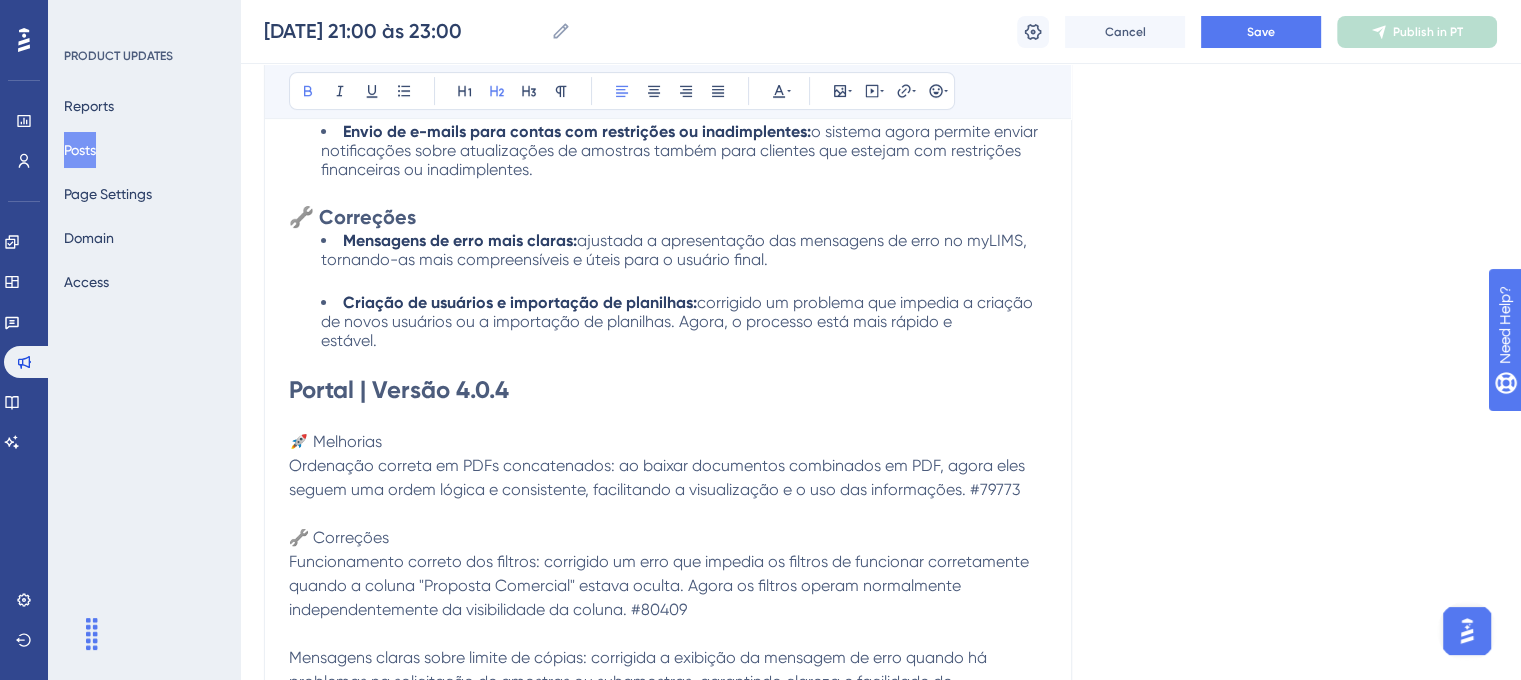click on "🔧 Correções" at bounding box center [352, 217] 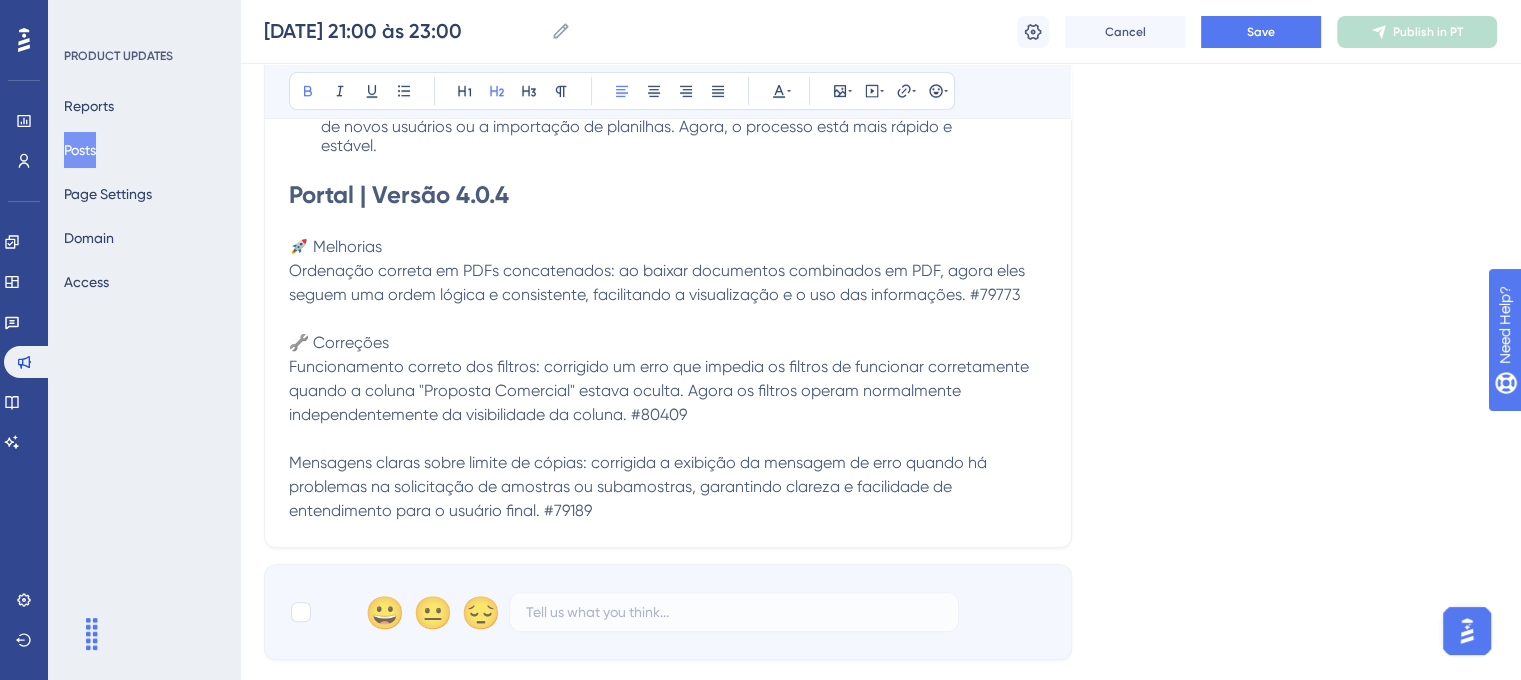 scroll, scrollTop: 809, scrollLeft: 0, axis: vertical 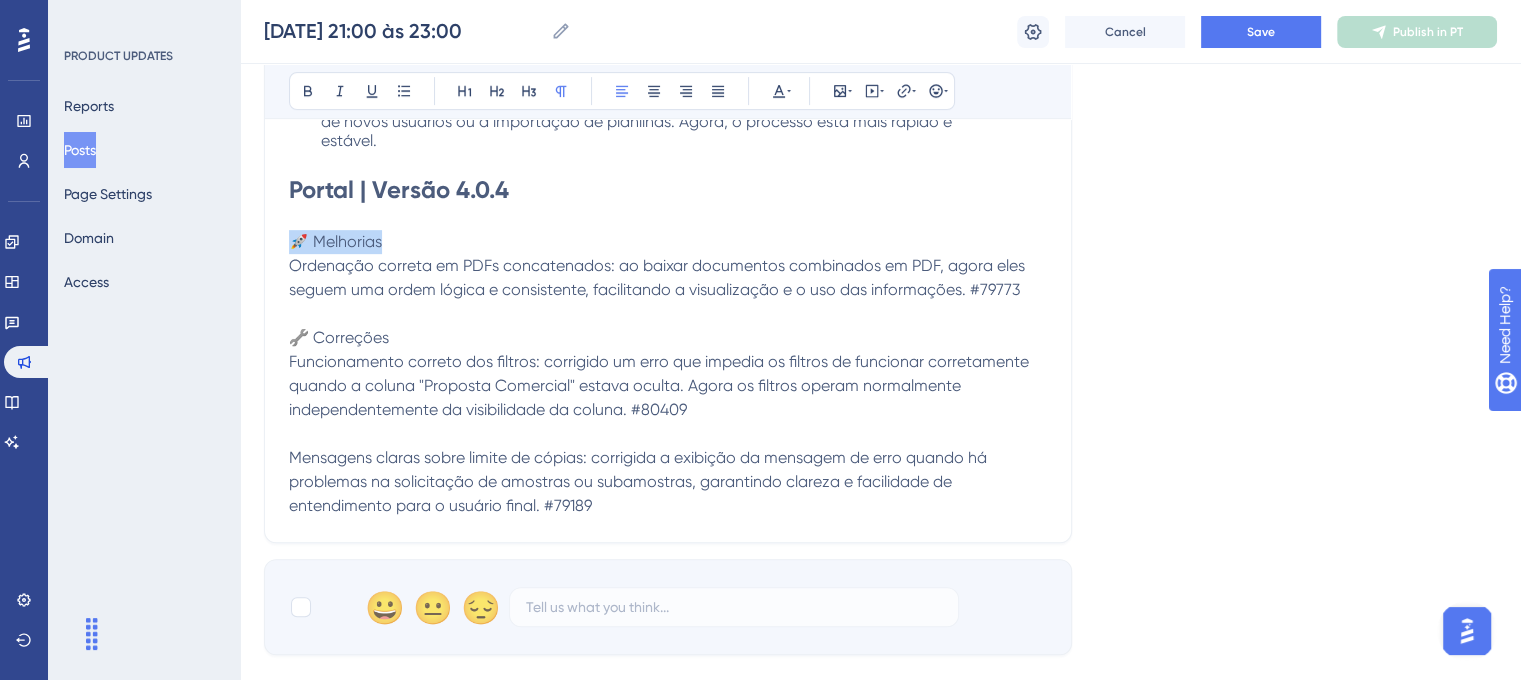 drag, startPoint x: 419, startPoint y: 243, endPoint x: 299, endPoint y: 238, distance: 120.10412 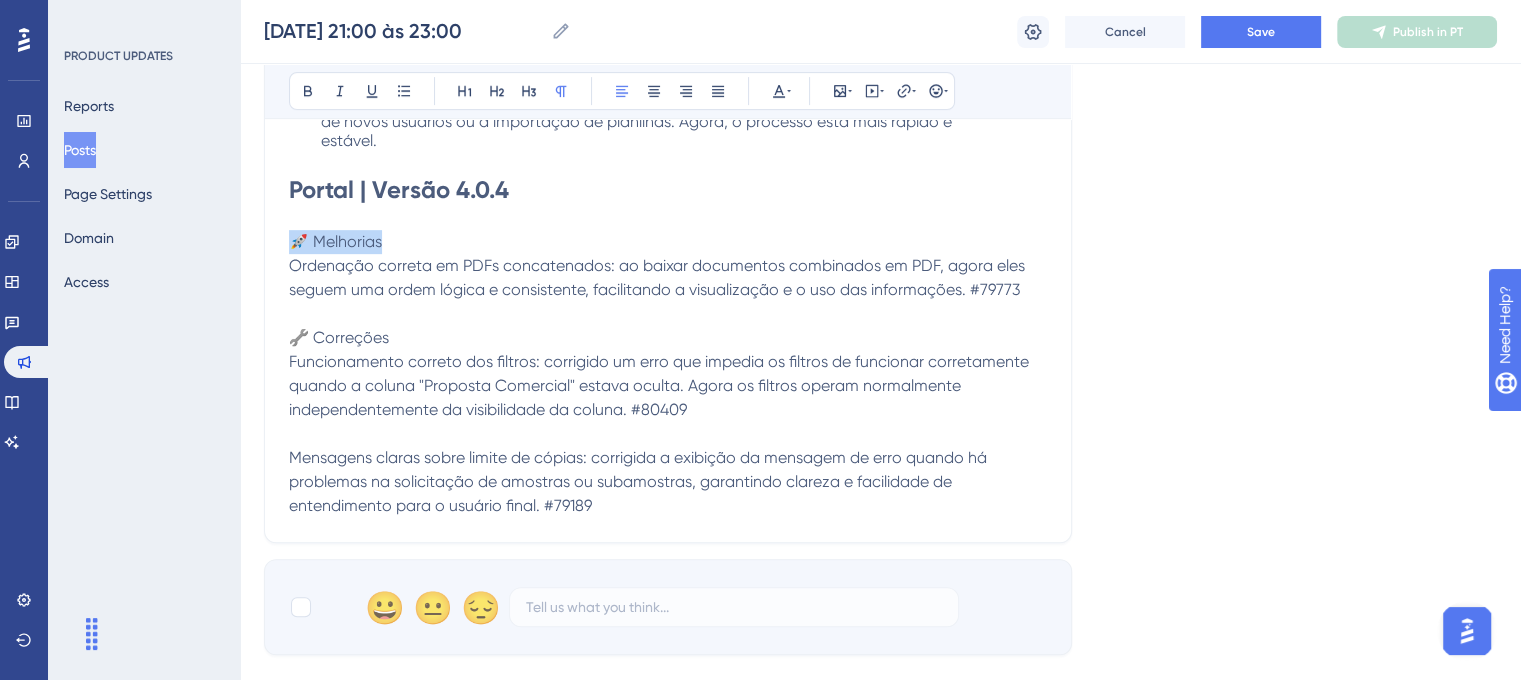 click on "🚀 Melhorias" at bounding box center [668, 242] 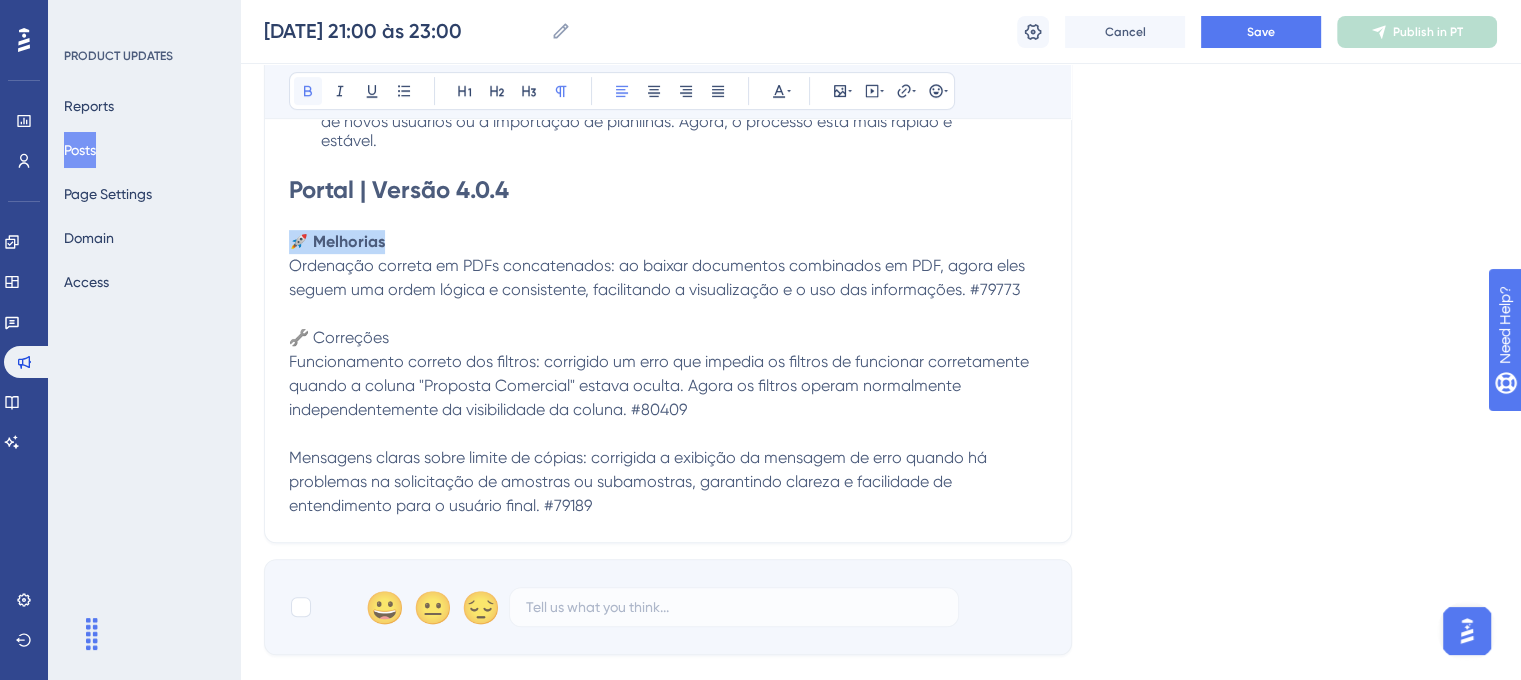 click at bounding box center (308, 91) 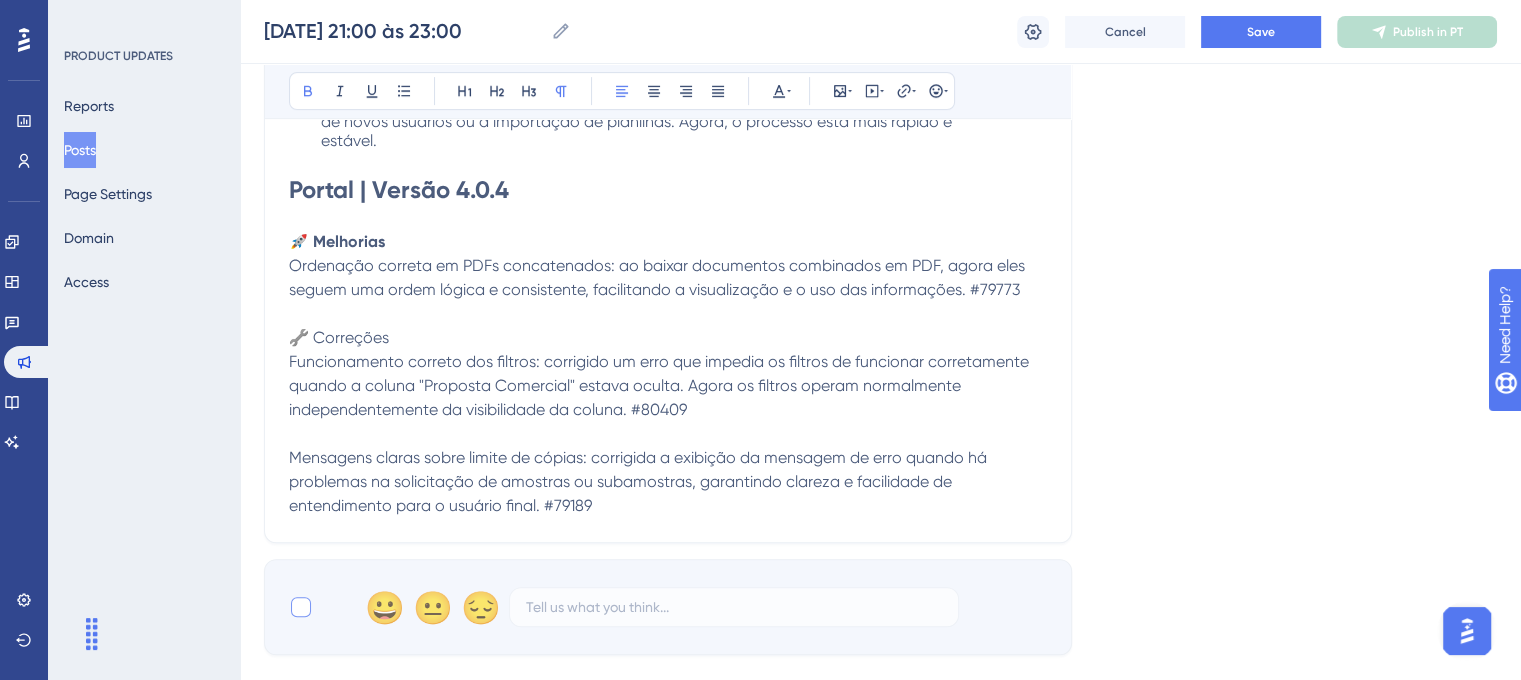 click at bounding box center (301, 607) 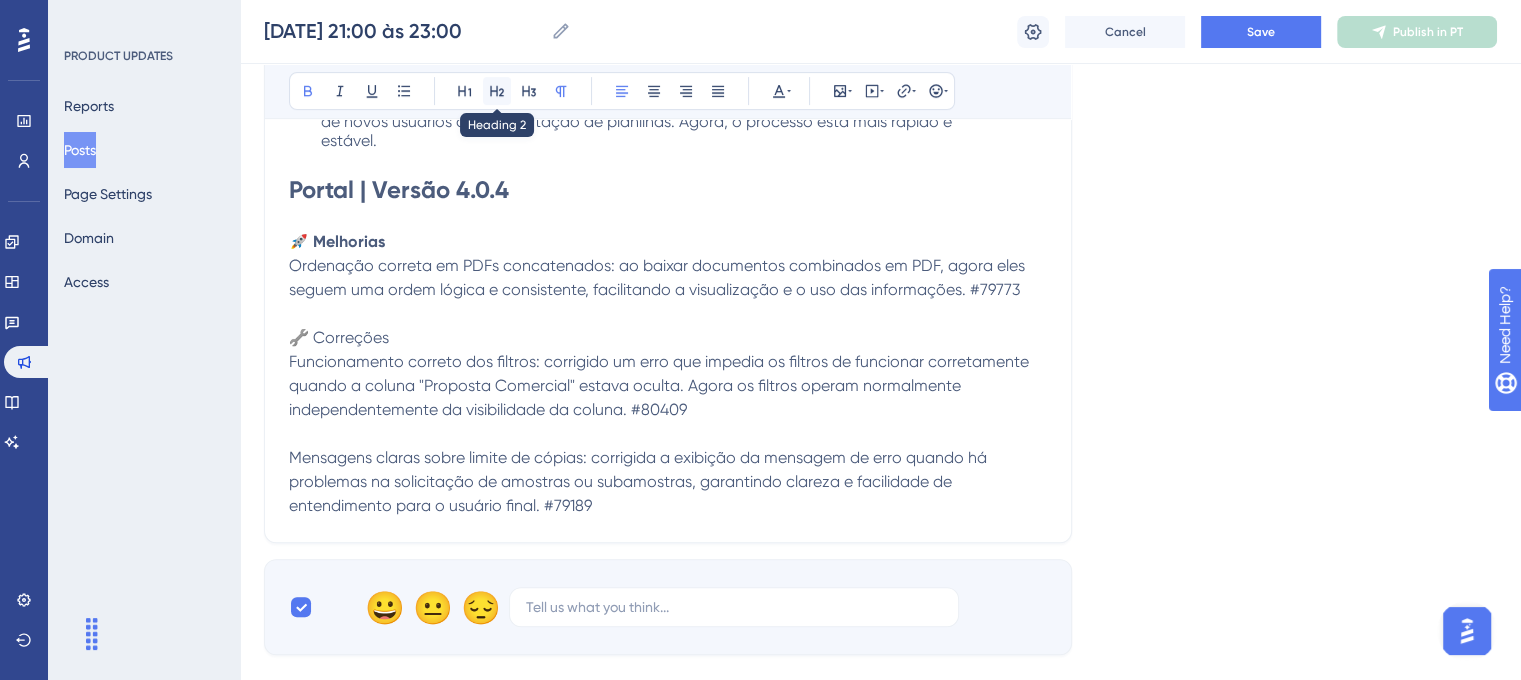 click at bounding box center [497, 91] 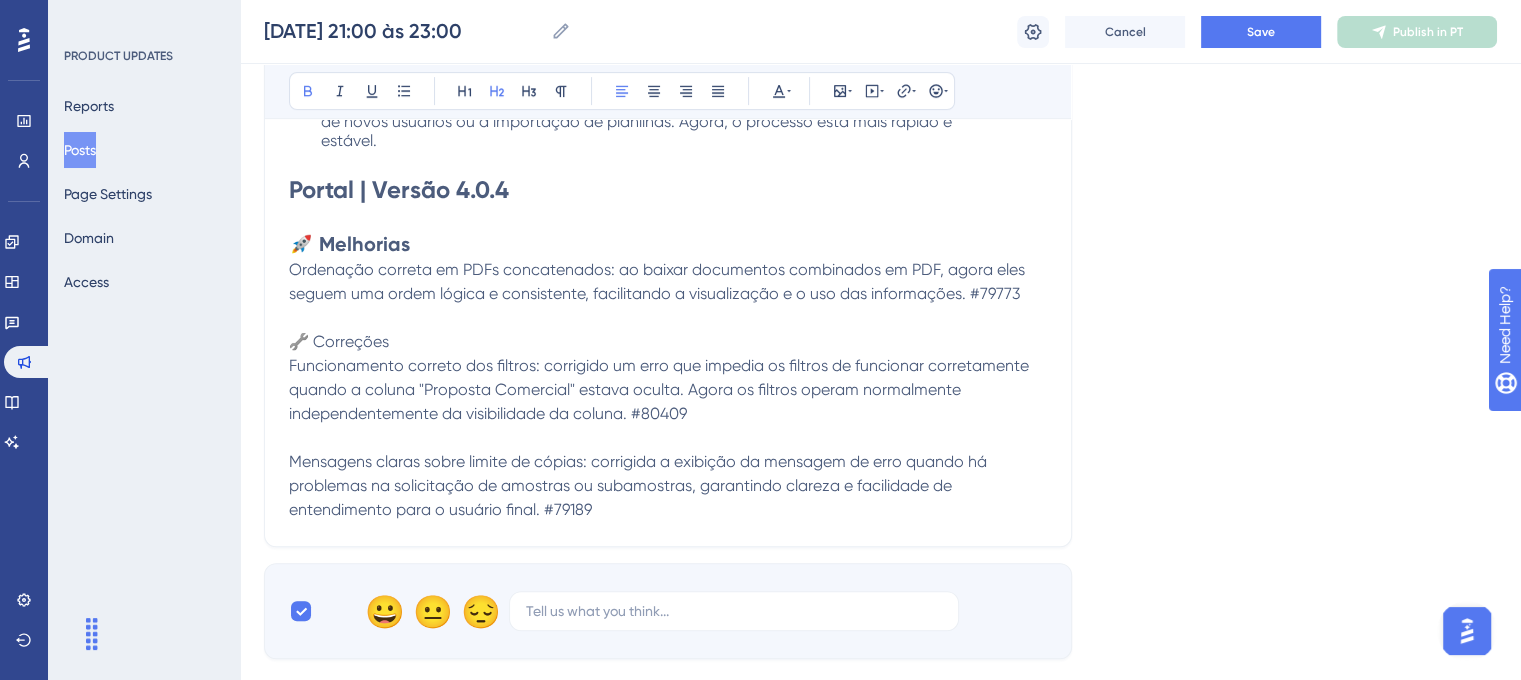 drag, startPoint x: 288, startPoint y: 270, endPoint x: 532, endPoint y: 263, distance: 244.10039 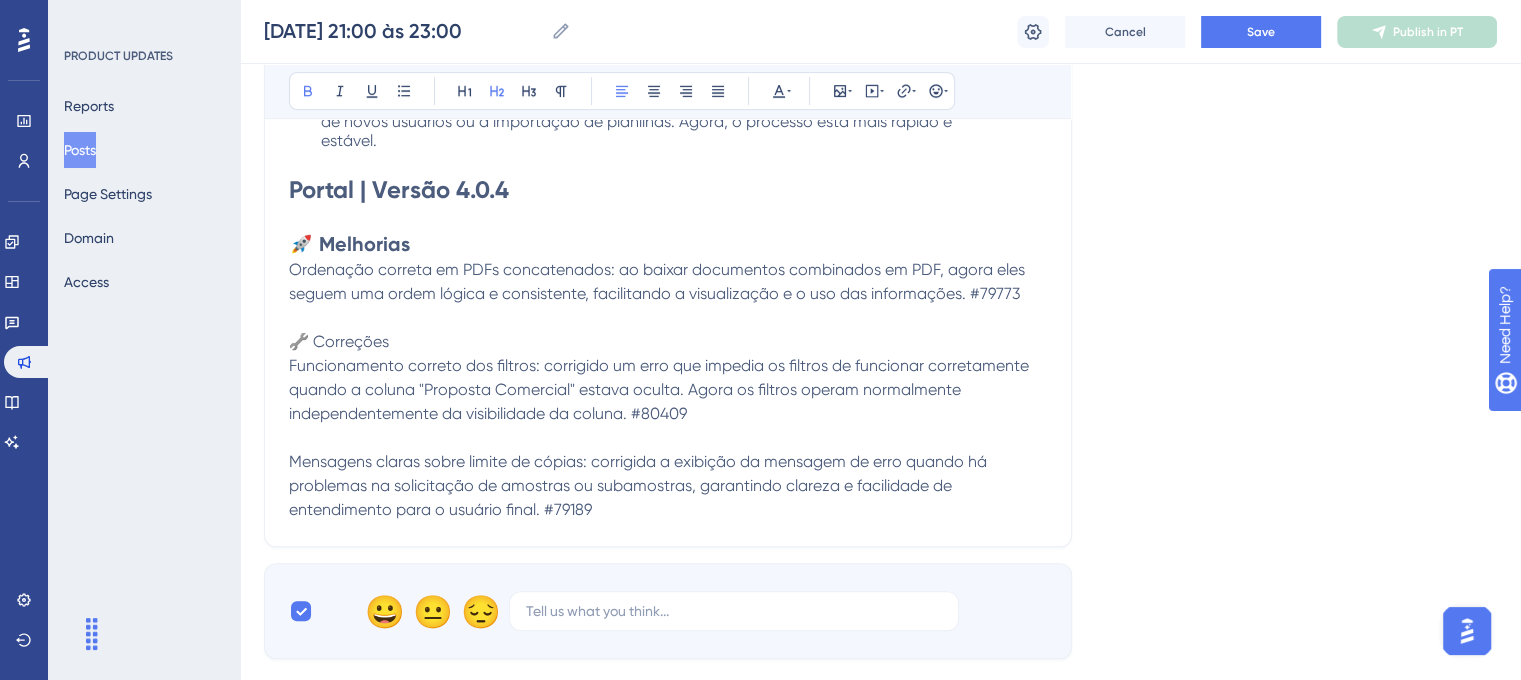 click on "30/07/25 - 21:00 às 23:00 (horário de Brasília) Bold Italic Underline Bullet Point Heading 1 Heading 2 Heading 3 Normal Align Left Align Center Align Right Align Justify Text Color Insert Image Embed Video Hyperlink Emojis myLIMSweb | Versão 4.7.355   🚀 Melhorias Leitura de QR Code:  agora é possível ler QR Codes diretamente pelo Portal Web. Essa funcionalidade facilita a validação rápida e segura dos documentos no myLIMS.  #80668   myLIMSweb | Versão 4.7.4   🚀 Melhorias Envio de e-mails para contas com restrições ou inadimplentes:  o sistema agora permite enviar notificações sobre atualizações de amostras também para clientes que estejam com restrições financeiras ou inadimplentes.  #80606   🔧 Correções Mensagens de erro mais claras:  ajustada a apresentação das mensagens de erro no myLIMS, tornando-as mais compreensíveis e úteis para o usuário final.  #79189   Criação de usuários e importação de planilhas:  #80944   Portal | Versão 4.0.4   🚀 Melhorias" at bounding box center [668, 35] 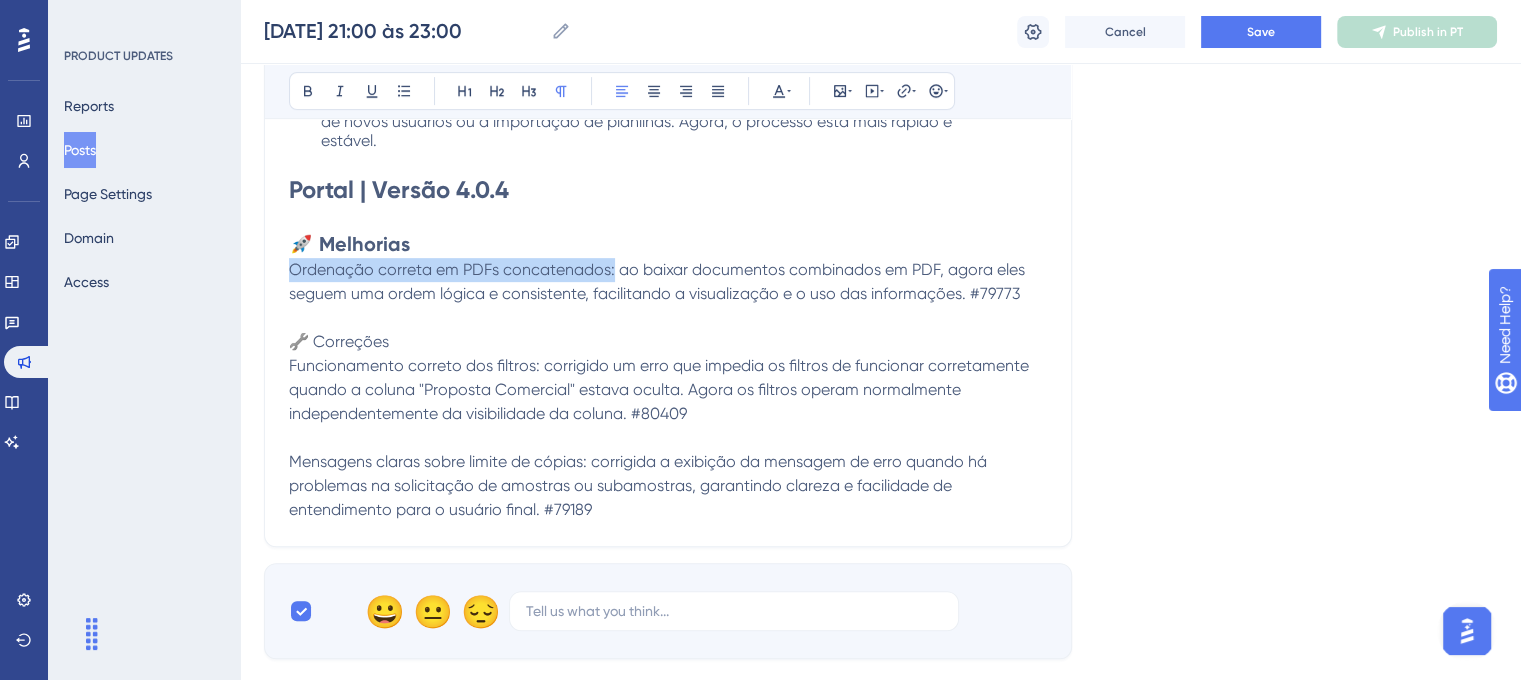 drag, startPoint x: 613, startPoint y: 260, endPoint x: 300, endPoint y: 247, distance: 313.26987 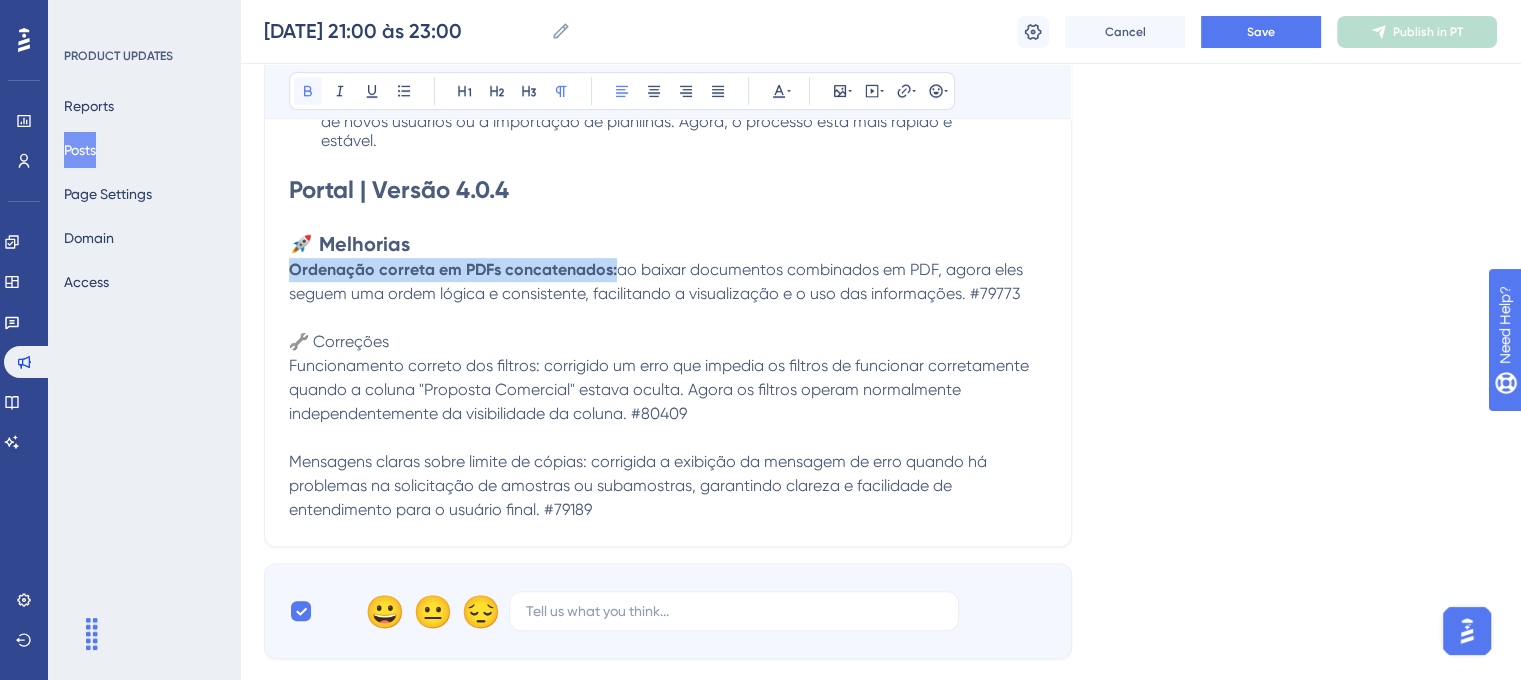 click 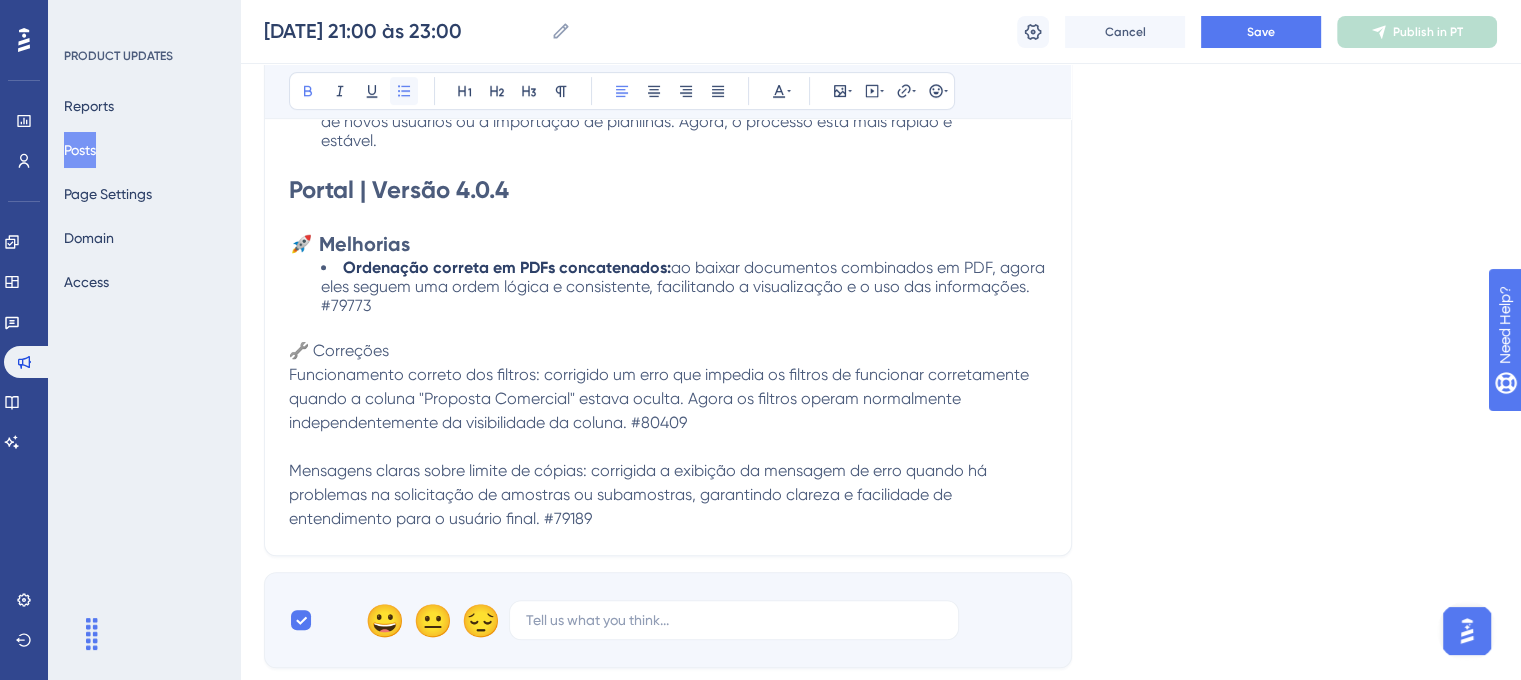 click 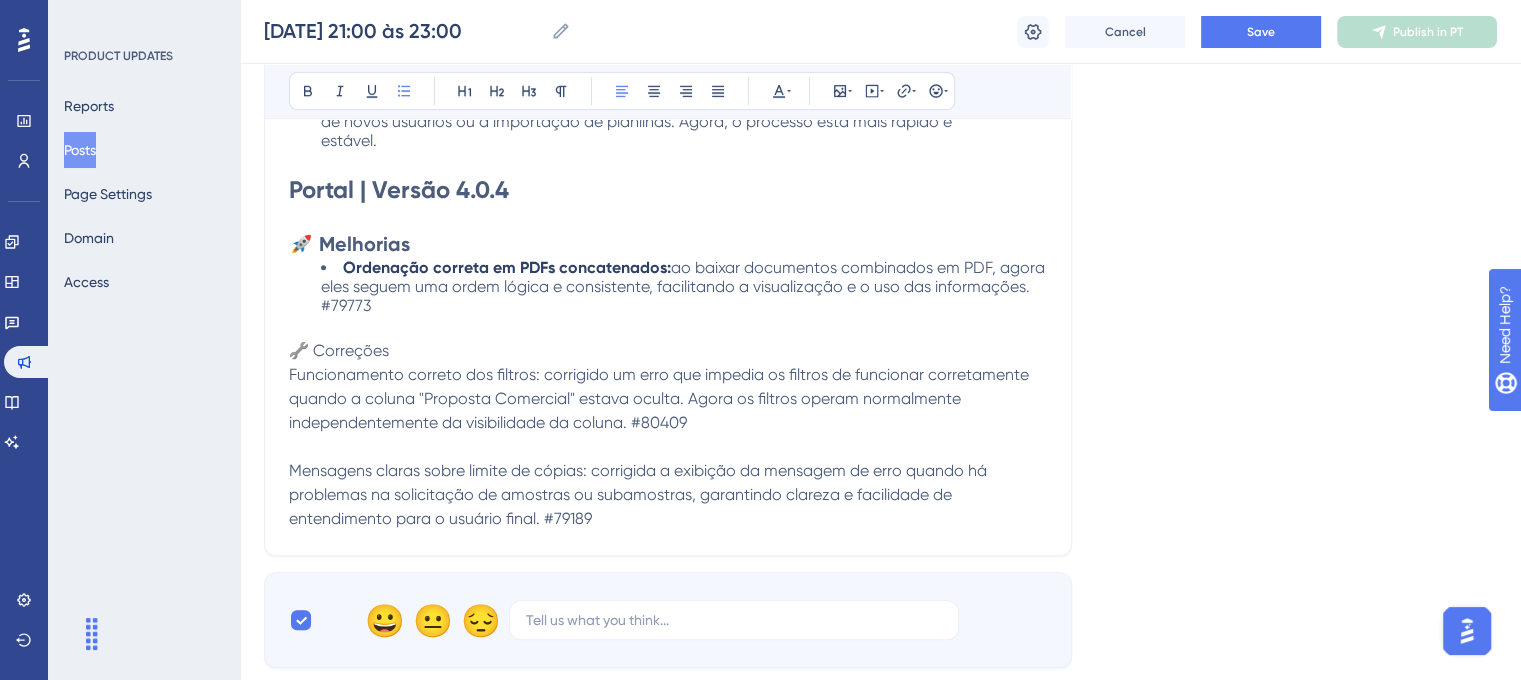 drag, startPoint x: 390, startPoint y: 299, endPoint x: 320, endPoint y: 307, distance: 70.45566 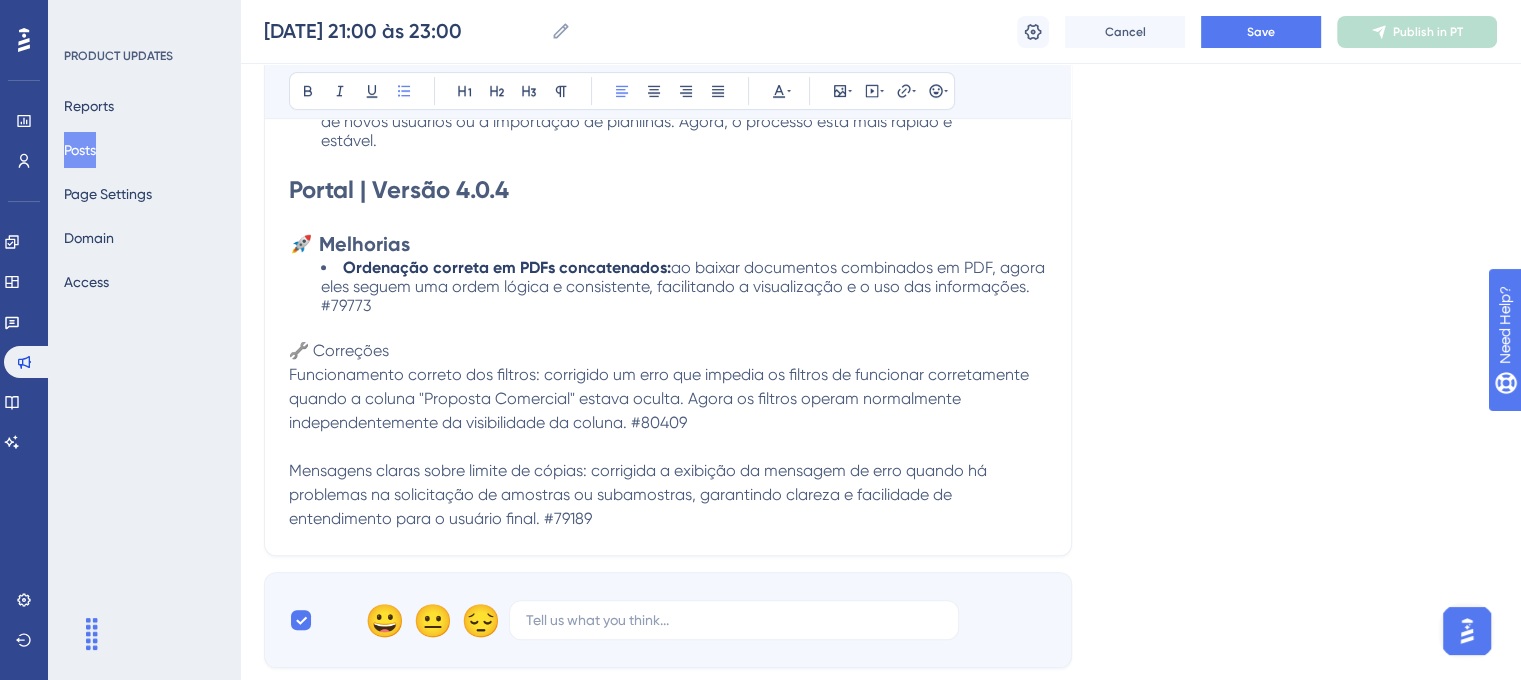 click on "Ordenação correta em PDFs concatenados:  ao baixar documentos combinados em PDF, agora eles seguem uma ordem lógica e consistente, facilitando a visualização e o uso das informações. #79773" at bounding box center (668, 286) 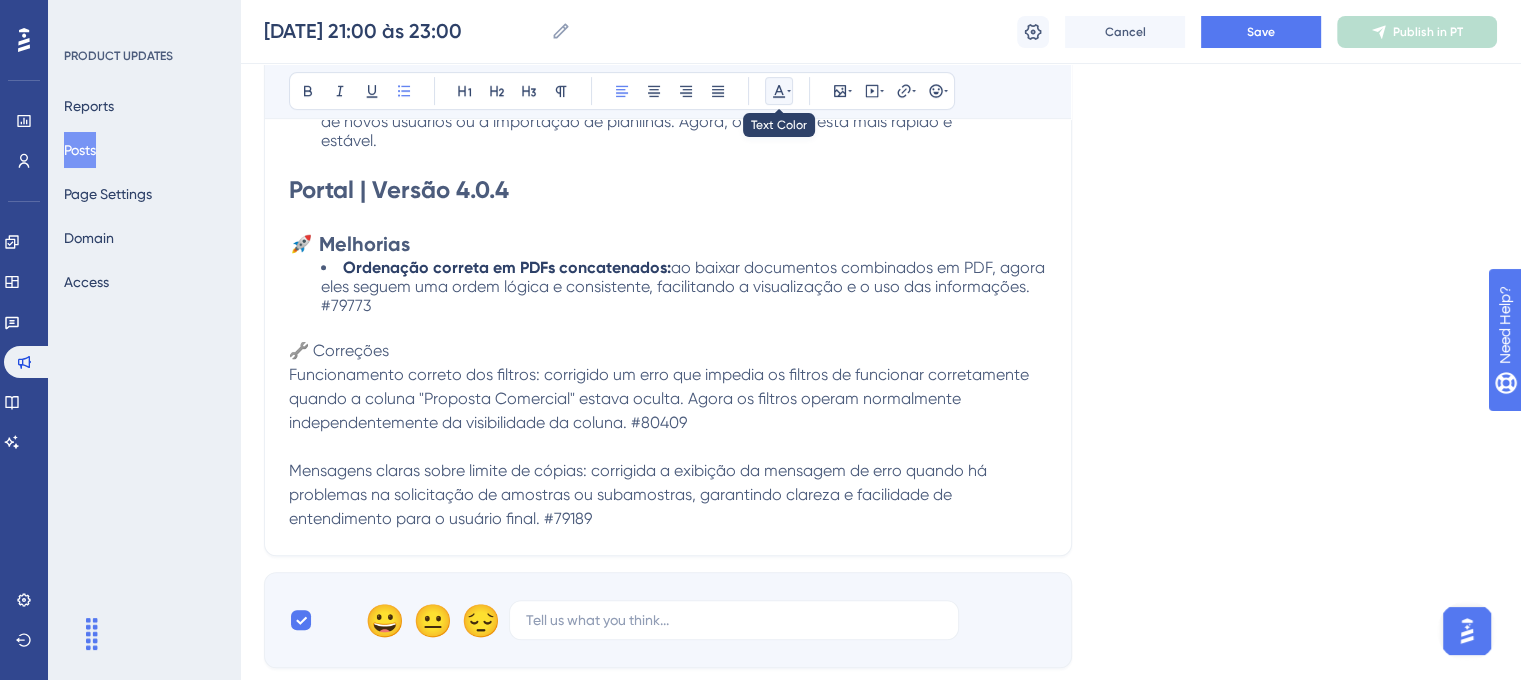 click 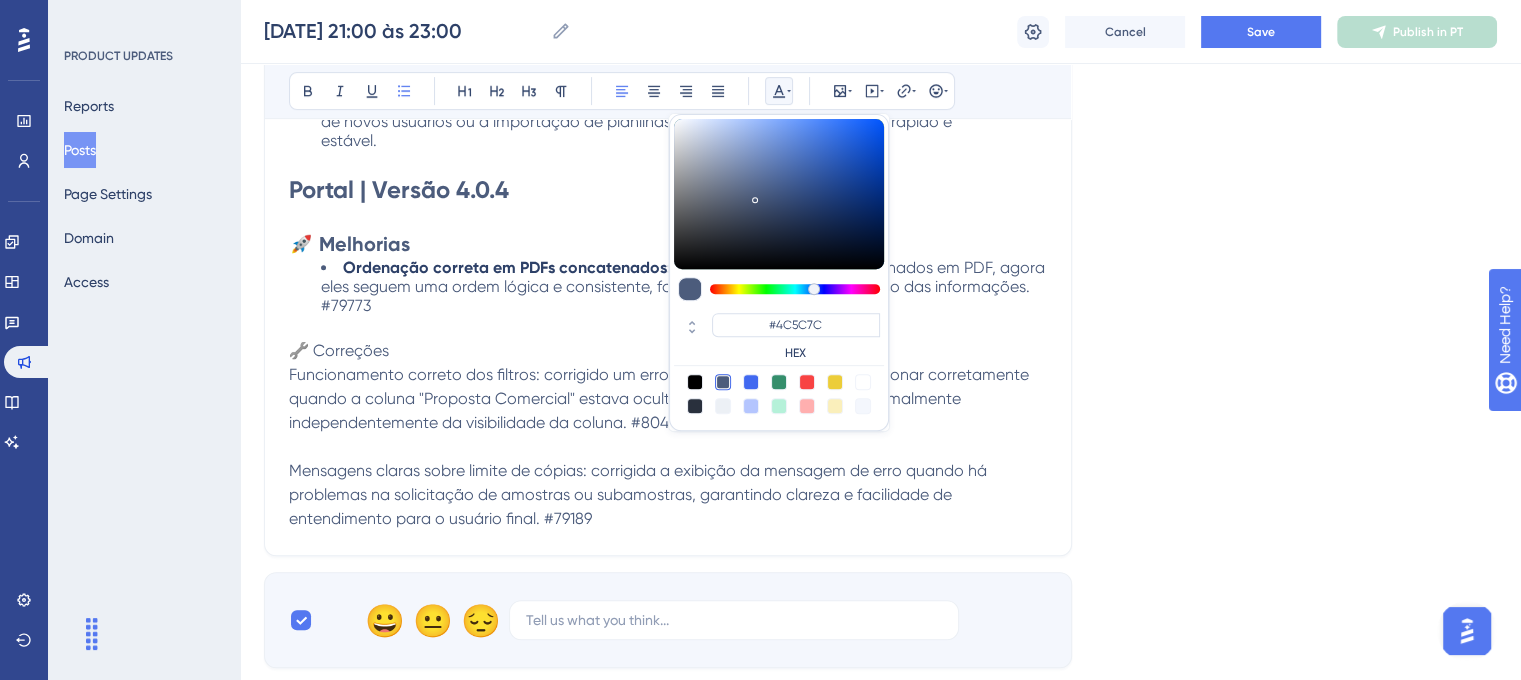 click at bounding box center (863, 382) 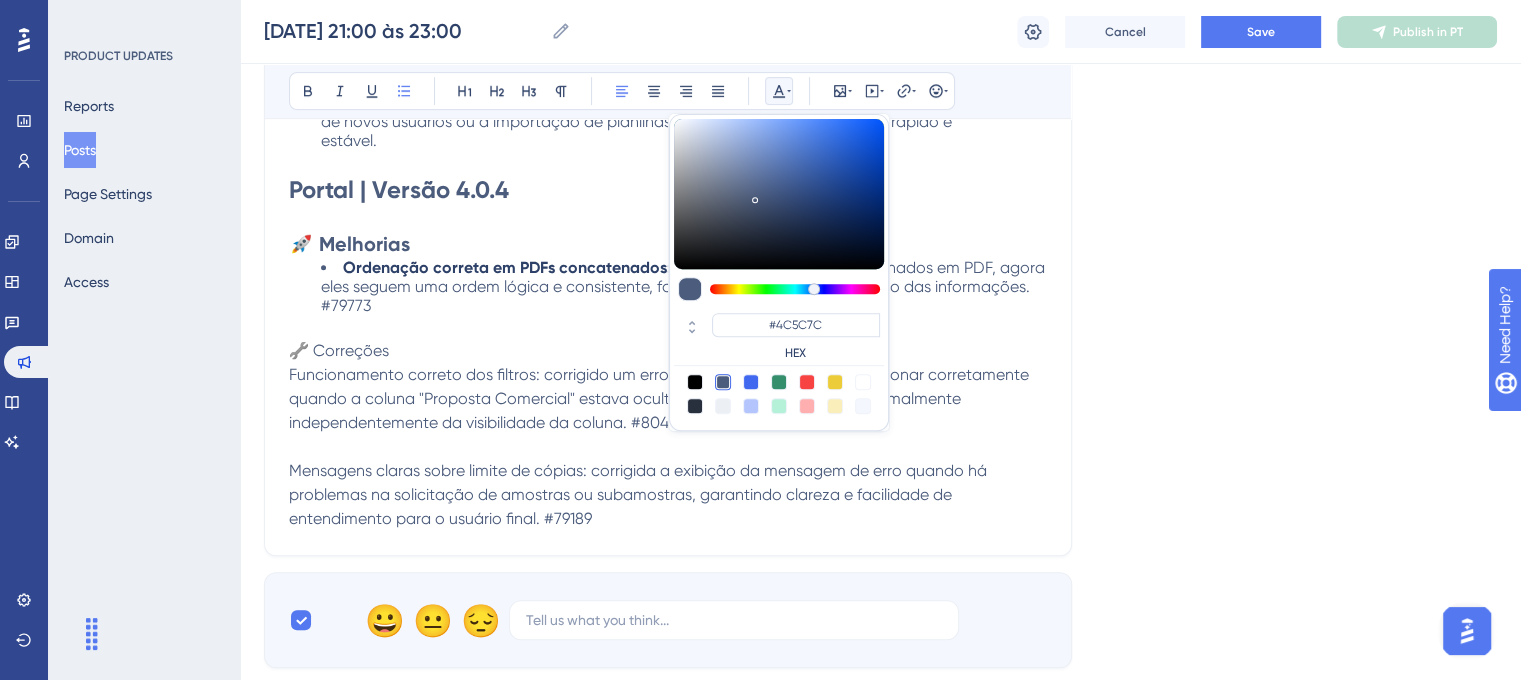type on "#FFFFFF" 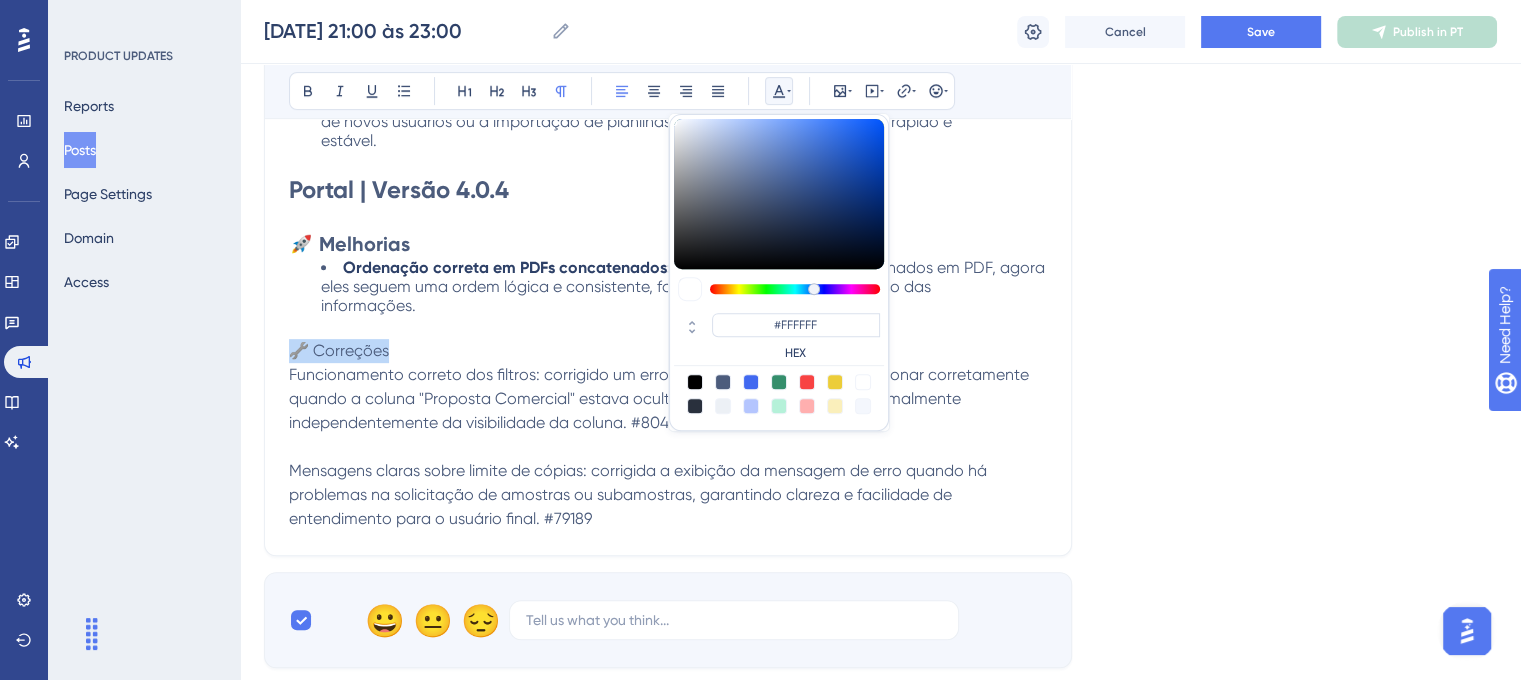 drag, startPoint x: 412, startPoint y: 351, endPoint x: 278, endPoint y: 347, distance: 134.0597 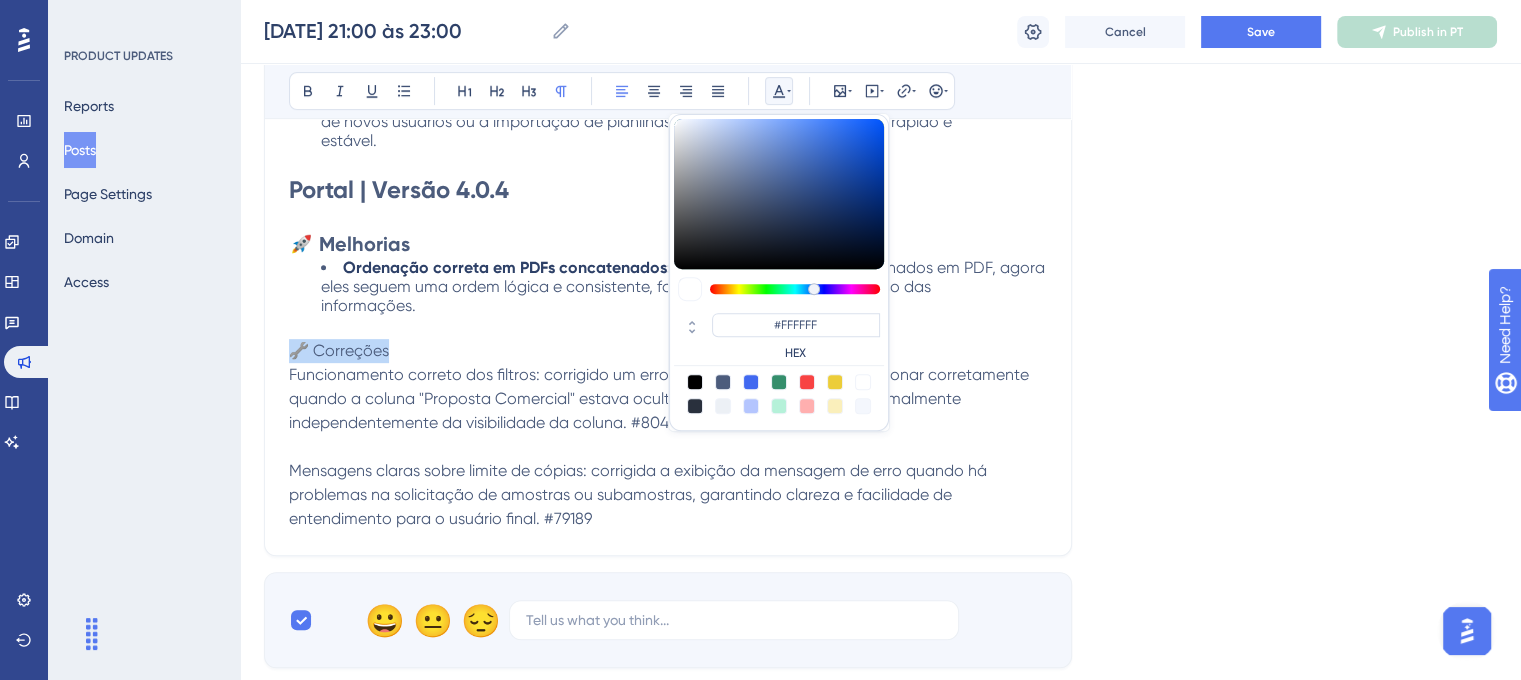 click on "30/07/25 - 21:00 às 23:00 (horário de Brasília) Bold Italic Underline Bullet Point Heading 1 Heading 2 Heading 3 Normal Align Left Align Center Align Right Align Justify #FFFFFF HEX Insert Image Embed Video Hyperlink Emojis myLIMSweb | Versão 4.7.355   🚀 Melhorias Leitura de QR Code:  agora é possível ler QR Codes diretamente pelo Portal Web. Essa funcionalidade facilita a validação rápida e segura dos documentos no myLIMS.  #80668   myLIMSweb | Versão 4.7.4   🚀 Melhorias Envio de e-mails para contas com restrições ou inadimplentes:  o sistema agora permite enviar notificações sobre atualizações de amostras também para clientes que estejam com restrições financeiras ou inadimplentes.  #80606   🔧 Correções Mensagens de erro mais claras:  ajustada a apresentação das mensagens de erro no myLIMS, tornando-as mais compreensíveis e úteis para o usuário final.  #79189   Criação de usuários e importação de planilhas:  #80944   Portal | Versão 4.0.4   🚀 Melhorias" at bounding box center (668, 39) 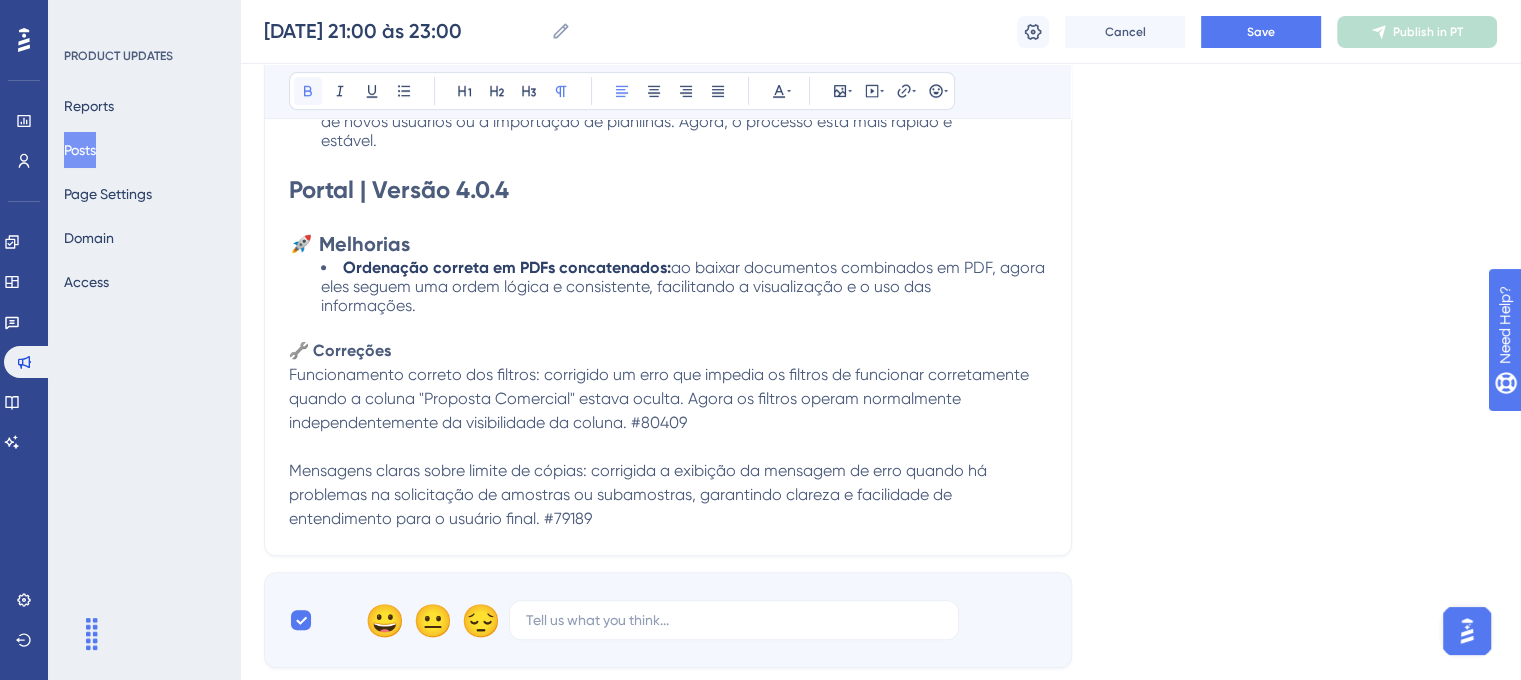 click at bounding box center (308, 91) 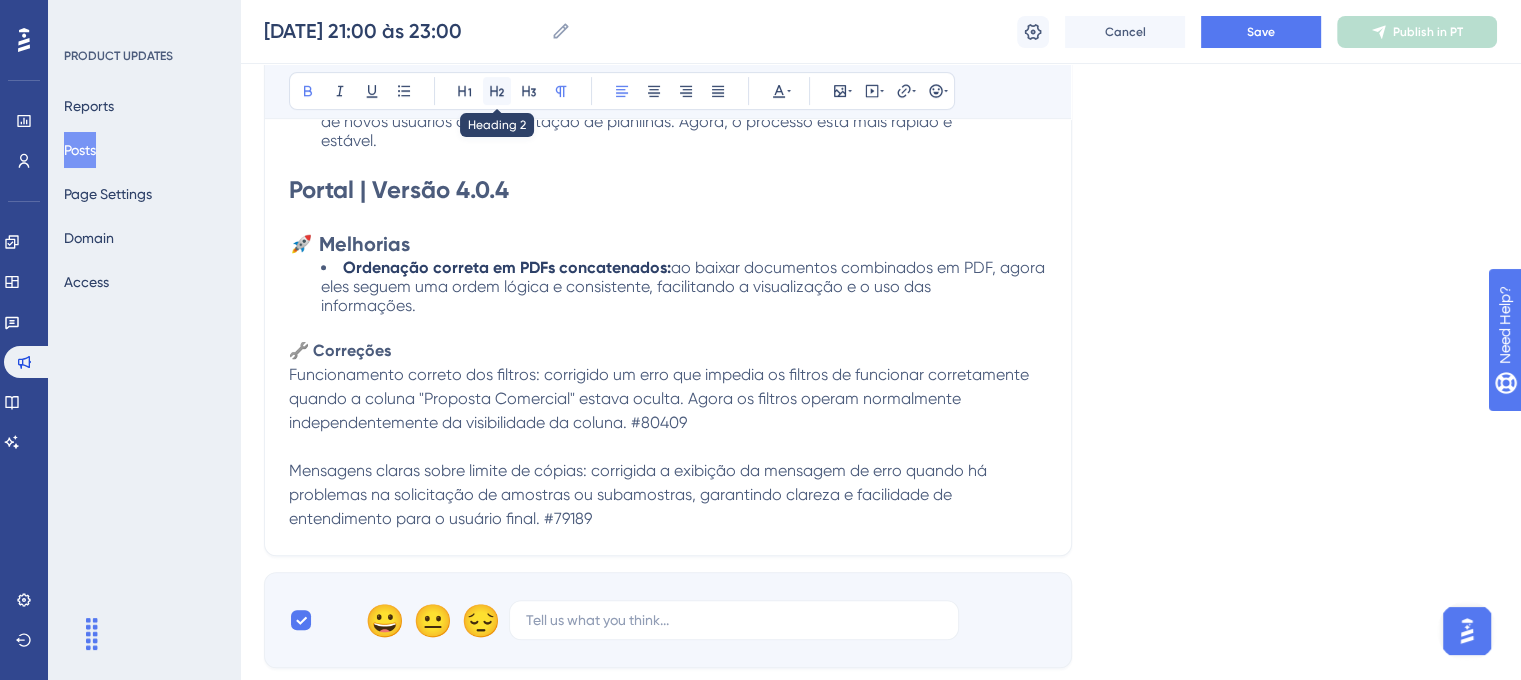 click 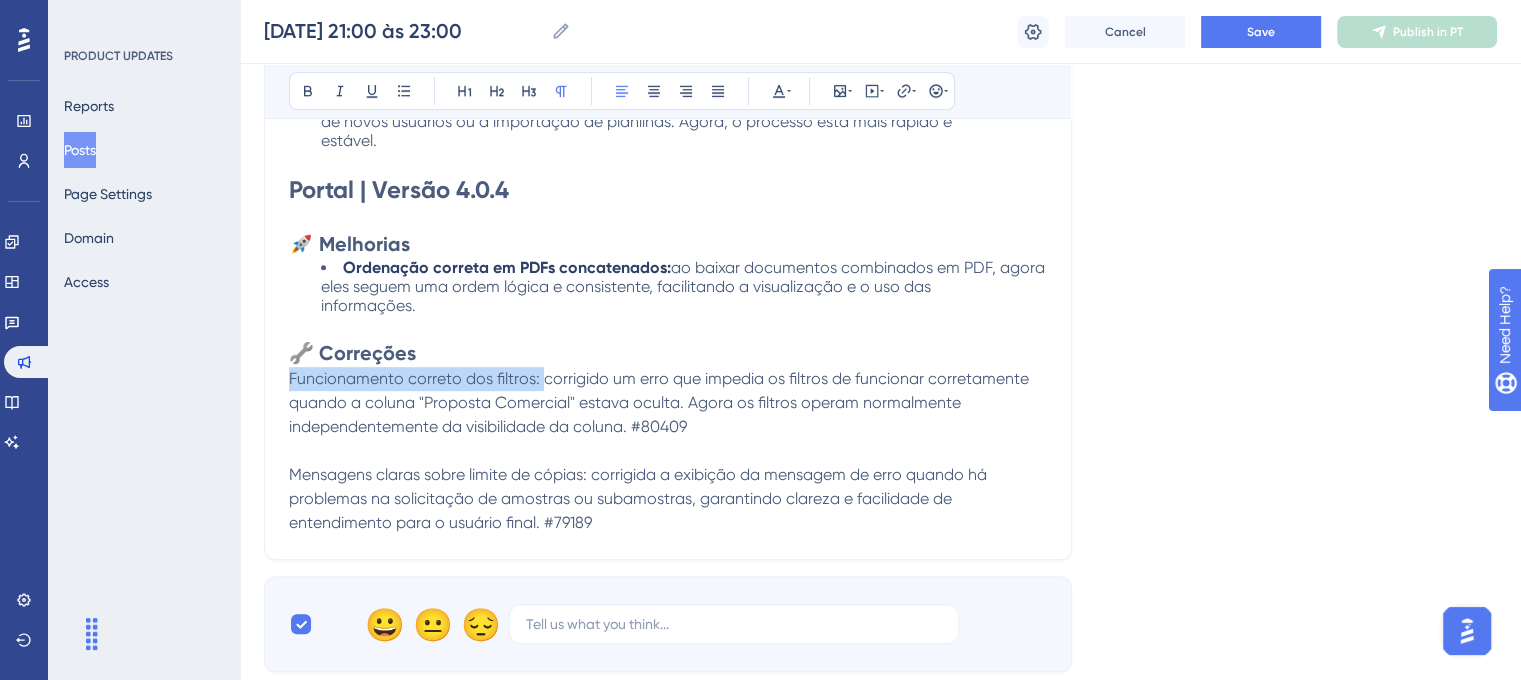 drag, startPoint x: 541, startPoint y: 372, endPoint x: 278, endPoint y: 370, distance: 263.0076 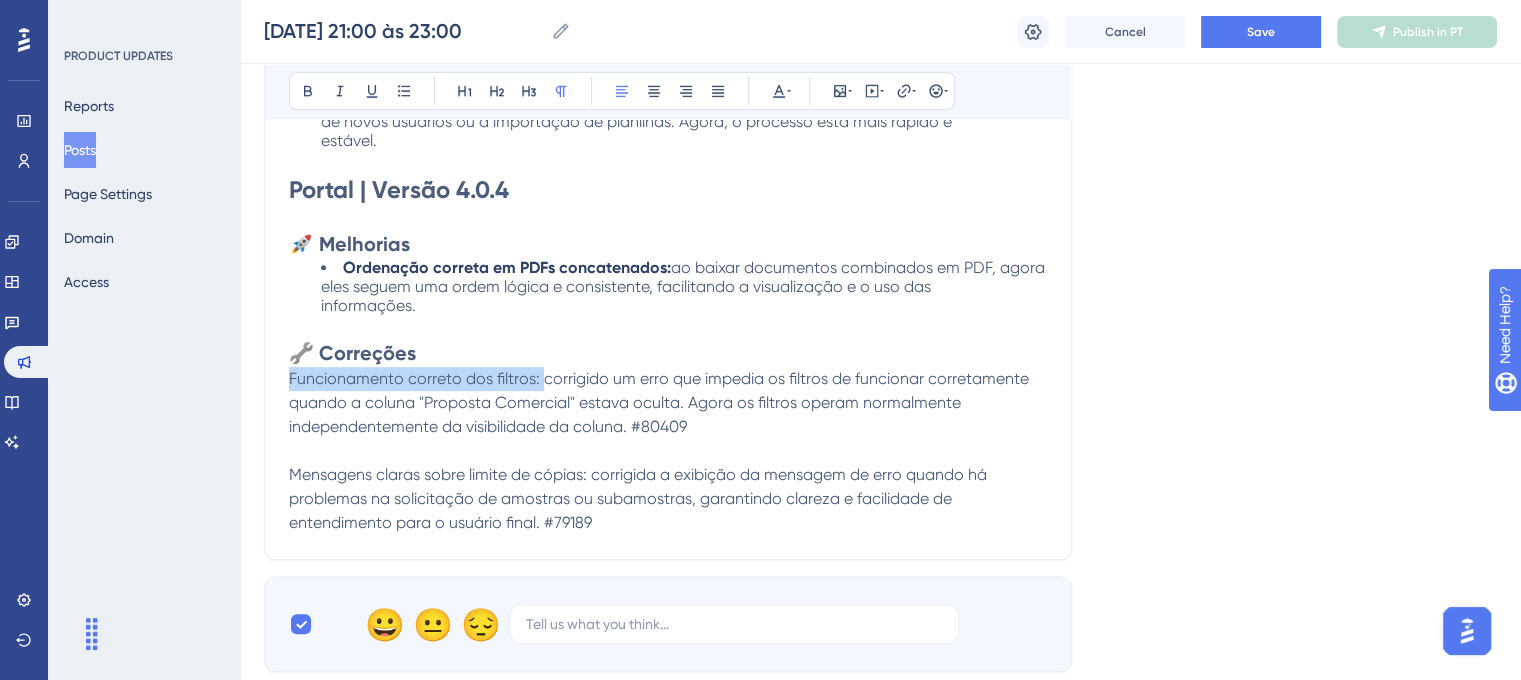 click on "30/07/25 - 21:00 às 23:00 (horário de Brasília) Bold Italic Underline Bullet Point Heading 1 Heading 2 Heading 3 Normal Align Left Align Center Align Right Align Justify Text Color Insert Image Embed Video Hyperlink Emojis myLIMSweb | Versão 4.7.355   🚀 Melhorias Leitura de QR Code:  agora é possível ler QR Codes diretamente pelo Portal Web. Essa funcionalidade facilita a validação rápida e segura dos documentos no myLIMS.  #80668   myLIMSweb | Versão 4.7.4   🚀 Melhorias Envio de e-mails para contas com restrições ou inadimplentes:  o sistema agora permite enviar notificações sobre atualizações de amostras também para clientes que estejam com restrições financeiras ou inadimplentes.  #80606   🔧 Correções Mensagens de erro mais claras:  ajustada a apresentação das mensagens de erro no myLIMS, tornando-as mais compreensíveis e úteis para o usuário final.  #79189   Criação de usuários e importação de planilhas:  #80944   Portal | Versão 4.0.4   🚀 Melhorias" at bounding box center (668, 41) 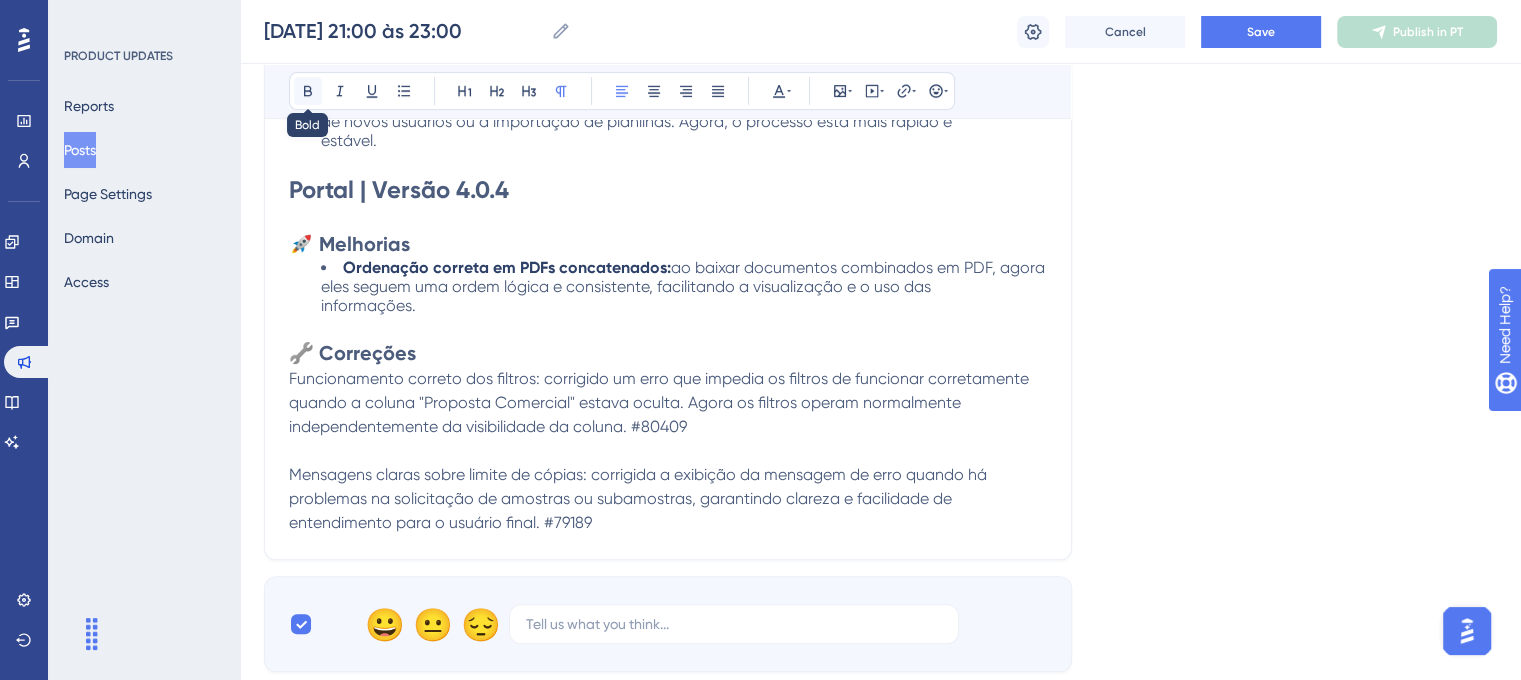 click at bounding box center (308, 91) 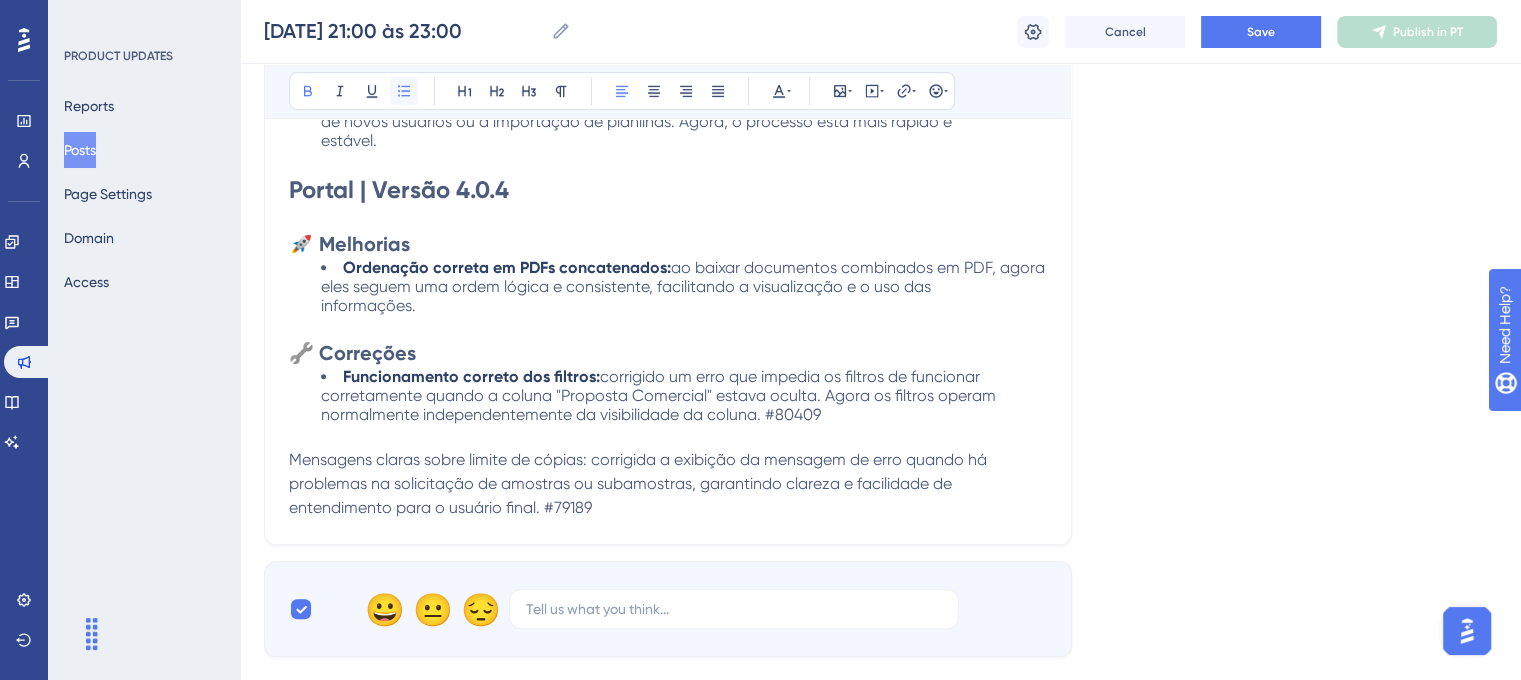 click 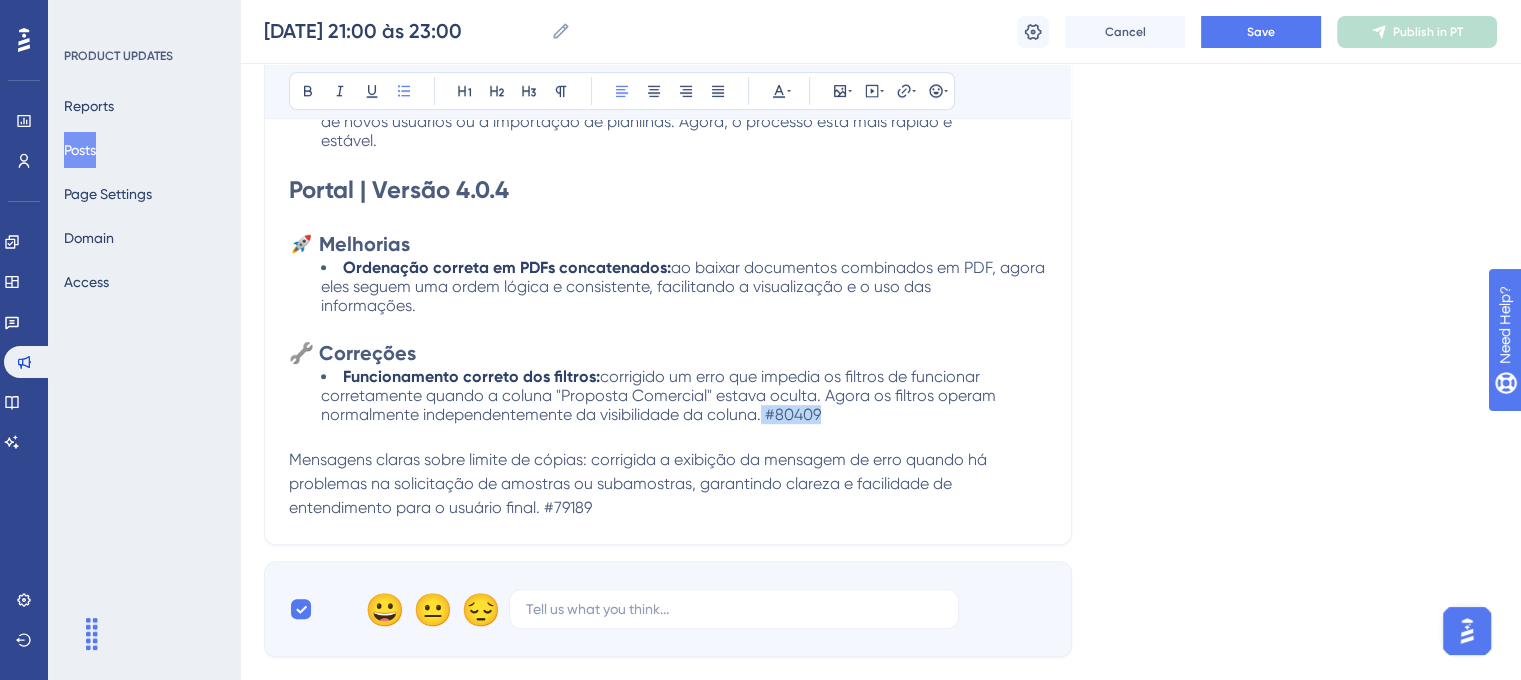 drag, startPoint x: 860, startPoint y: 407, endPoint x: 764, endPoint y: 407, distance: 96 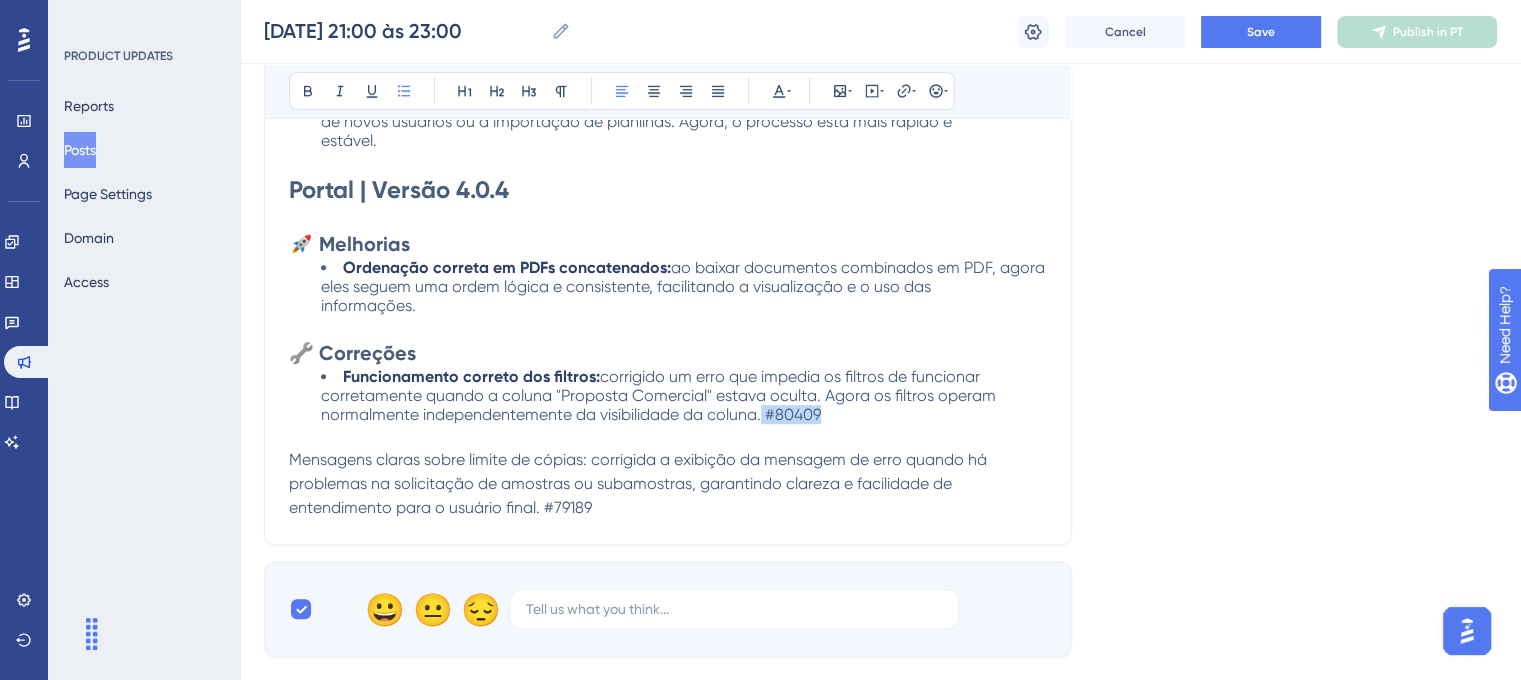 click on "Funcionamento correto dos filtros:  corrigido um erro que impedia os filtros de funcionar corretamente quando a coluna "Proposta Comercial" estava oculta. Agora os filtros operam normalmente independentemente da visibilidade da coluna. #80409" at bounding box center (684, 395) 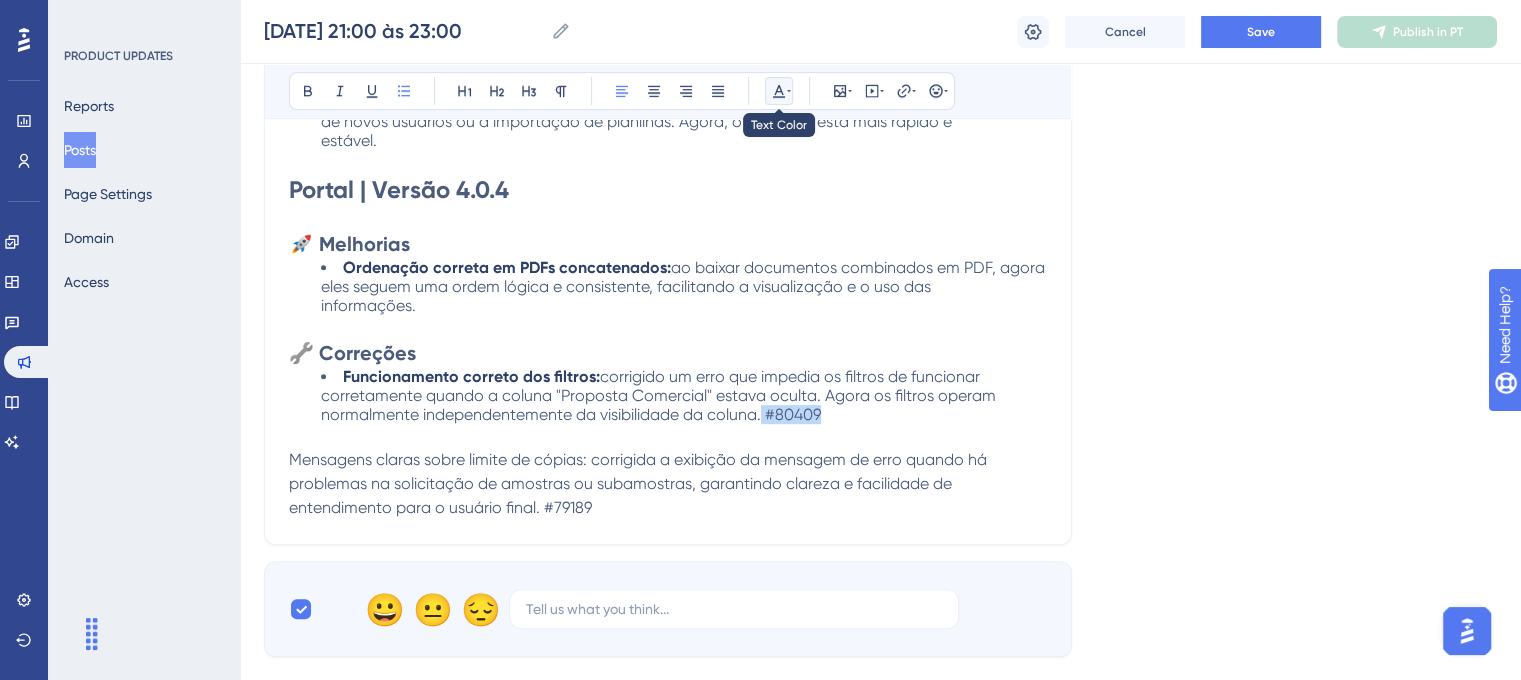 click at bounding box center [779, 91] 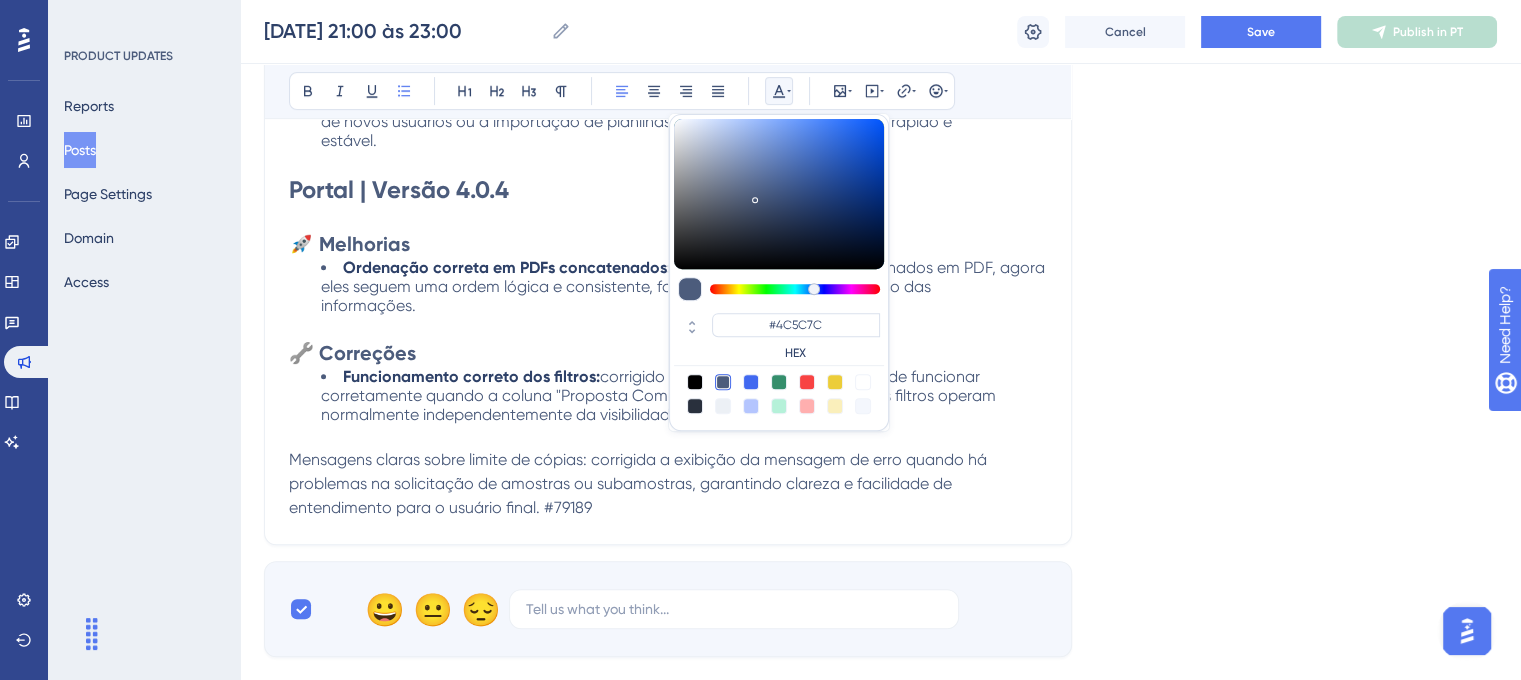 click at bounding box center (863, 382) 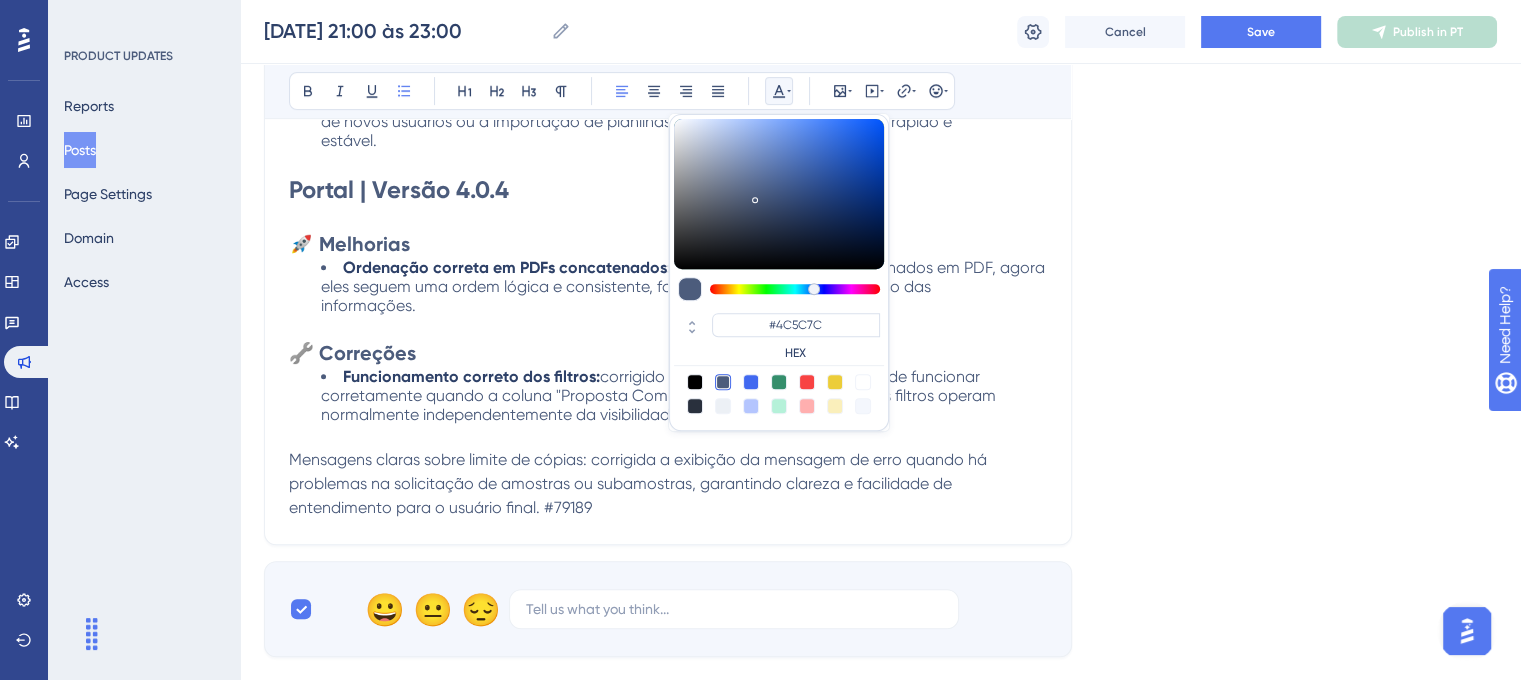 type on "#FFFFFF" 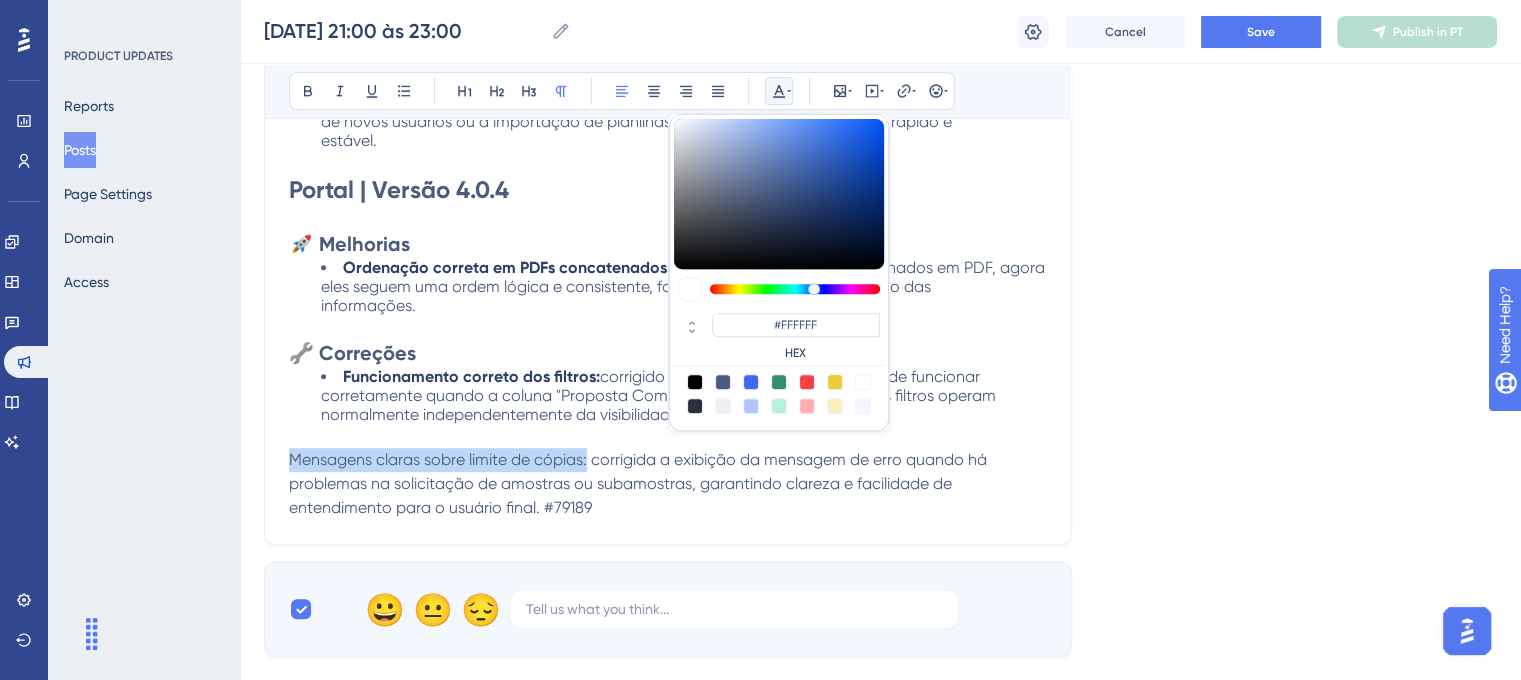 drag, startPoint x: 589, startPoint y: 455, endPoint x: 217, endPoint y: 456, distance: 372.00134 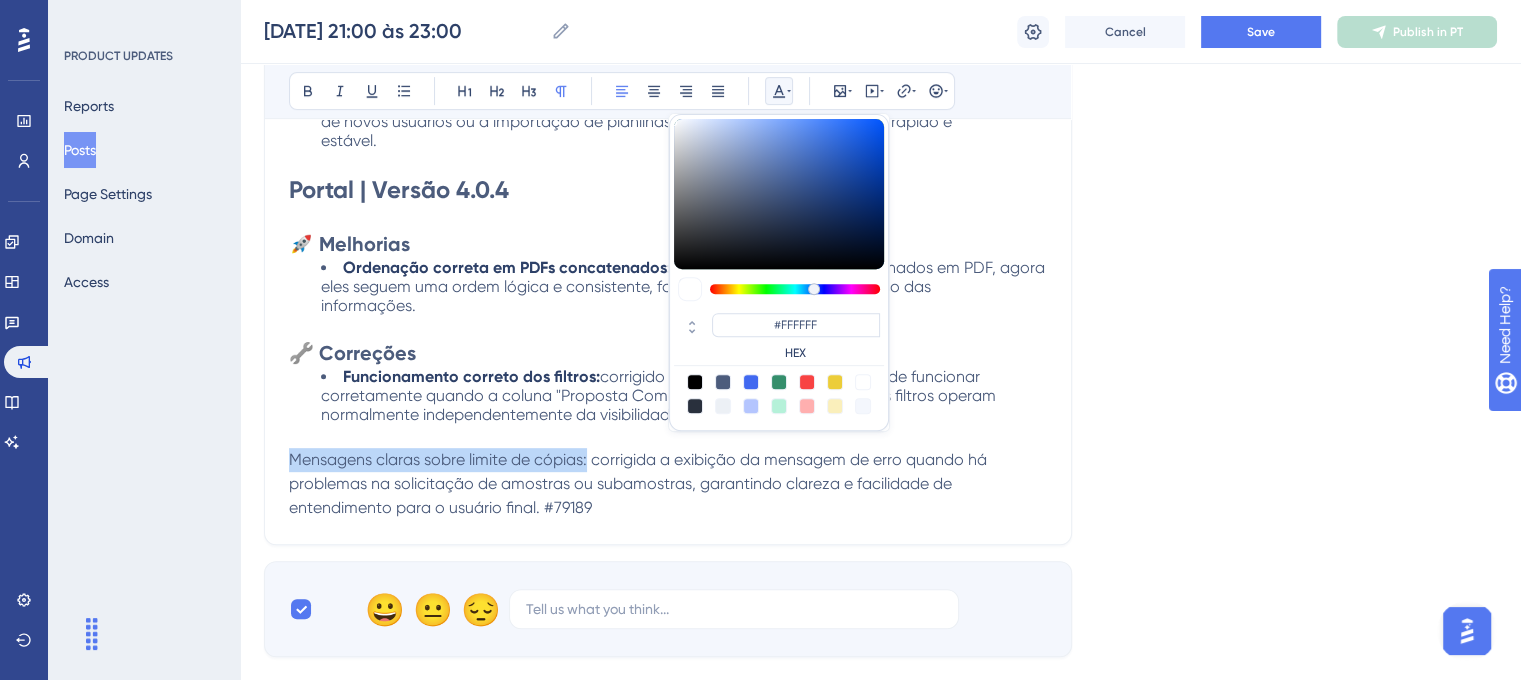 click on "Performance Users Engagement Widgets Feedback Product Updates Knowledge Base AI Assistant Settings Logout PRODUCT UPDATES Reports Posts Page Settings Domain Access 30/07/25 - 21:00 às 23:00 30/07/25 - 21:00 às 23:00 30/07/25 - 21:00 às 23:00 Cancel Save Publish in PT Language Portuguese (Default) Upload Cover Image Suggested image width  808 px 30/07/25 - 21:00 às 23:00 (horário de Brasília) Bold Italic Underline Bullet Point Heading 1 Heading 2 Heading 3 Normal Align Left Align Center Align Right Align Justify #FFFFFF HEX Insert Image Embed Video Hyperlink Emojis myLIMSweb | Versão 4.7.355   🚀 Melhorias Leitura de QR Code:  agora é possível ler QR Codes diretamente pelo Portal Web. Essa funcionalidade facilita a validação rápida e segura dos documentos no myLIMS.  #80668   myLIMSweb | Versão 4.7.4   🚀 Melhorias Envio de e-mails para contas com restrições ou inadimplentes:  #80606   🔧 Correções Mensagens de erro mais claras:  #79189   #80944   Portal | Versão 4.0.4   #79773" at bounding box center (880, 129) 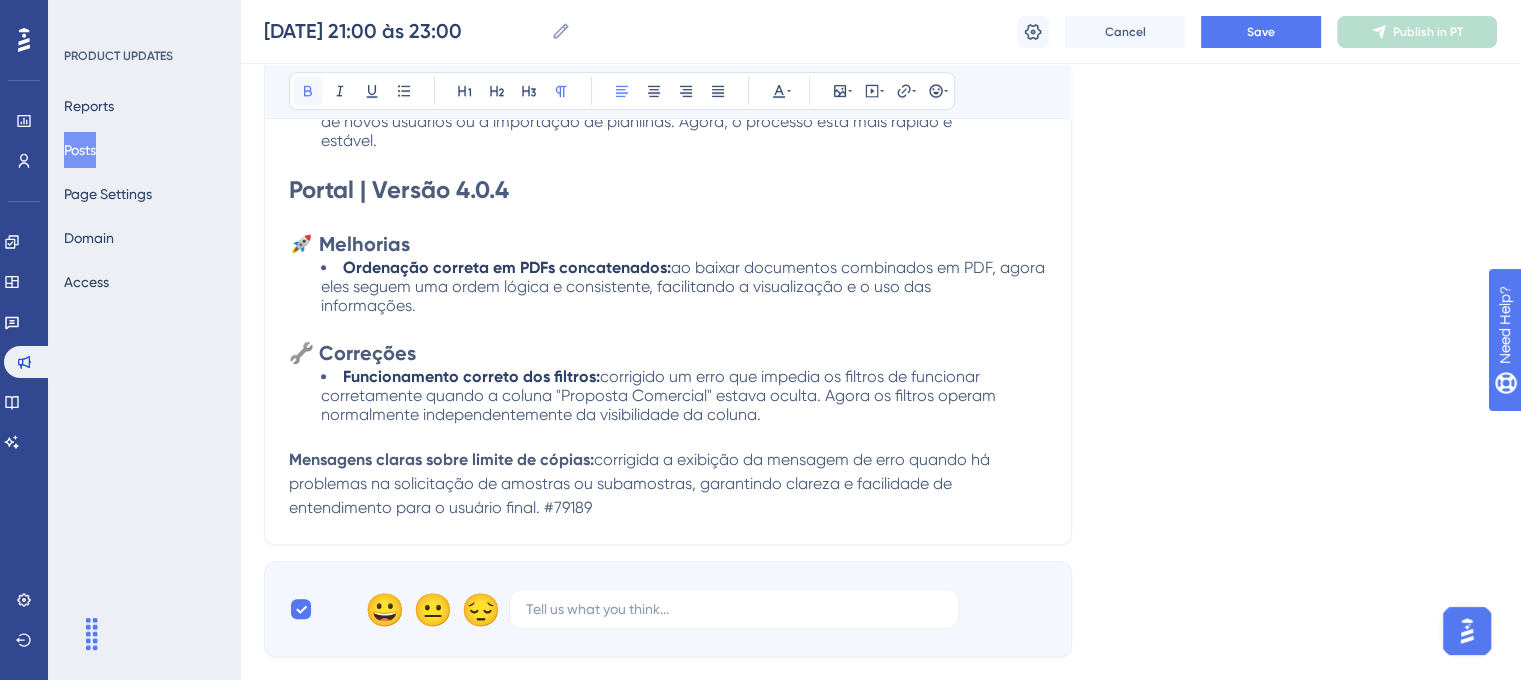 click at bounding box center (308, 91) 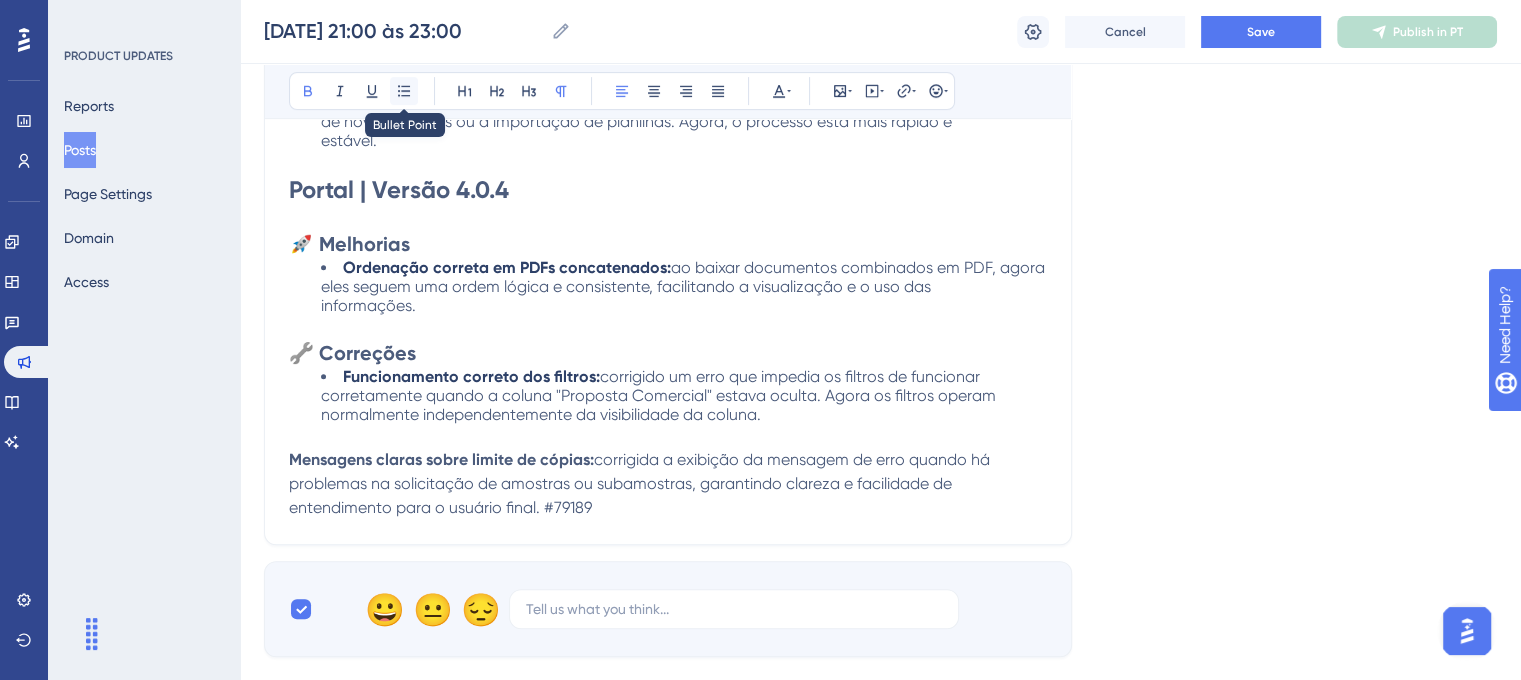 click 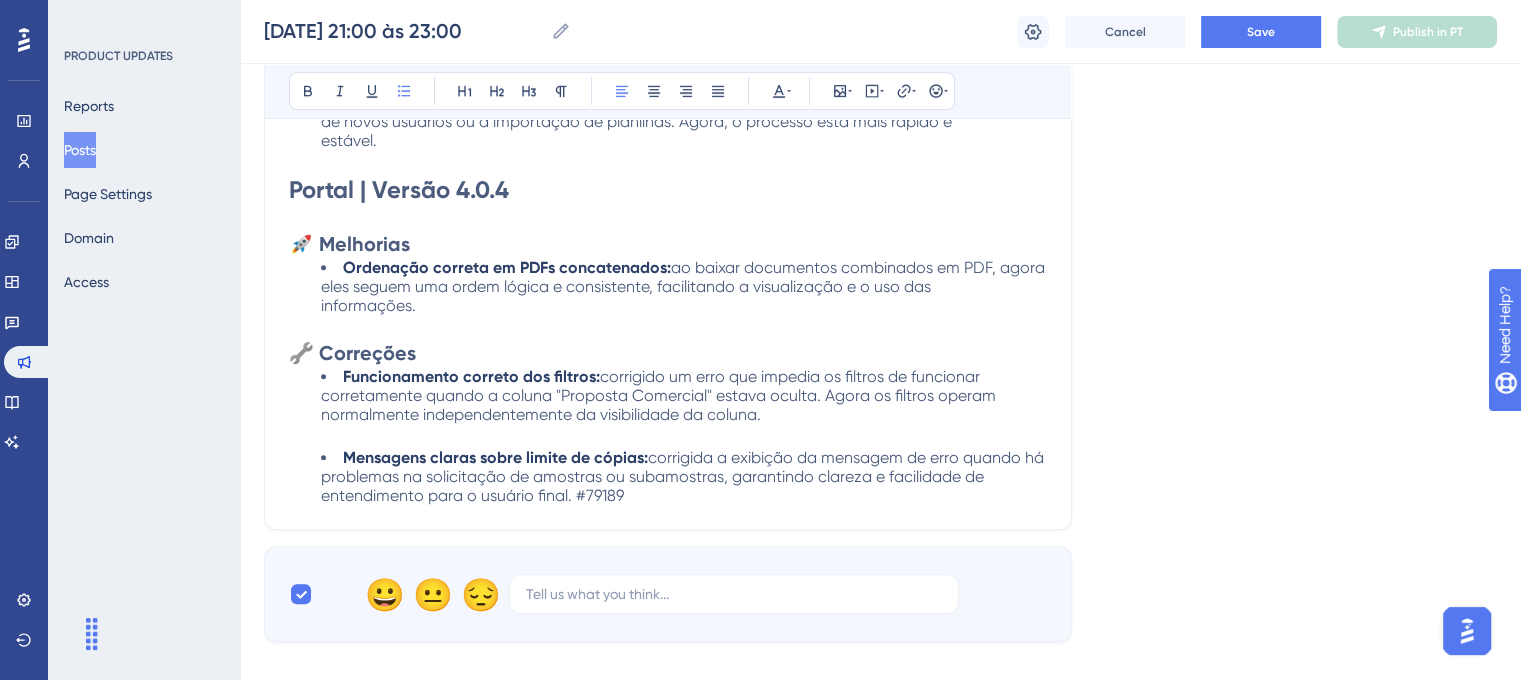 drag, startPoint x: 632, startPoint y: 482, endPoint x: 573, endPoint y: 482, distance: 59 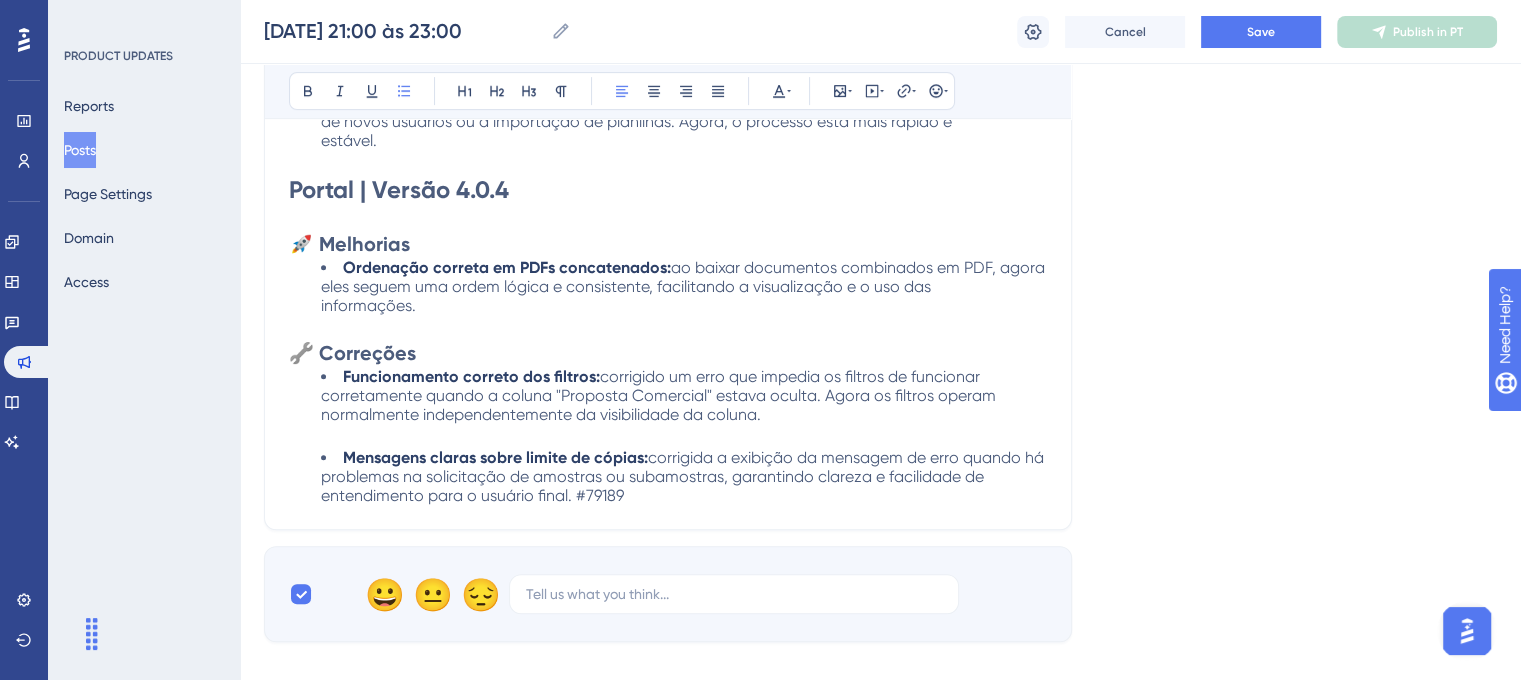 click on "Mensagens claras sobre limite de cópias:  corrigida a exibição da mensagem de erro quando há problemas na solicitação de amostras ou subamostras, garantindo clareza e facilidade de entendimento para o usuário final. #79189" at bounding box center [684, 476] 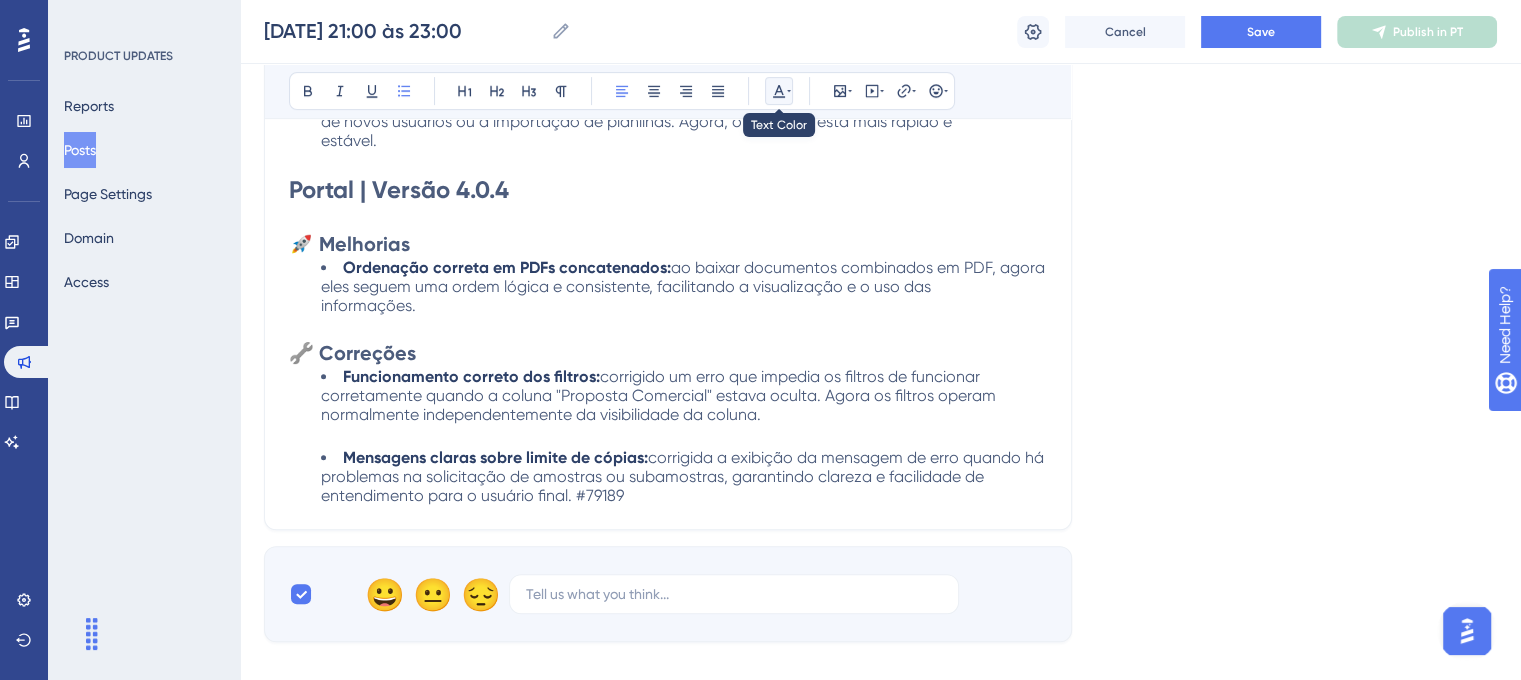 click 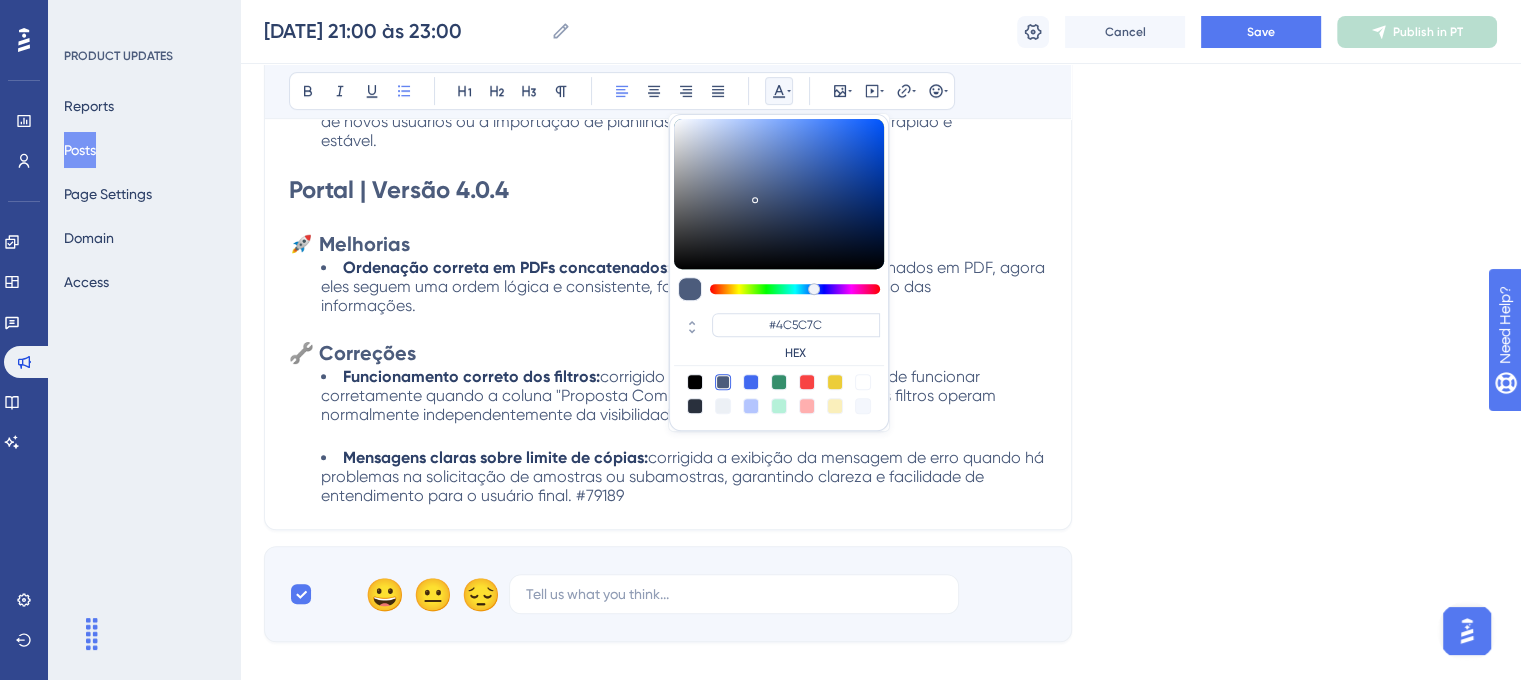 click at bounding box center (863, 382) 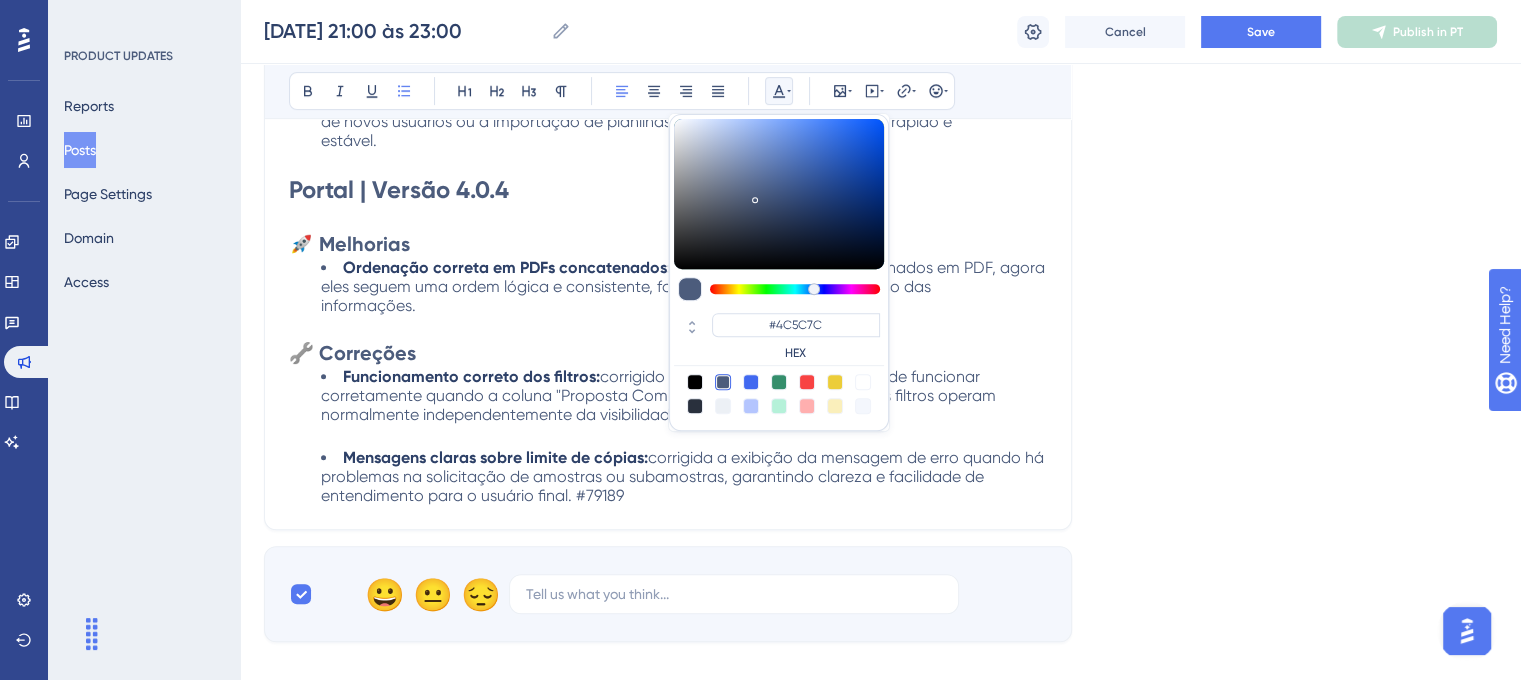 type on "#FFFFFF" 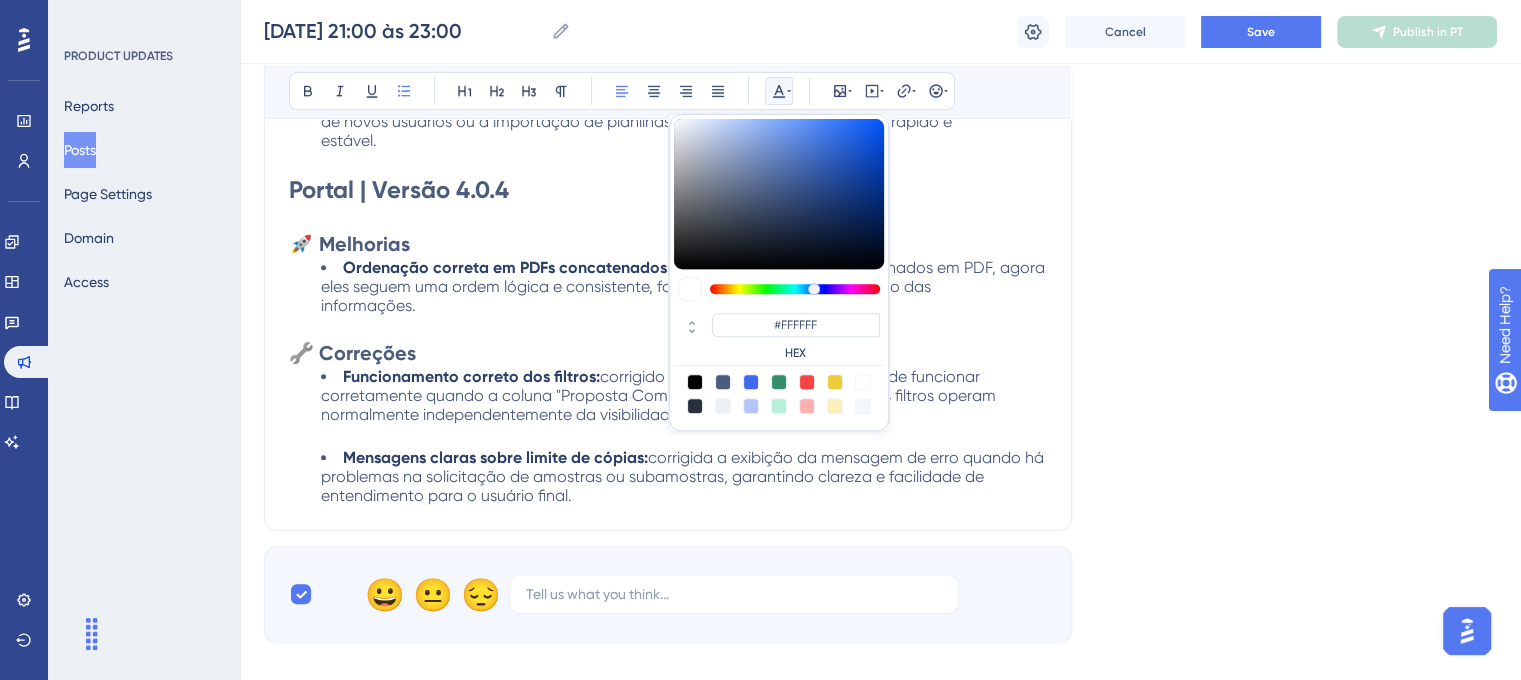 click on "30/07/25 - 21:00 às 23:00 (horário de Brasília) Bold Italic Underline Bullet Point Heading 1 Heading 2 Heading 3 Normal Align Left Align Center Align Right Align Justify #FFFFFF HEX Insert Image Embed Video Hyperlink Emojis myLIMSweb | Versão 4.7.355   🚀 Melhorias Leitura de QR Code:  agora é possível ler QR Codes diretamente pelo Portal Web. Essa funcionalidade facilita a validação rápida e segura dos documentos no myLIMS.  #80668   myLIMSweb | Versão 4.7.4   🚀 Melhorias Envio de e-mails para contas com restrições ou inadimplentes:  o sistema agora permite enviar notificações sobre atualizações de amostras também para clientes que estejam com restrições financeiras ou inadimplentes.  #80606   🔧 Correções Mensagens de erro mais claras:  ajustada a apresentação das mensagens de erro no myLIMS, tornando-as mais compreensíveis e úteis para o usuário final.  #79189   Criação de usuários e importação de planilhas:  #80944   Portal | Versão 4.0.4   🚀 Melhorias" at bounding box center [668, 26] 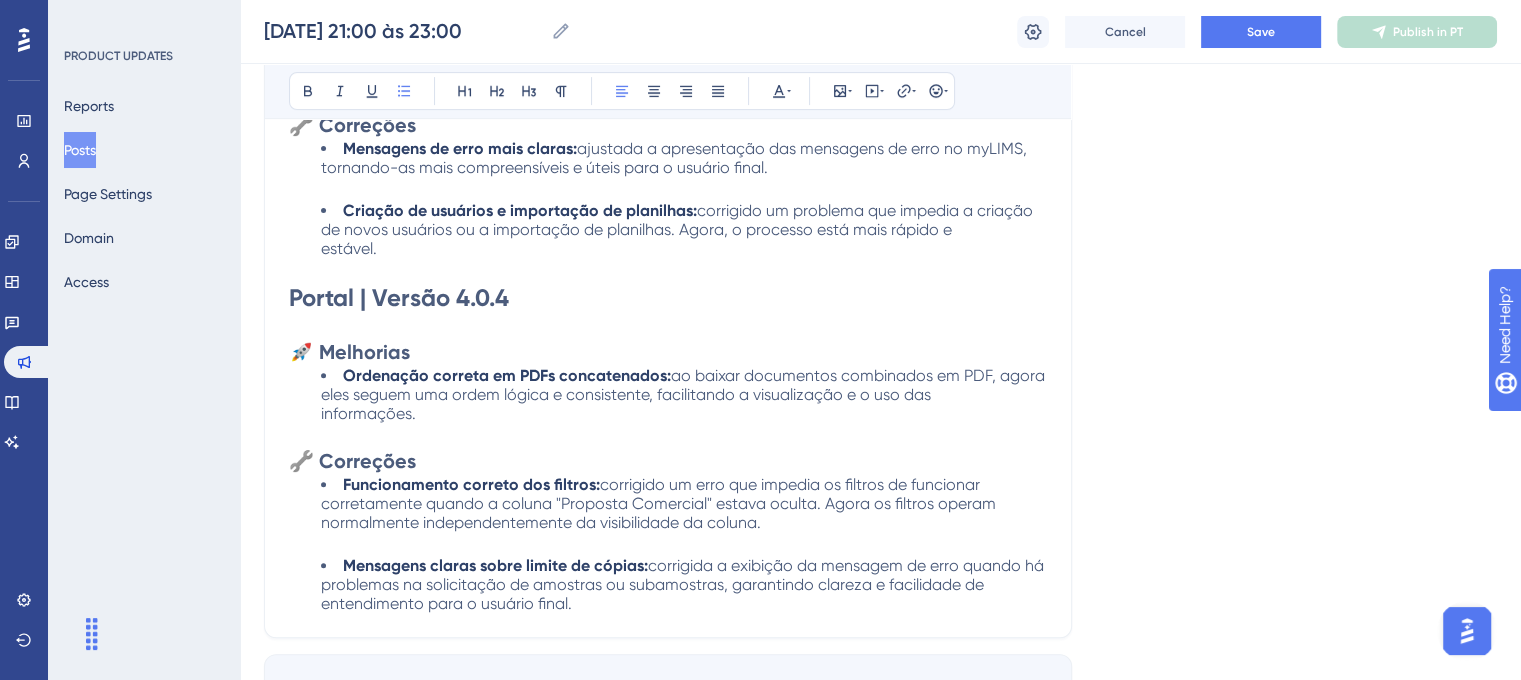 scroll, scrollTop: 800, scrollLeft: 0, axis: vertical 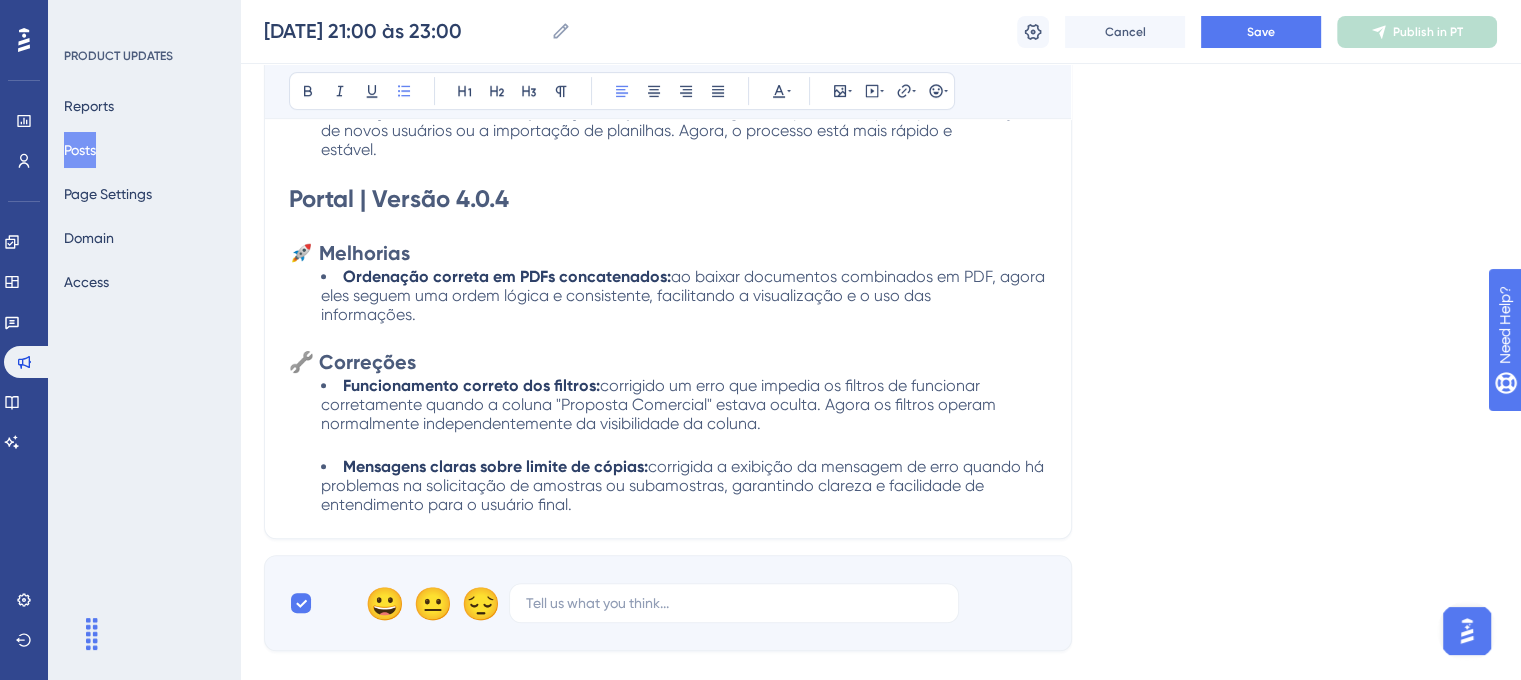 click at bounding box center [668, 336] 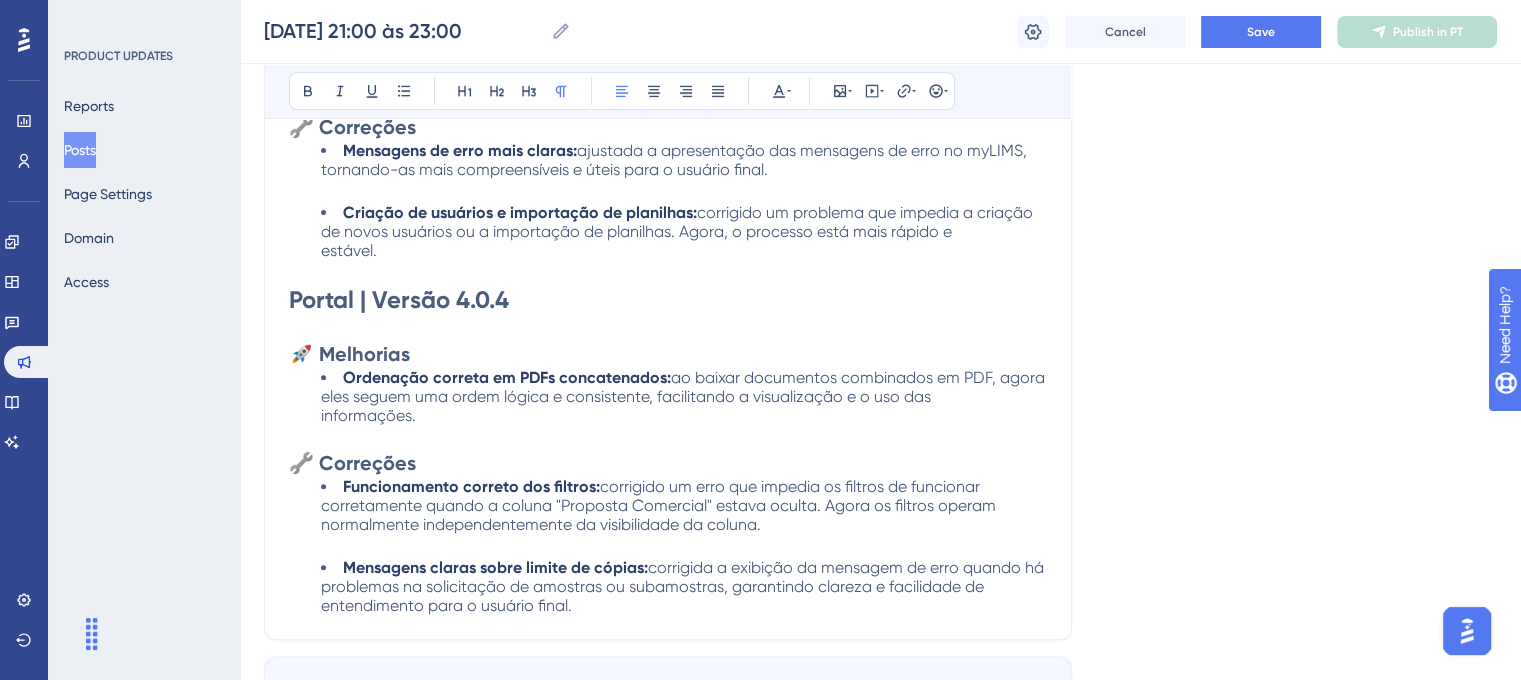 scroll, scrollTop: 700, scrollLeft: 0, axis: vertical 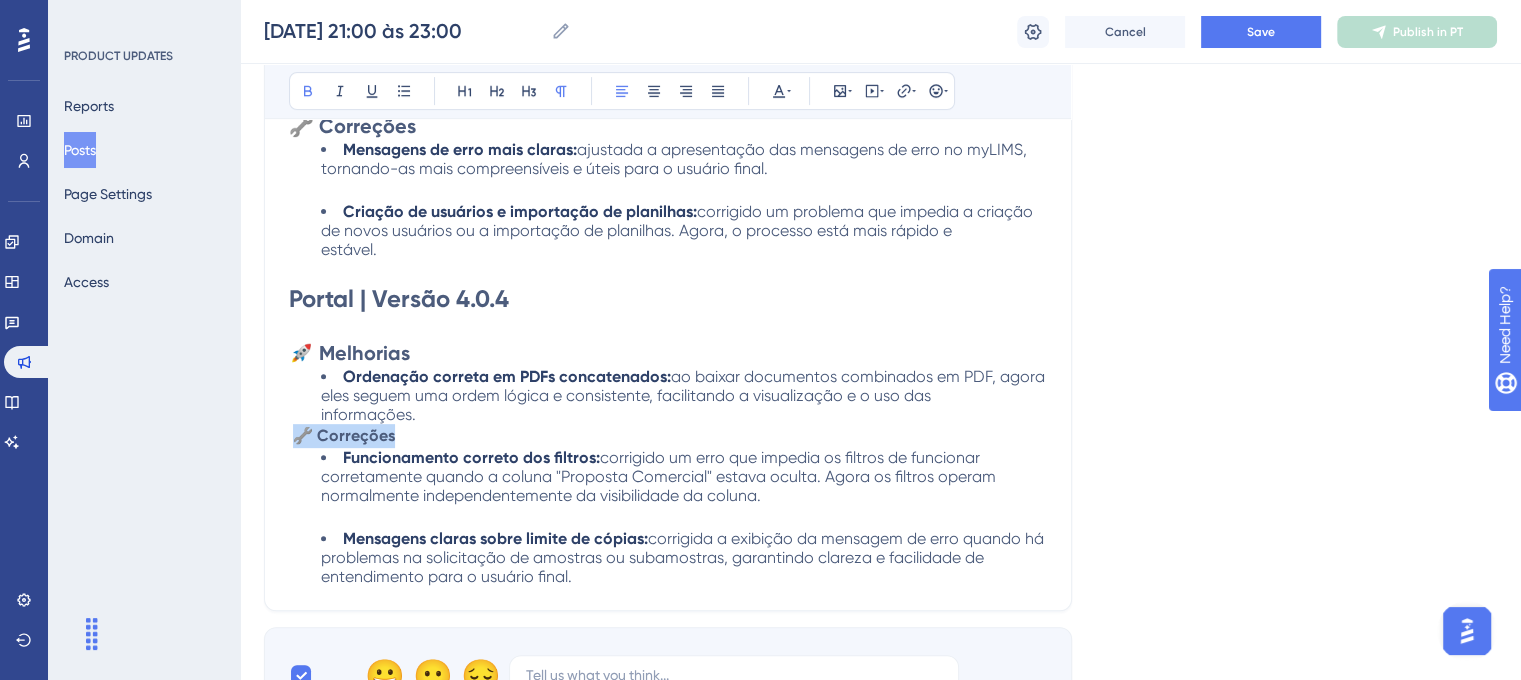 drag, startPoint x: 412, startPoint y: 431, endPoint x: 295, endPoint y: 430, distance: 117.00427 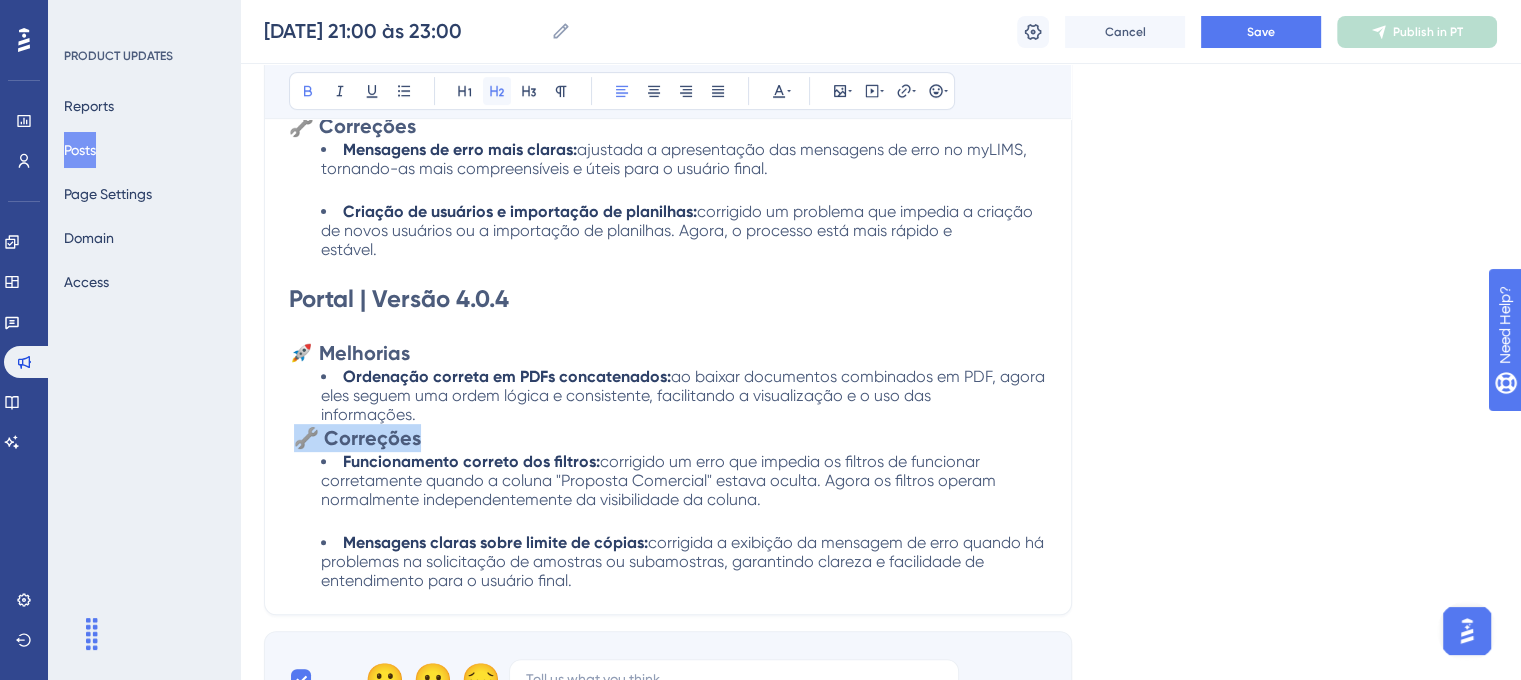 click at bounding box center [497, 91] 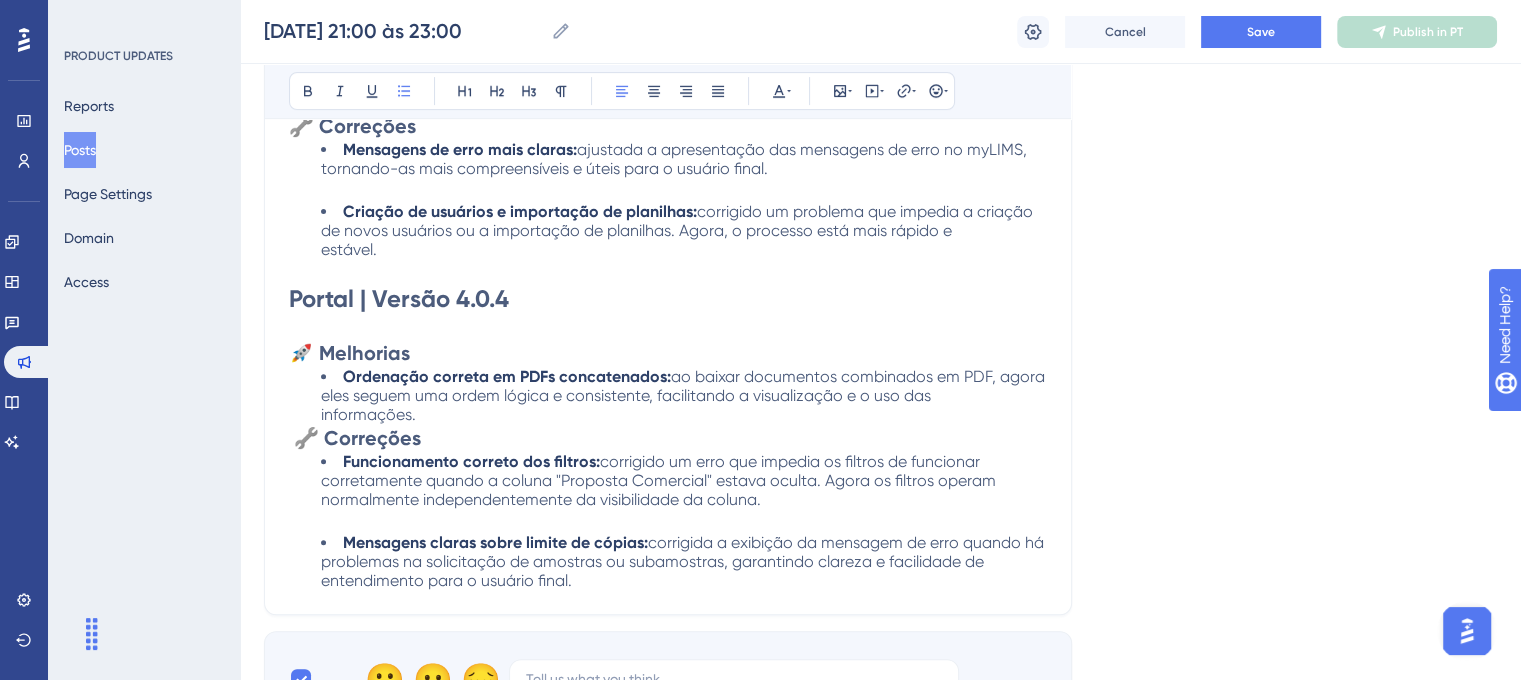 click on "Ordenação correta em PDFs concatenados:  ao baixar documentos combinados em PDF, agora eles seguem uma ordem lógica e consistente, facilitando a visualização e o uso das informações.  #79773" at bounding box center [684, 395] 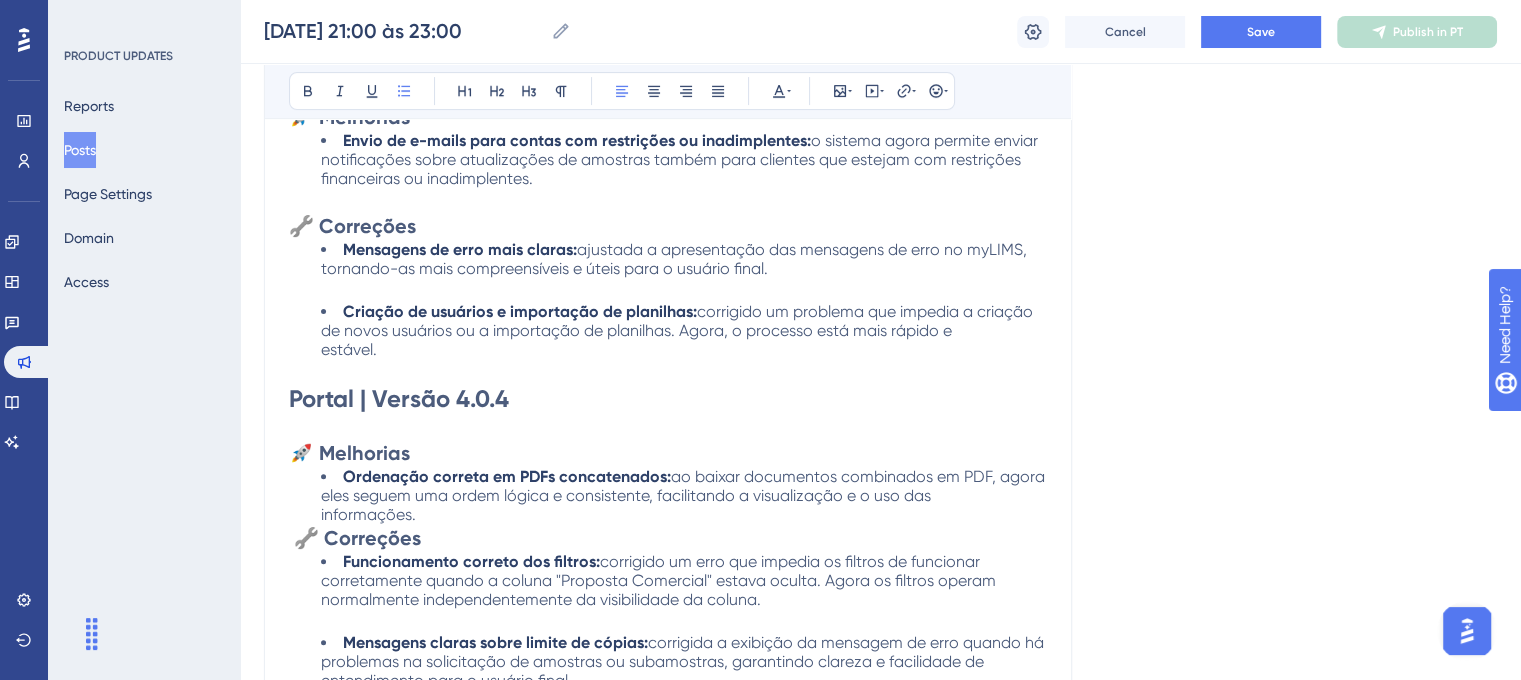 scroll, scrollTop: 900, scrollLeft: 0, axis: vertical 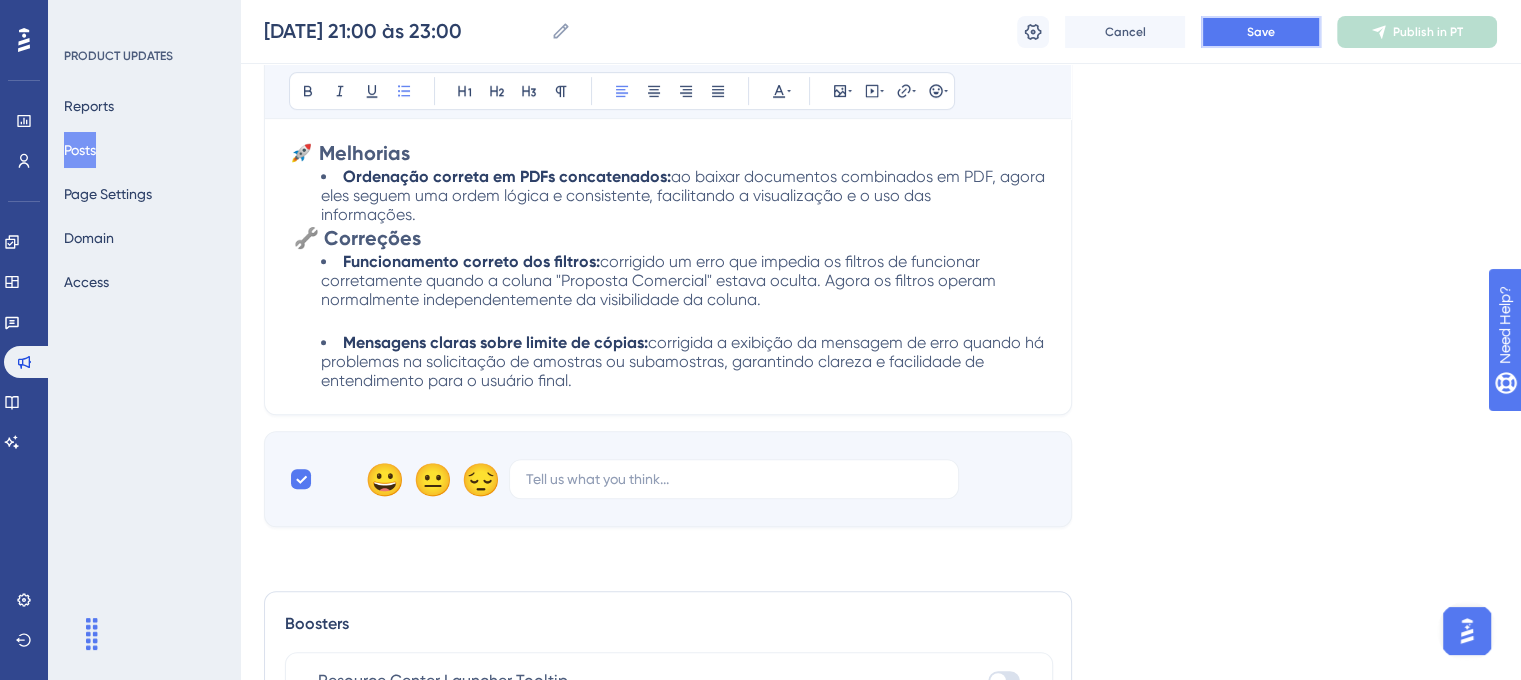 click on "Save" at bounding box center [1261, 32] 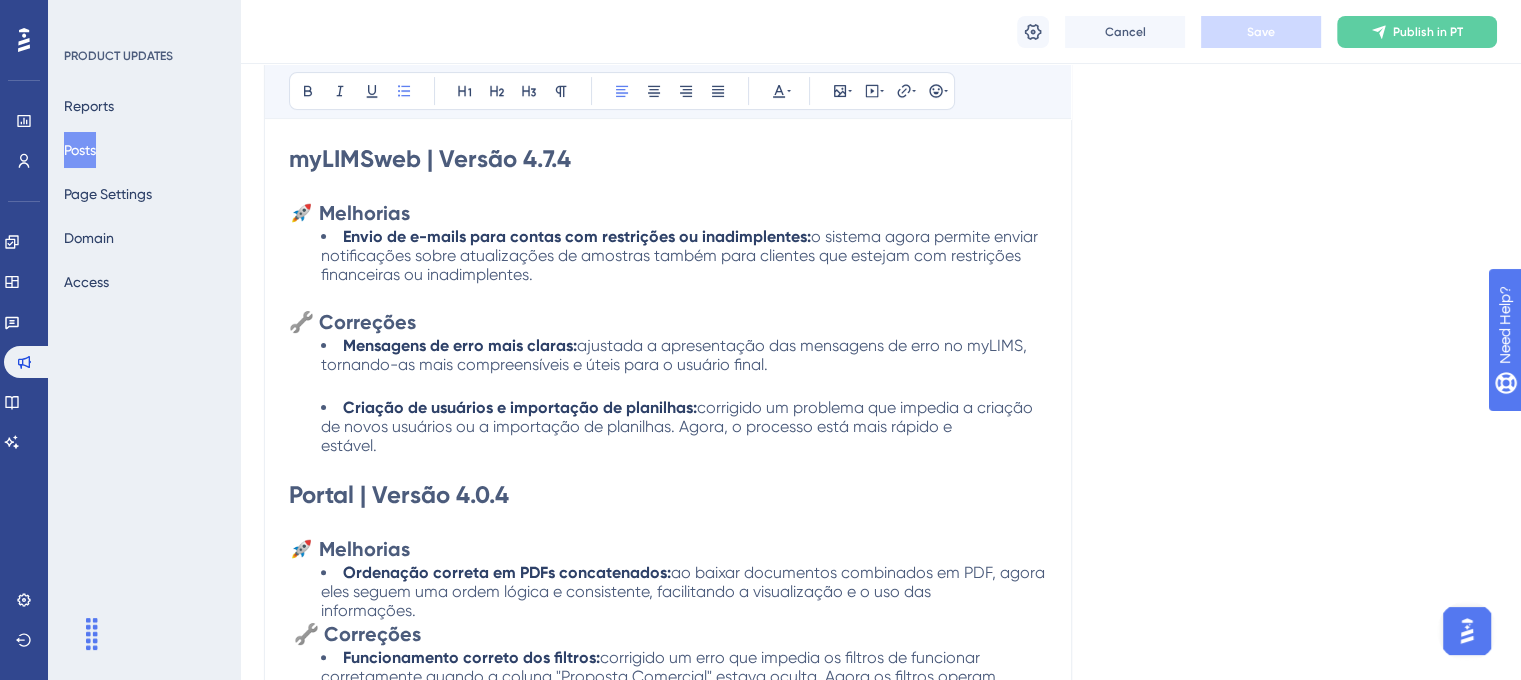scroll, scrollTop: 500, scrollLeft: 0, axis: vertical 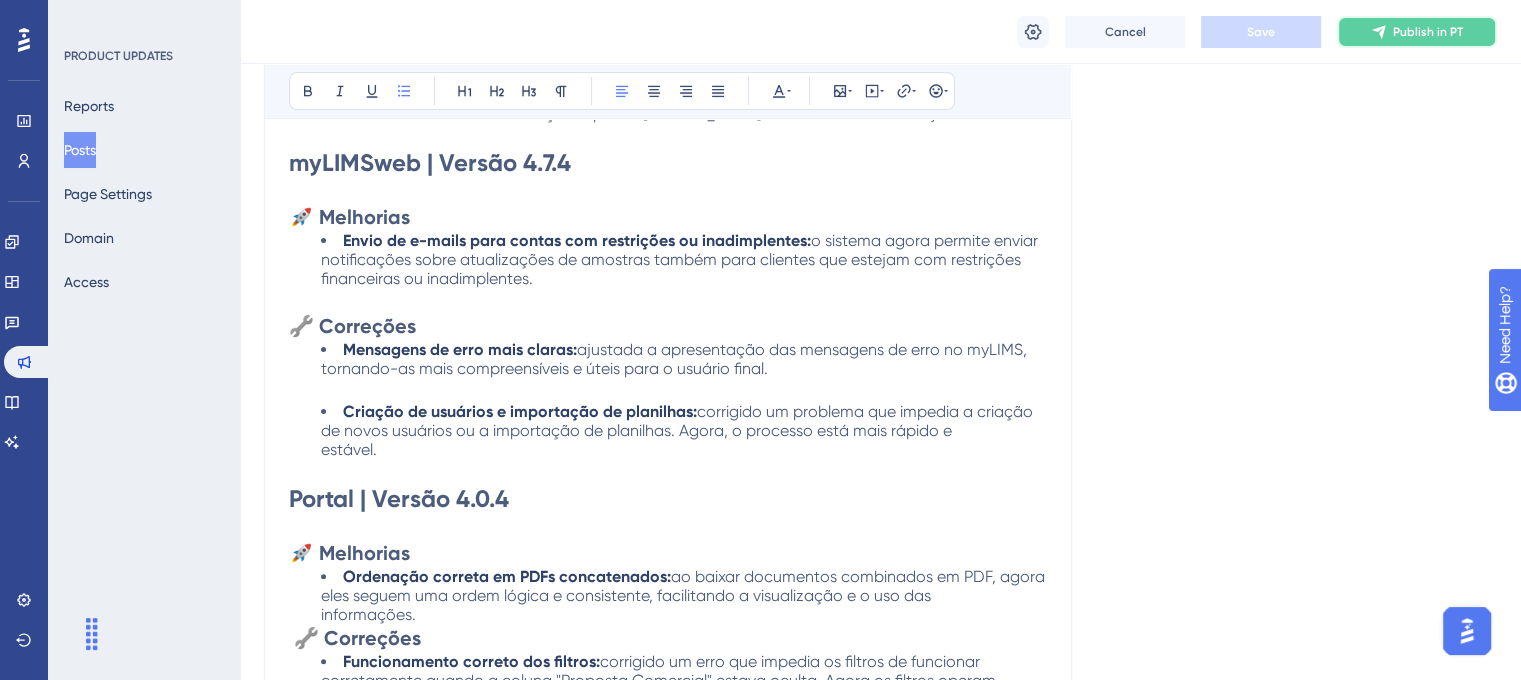 click on "Publish in PT" at bounding box center [1428, 32] 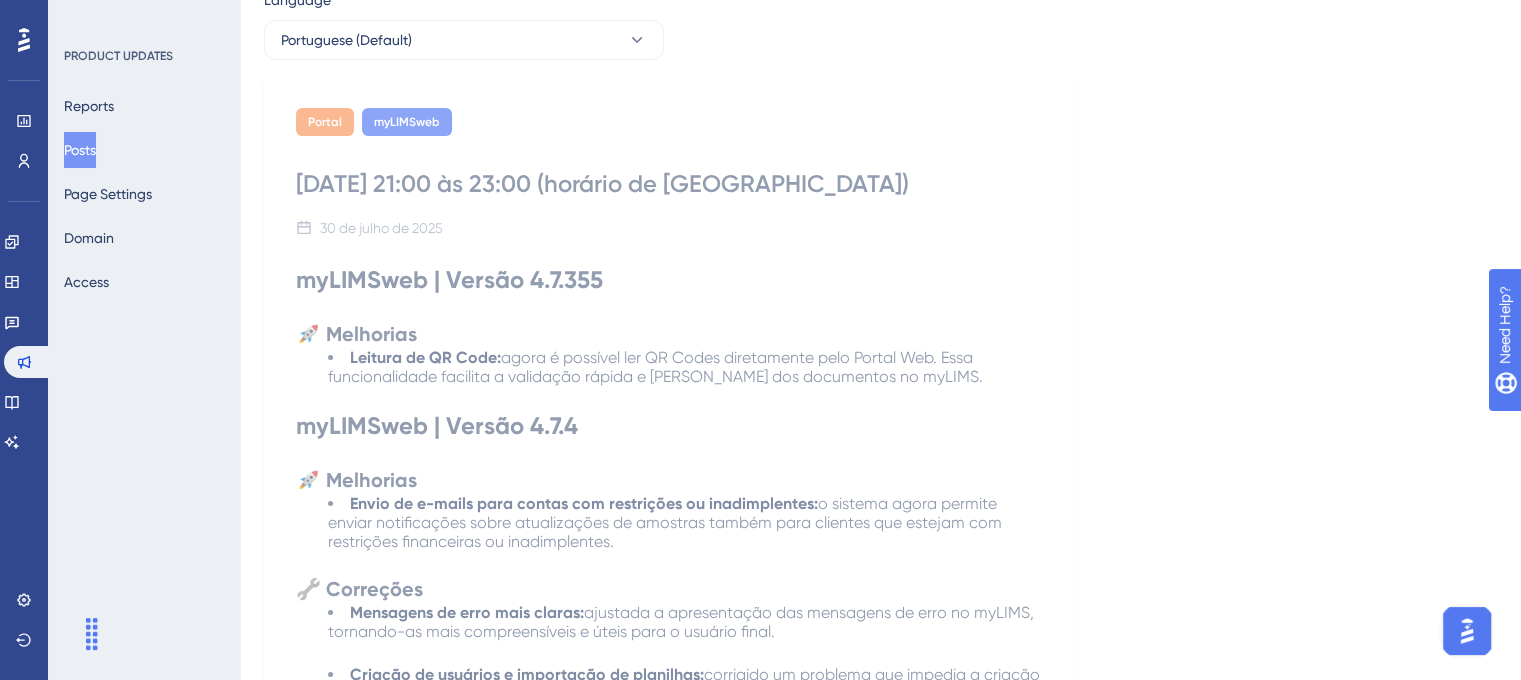 scroll, scrollTop: 0, scrollLeft: 0, axis: both 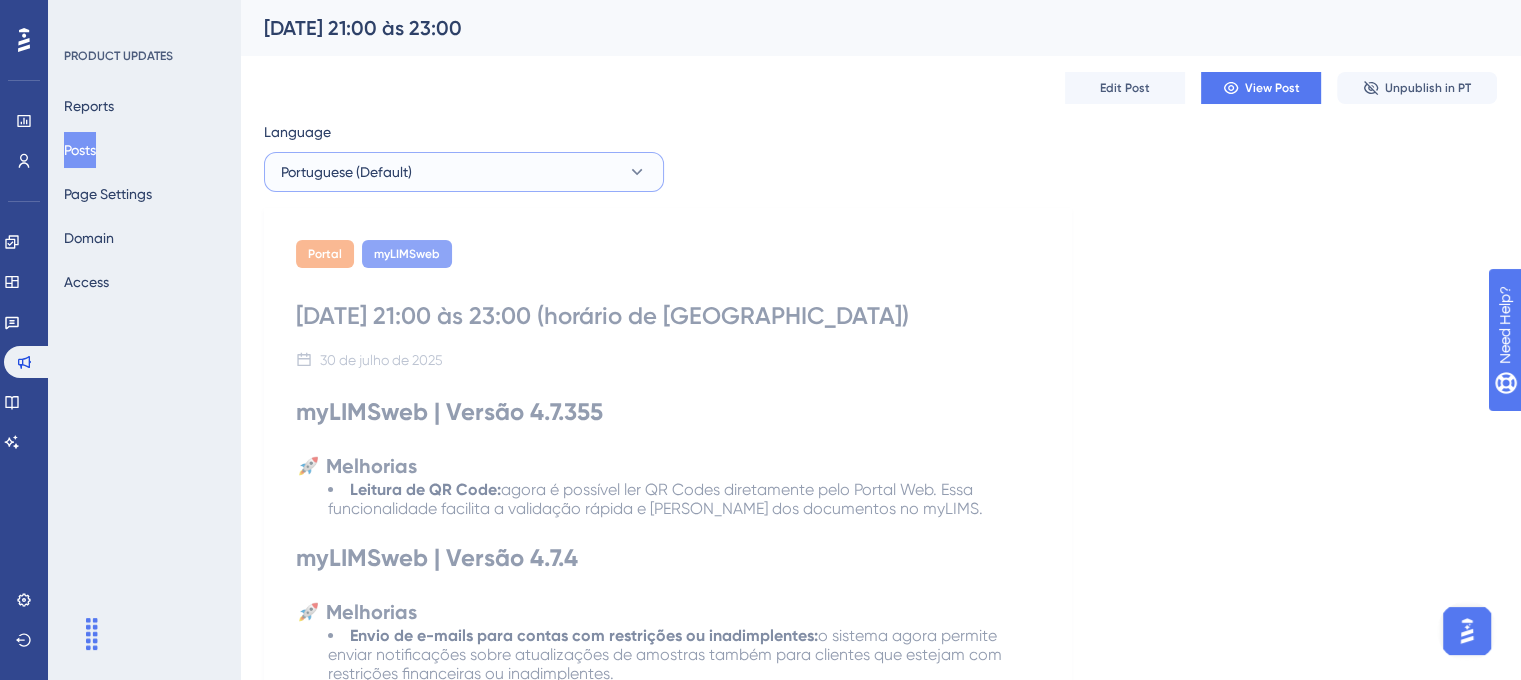 click on "Portuguese (Default)" at bounding box center [464, 172] 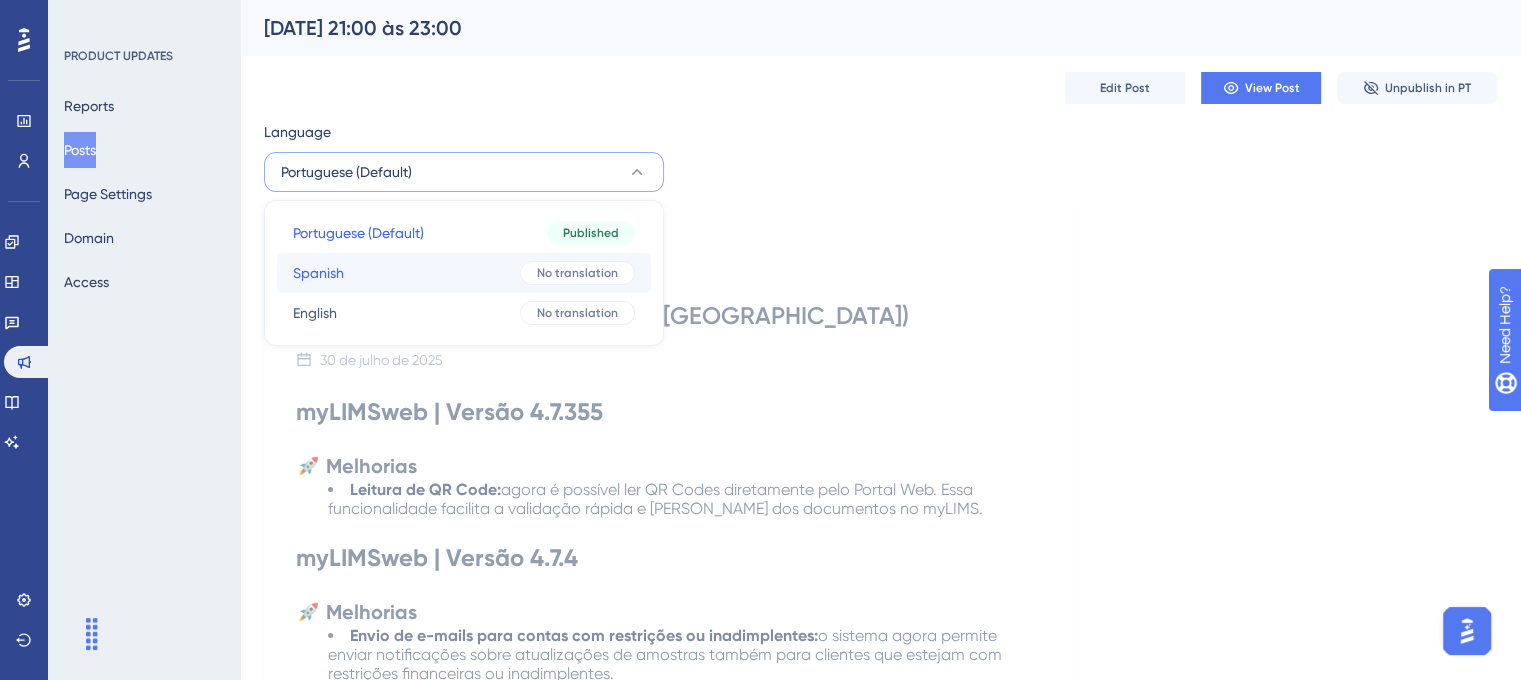 click on "Spanish Spanish No translation" at bounding box center (464, 273) 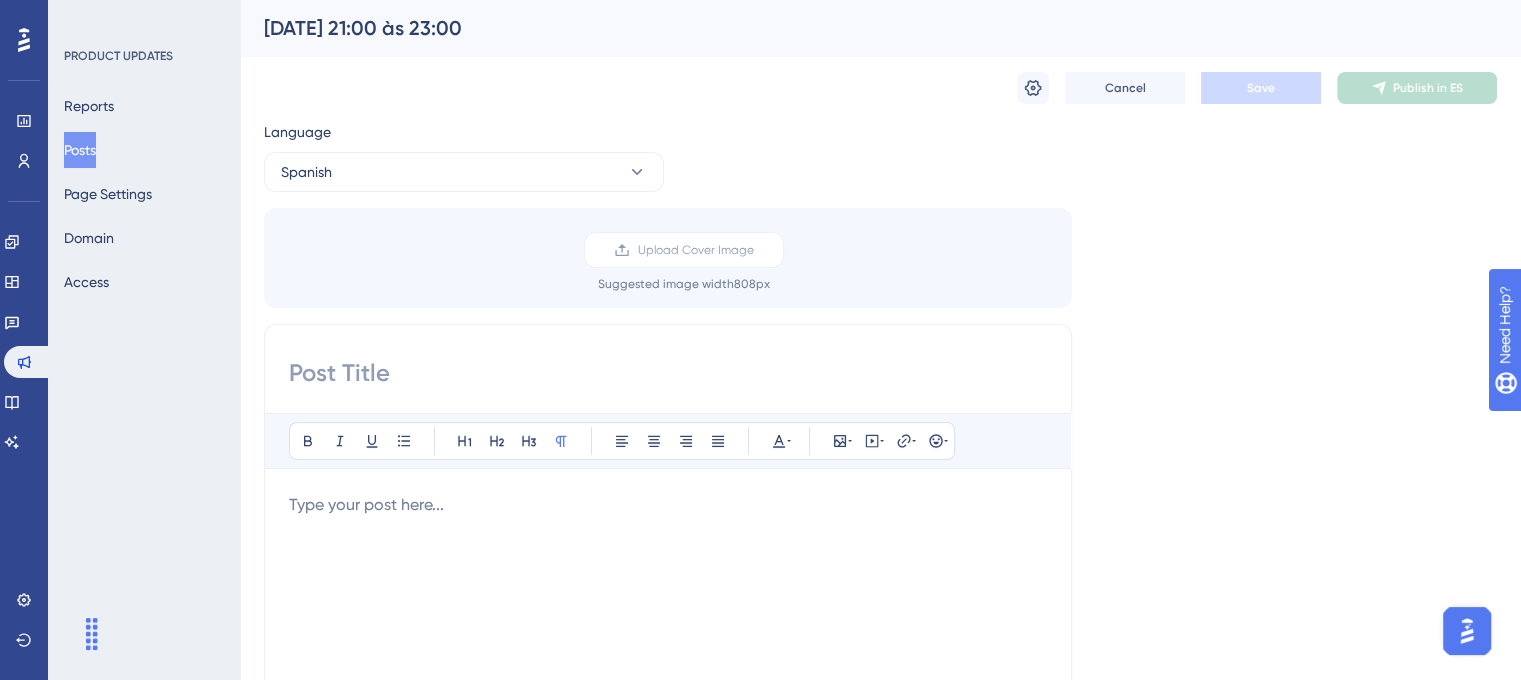 click at bounding box center [668, 505] 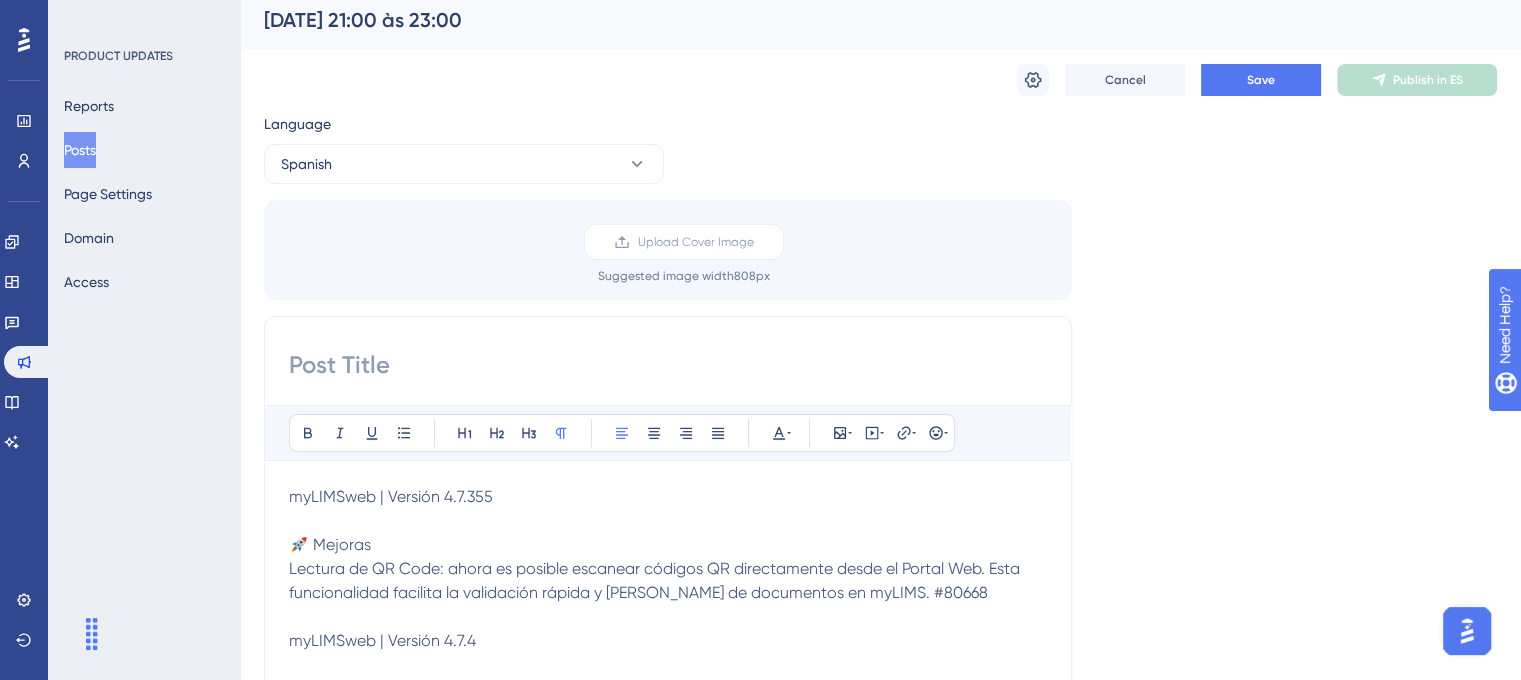 scroll, scrollTop: 0, scrollLeft: 0, axis: both 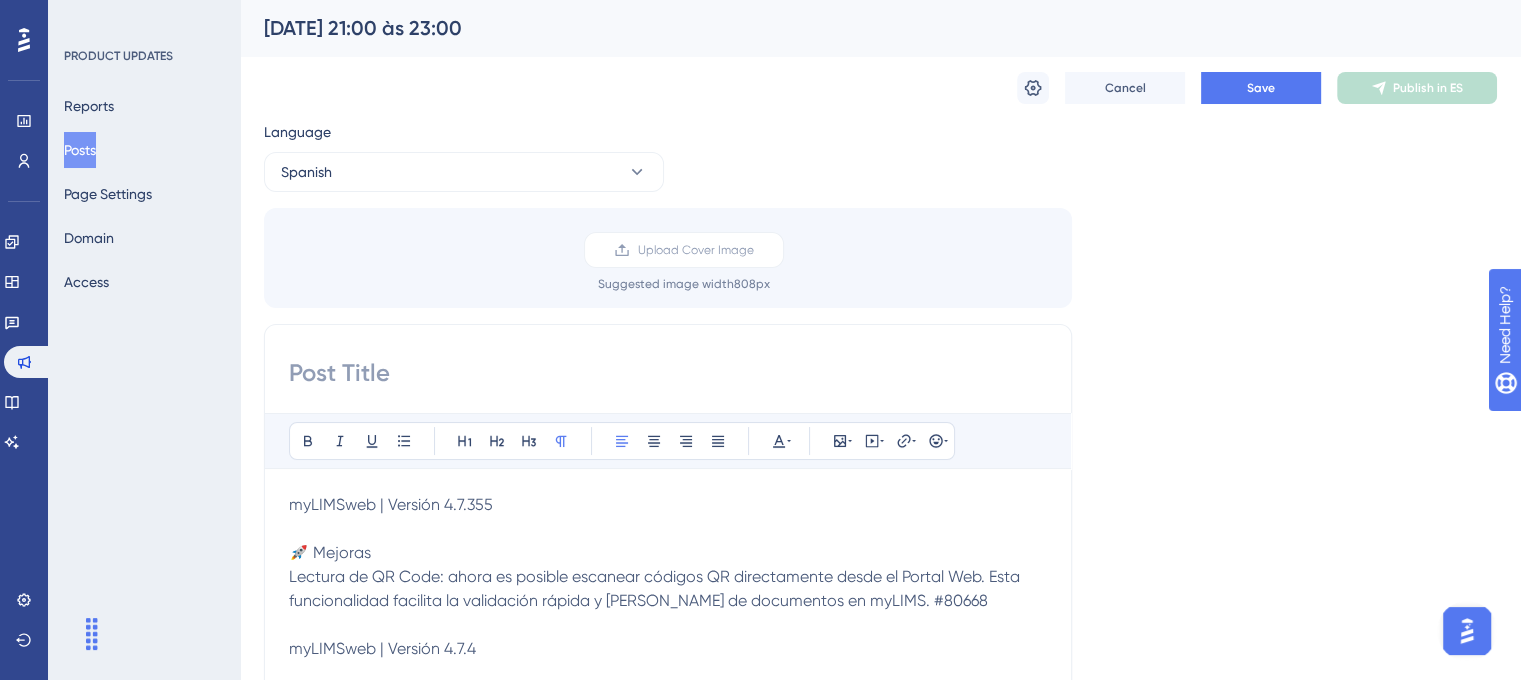 click at bounding box center (668, 373) 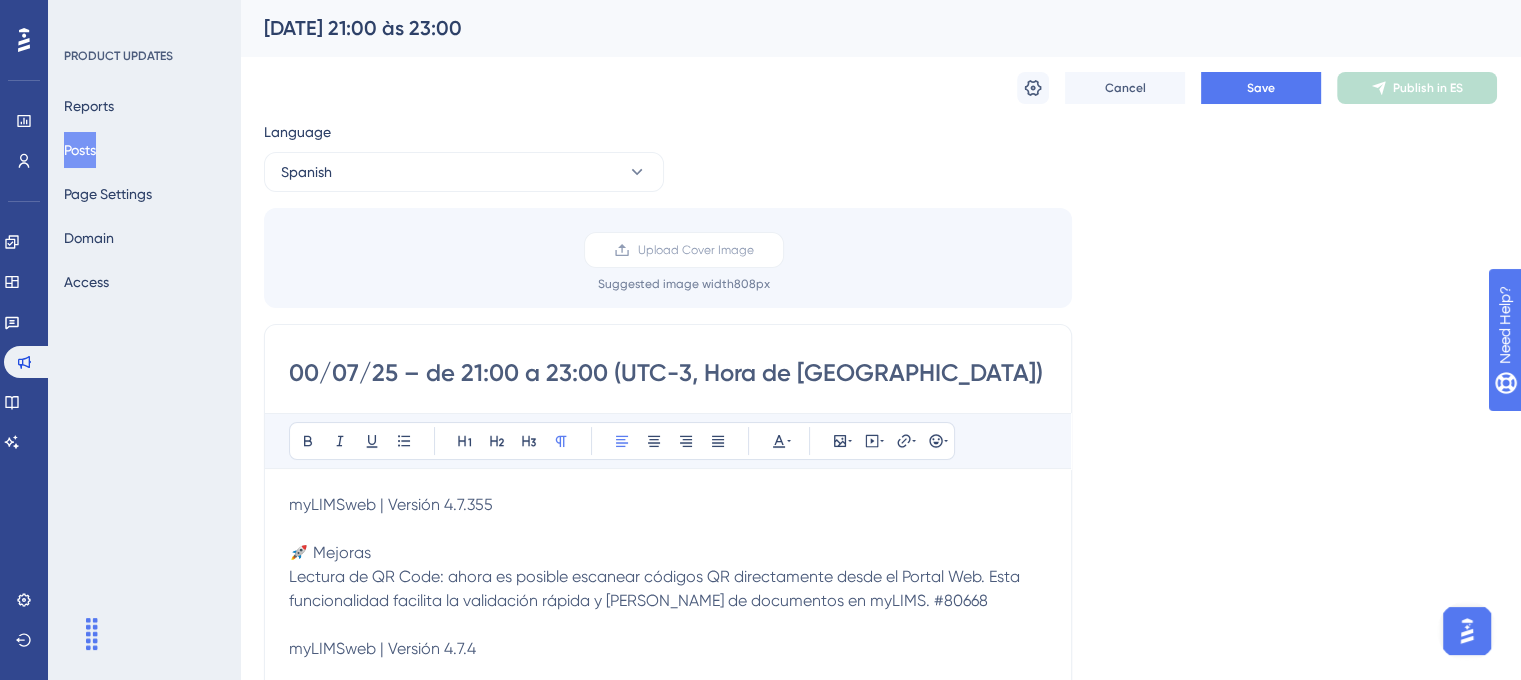 drag, startPoint x: 319, startPoint y: 371, endPoint x: 288, endPoint y: 373, distance: 31.06445 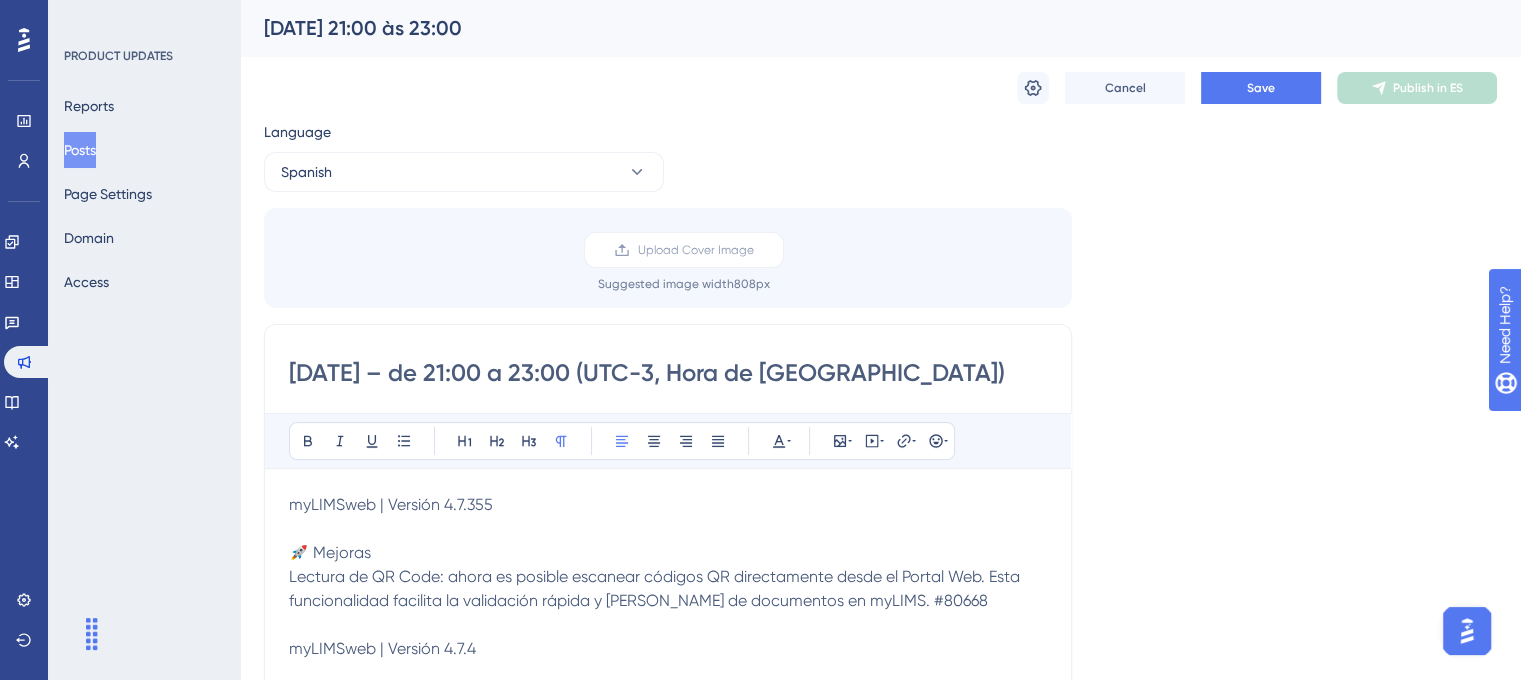 scroll, scrollTop: 100, scrollLeft: 0, axis: vertical 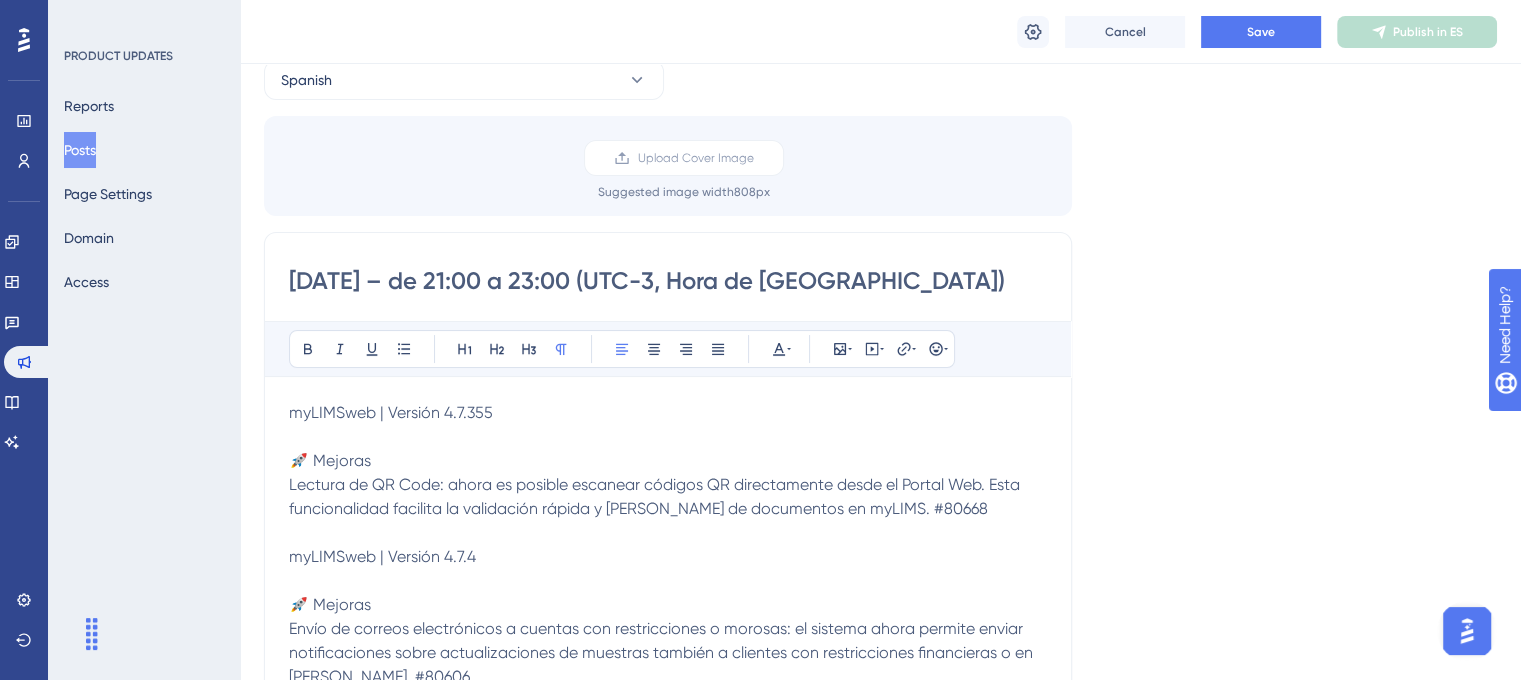 type on "30/07/25 – de 21:00 a 23:00 (UTC-3, Hora de Brasilia)" 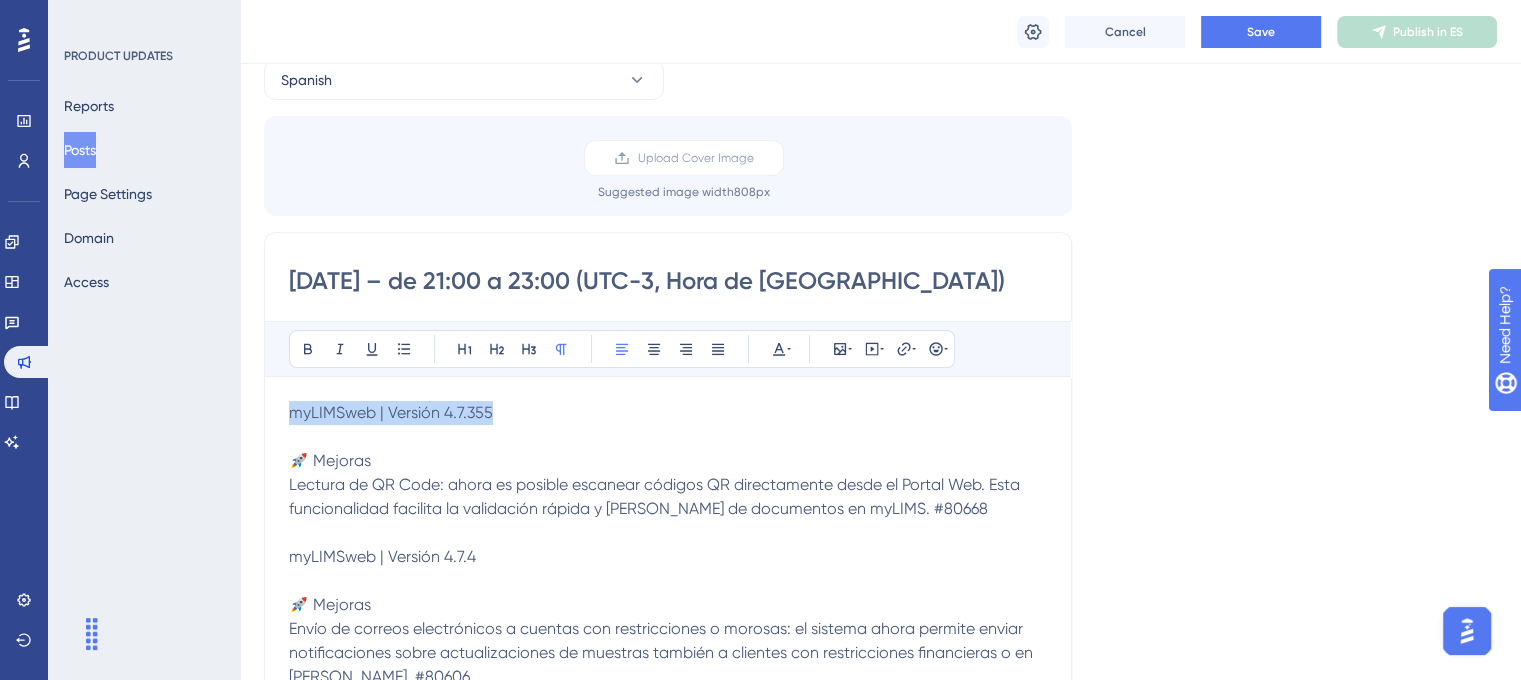 drag, startPoint x: 526, startPoint y: 408, endPoint x: 286, endPoint y: 408, distance: 240 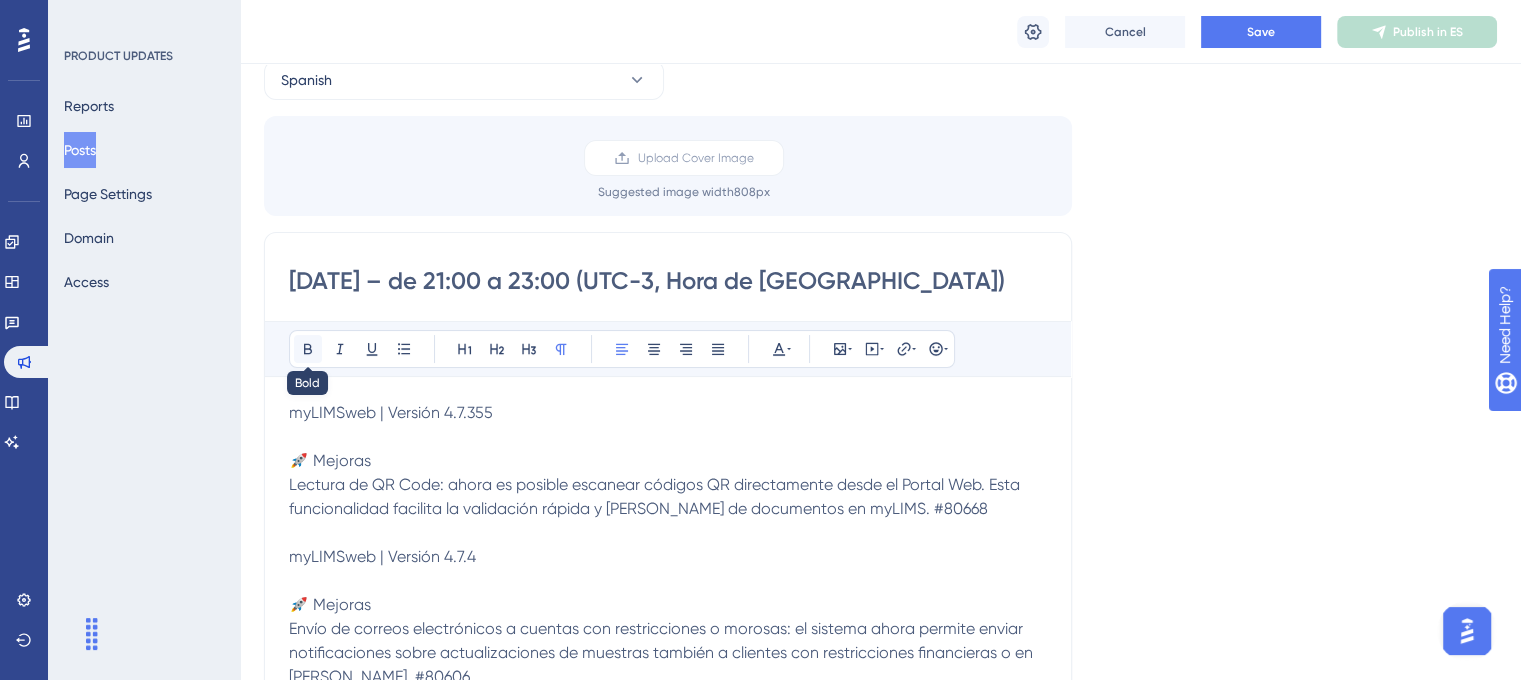 click 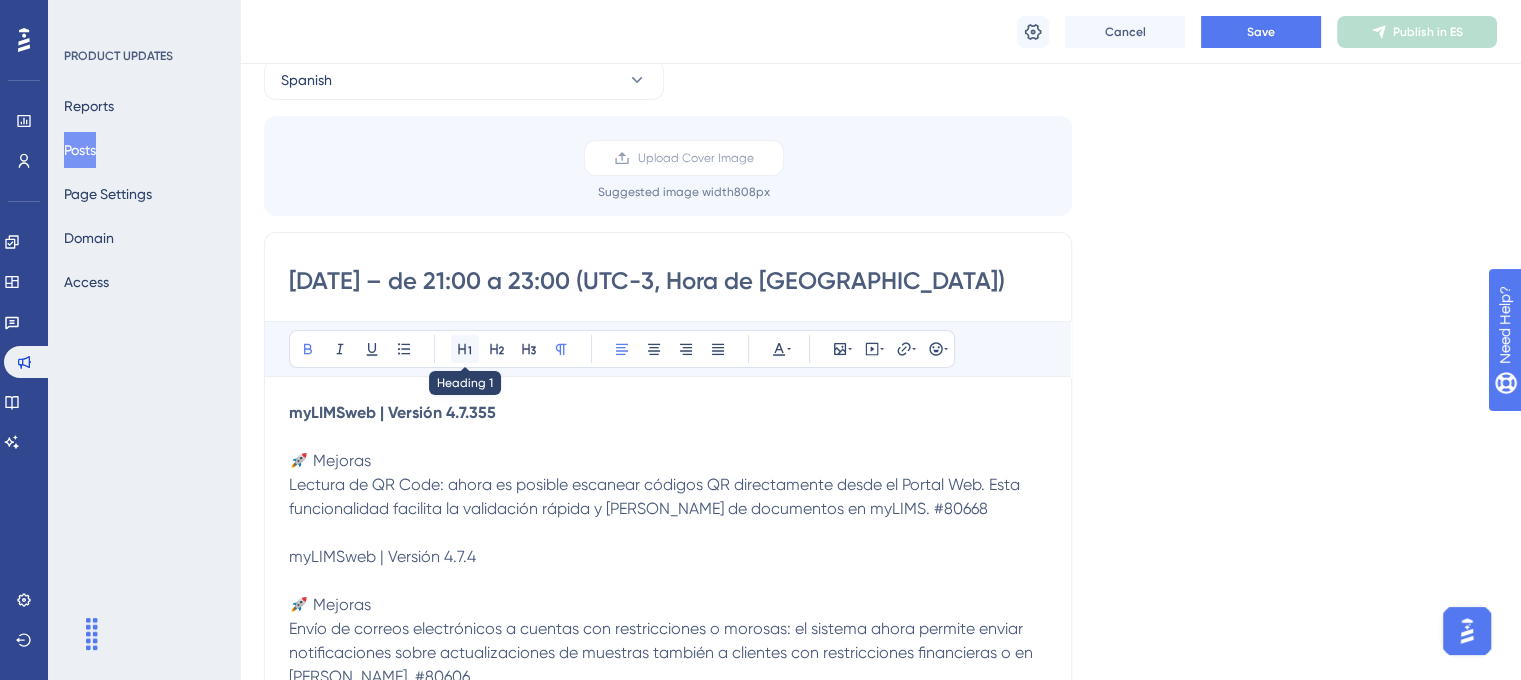 click 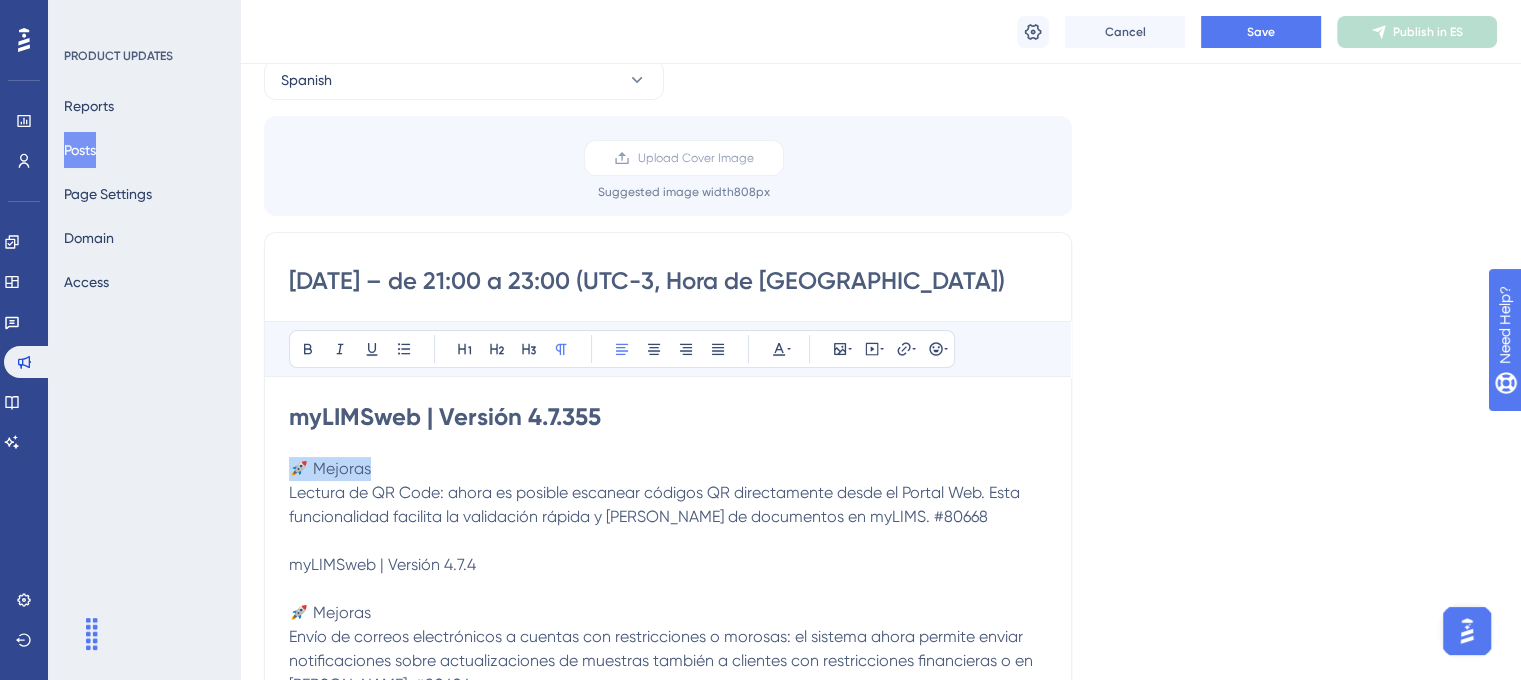 drag, startPoint x: 377, startPoint y: 467, endPoint x: 295, endPoint y: 468, distance: 82.006096 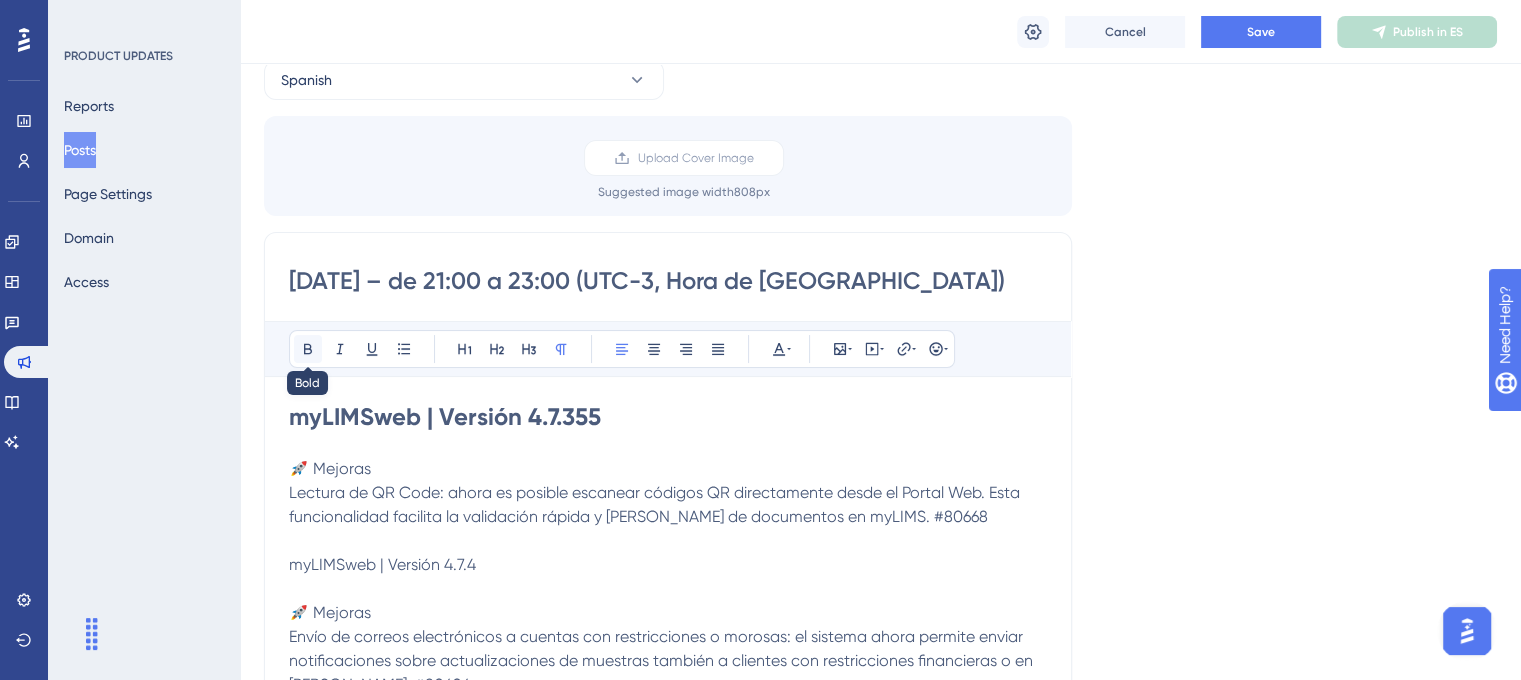 click 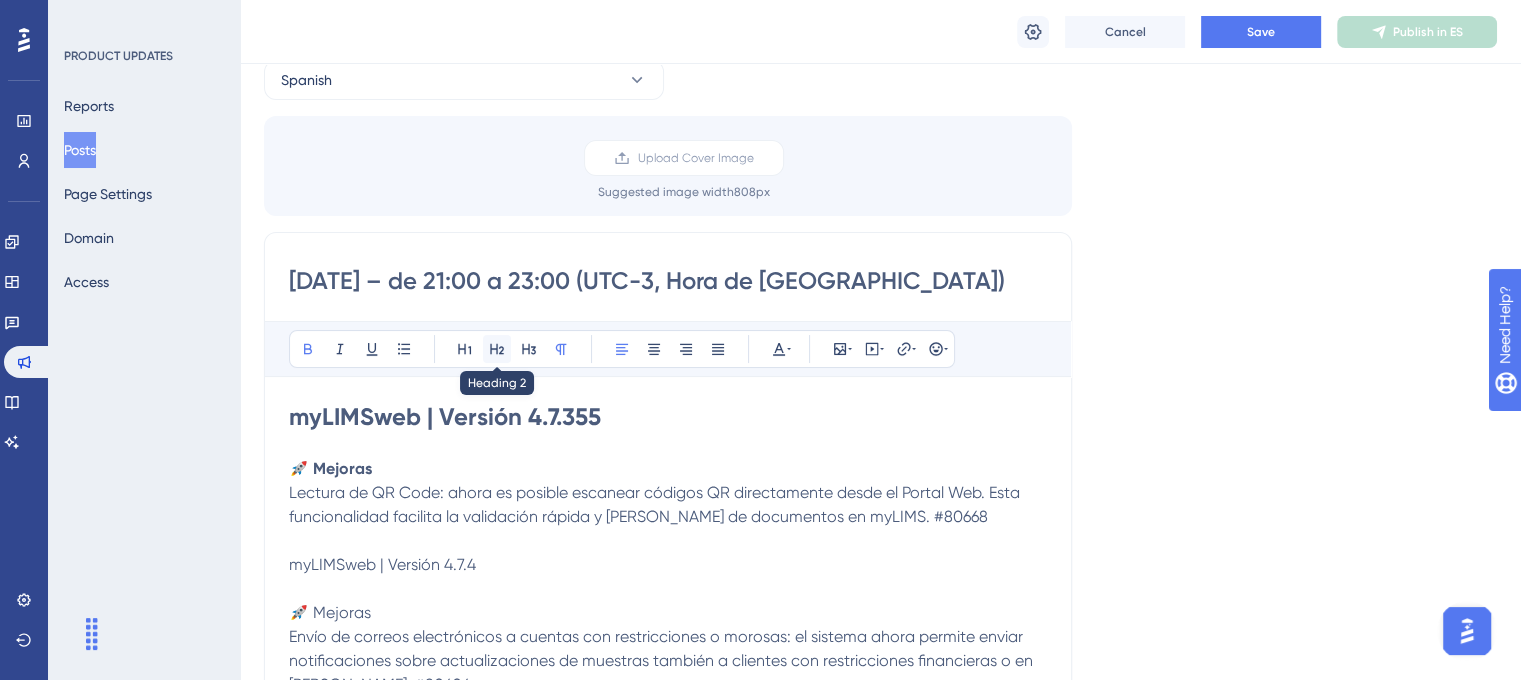 click 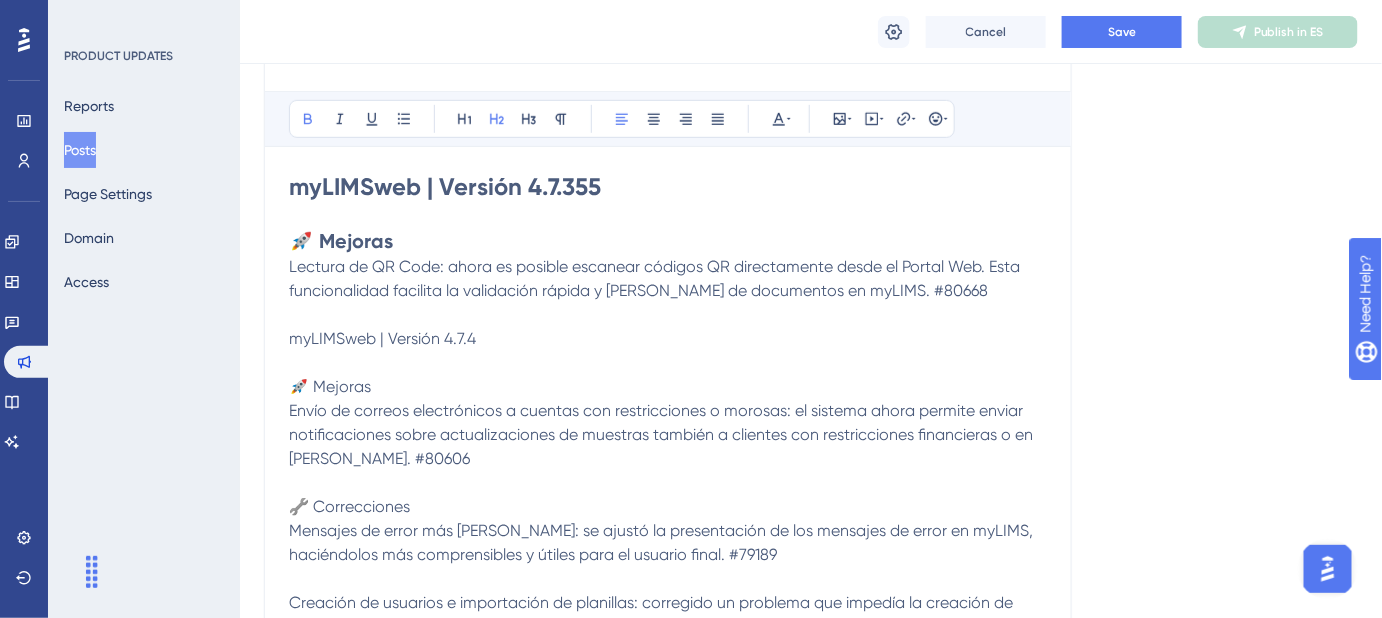 scroll, scrollTop: 373, scrollLeft: 0, axis: vertical 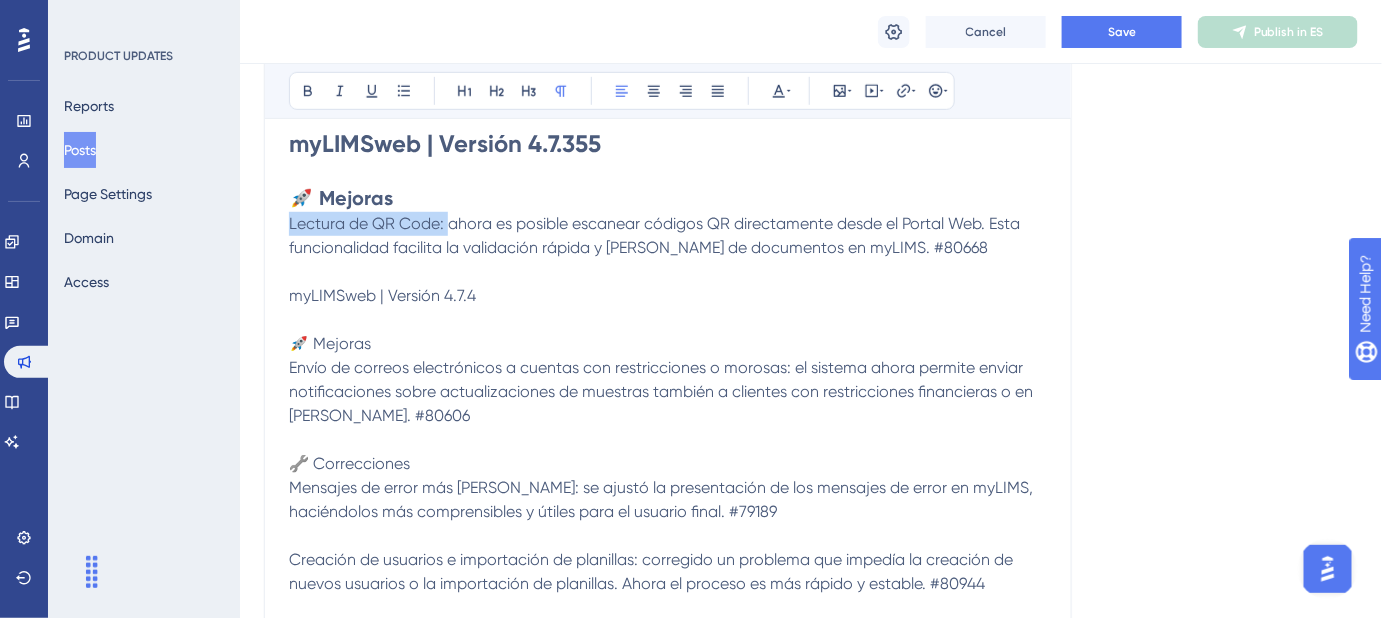 drag, startPoint x: 450, startPoint y: 223, endPoint x: 291, endPoint y: 223, distance: 159 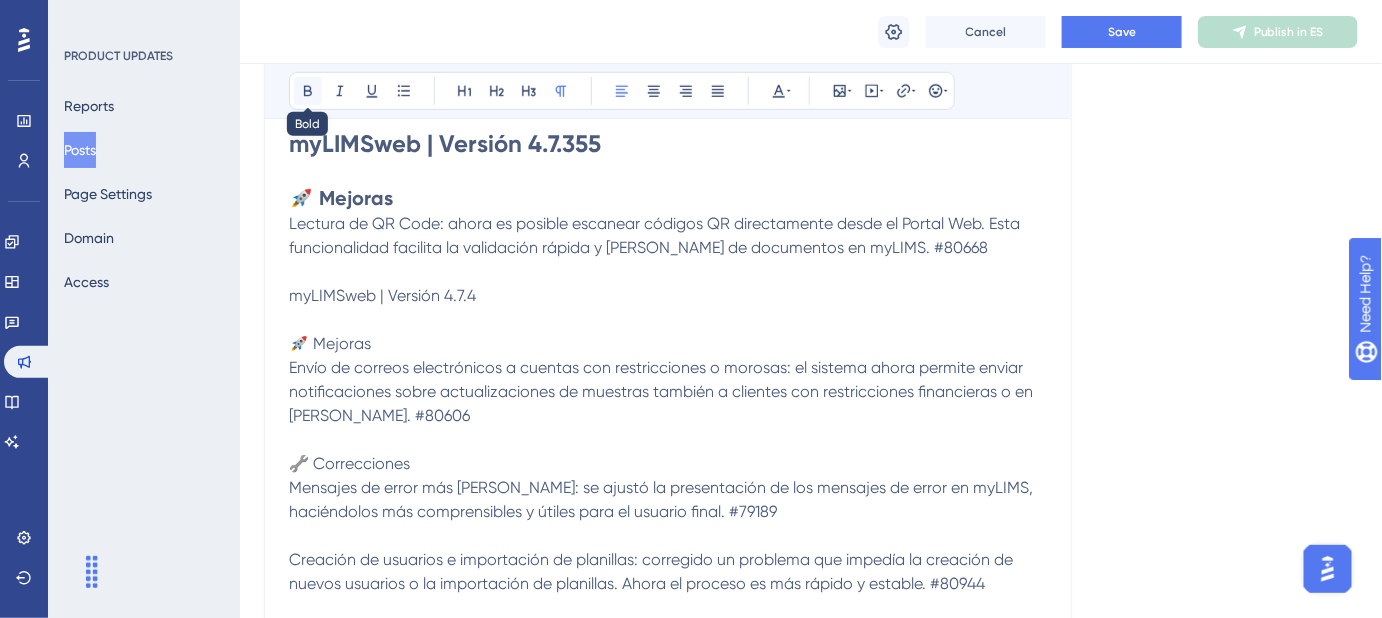 click at bounding box center (308, 91) 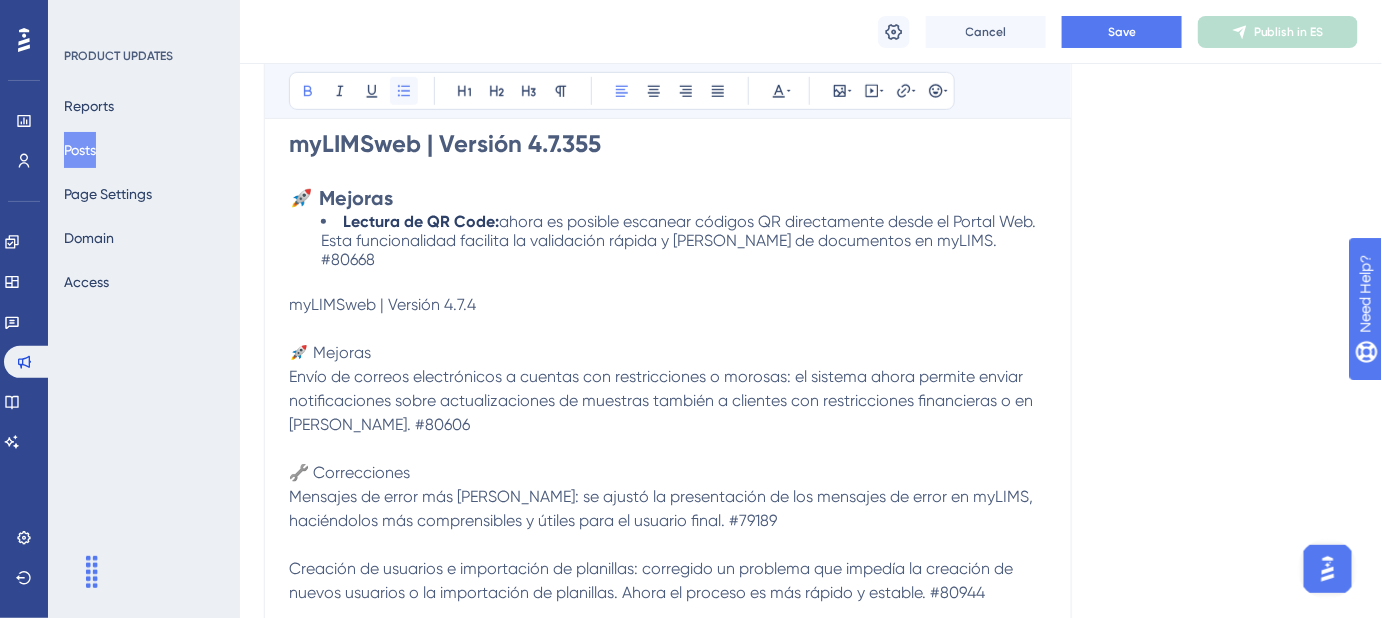 click 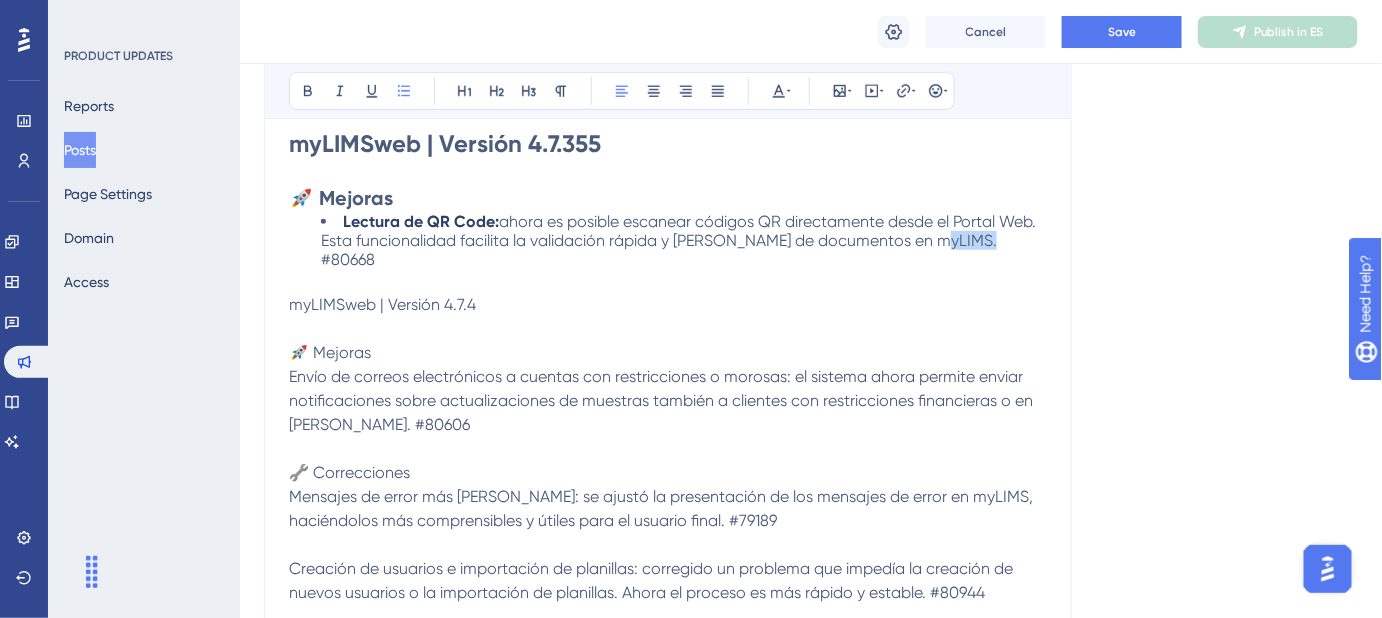 drag, startPoint x: 996, startPoint y: 234, endPoint x: 933, endPoint y: 239, distance: 63.1981 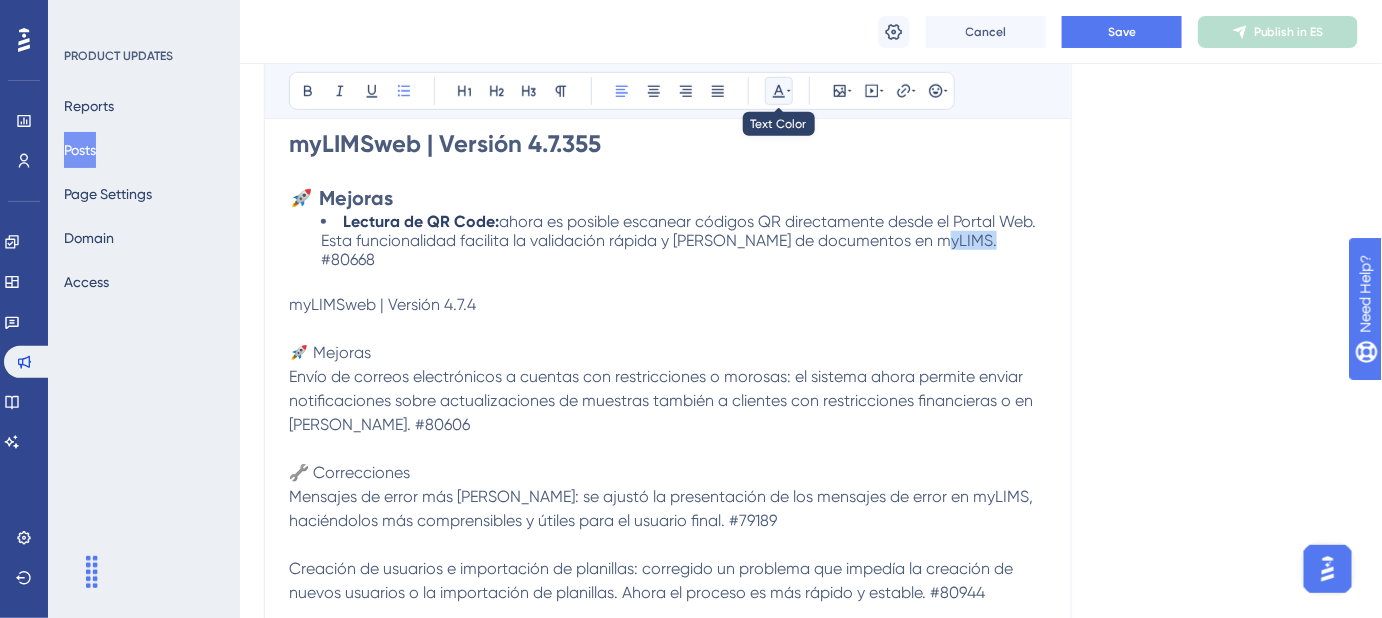 click 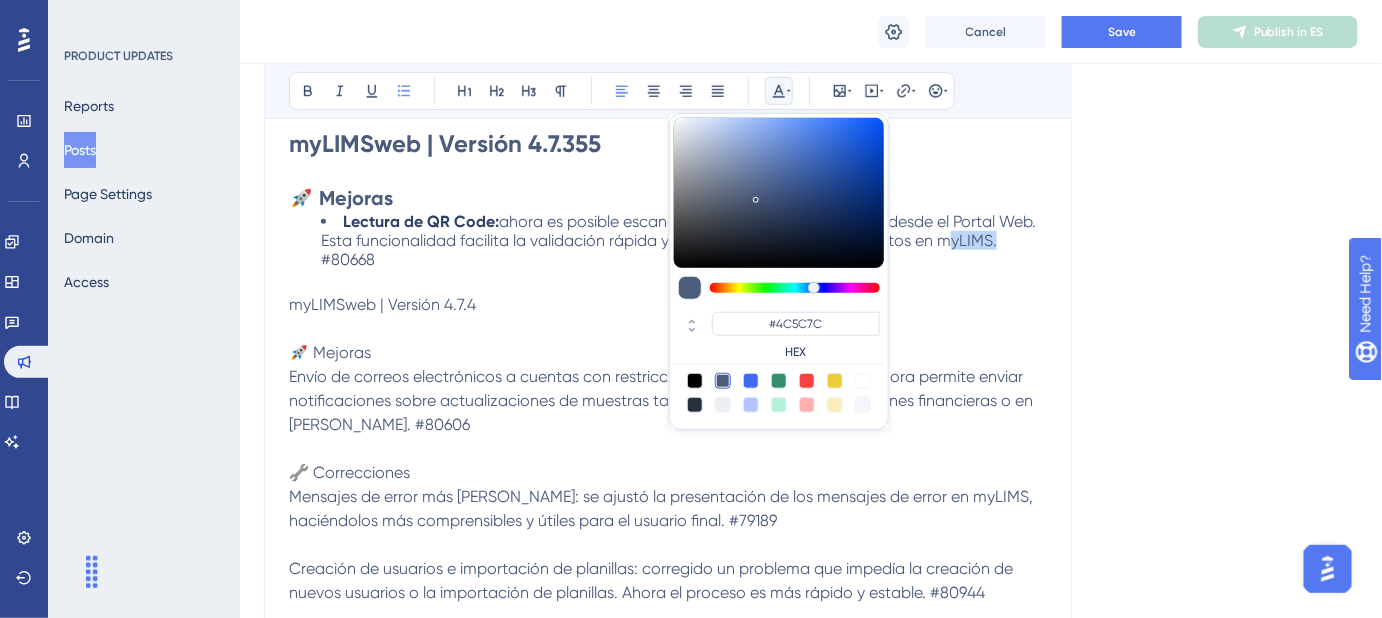 click at bounding box center [863, 381] 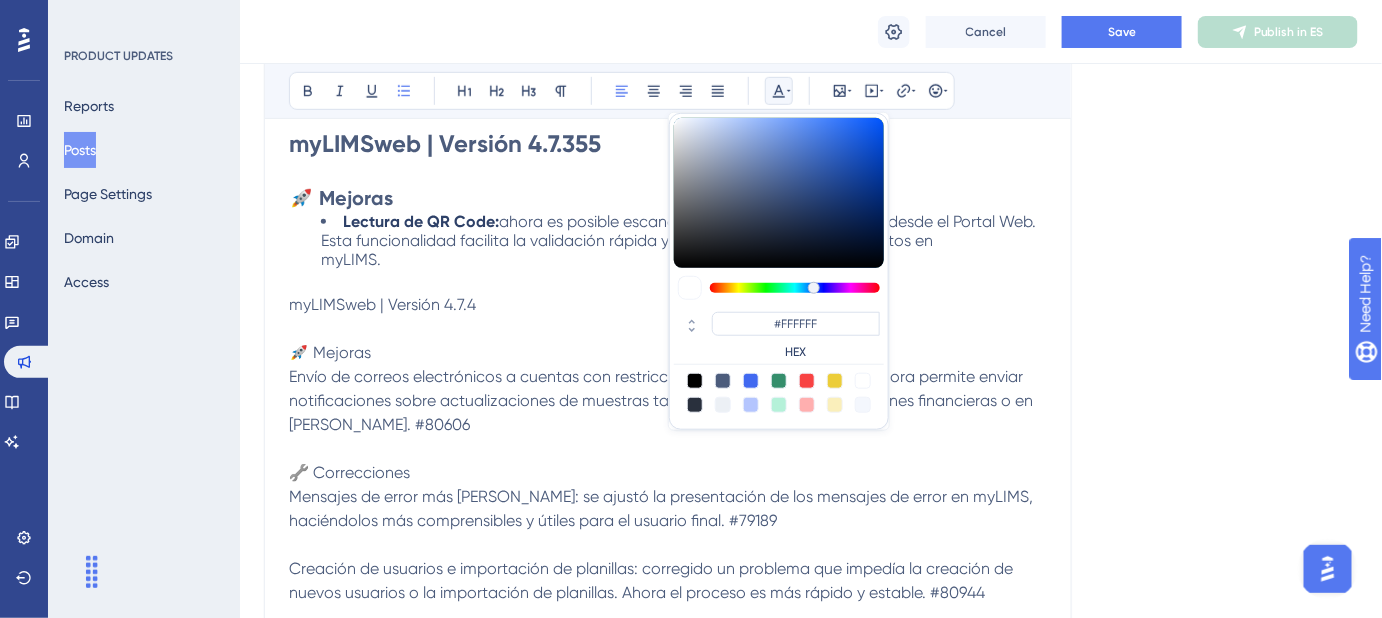 click at bounding box center [668, 329] 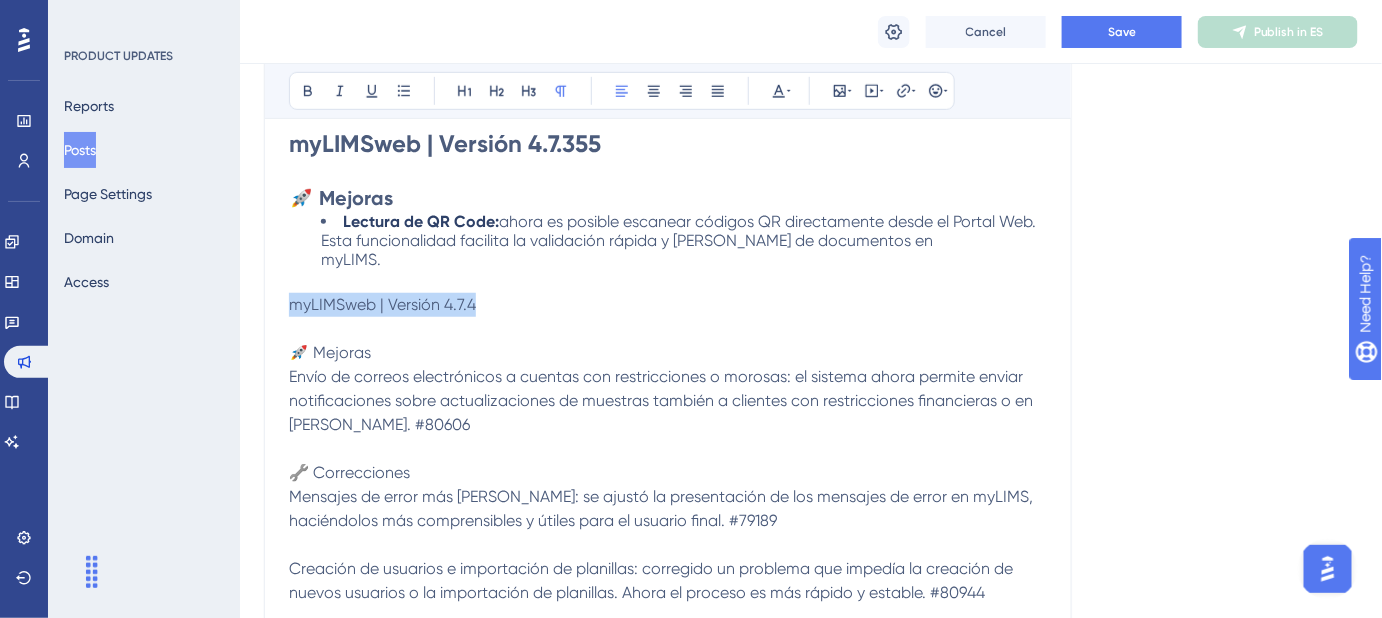 drag, startPoint x: 502, startPoint y: 276, endPoint x: 278, endPoint y: 290, distance: 224.43707 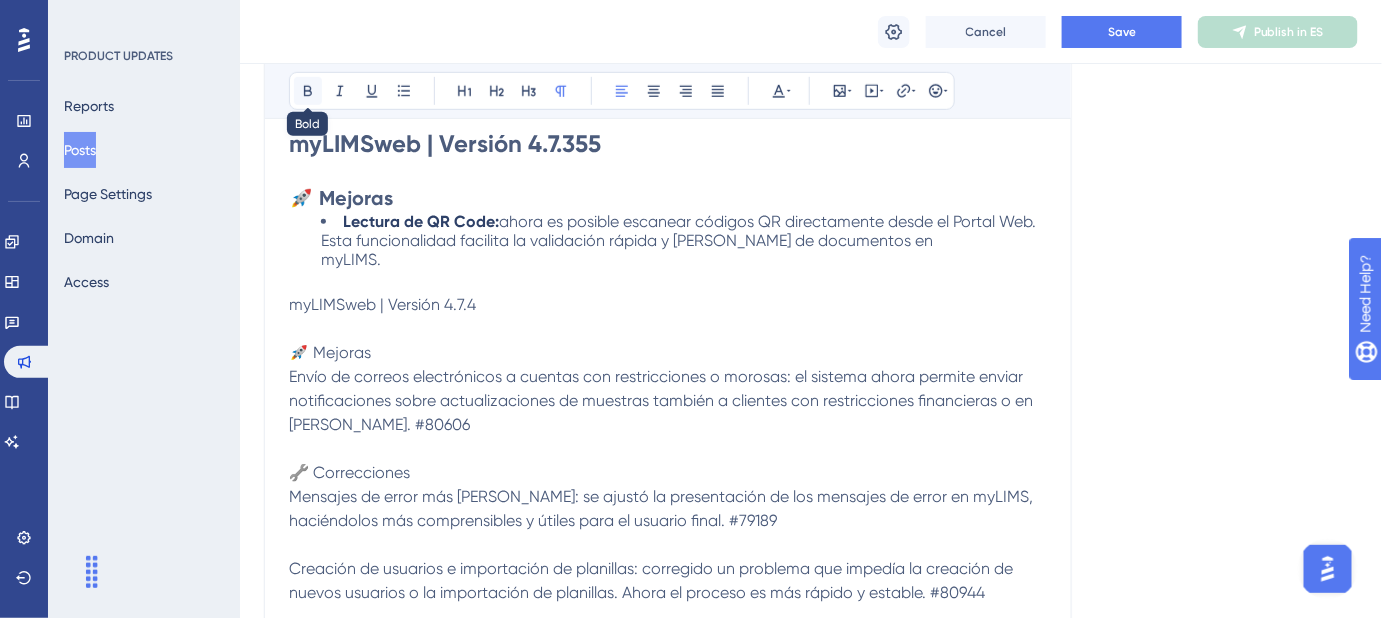 click 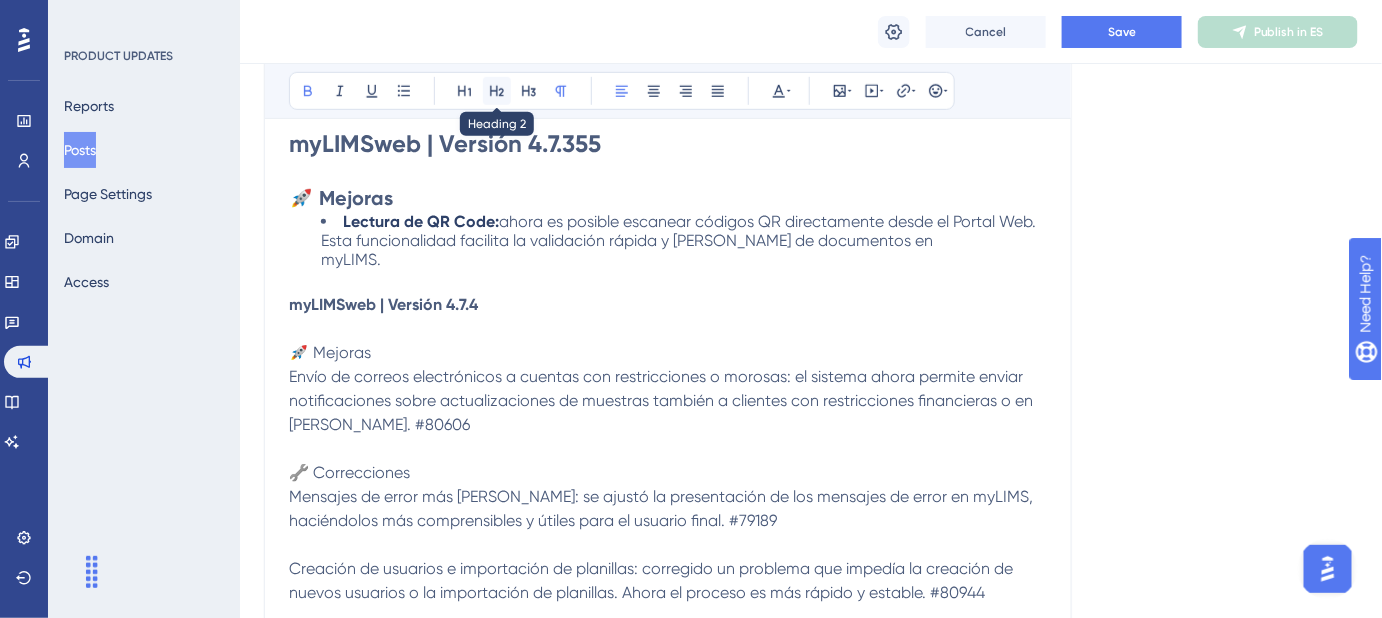 click 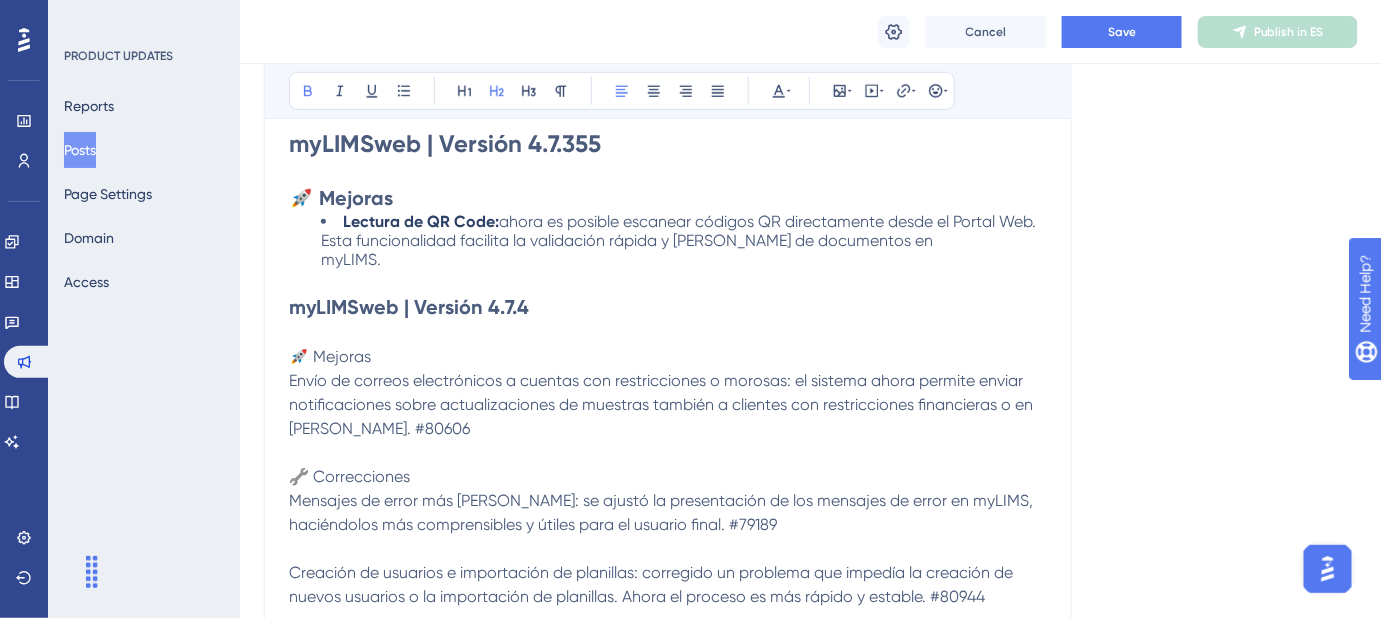 click on "🚀 Mejoras" at bounding box center [341, 198] 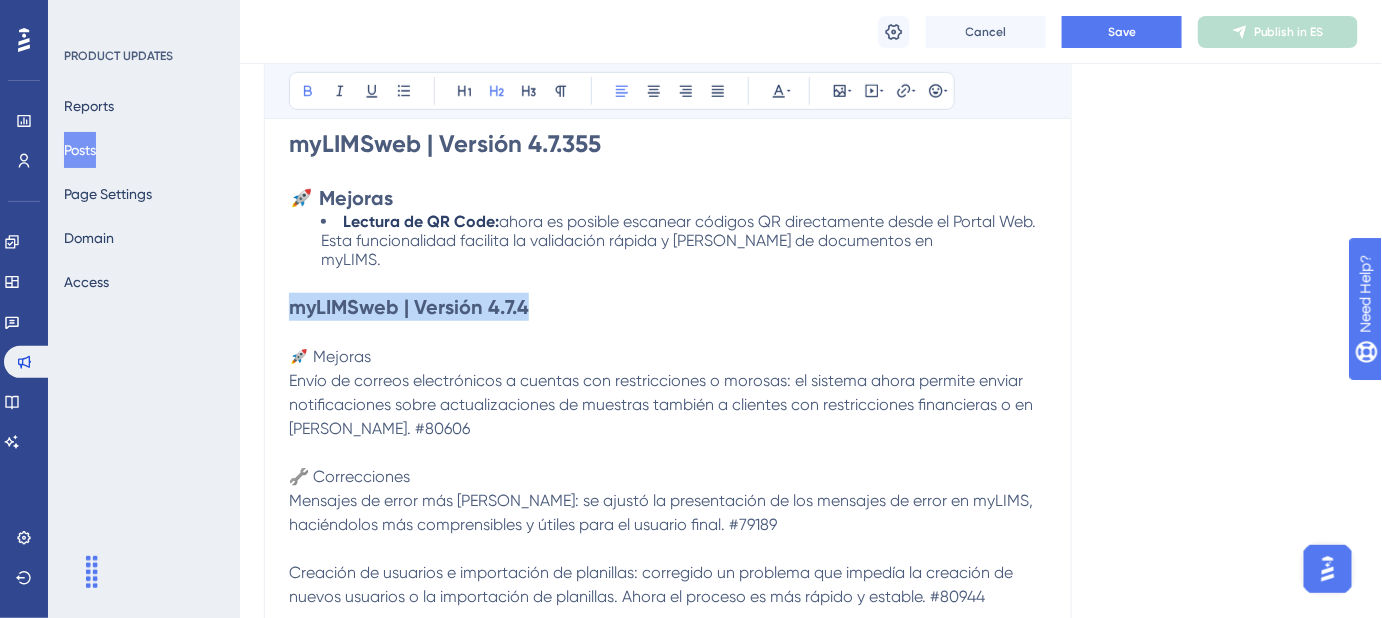 drag, startPoint x: 485, startPoint y: 282, endPoint x: 293, endPoint y: 284, distance: 192.01042 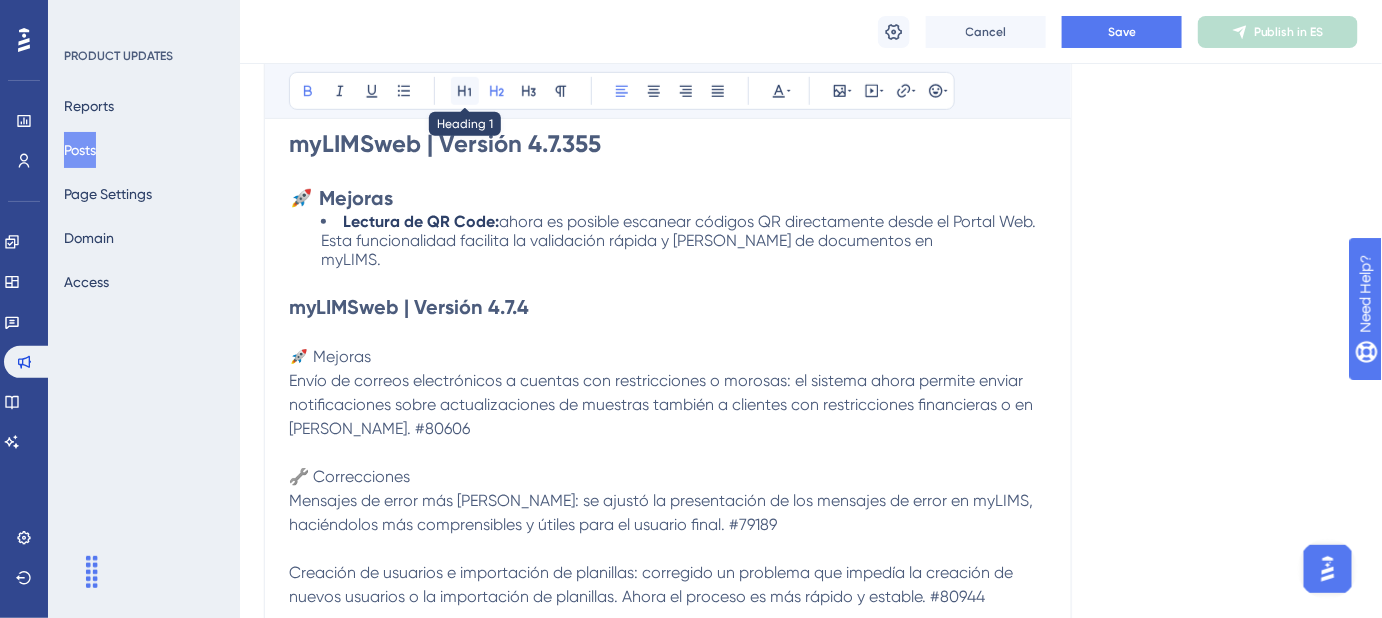 click 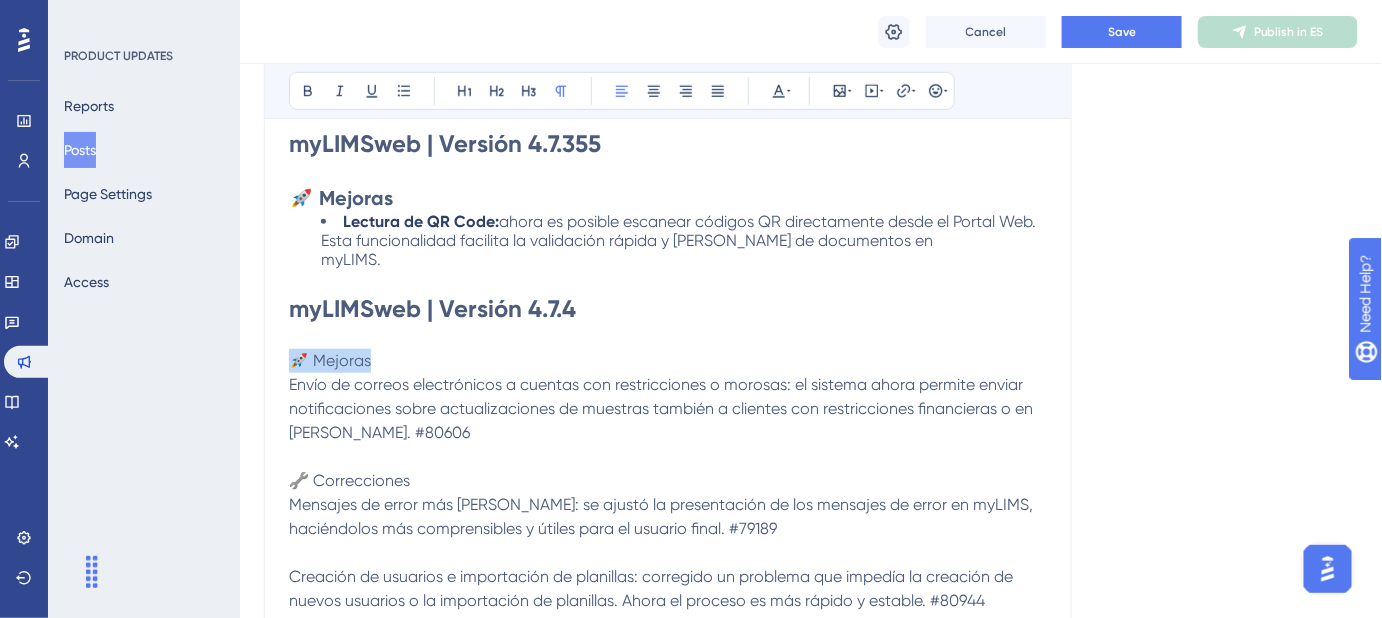 drag, startPoint x: 310, startPoint y: 342, endPoint x: 289, endPoint y: 339, distance: 21.213203 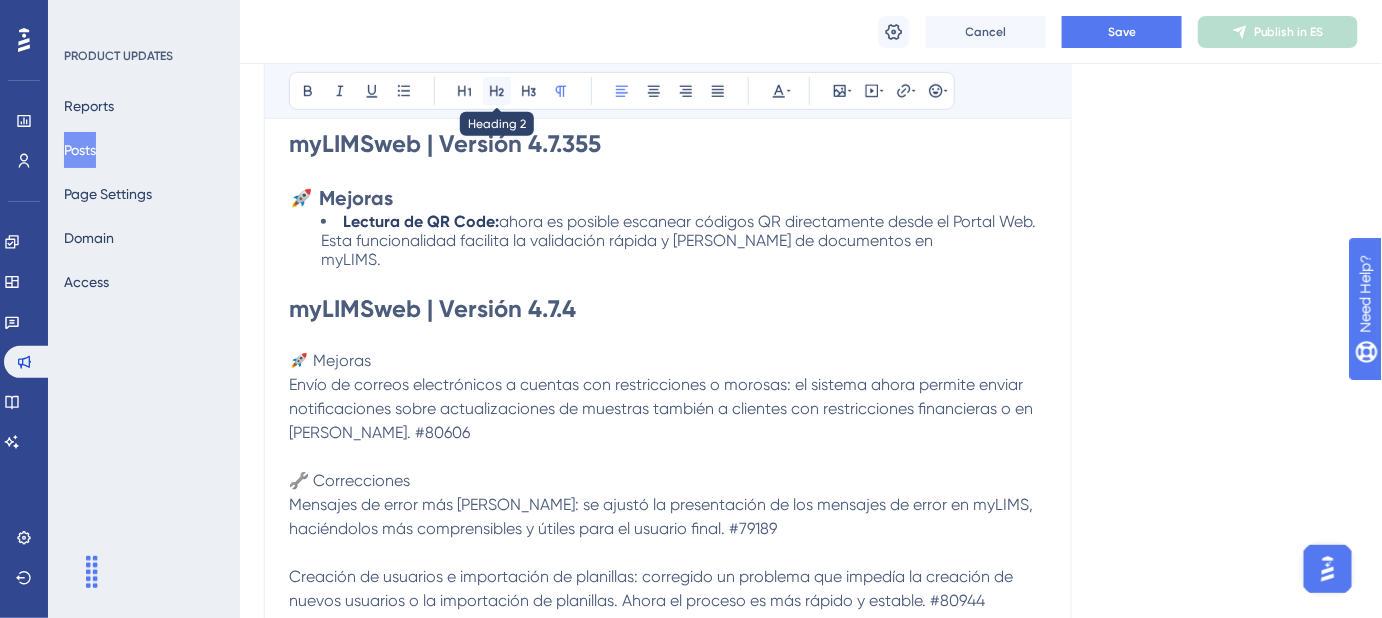 click at bounding box center (497, 91) 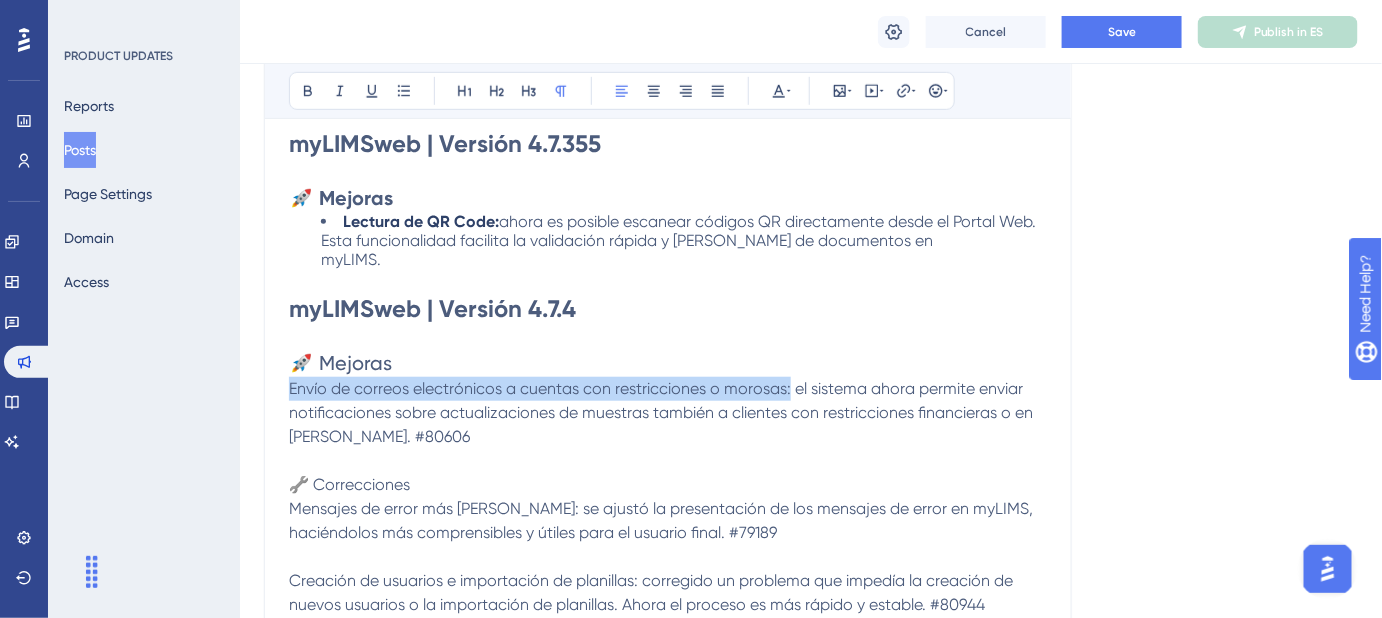 drag, startPoint x: 789, startPoint y: 369, endPoint x: 254, endPoint y: 368, distance: 535.0009 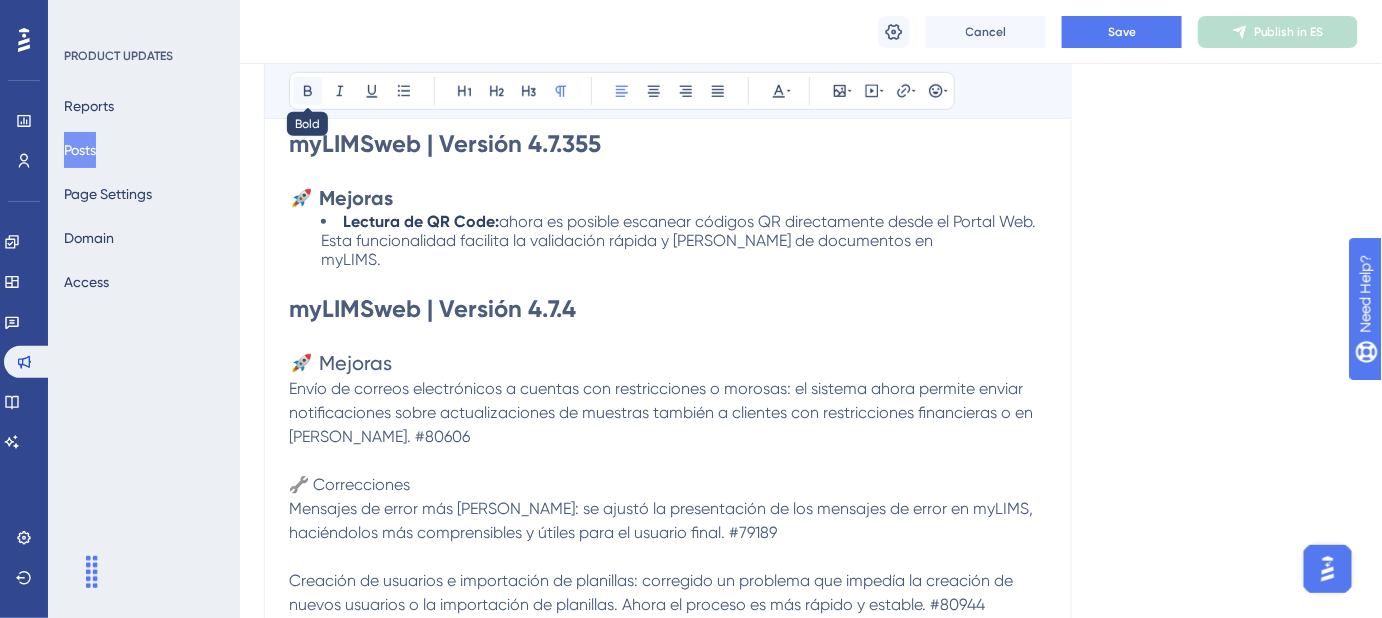 click 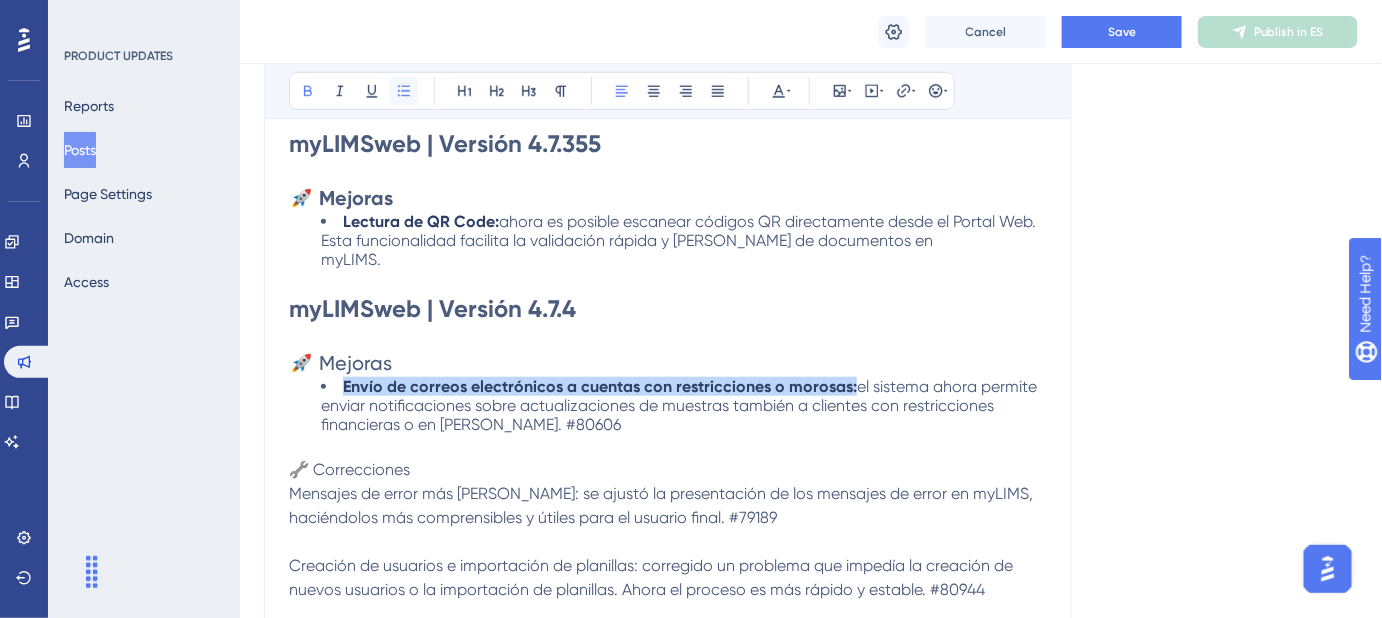 click at bounding box center (404, 91) 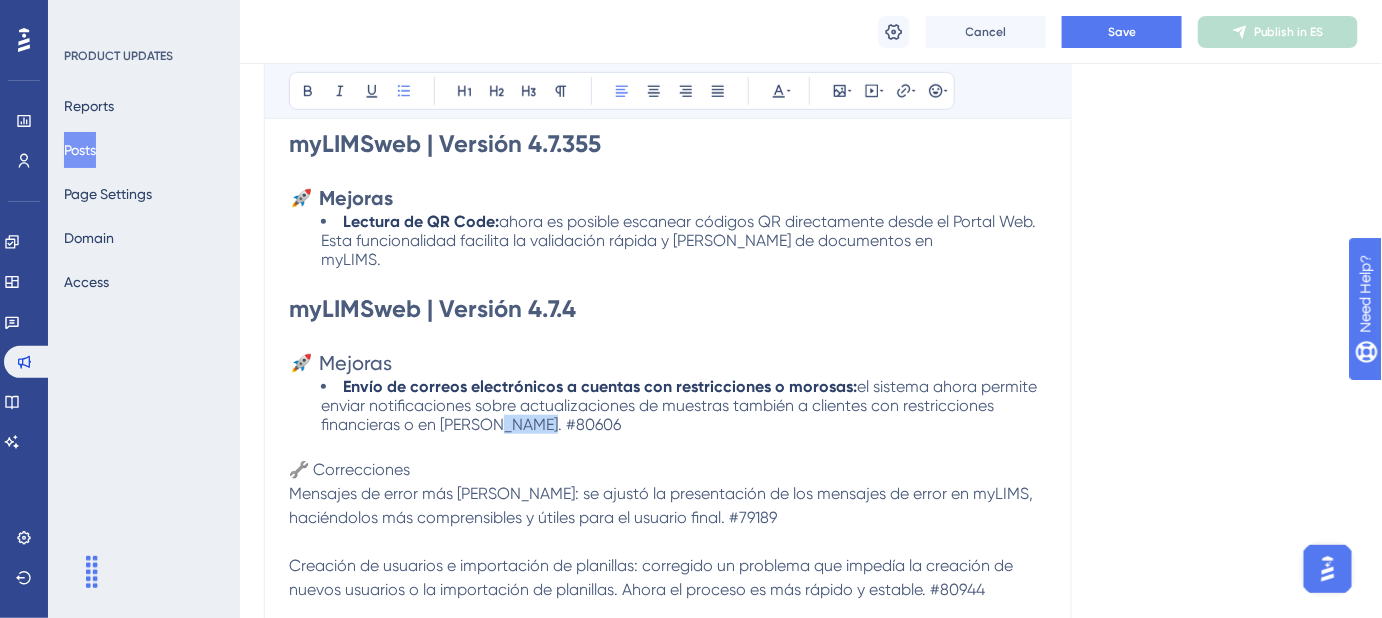 drag, startPoint x: 554, startPoint y: 407, endPoint x: 485, endPoint y: 403, distance: 69.115845 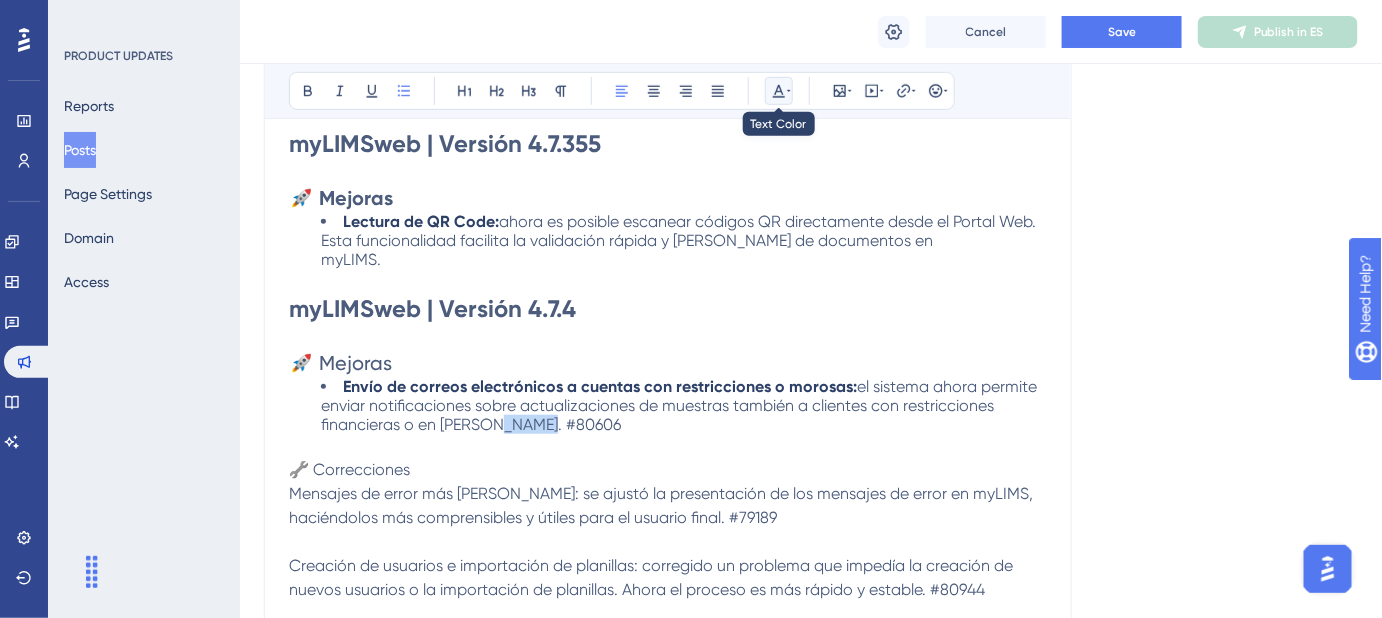 click at bounding box center [779, 91] 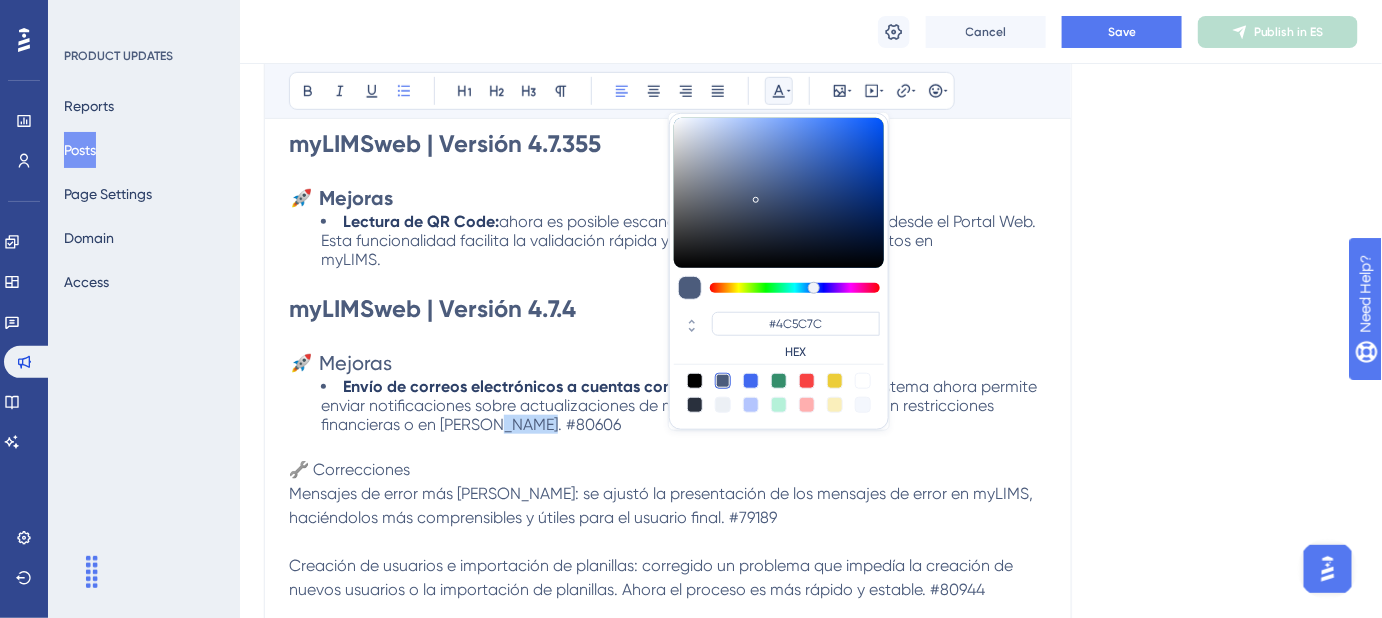 click at bounding box center [863, 381] 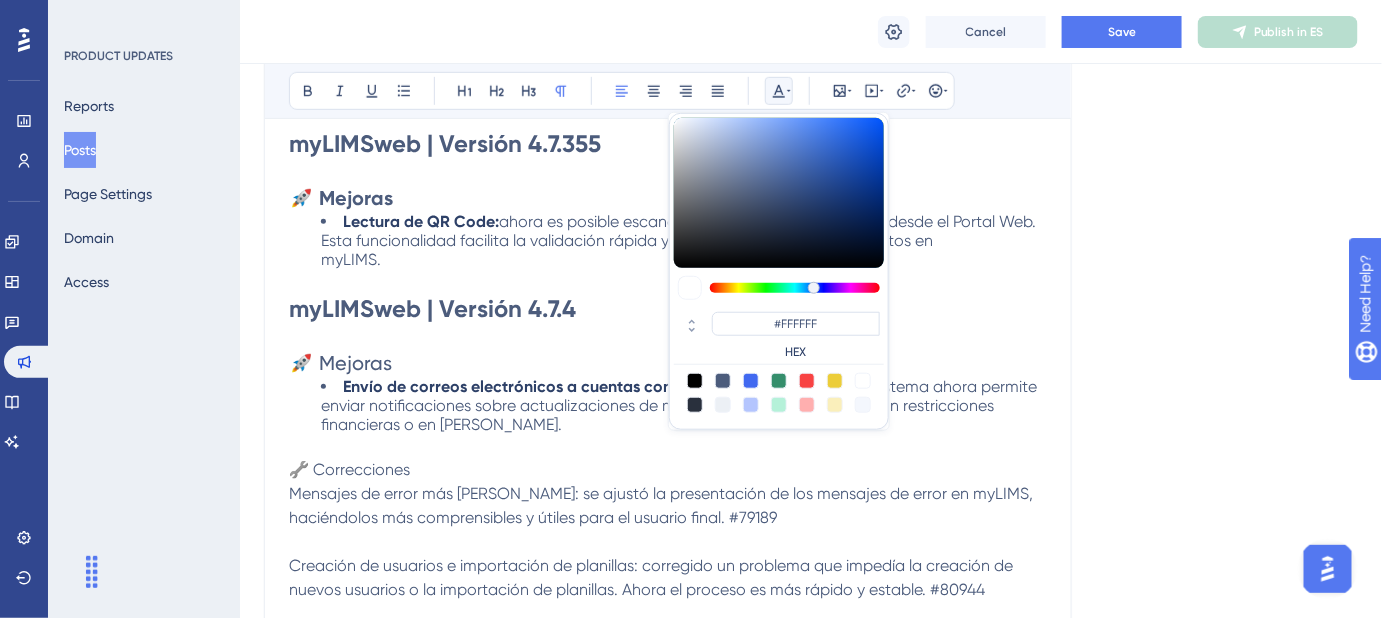 click at bounding box center (668, 446) 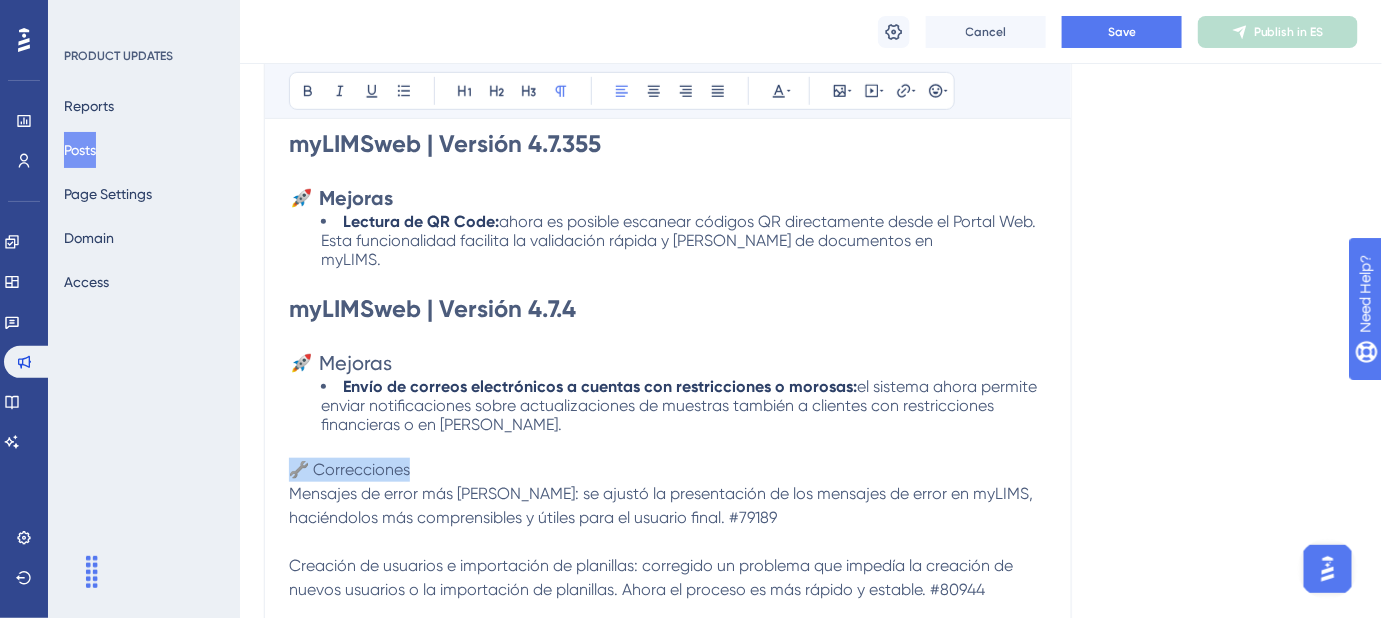 drag, startPoint x: 426, startPoint y: 454, endPoint x: 293, endPoint y: 453, distance: 133.00375 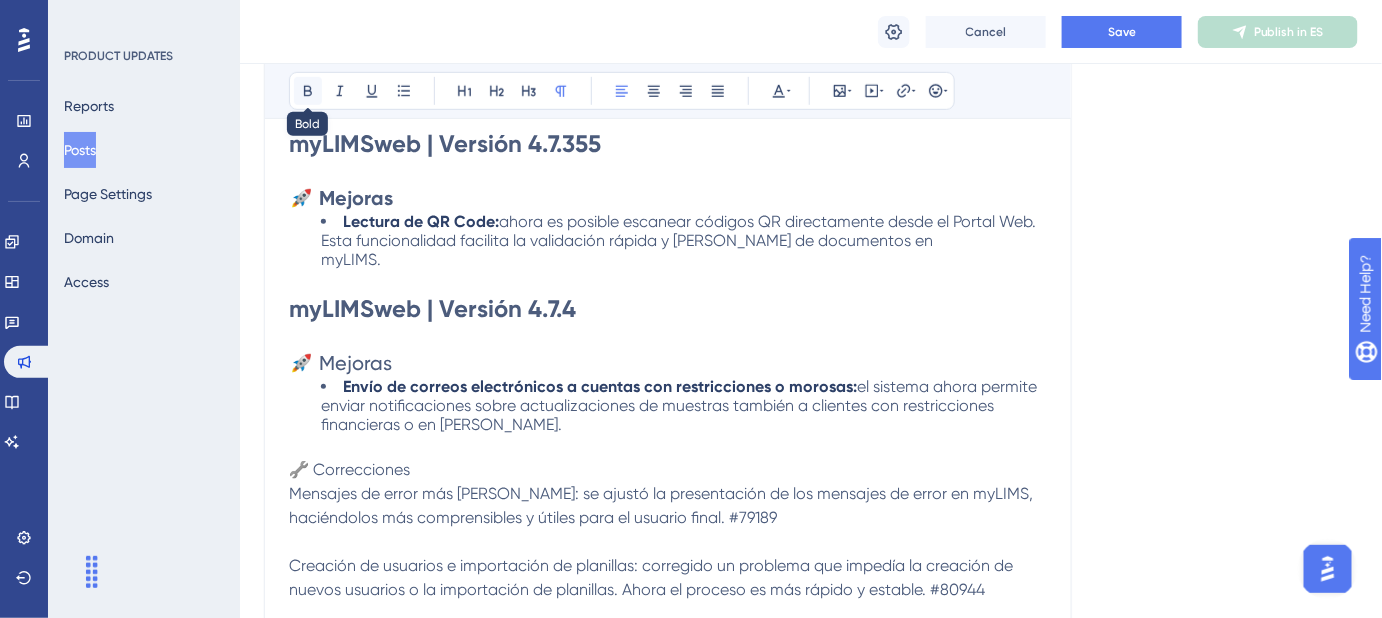 click 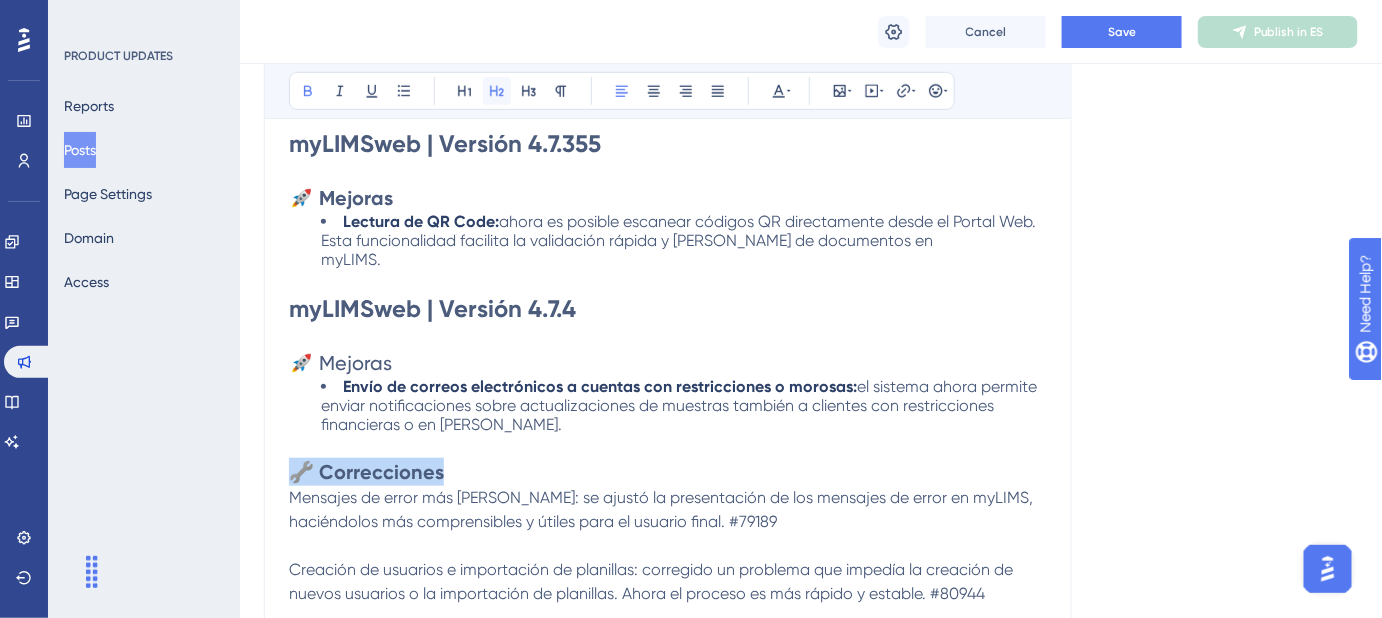 click 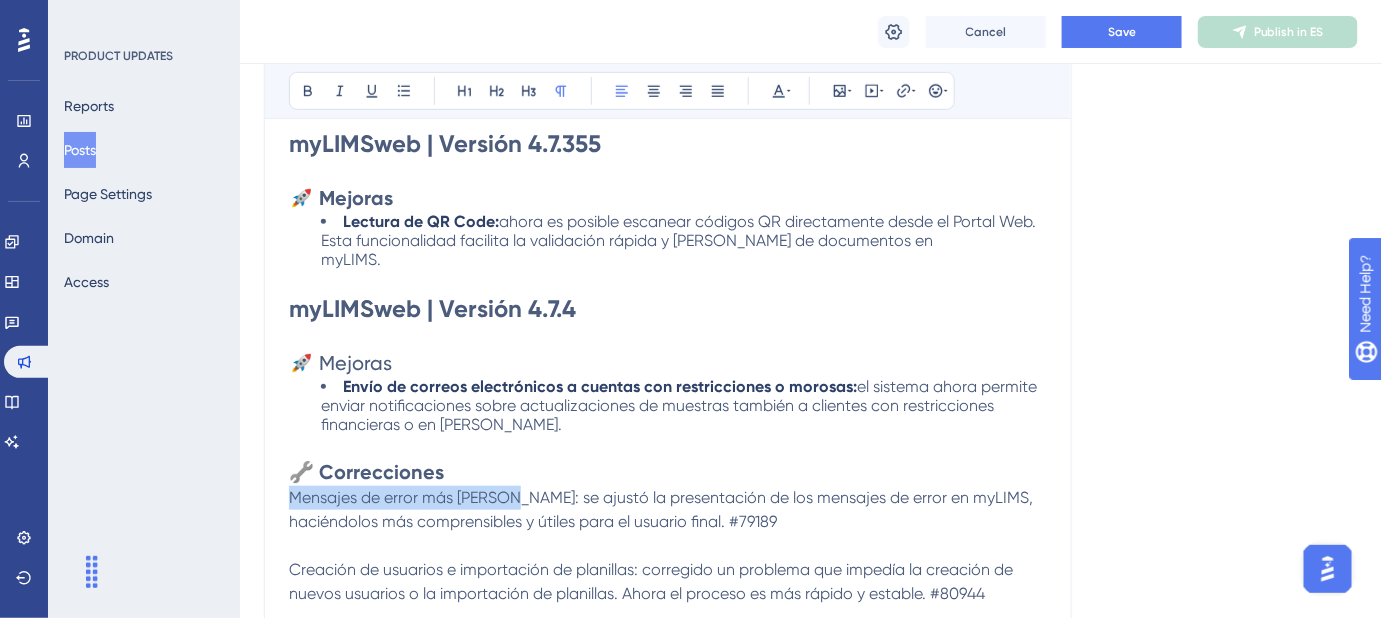 drag, startPoint x: 505, startPoint y: 476, endPoint x: 286, endPoint y: 467, distance: 219.18486 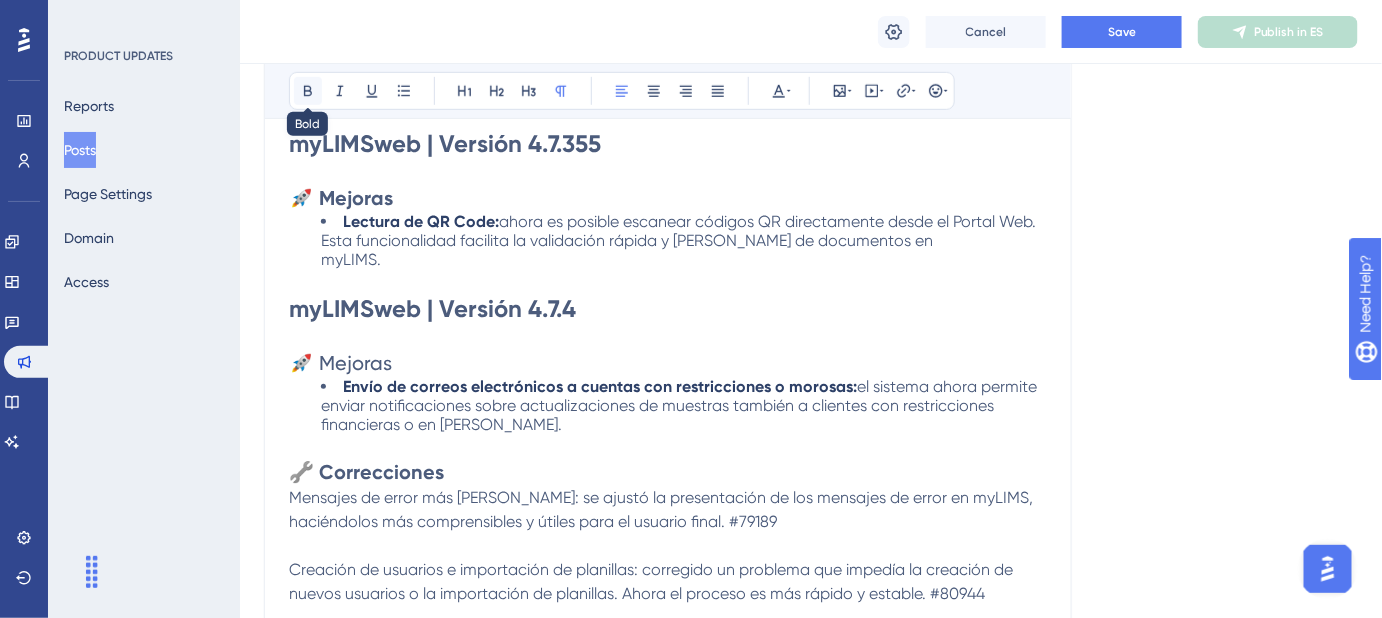 click 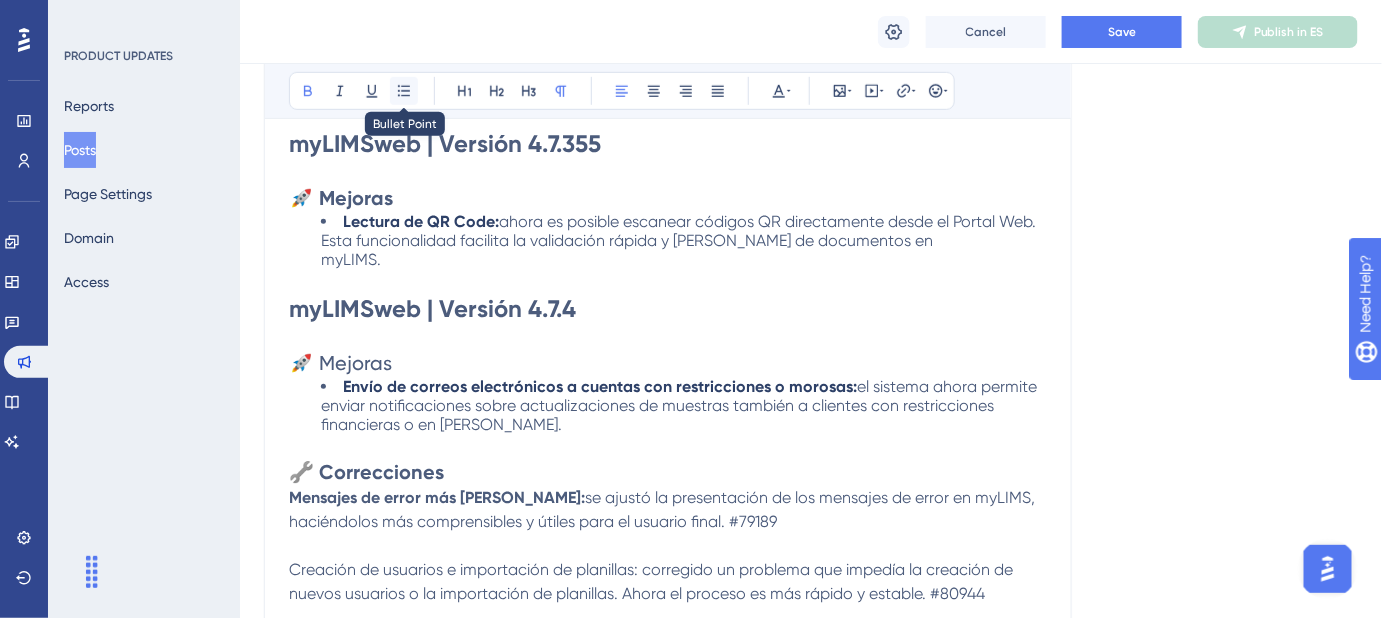 click 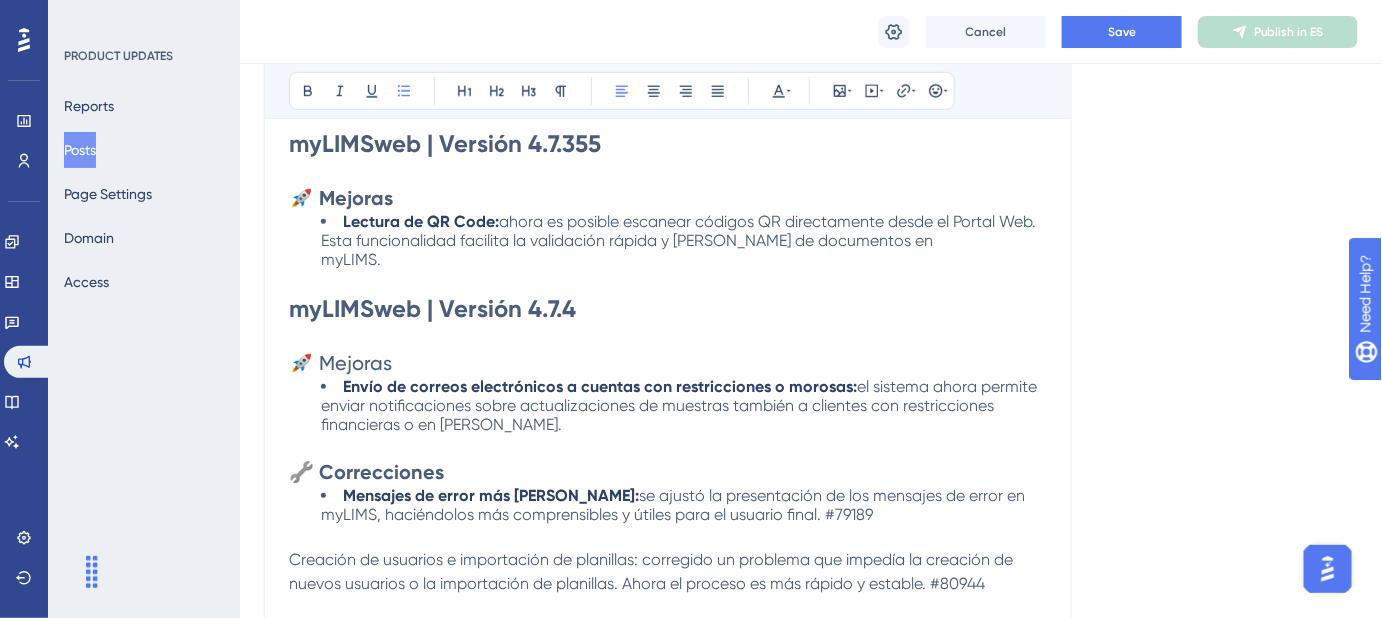 drag, startPoint x: 830, startPoint y: 492, endPoint x: 767, endPoint y: 493, distance: 63.007935 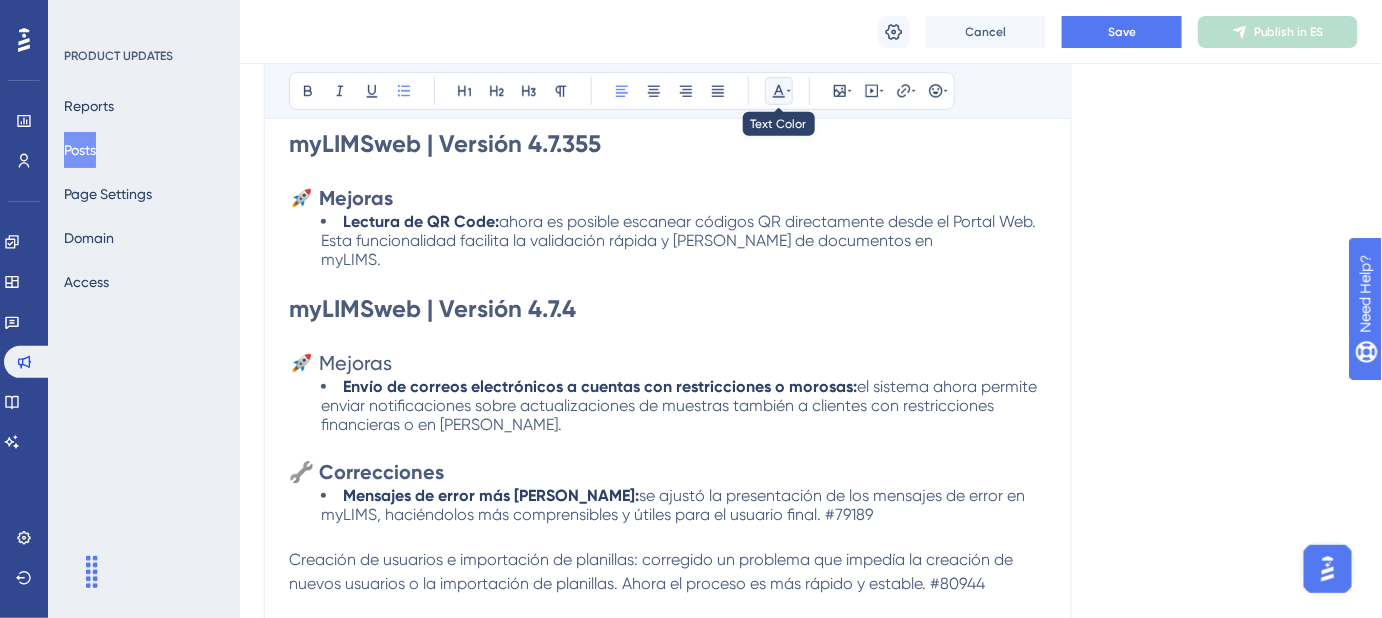 click 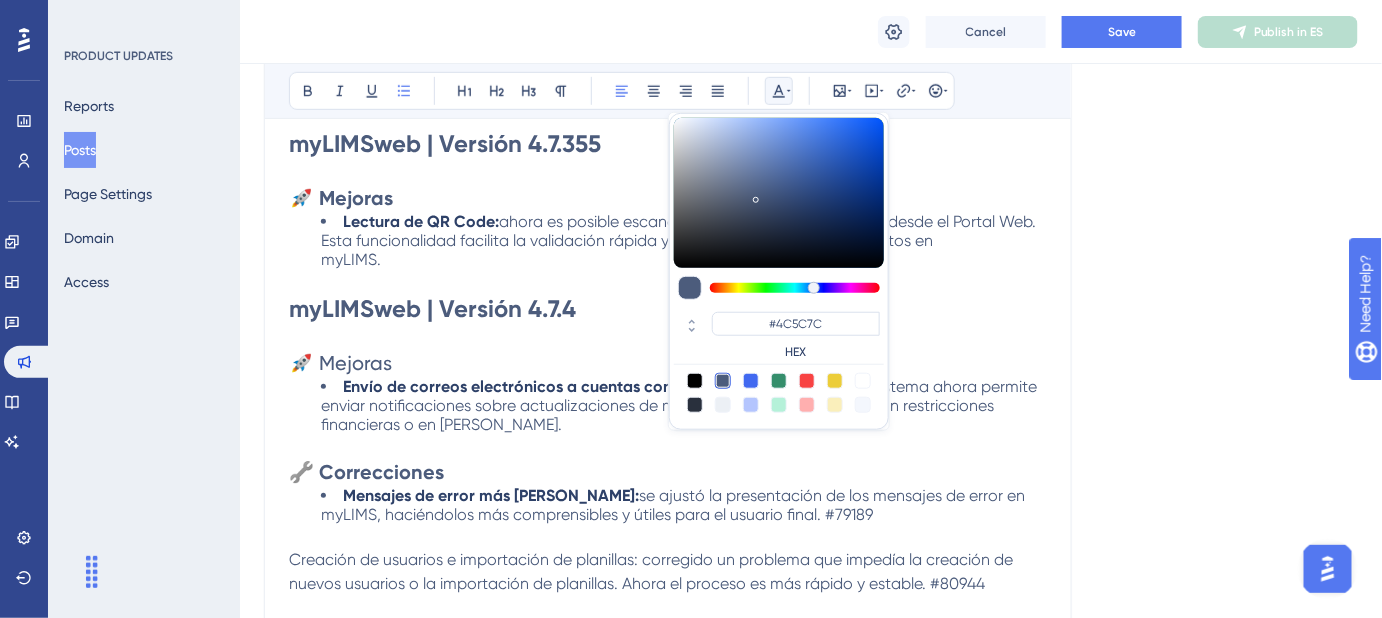 click at bounding box center [863, 381] 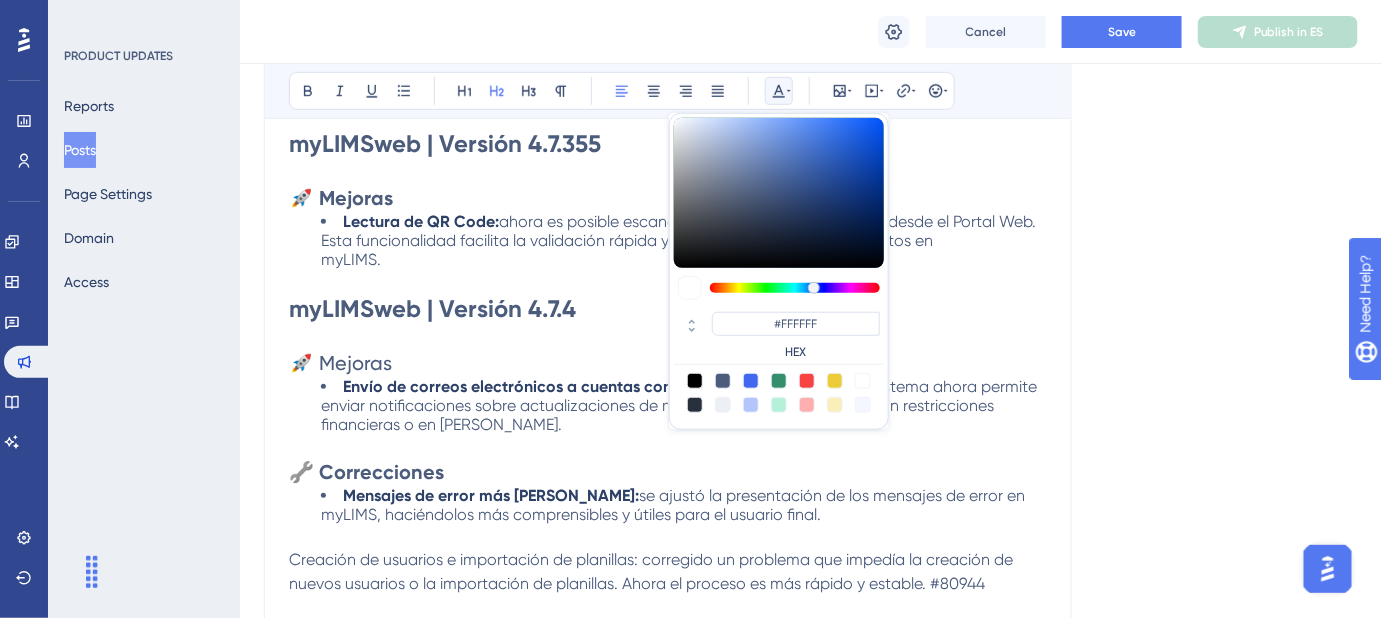 click on "🚀 Mejoras" at bounding box center (668, 363) 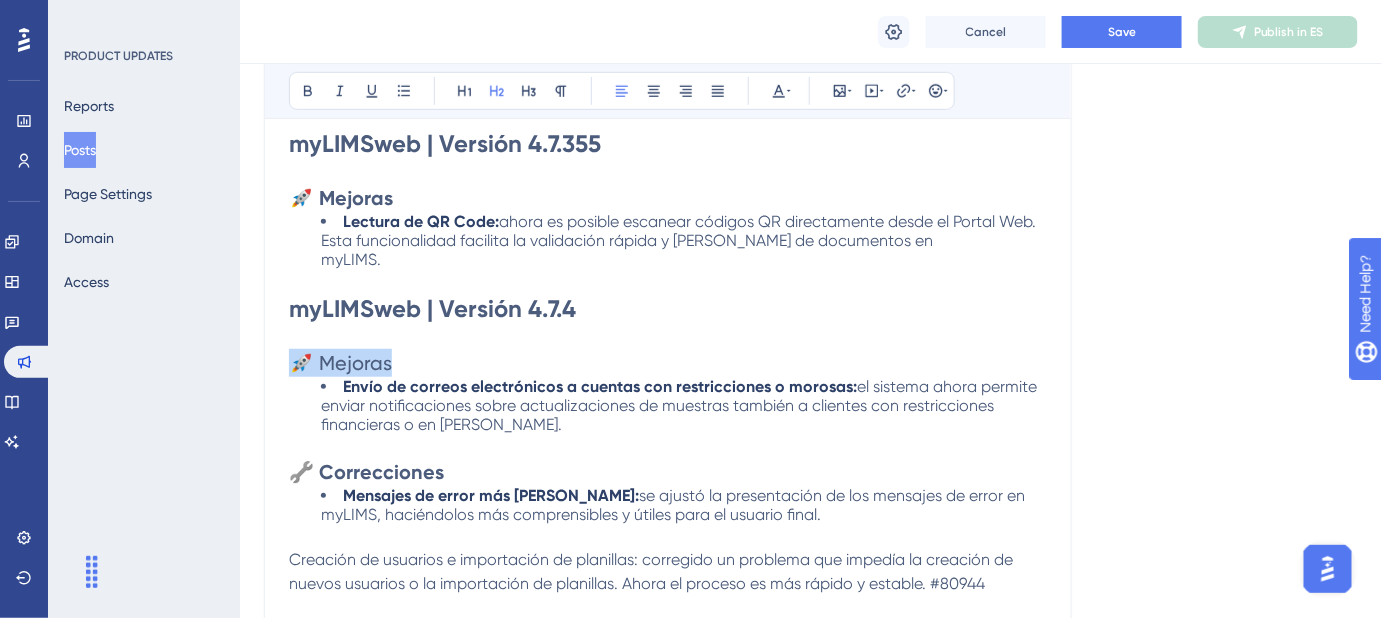 drag, startPoint x: 462, startPoint y: 330, endPoint x: 290, endPoint y: 339, distance: 172.2353 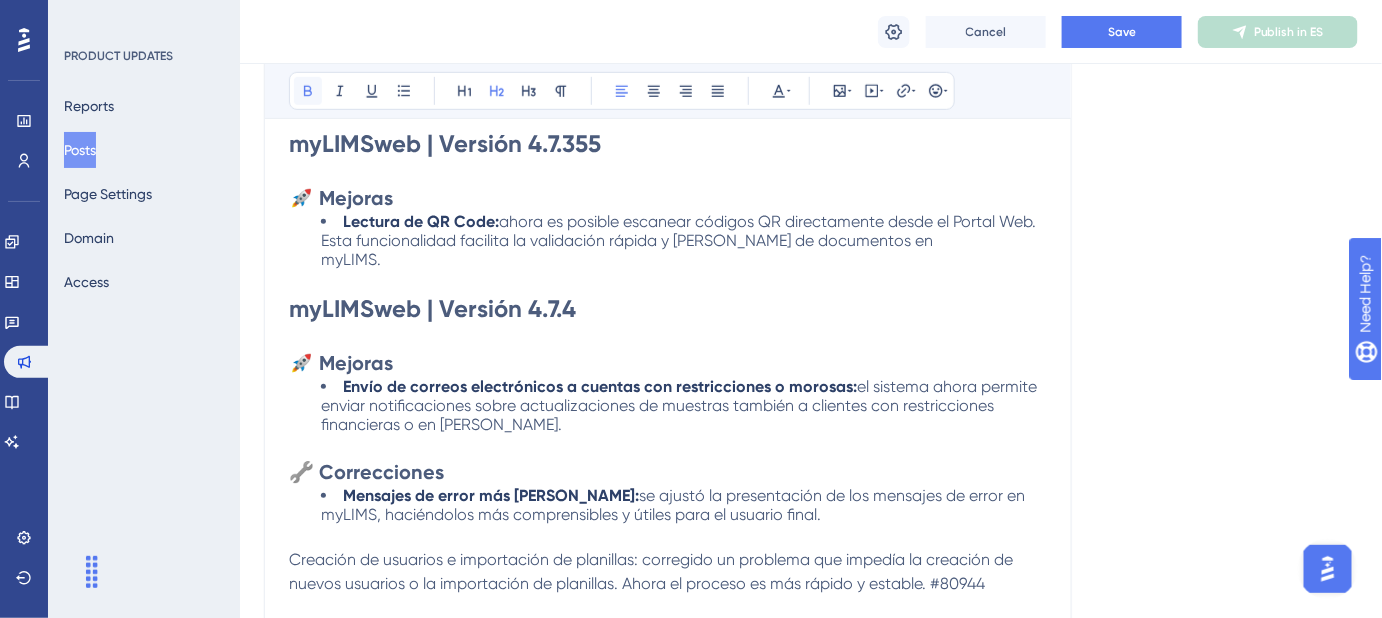 click 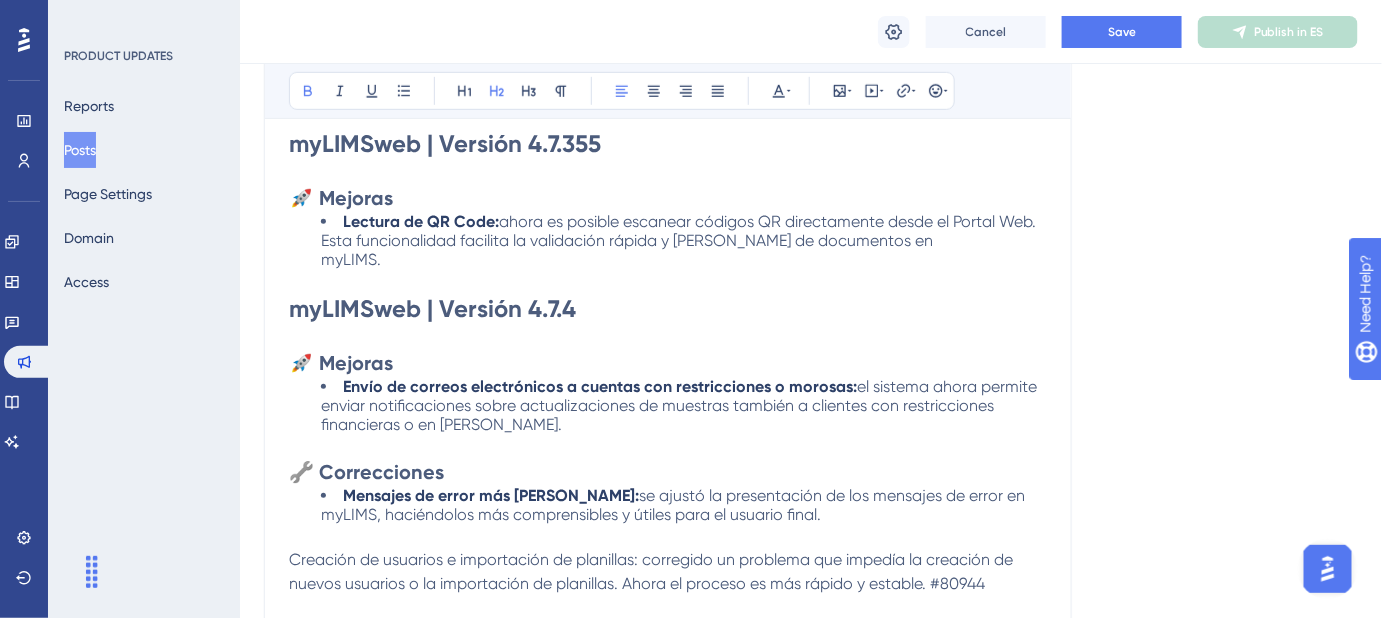 click on "🚀 Mejoras" at bounding box center [668, 363] 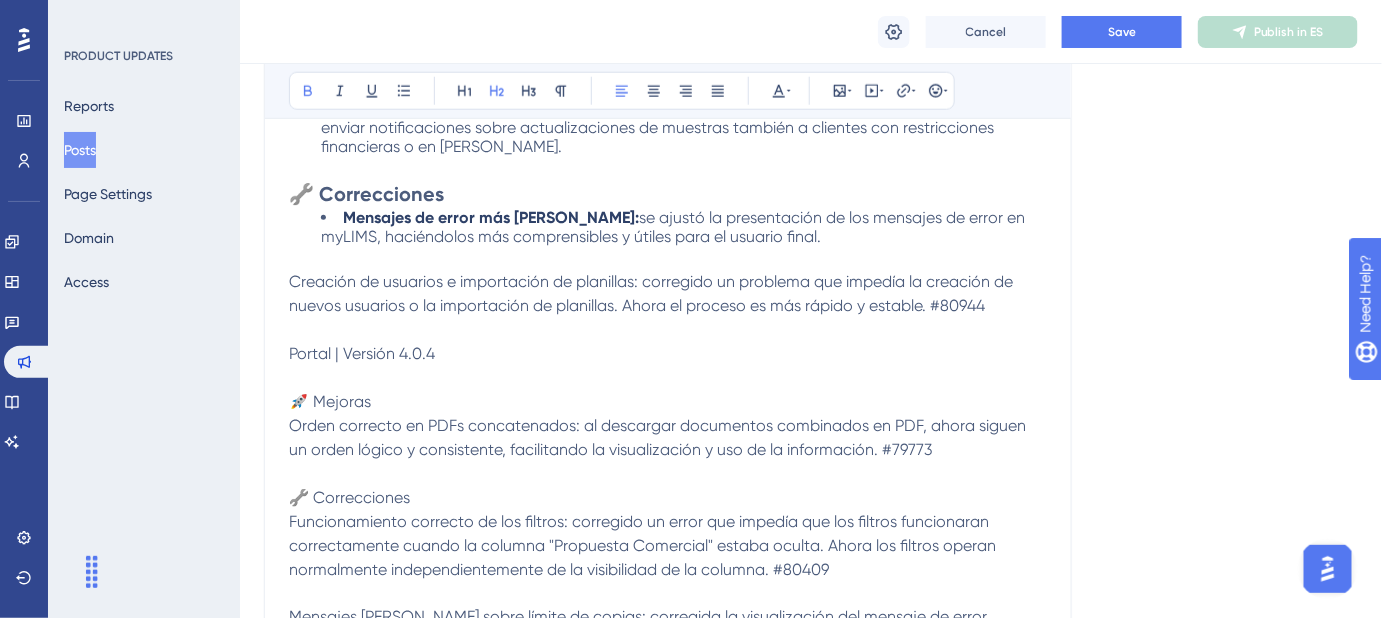 scroll, scrollTop: 736, scrollLeft: 0, axis: vertical 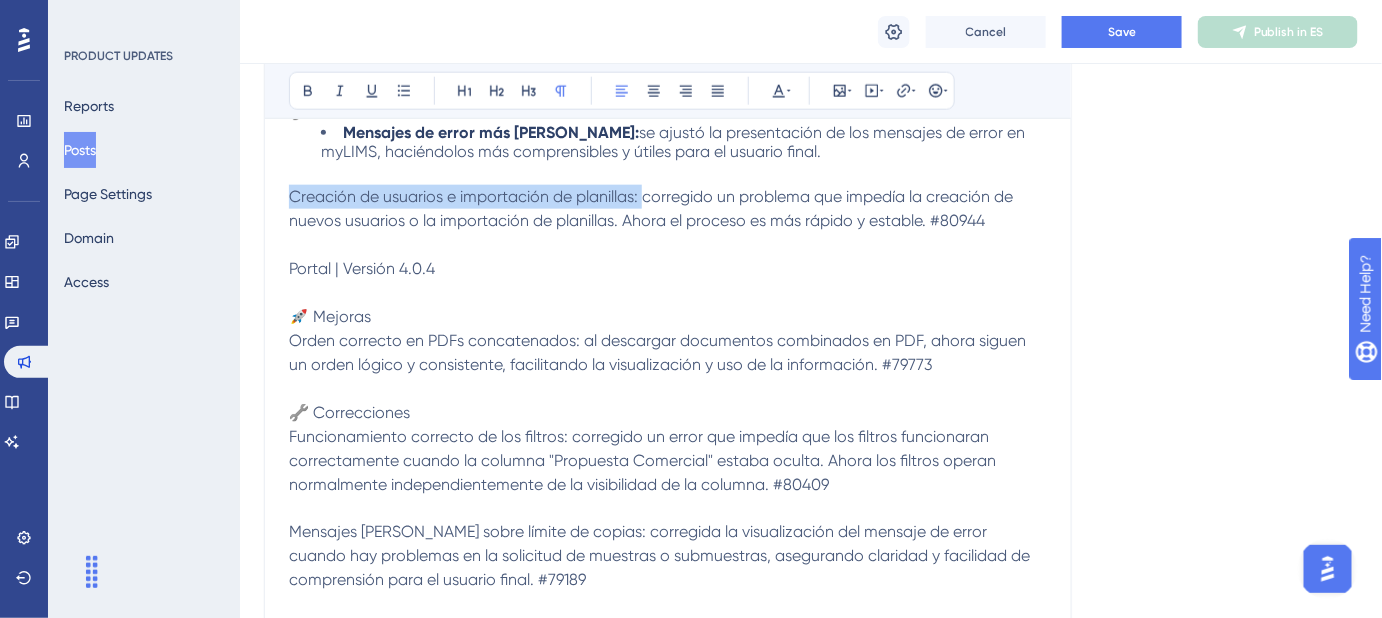 drag, startPoint x: 646, startPoint y: 178, endPoint x: 293, endPoint y: 179, distance: 353.0014 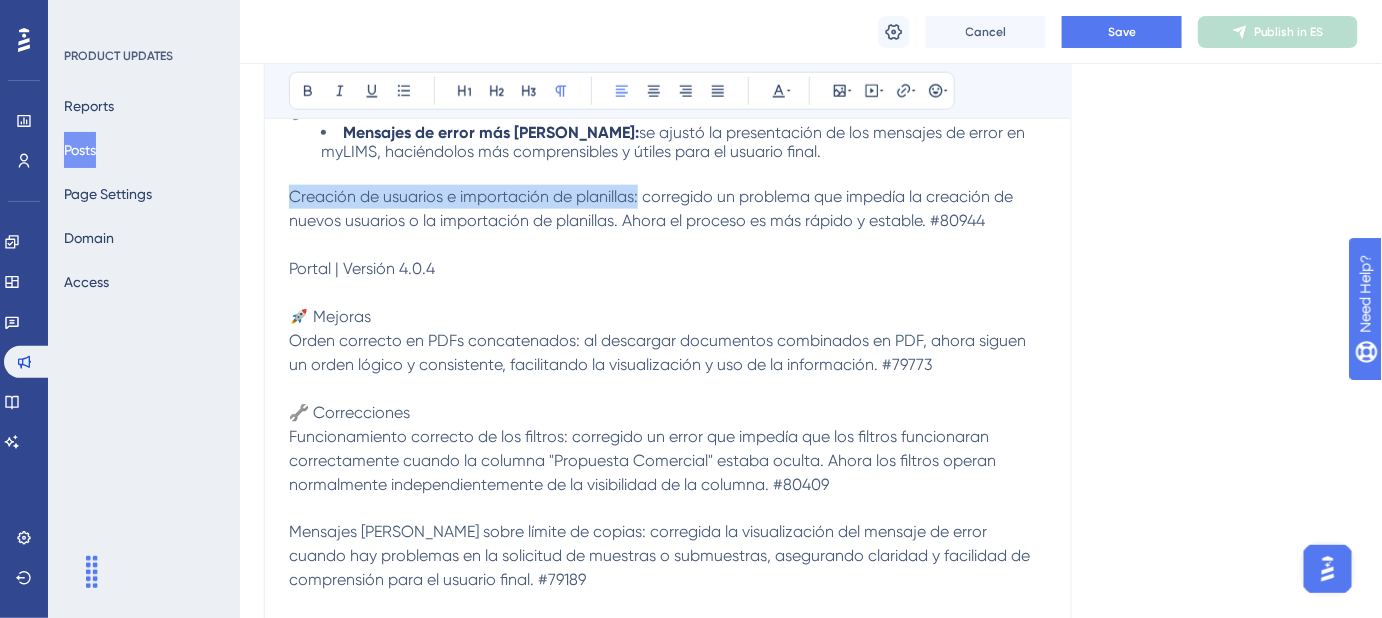 drag, startPoint x: 641, startPoint y: 174, endPoint x: 288, endPoint y: 182, distance: 353.09064 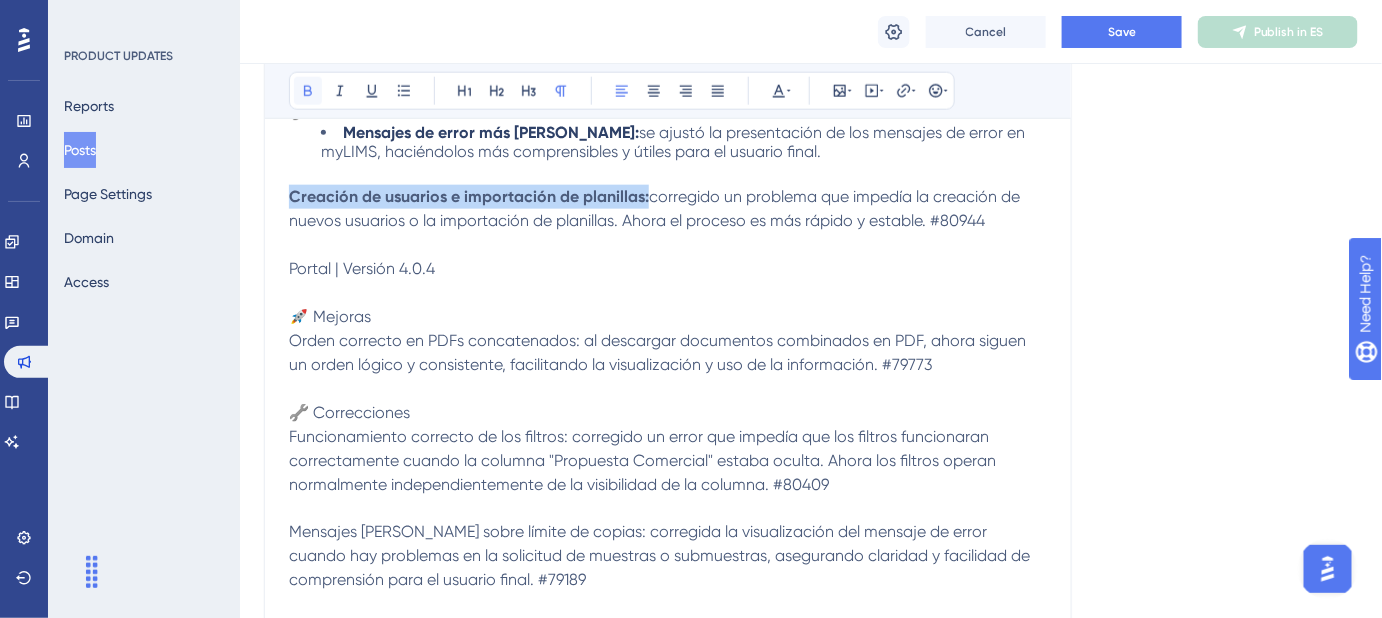 click 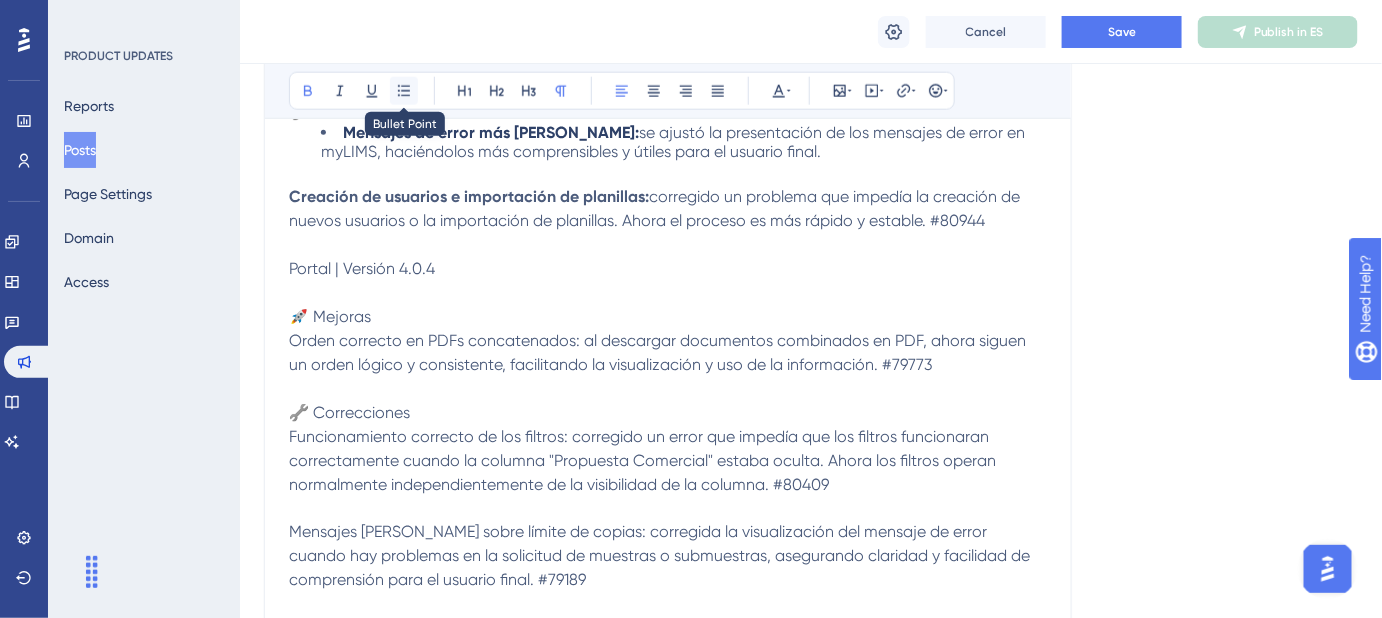 click 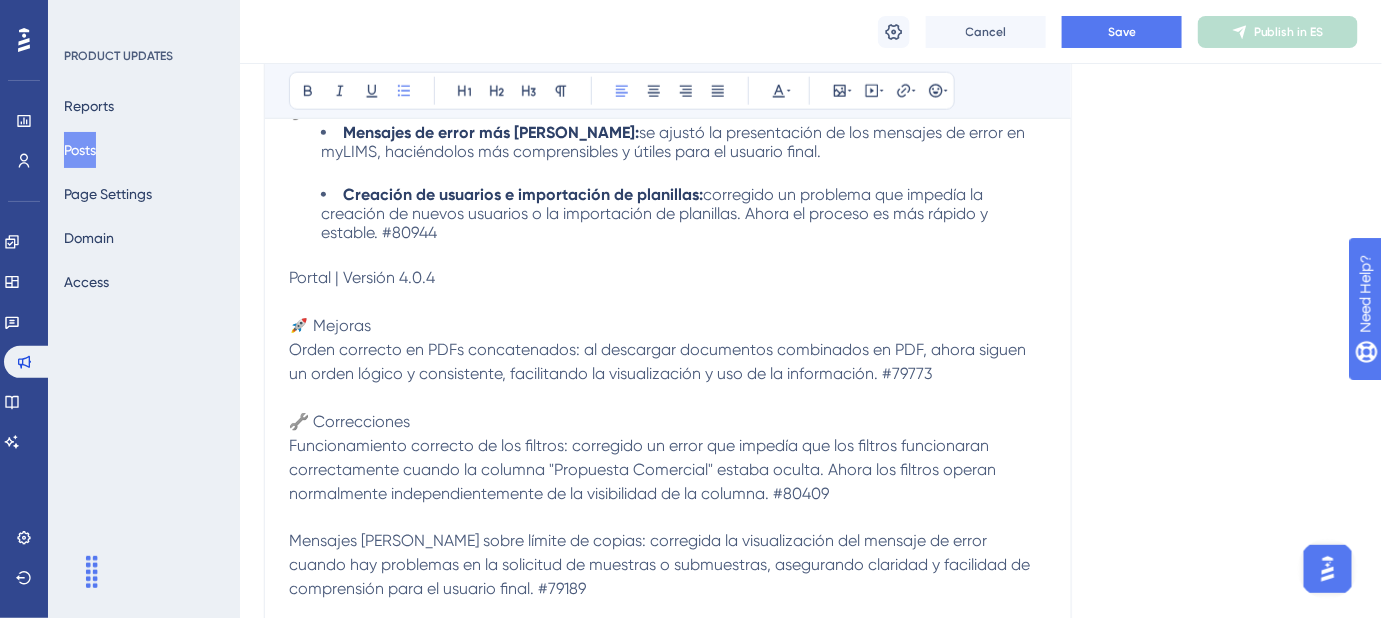 drag, startPoint x: 437, startPoint y: 207, endPoint x: 385, endPoint y: 207, distance: 52 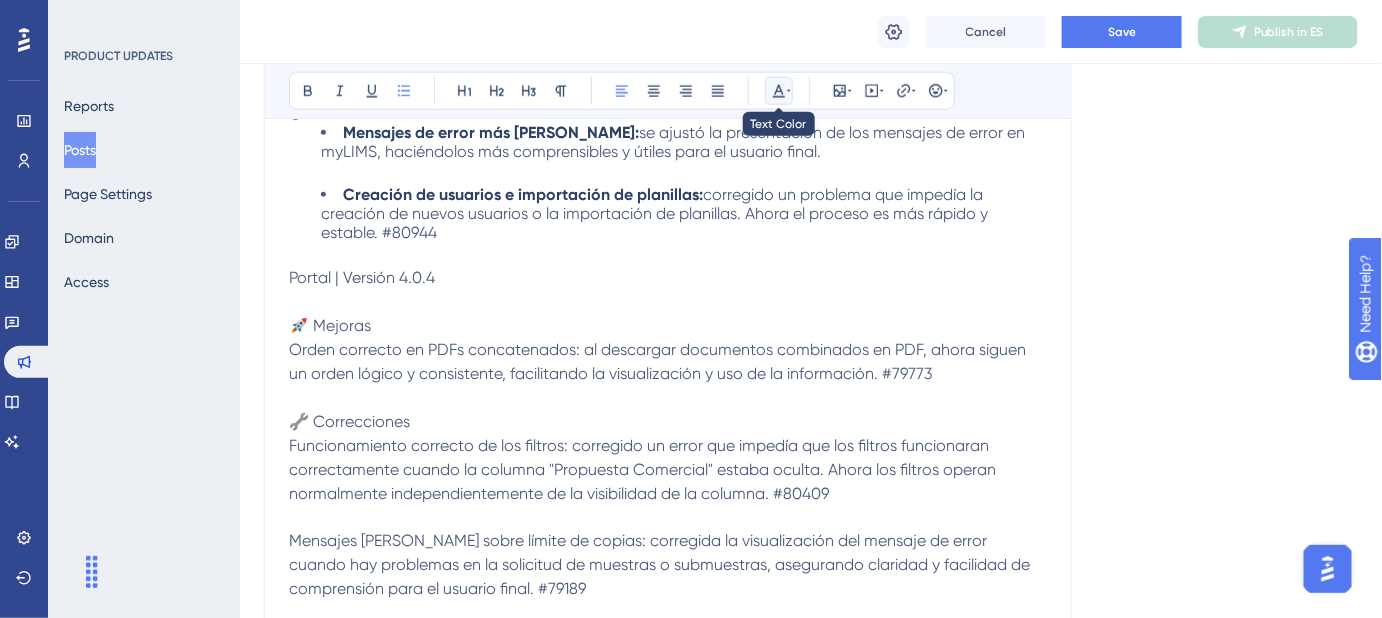 click 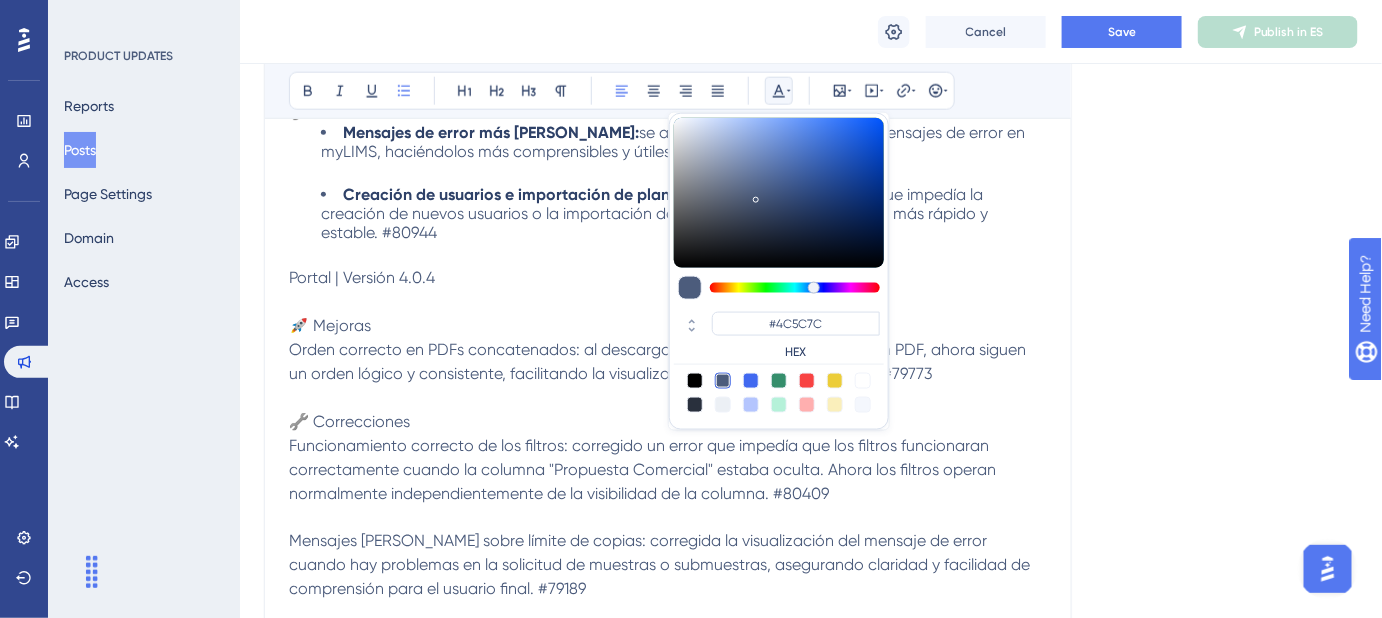 click at bounding box center [863, 381] 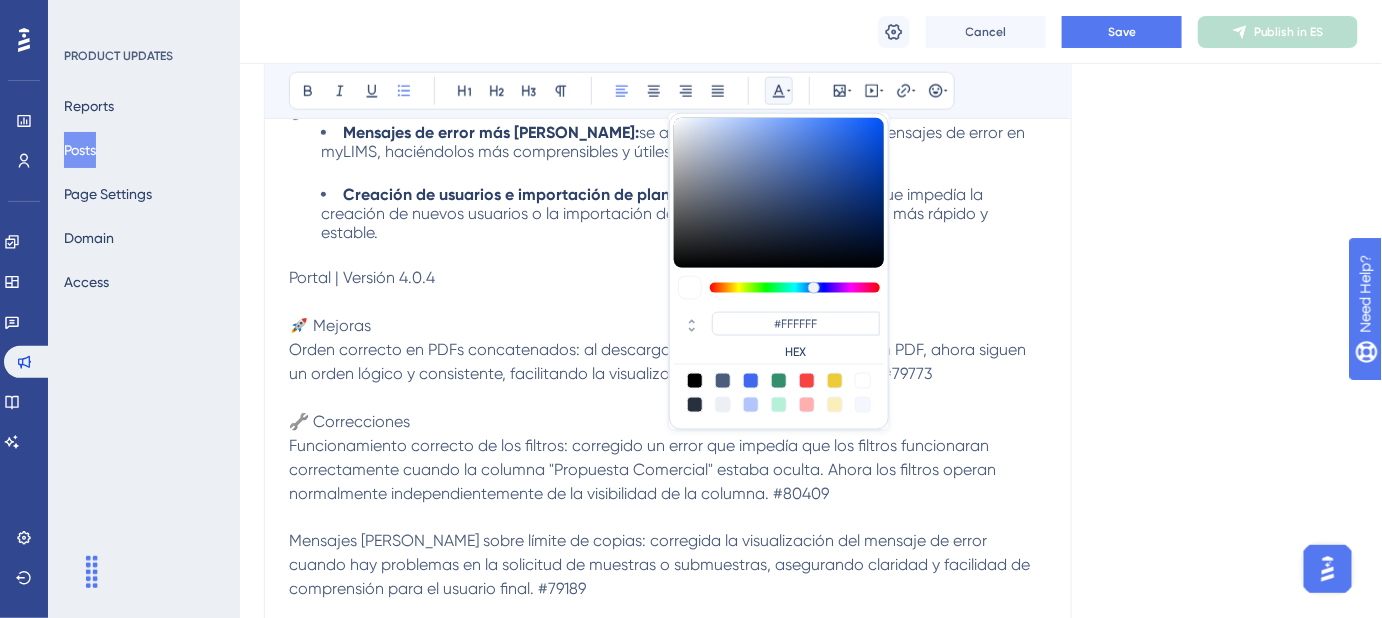click at bounding box center (668, 302) 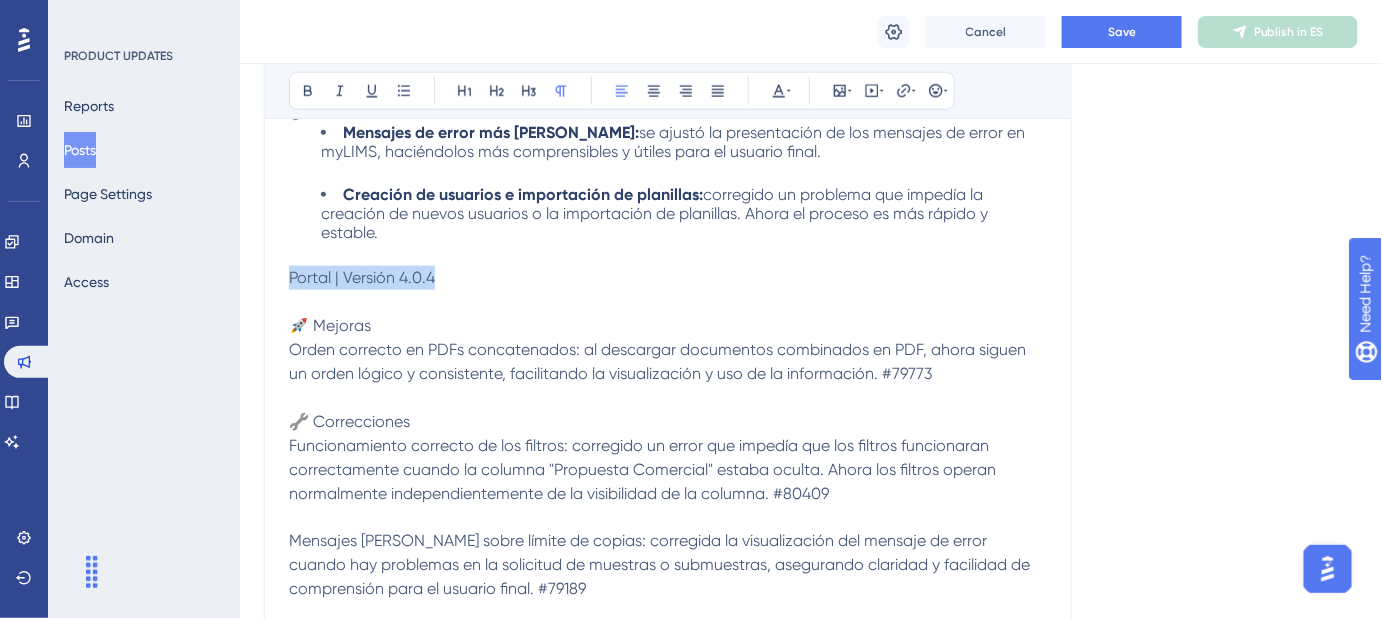 drag, startPoint x: 452, startPoint y: 255, endPoint x: 286, endPoint y: 255, distance: 166 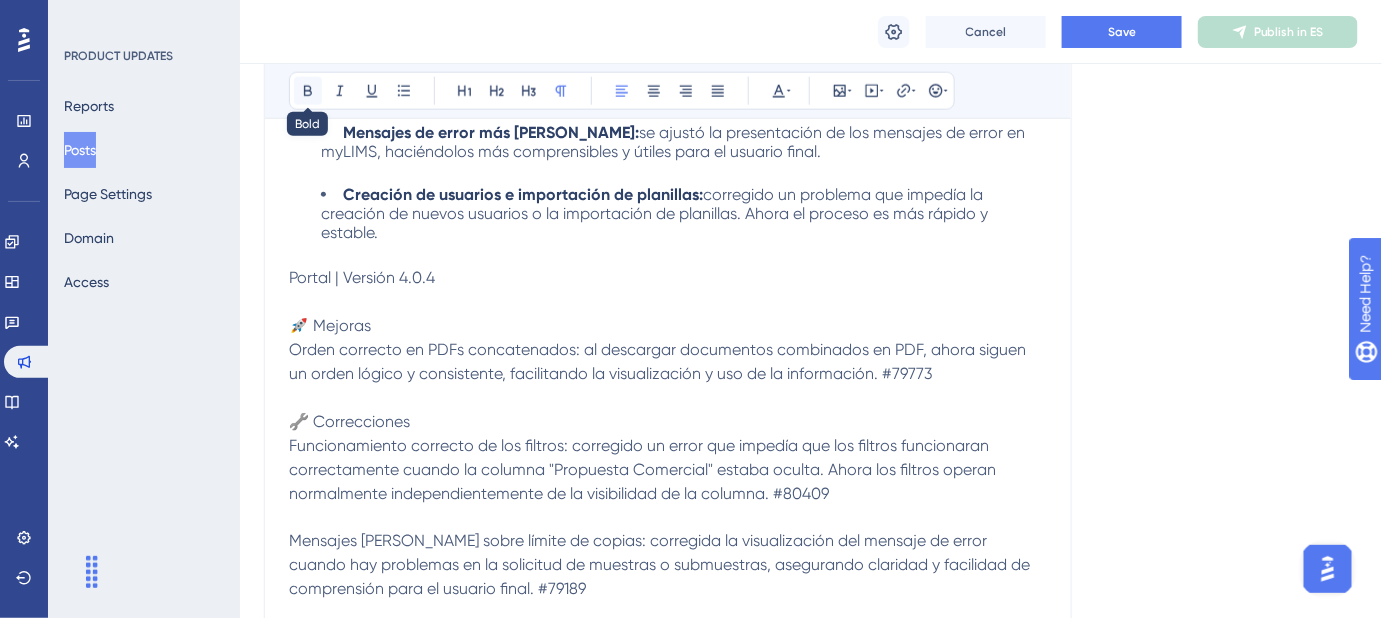 click 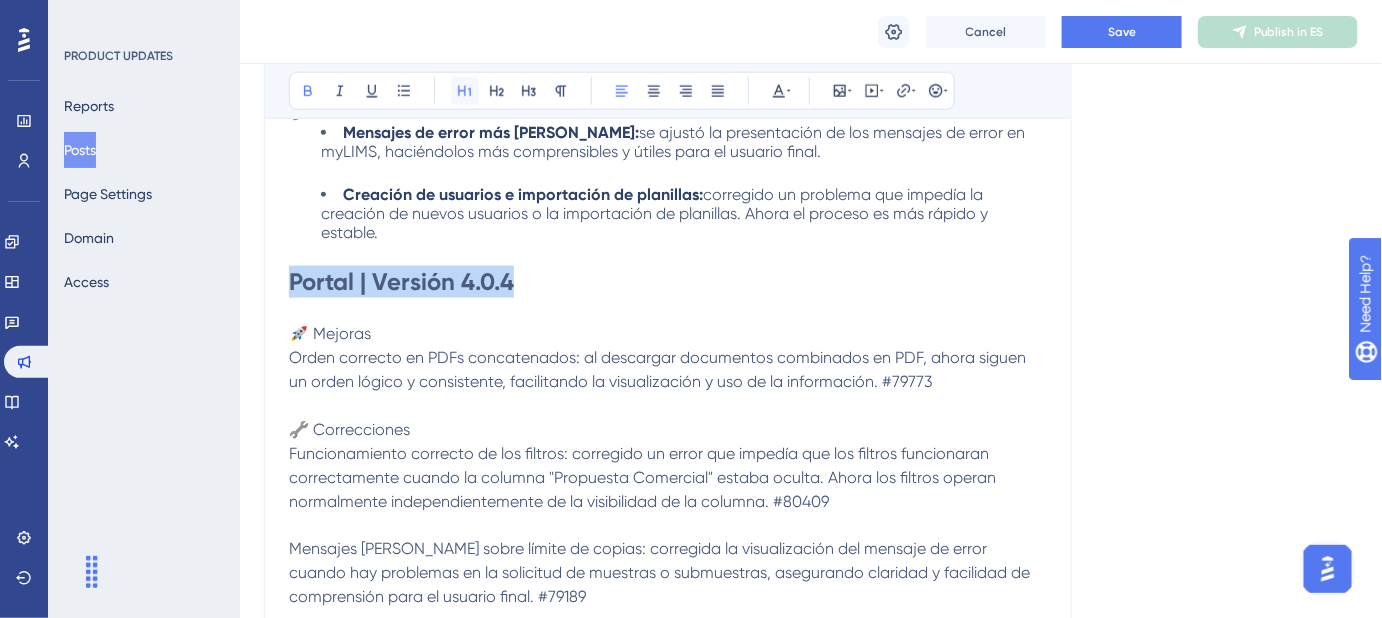 click 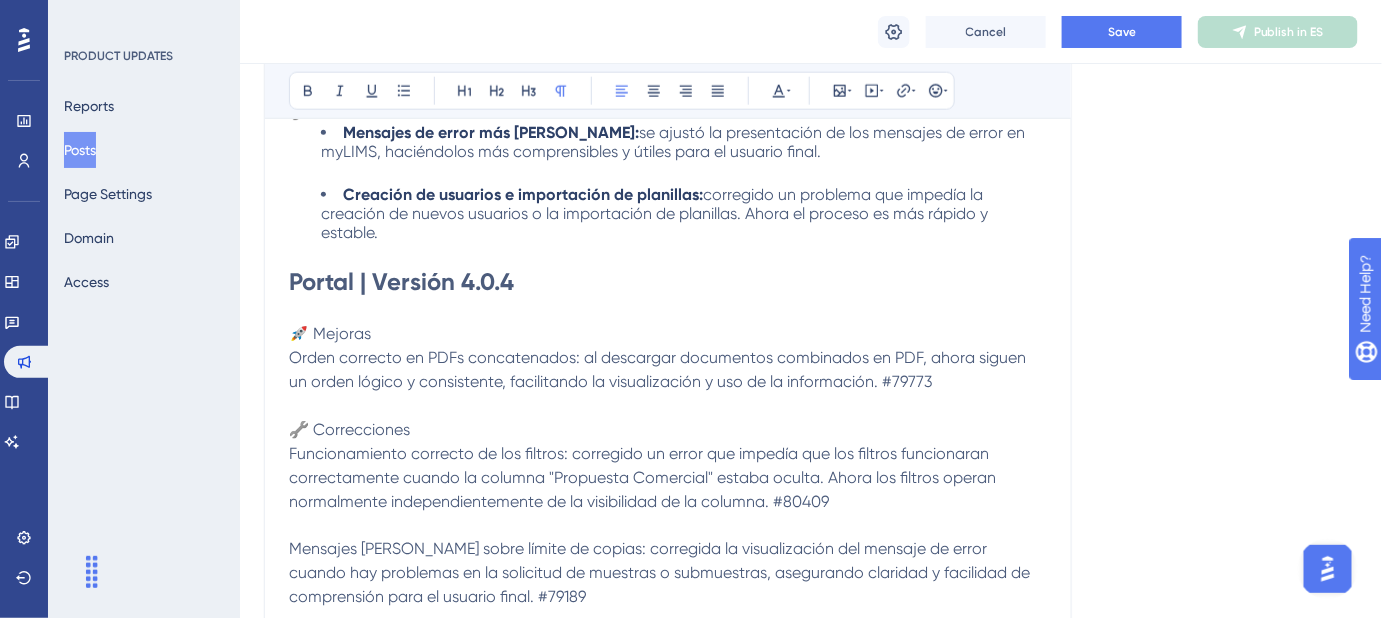 click on "🚀 Mejoras" at bounding box center [330, 333] 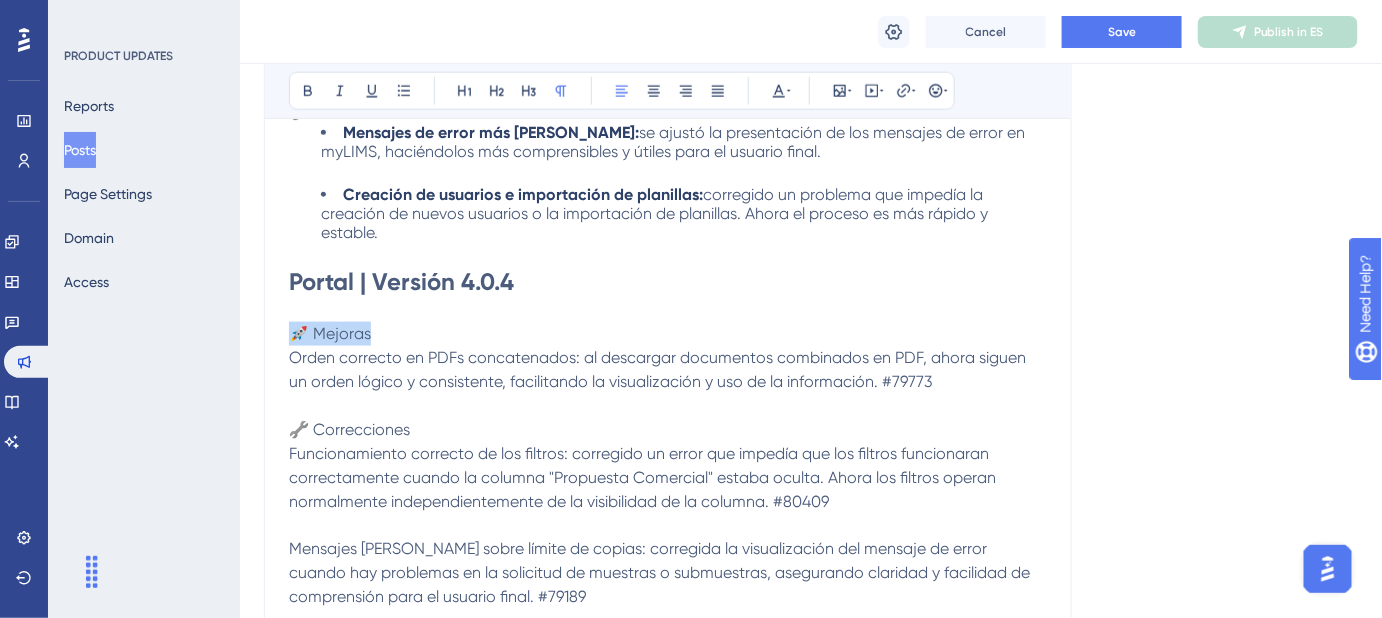 drag, startPoint x: 374, startPoint y: 306, endPoint x: 288, endPoint y: 304, distance: 86.023254 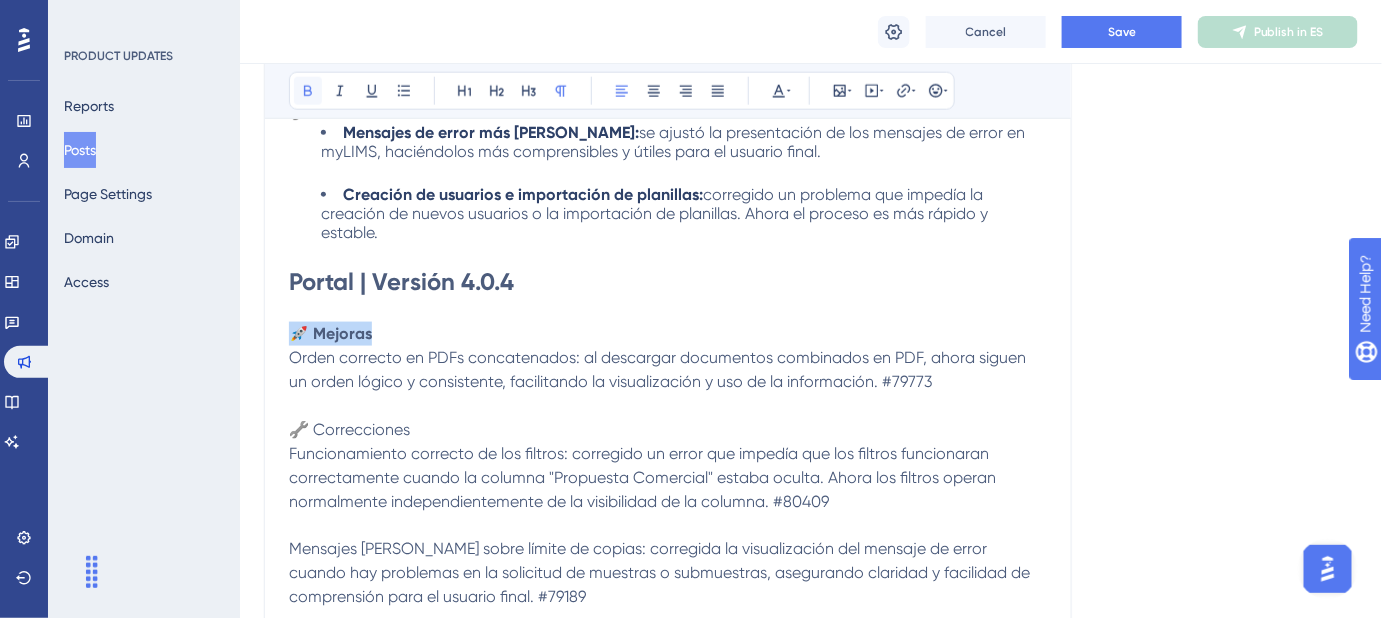 click 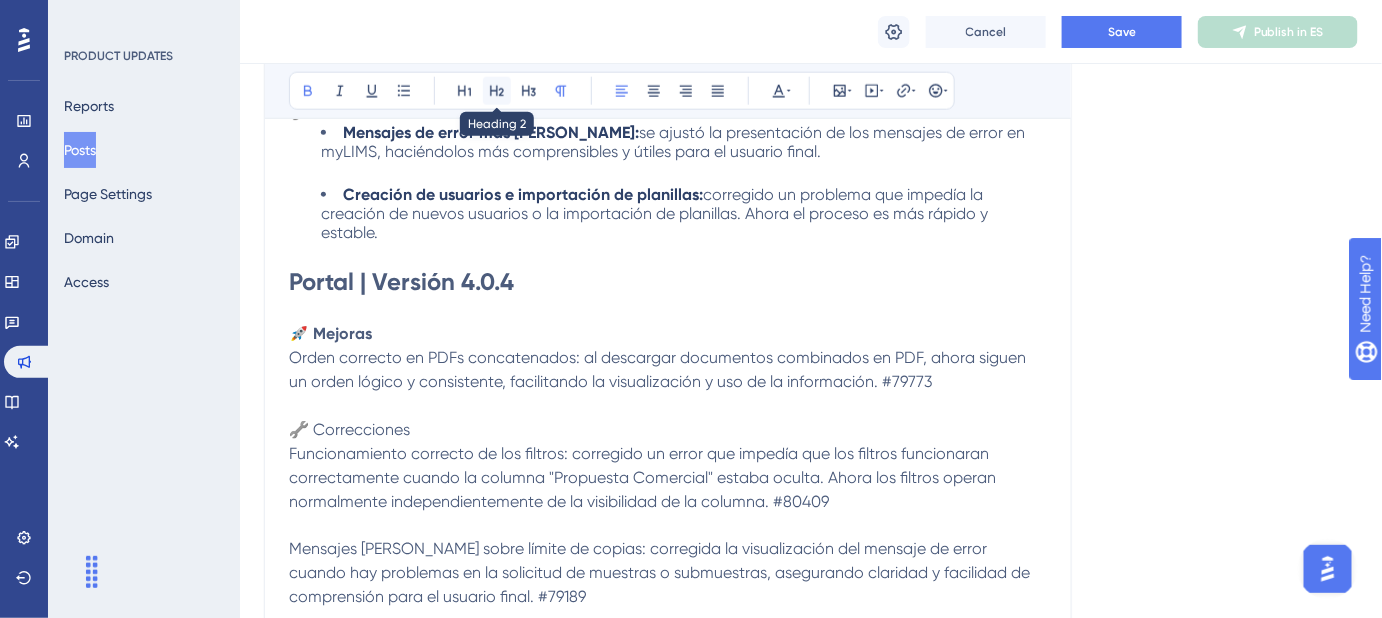 click at bounding box center [497, 91] 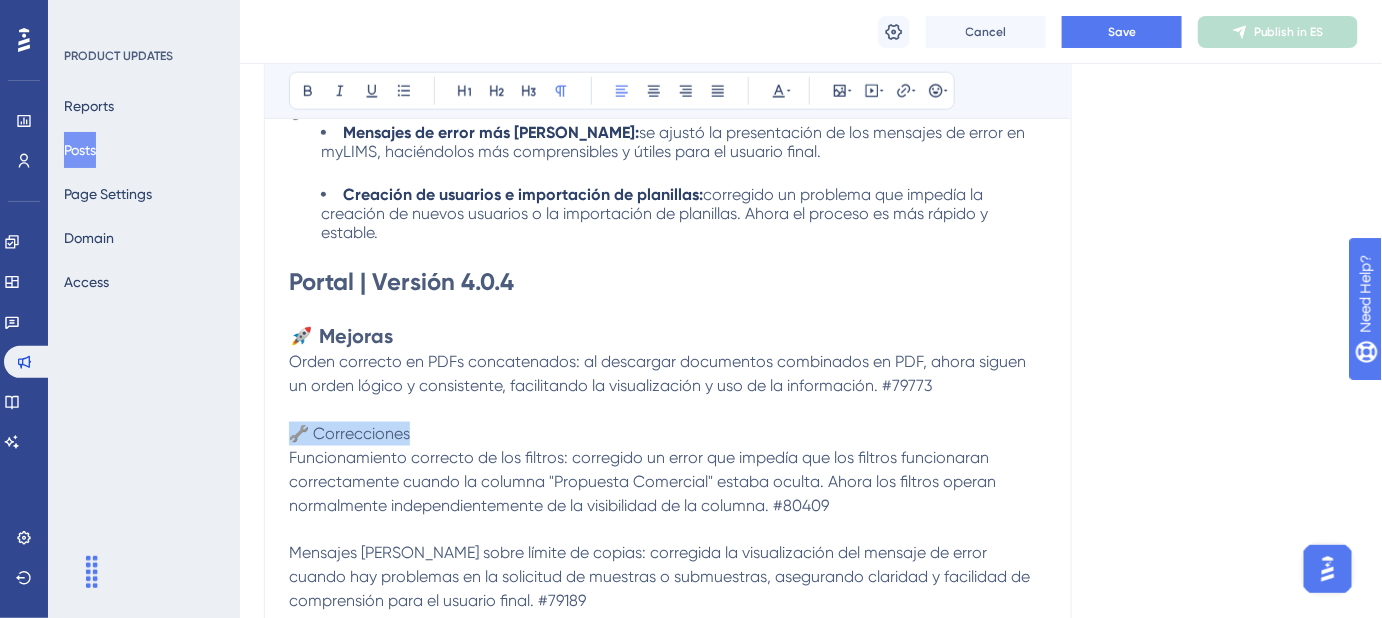 drag, startPoint x: 424, startPoint y: 406, endPoint x: 289, endPoint y: 404, distance: 135.01482 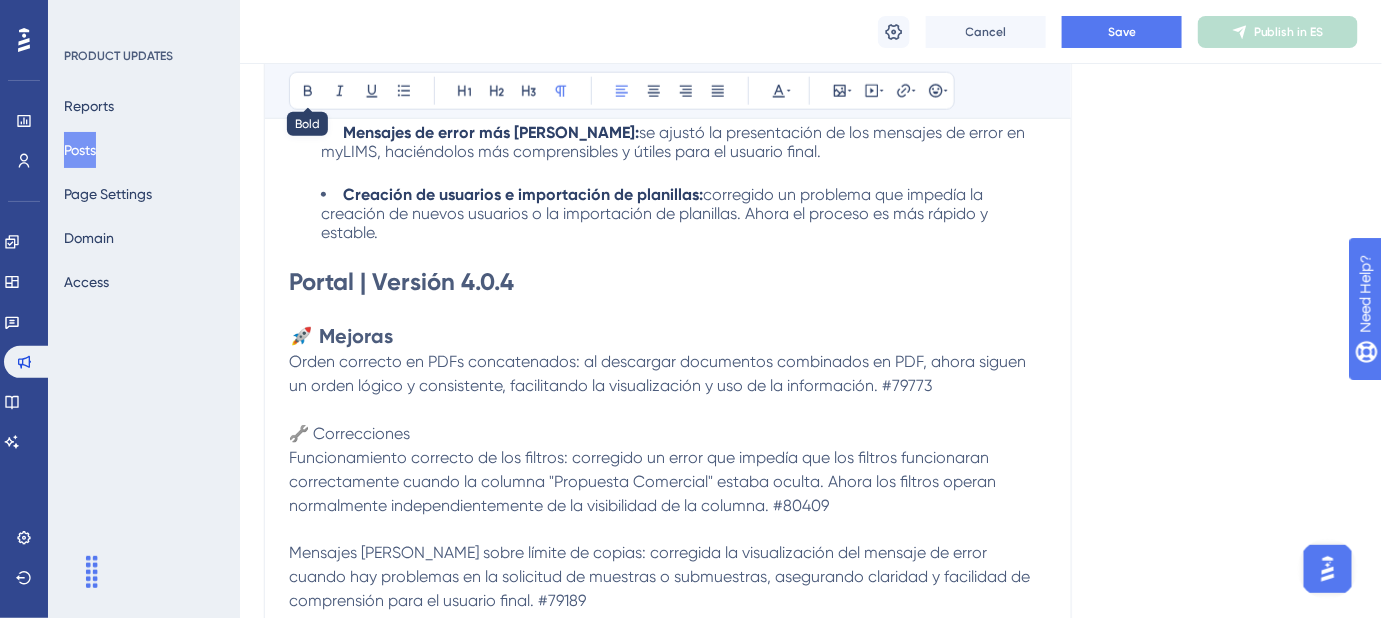 click on "Bold Italic Underline Bullet Point Heading 1 Heading 2 Heading 3 Normal Align Left Align Center Align Right Align Justify Text Color Insert Image Embed Video Hyperlink Emojis" at bounding box center (622, 91) 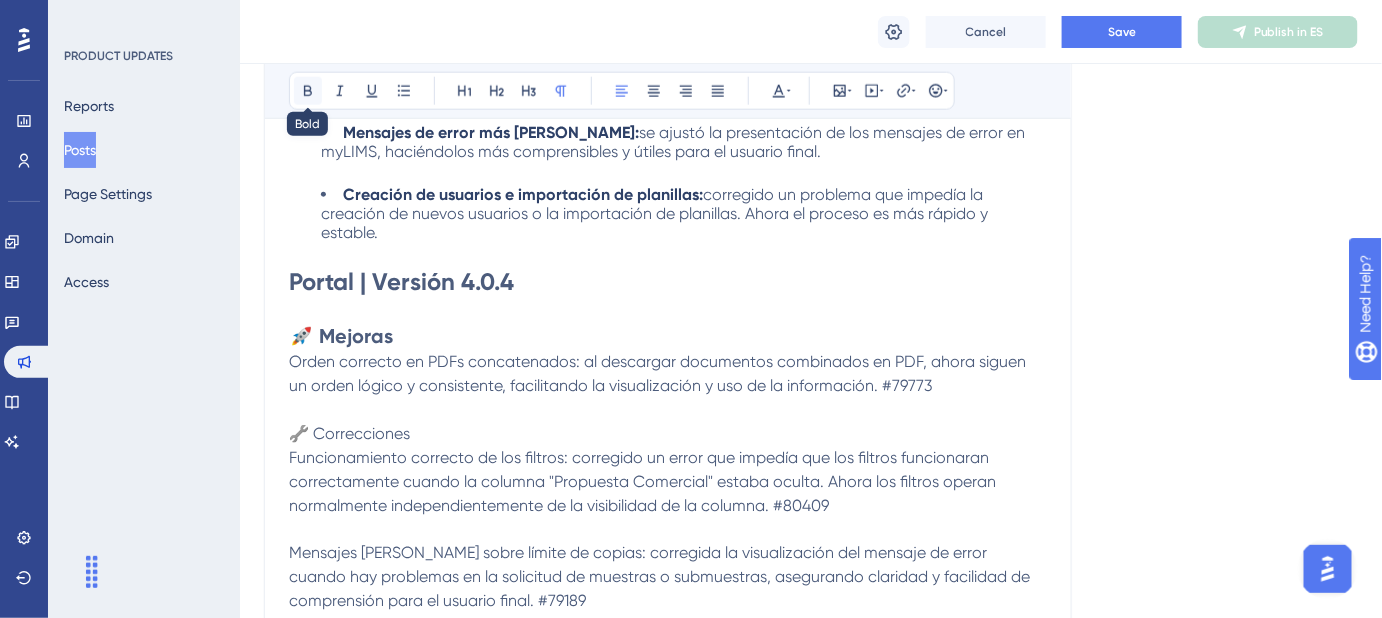 click 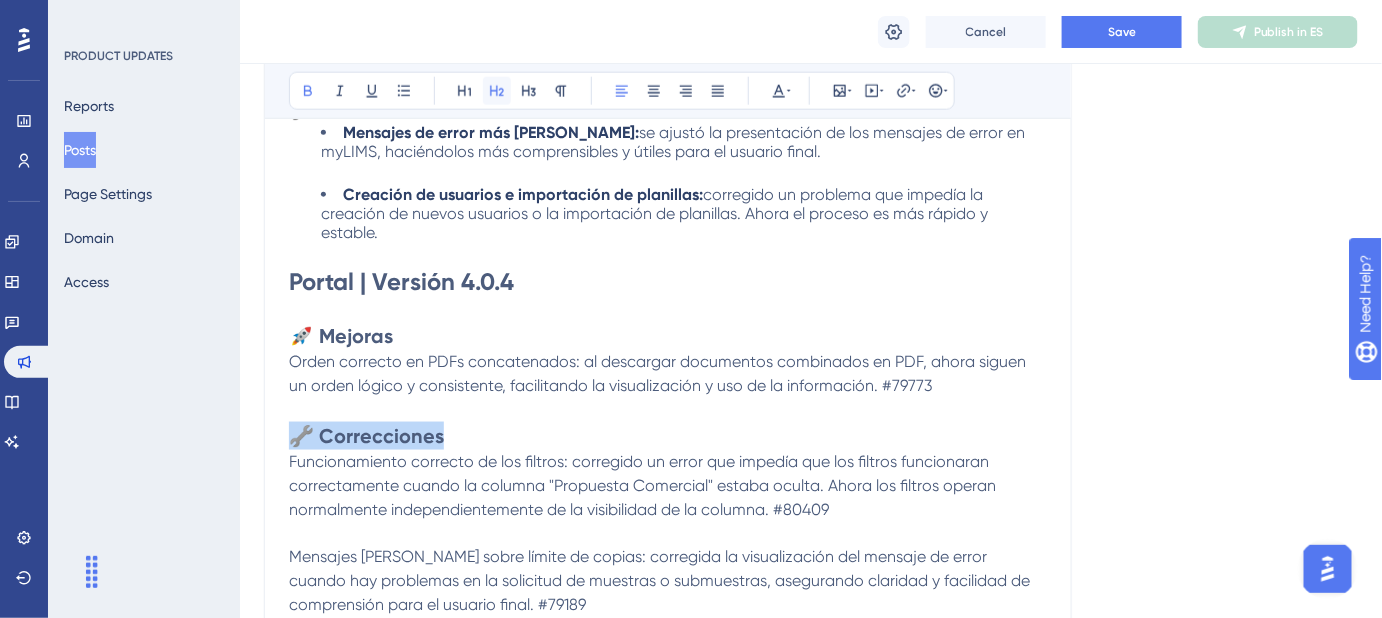 click 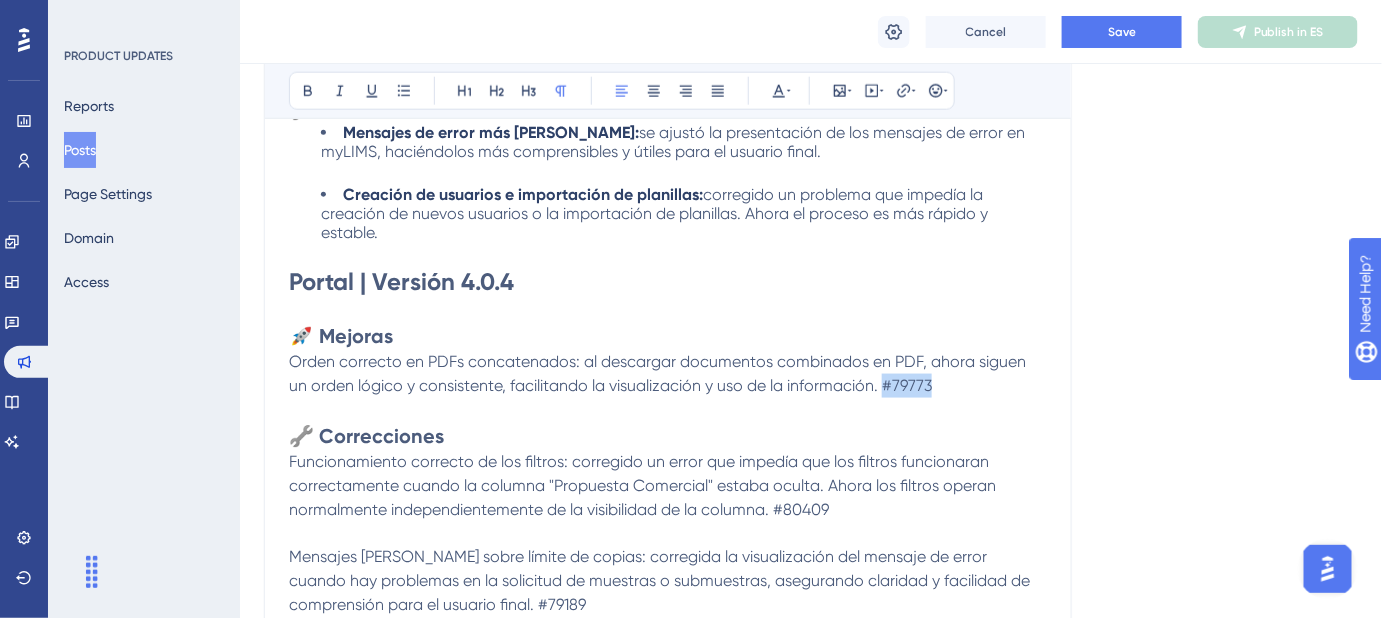 drag, startPoint x: 928, startPoint y: 365, endPoint x: 861, endPoint y: 365, distance: 67 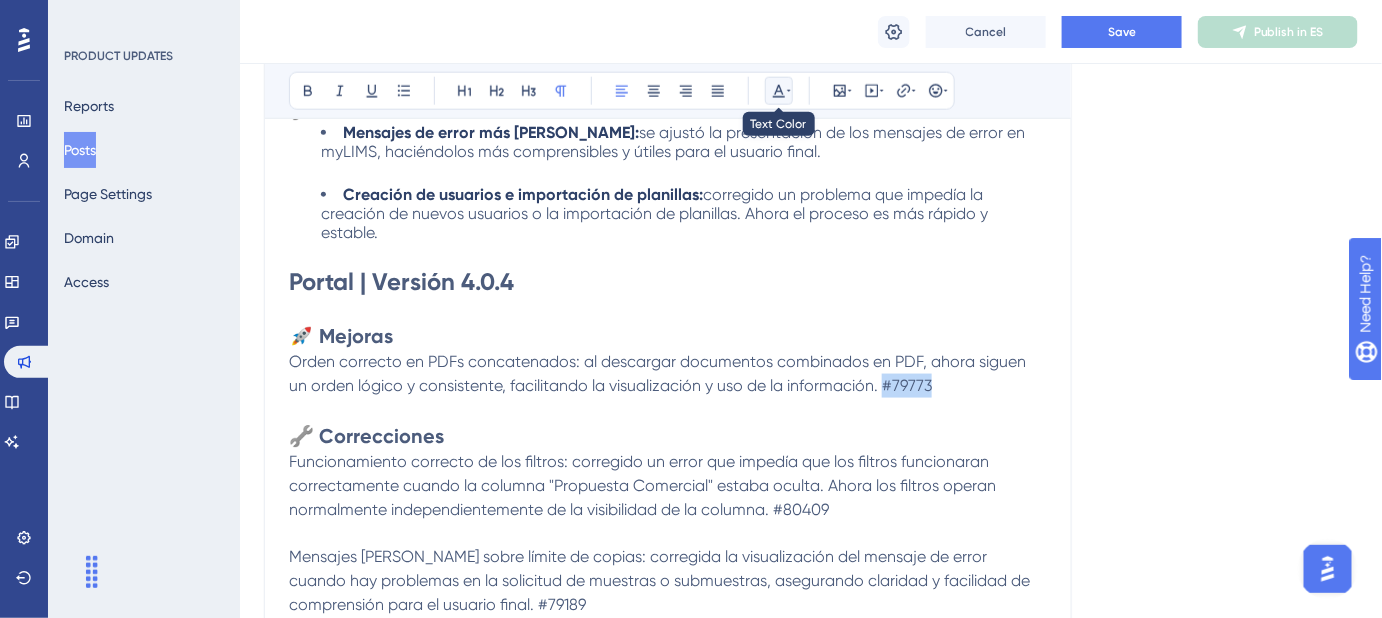 click 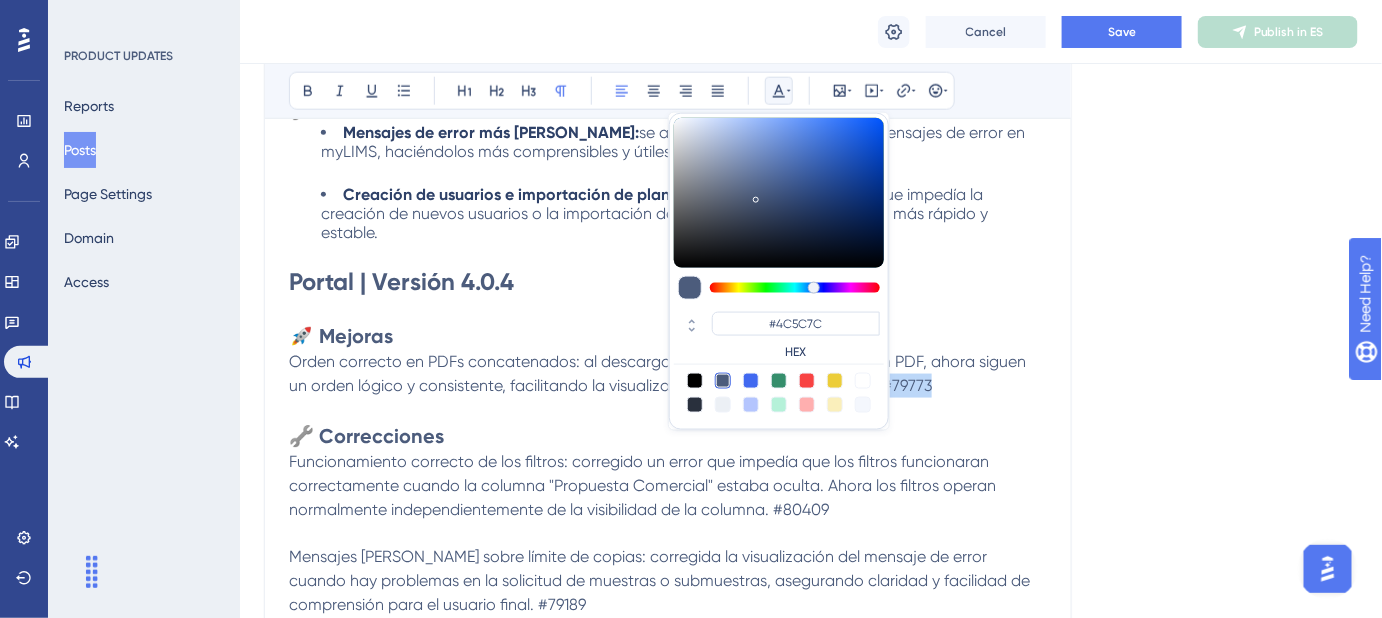 click at bounding box center [863, 381] 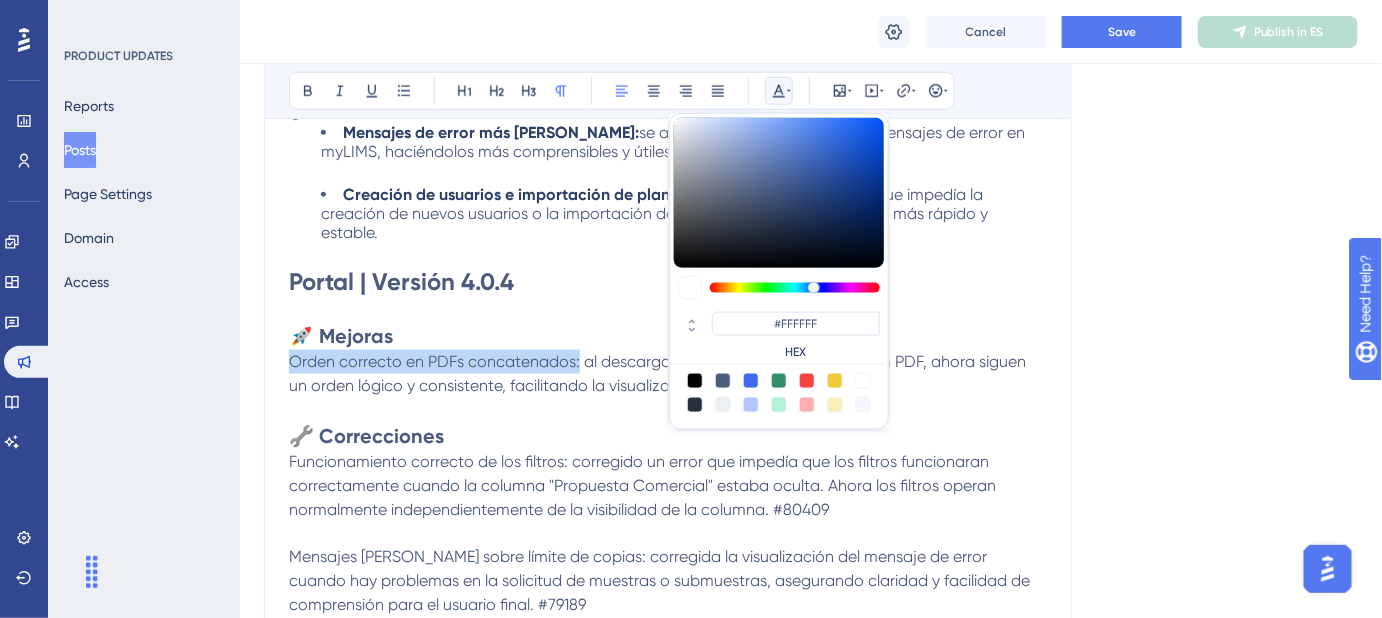 drag, startPoint x: 578, startPoint y: 341, endPoint x: 261, endPoint y: 350, distance: 317.12775 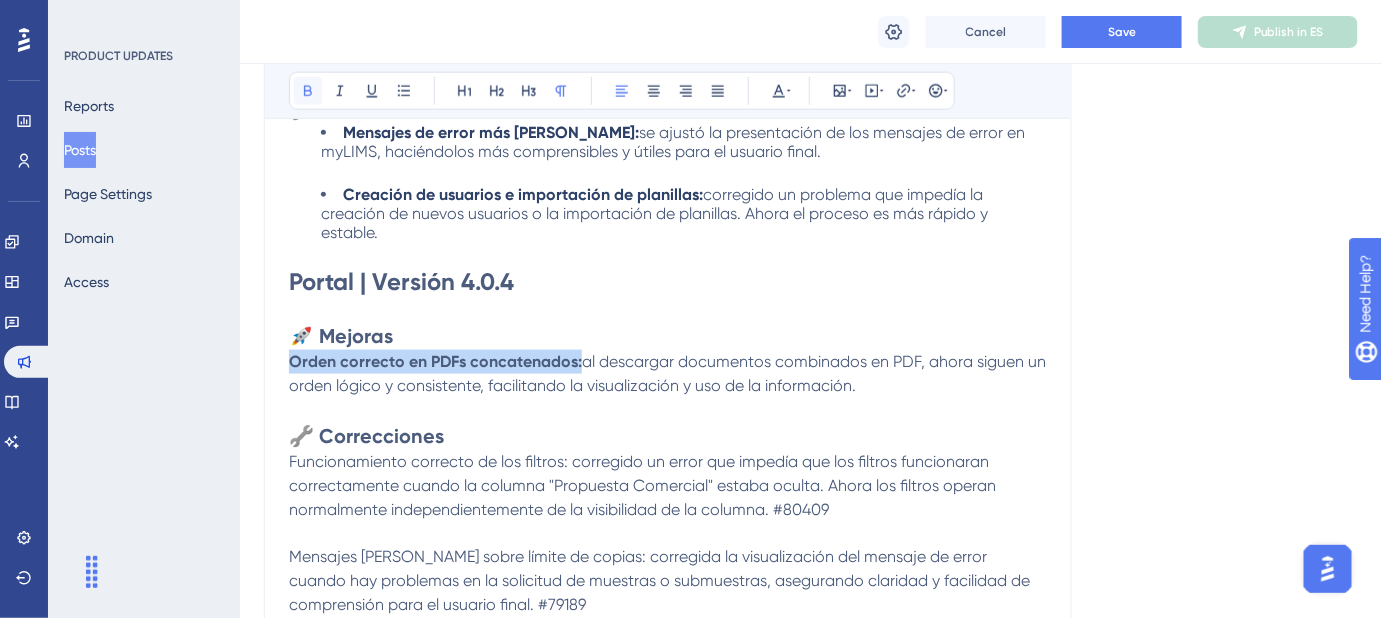 click 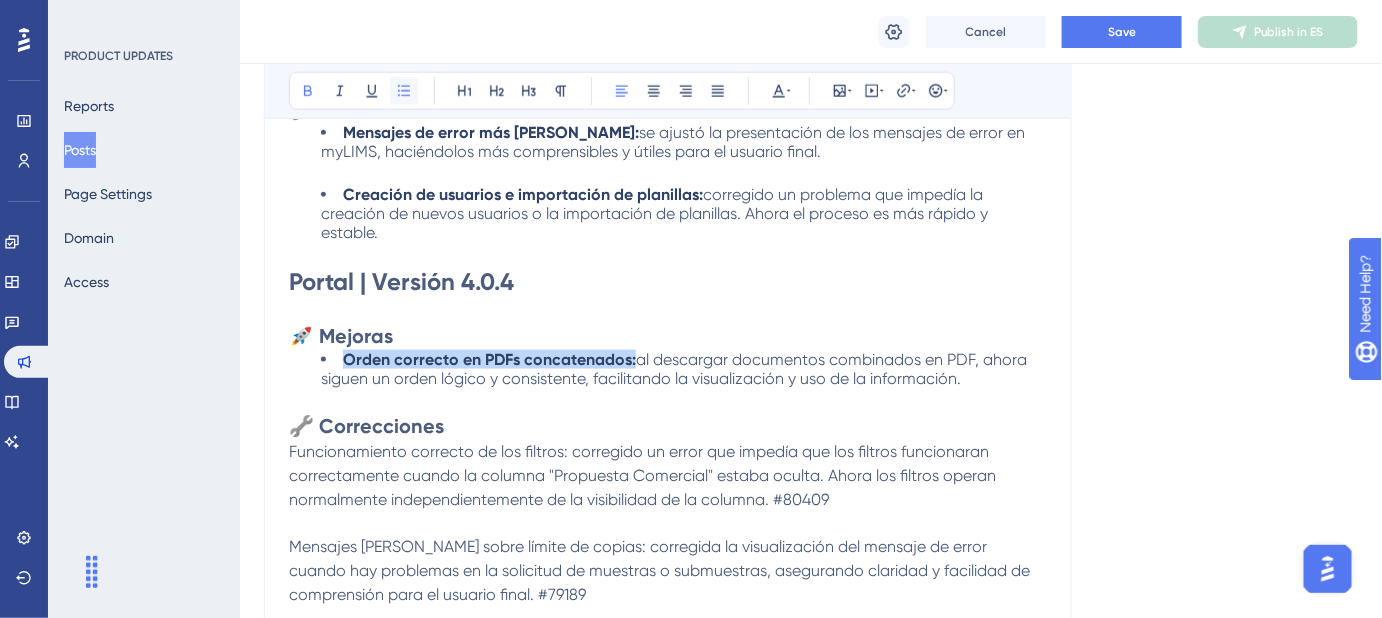 click 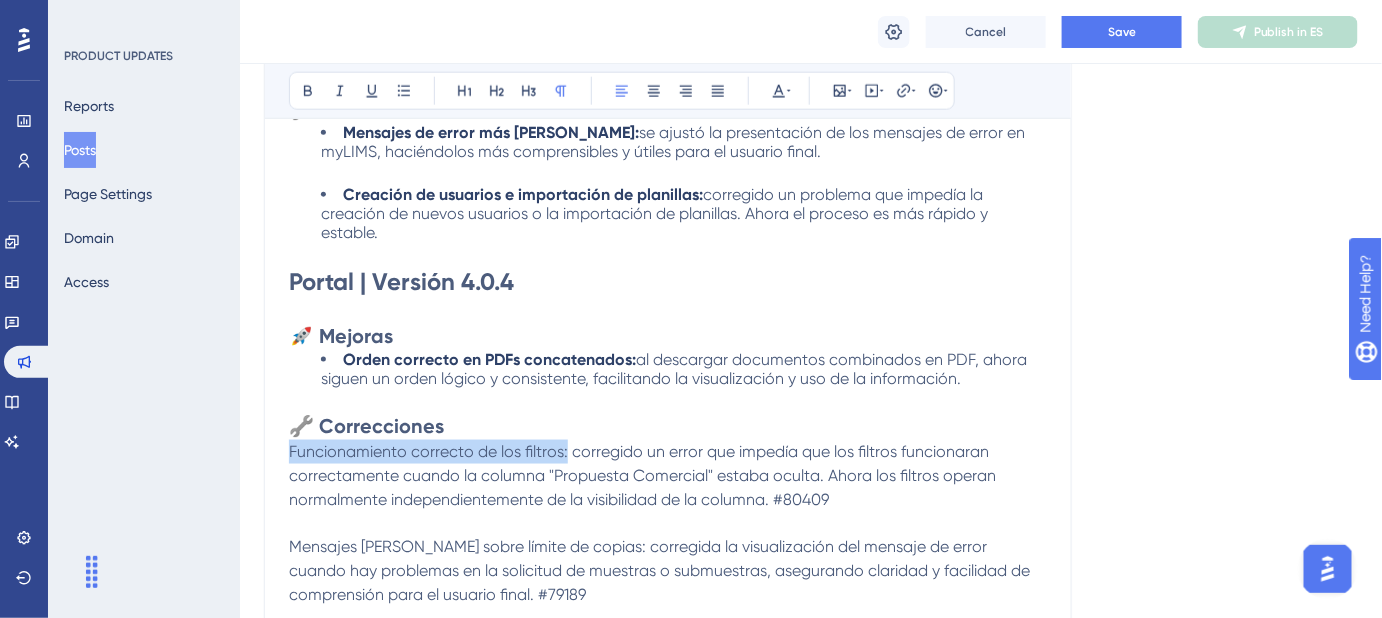 drag, startPoint x: 565, startPoint y: 432, endPoint x: 285, endPoint y: 432, distance: 280 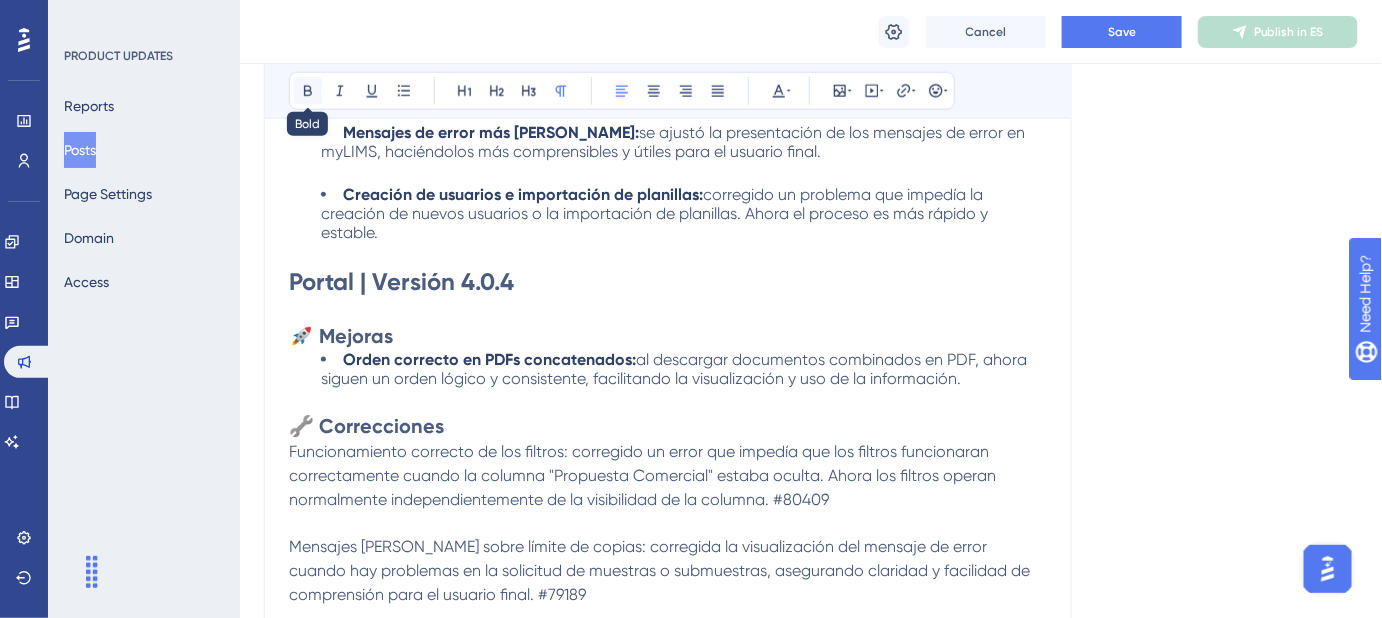 click 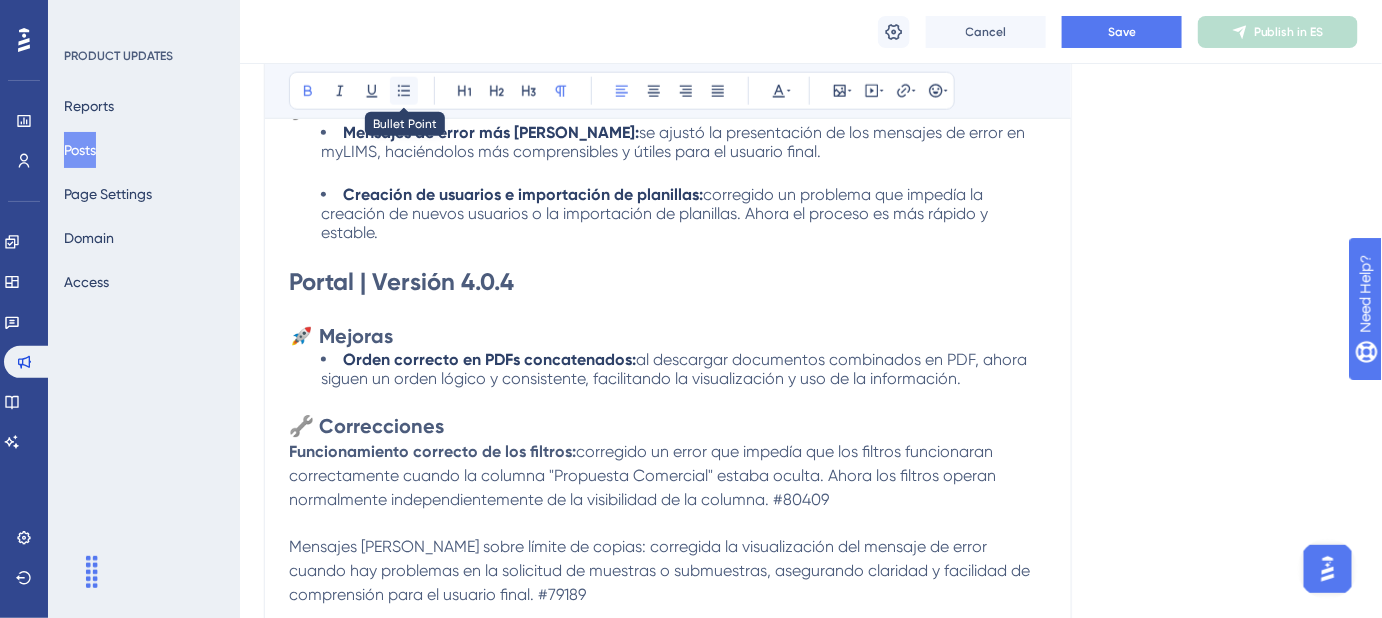 click 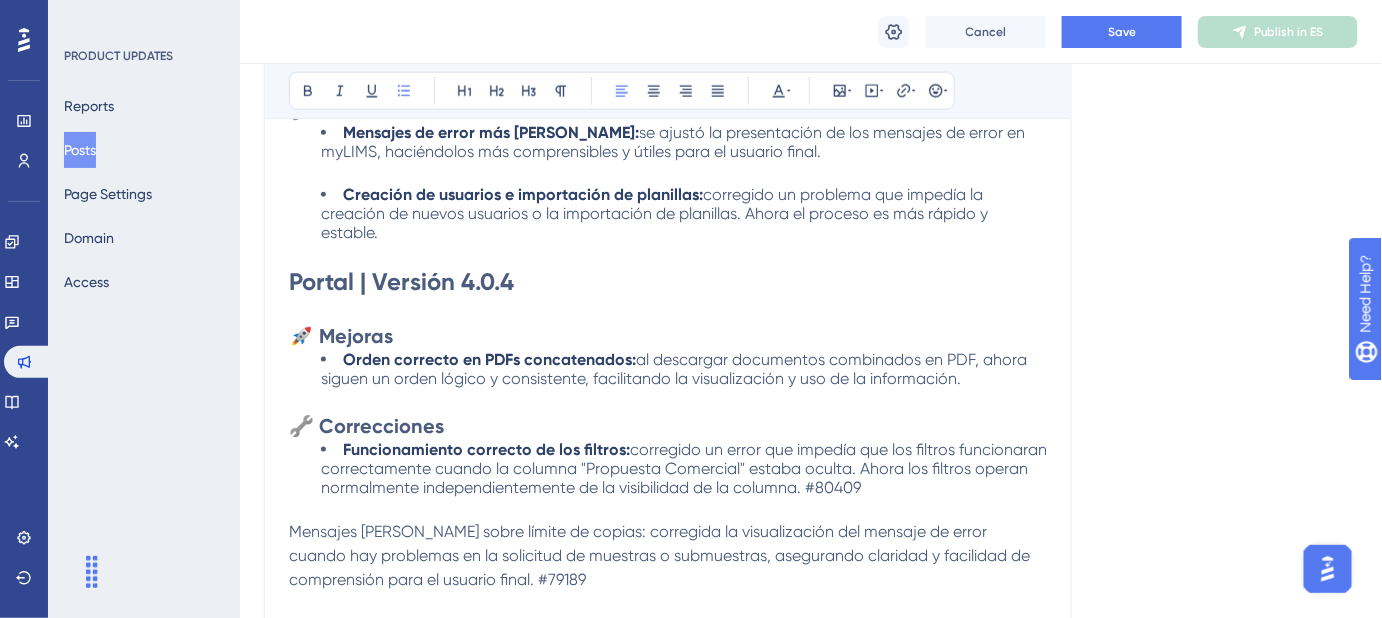 drag, startPoint x: 880, startPoint y: 463, endPoint x: 808, endPoint y: 458, distance: 72.1734 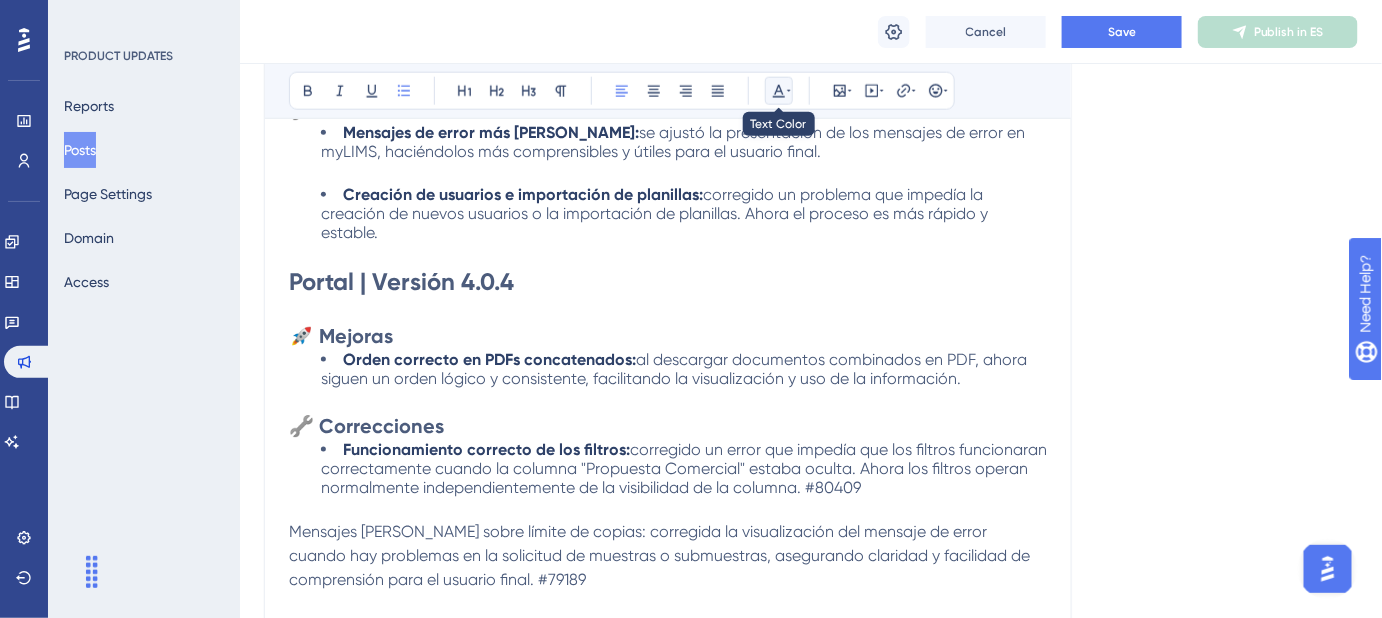 click at bounding box center [779, 91] 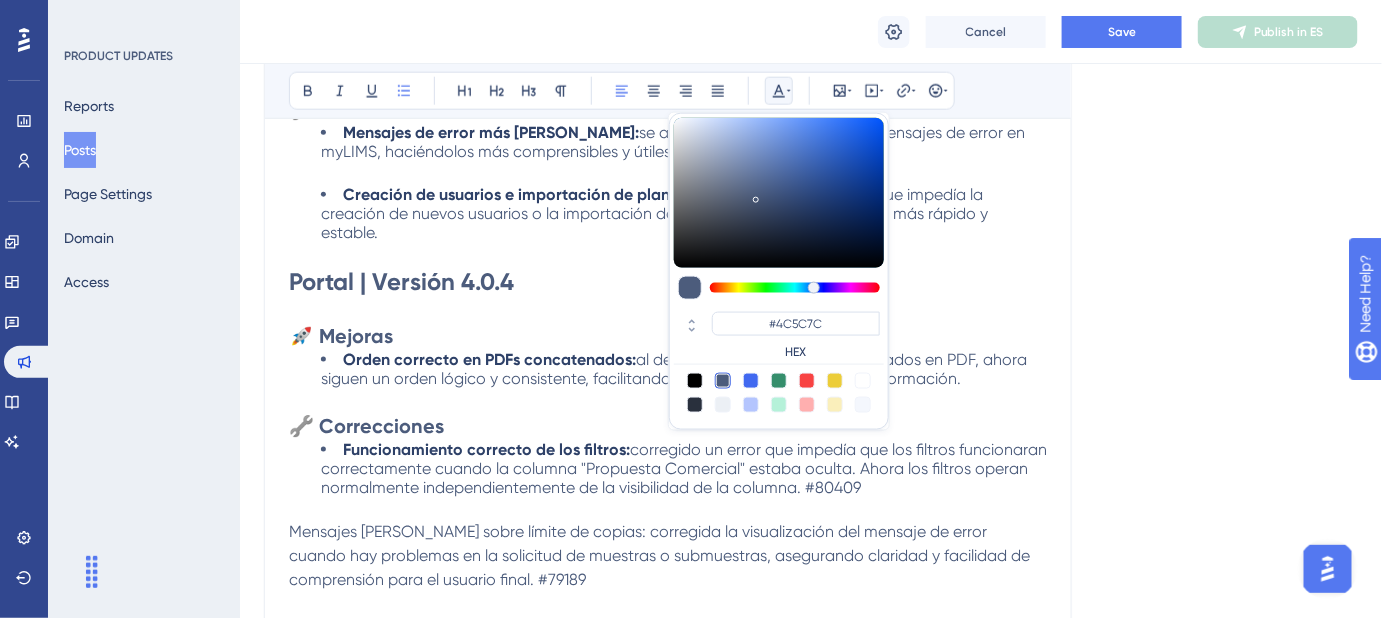 click at bounding box center [863, 381] 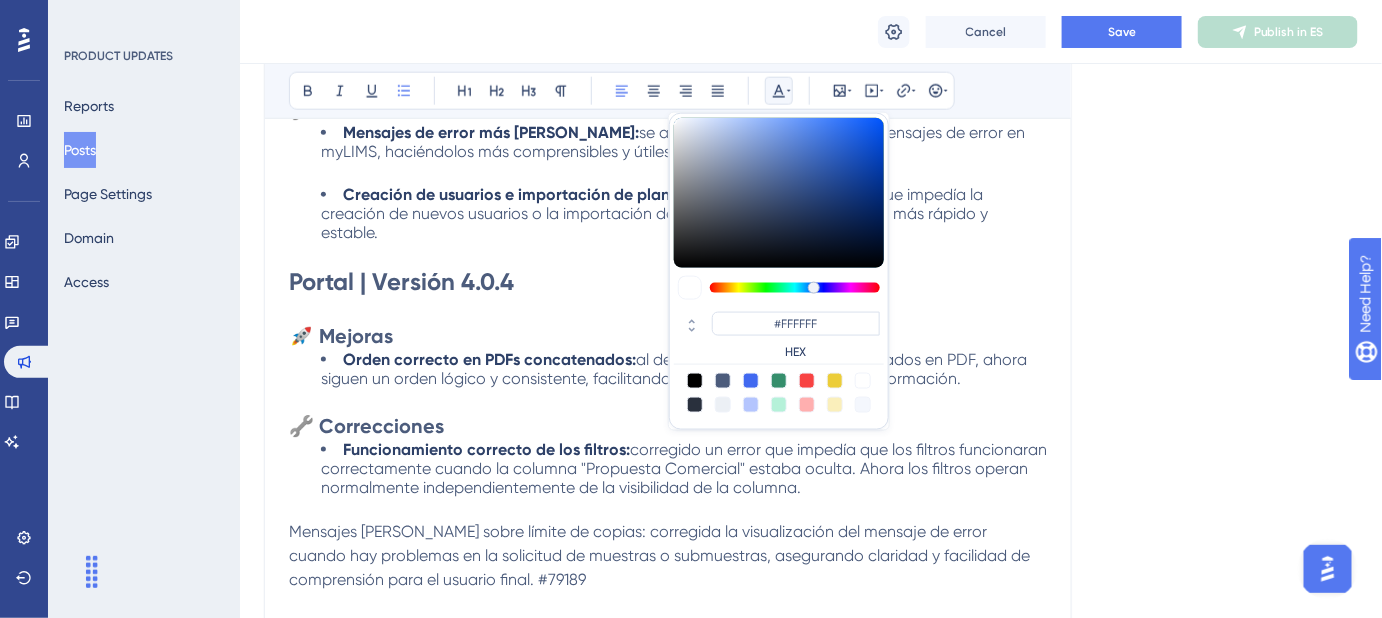 click at bounding box center (863, 381) 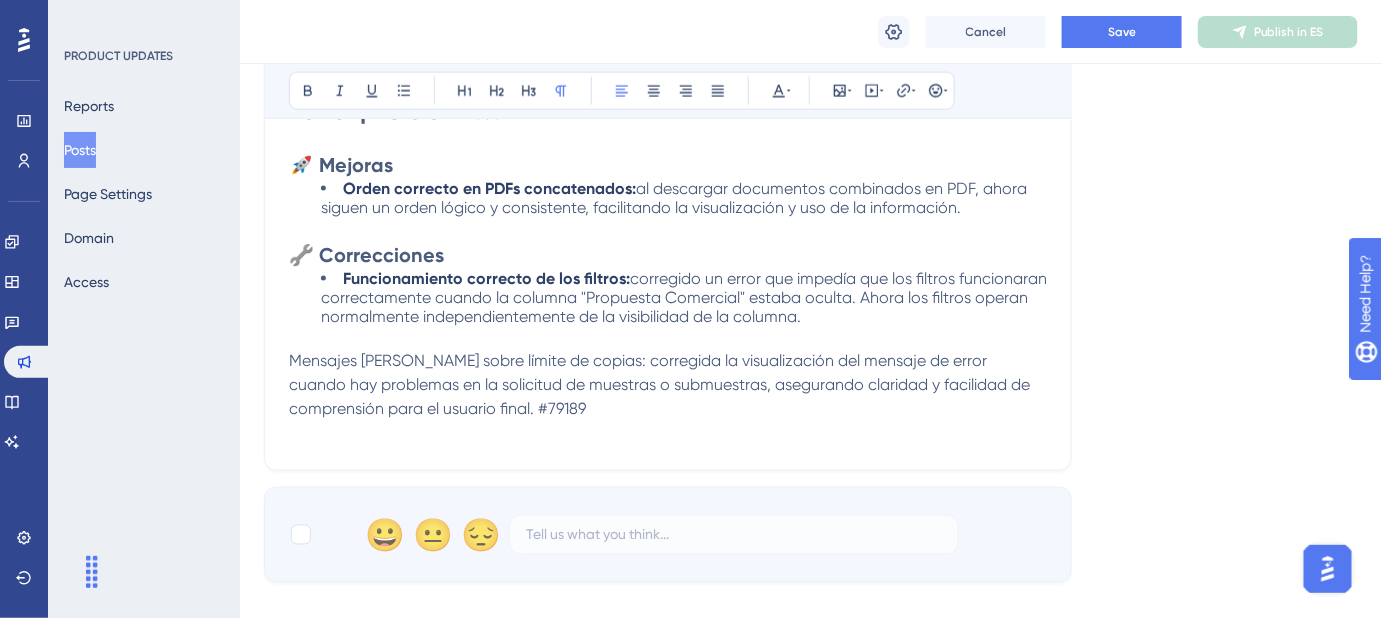 scroll, scrollTop: 918, scrollLeft: 0, axis: vertical 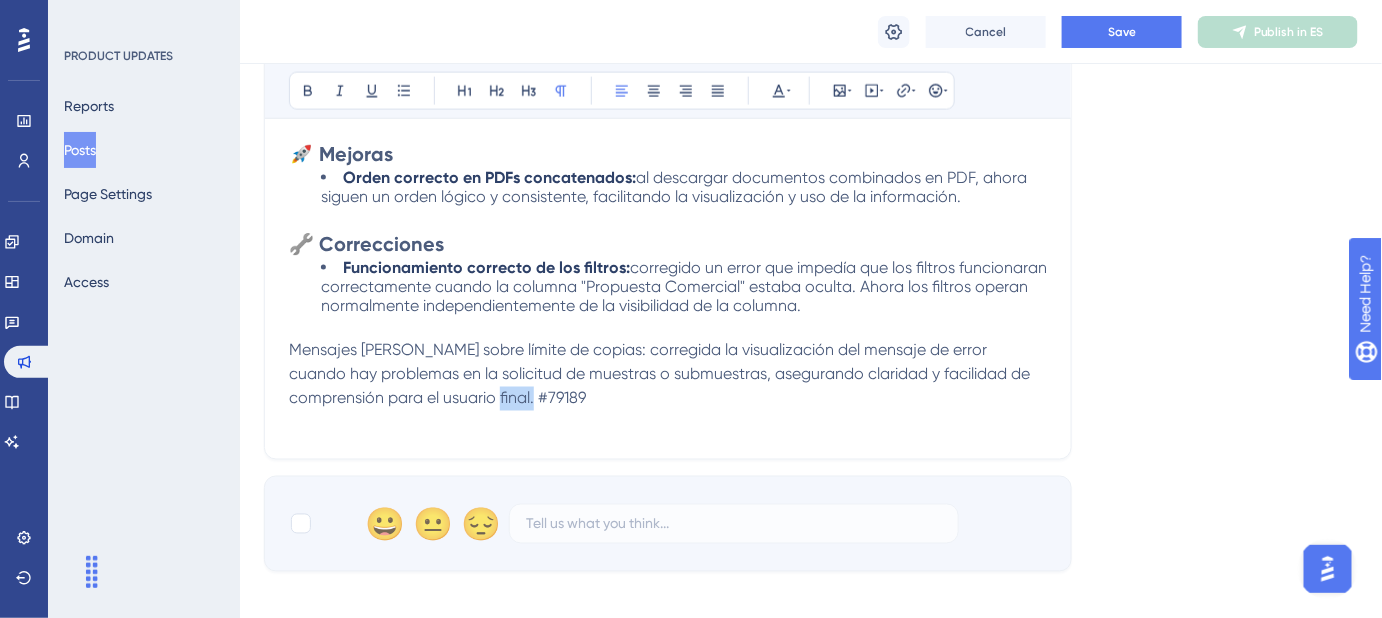 drag, startPoint x: 512, startPoint y: 372, endPoint x: 439, endPoint y: 372, distance: 73 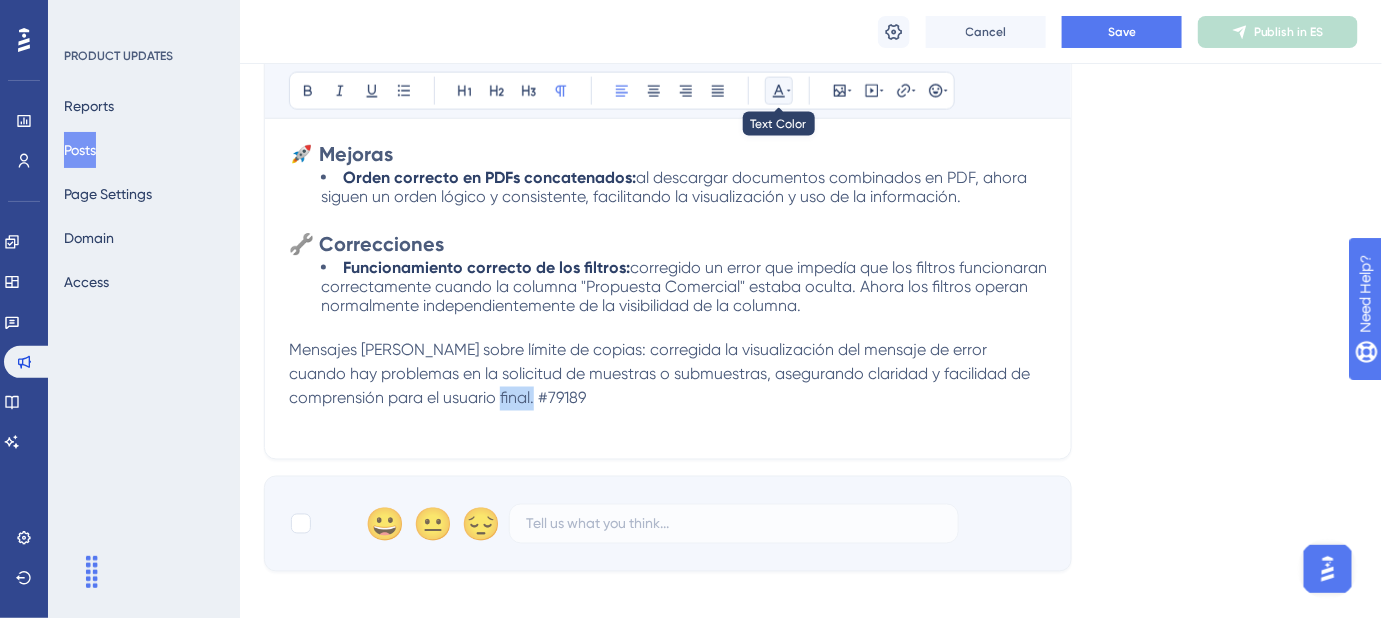 click at bounding box center [779, 91] 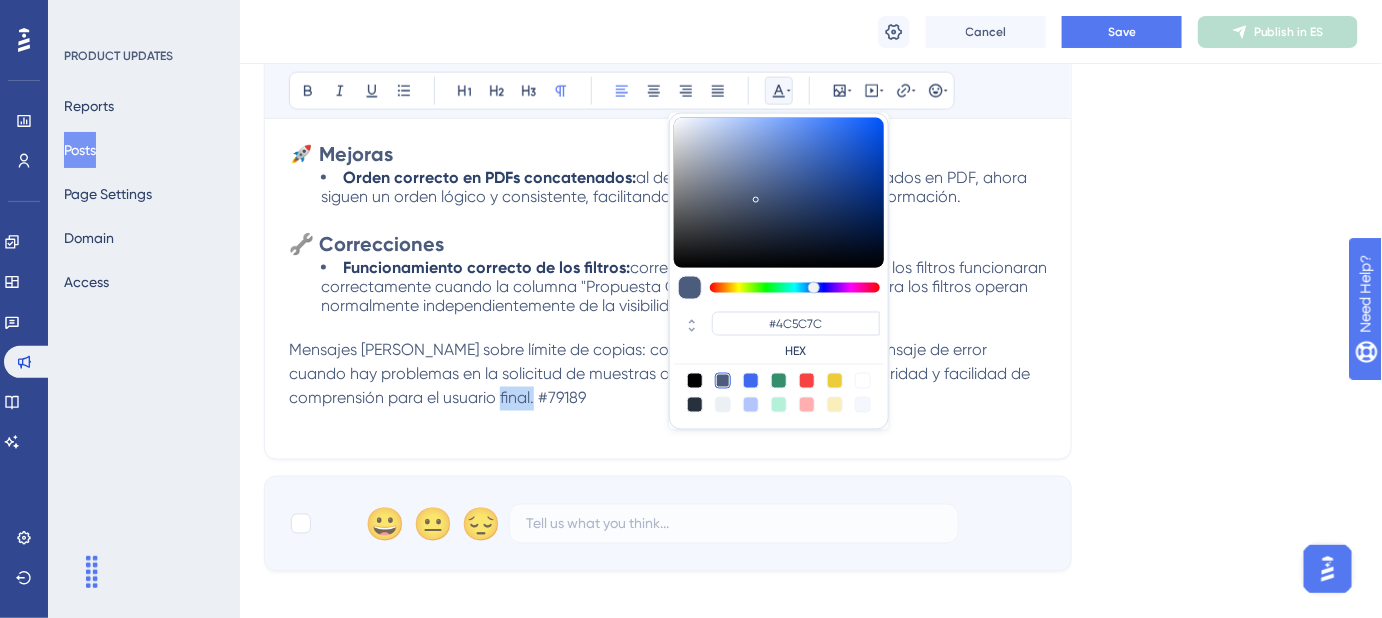 click at bounding box center (863, 381) 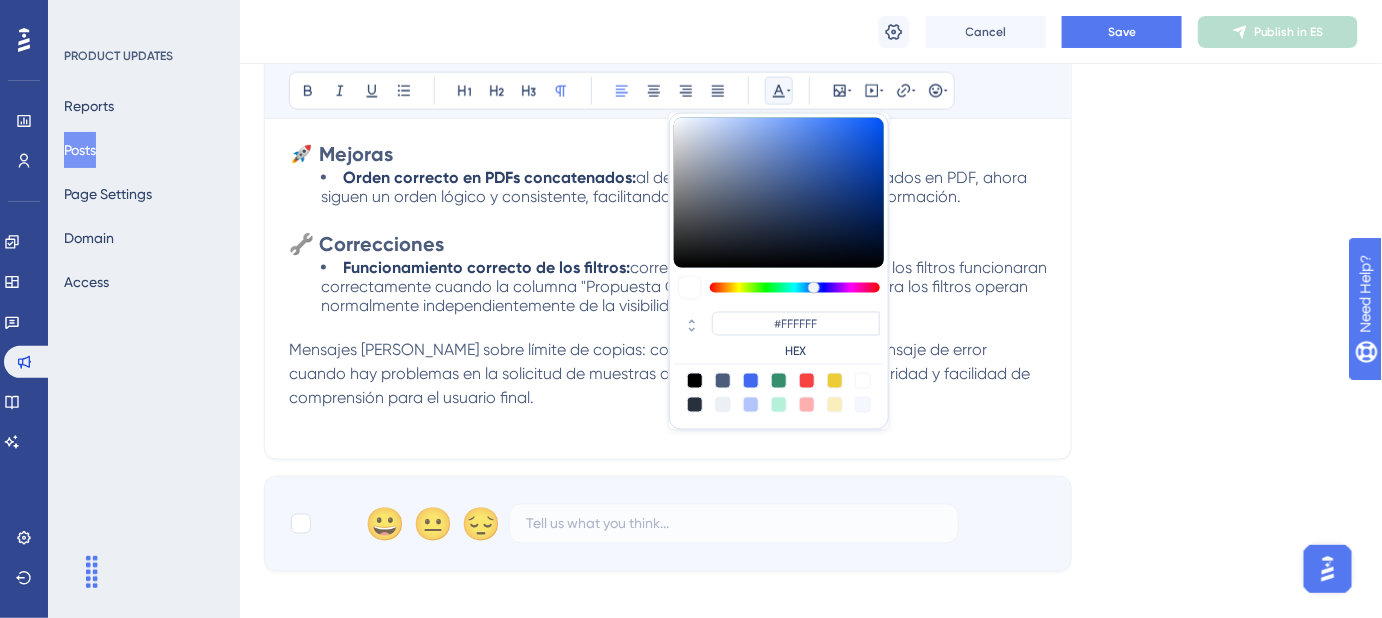 click on "Mensajes claros sobre límite de copias: corregida la visualización del mensaje de error cuando hay problemas en la solicitud de muestras o submuestras, asegurando claridad y facilidad de comprensión para el usuario final." at bounding box center [661, 374] 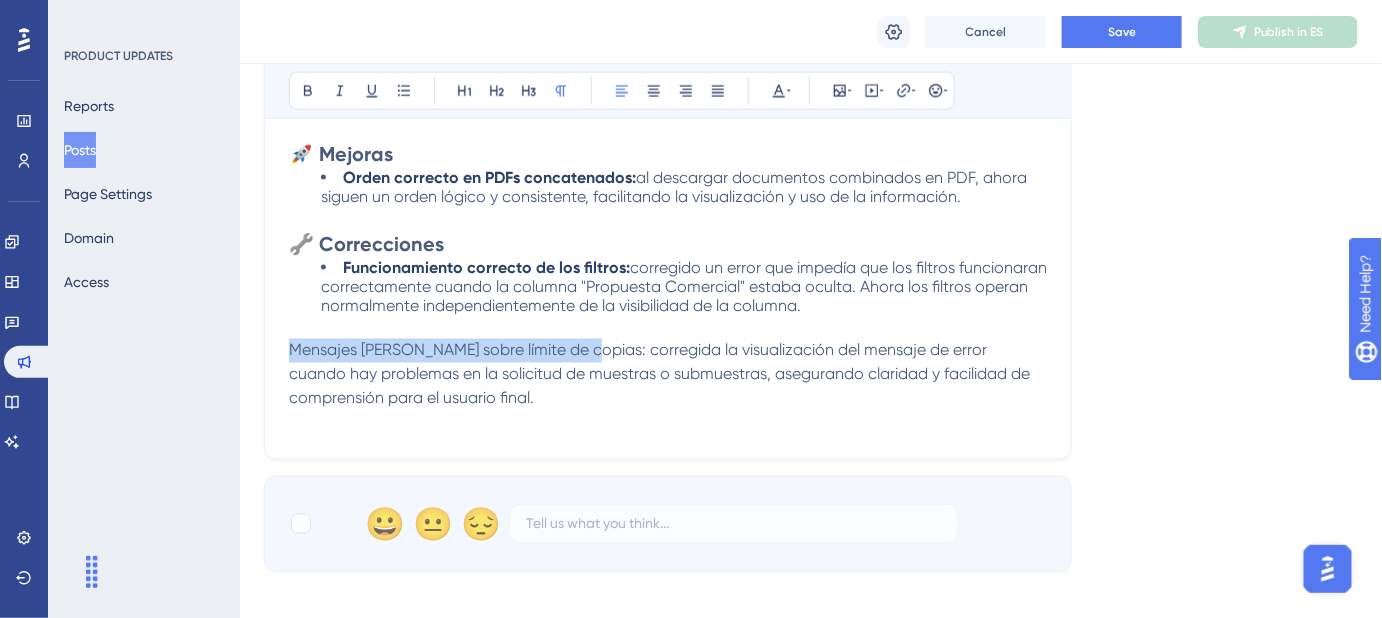 drag, startPoint x: 576, startPoint y: 329, endPoint x: 278, endPoint y: 327, distance: 298.0067 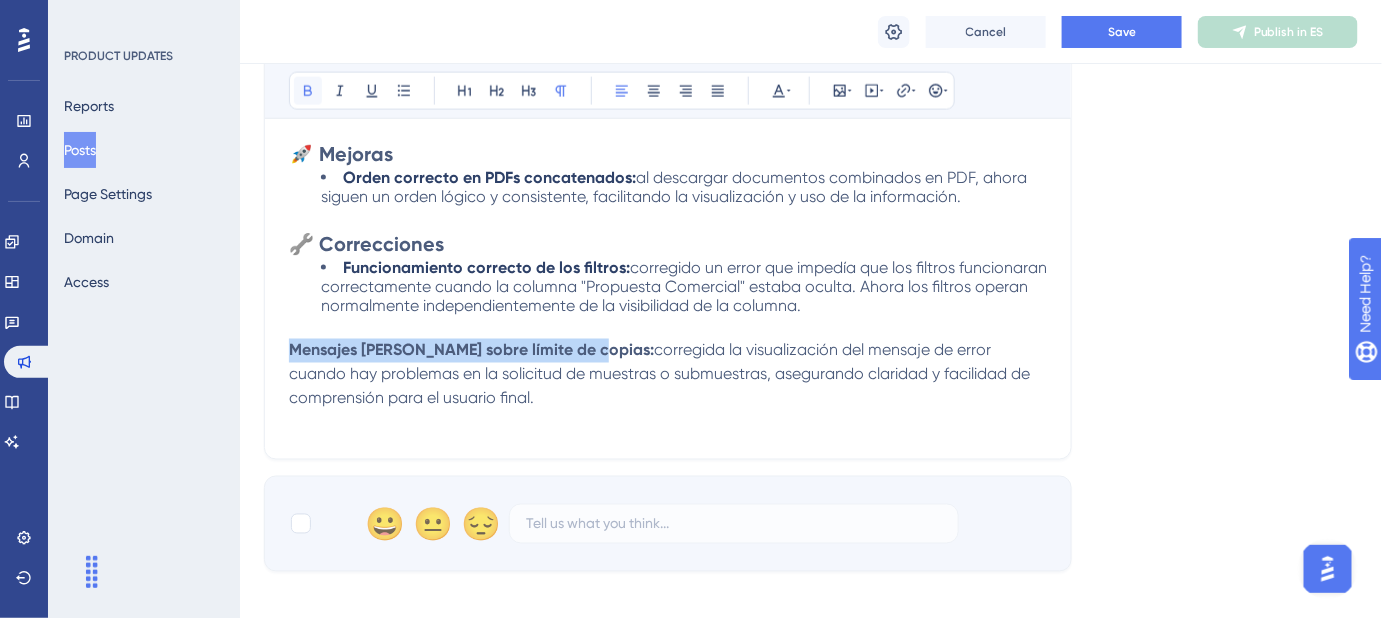 click at bounding box center (308, 91) 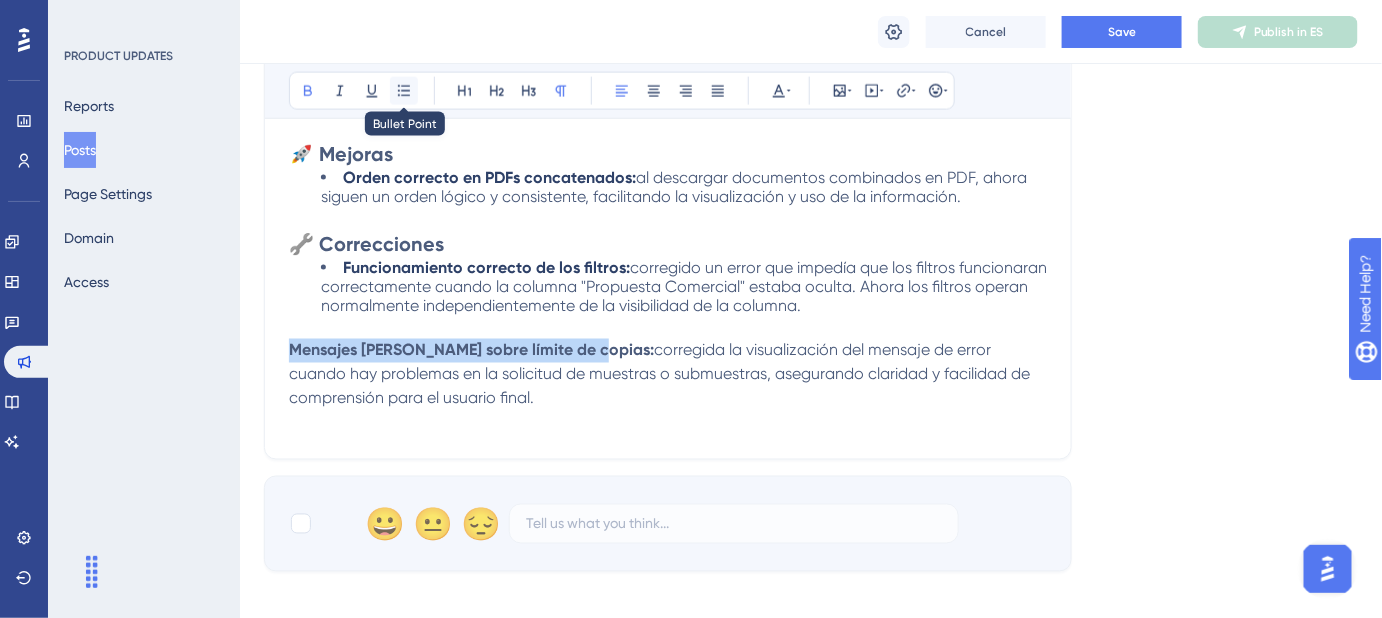 click at bounding box center [404, 91] 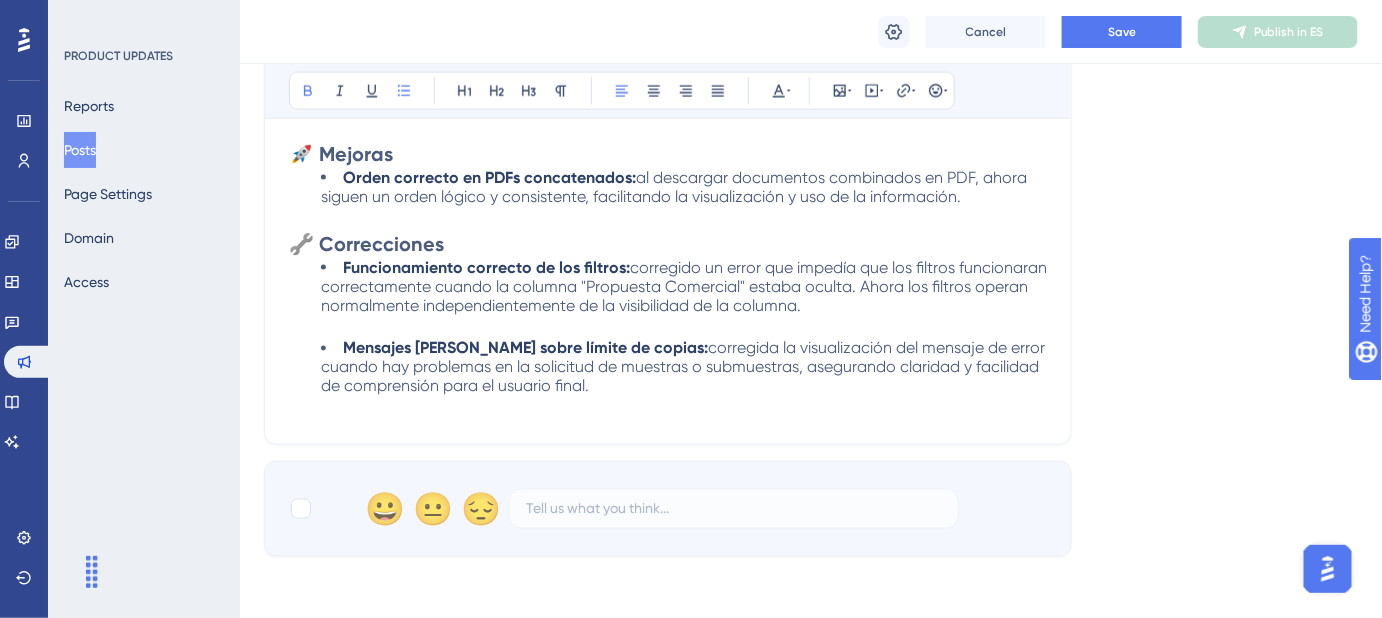 click on "Mensajes claros sobre límite de copias:  corregida la visualización del mensaje de error cuando hay problemas en la solicitud de muestras o submuestras, asegurando claridad y facilidad de comprensión para el usuario final.  #79189" at bounding box center [684, 367] 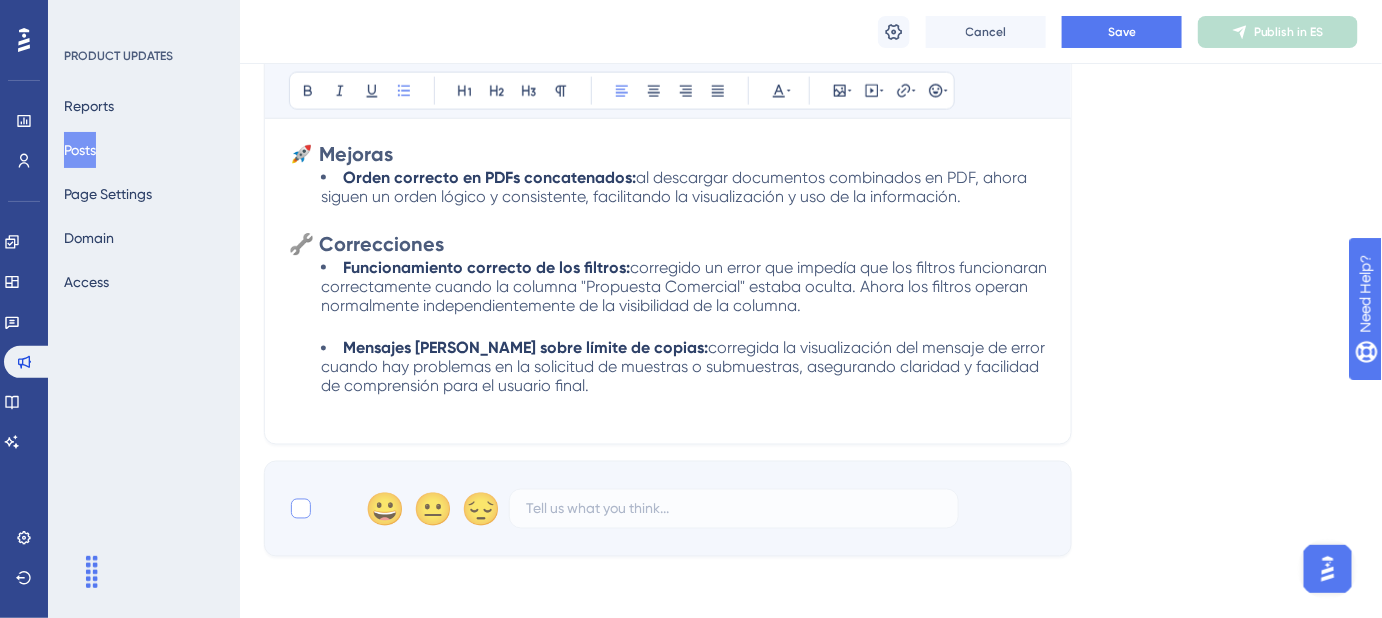 click at bounding box center (301, 509) 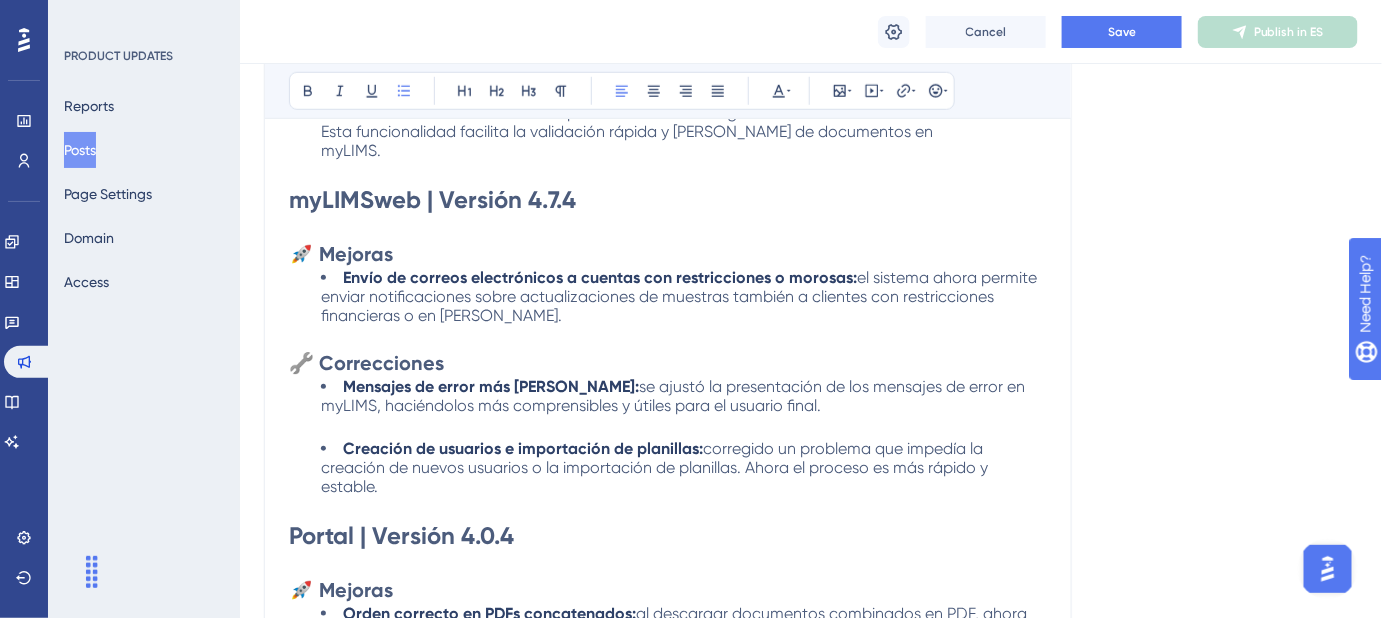 scroll, scrollTop: 554, scrollLeft: 0, axis: vertical 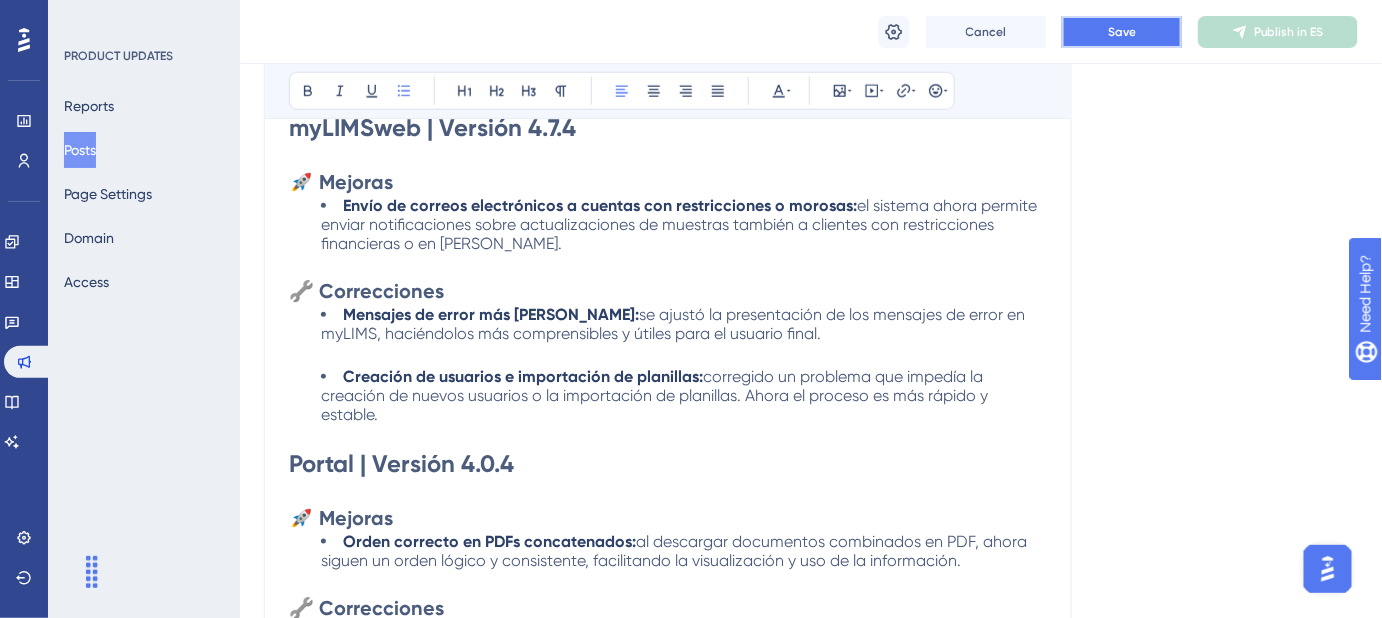click on "Save" at bounding box center (1122, 32) 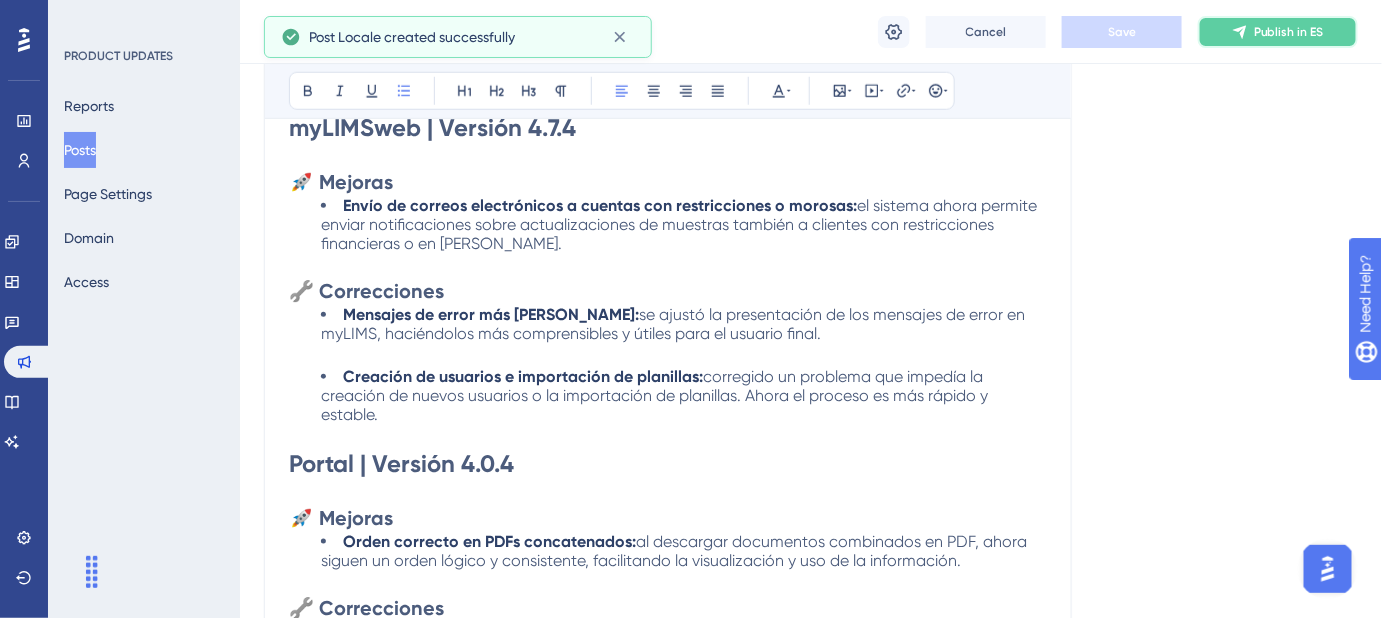 click on "Publish in ES" at bounding box center (1289, 32) 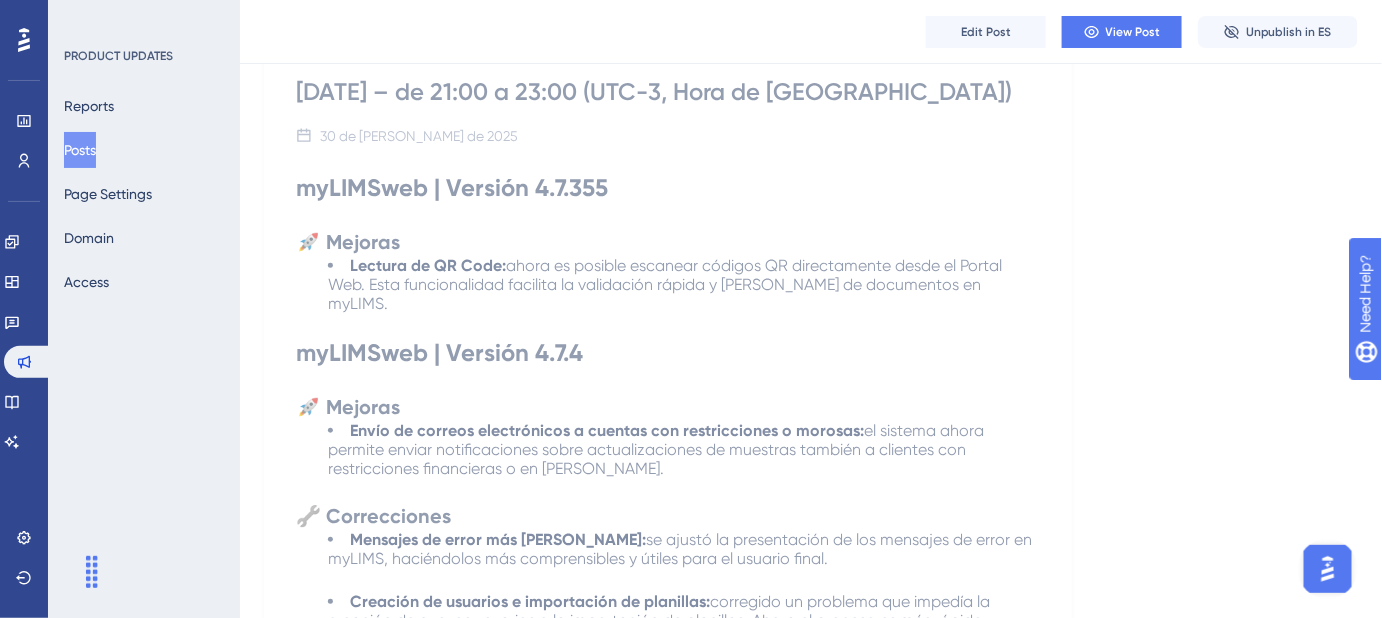scroll, scrollTop: 0, scrollLeft: 0, axis: both 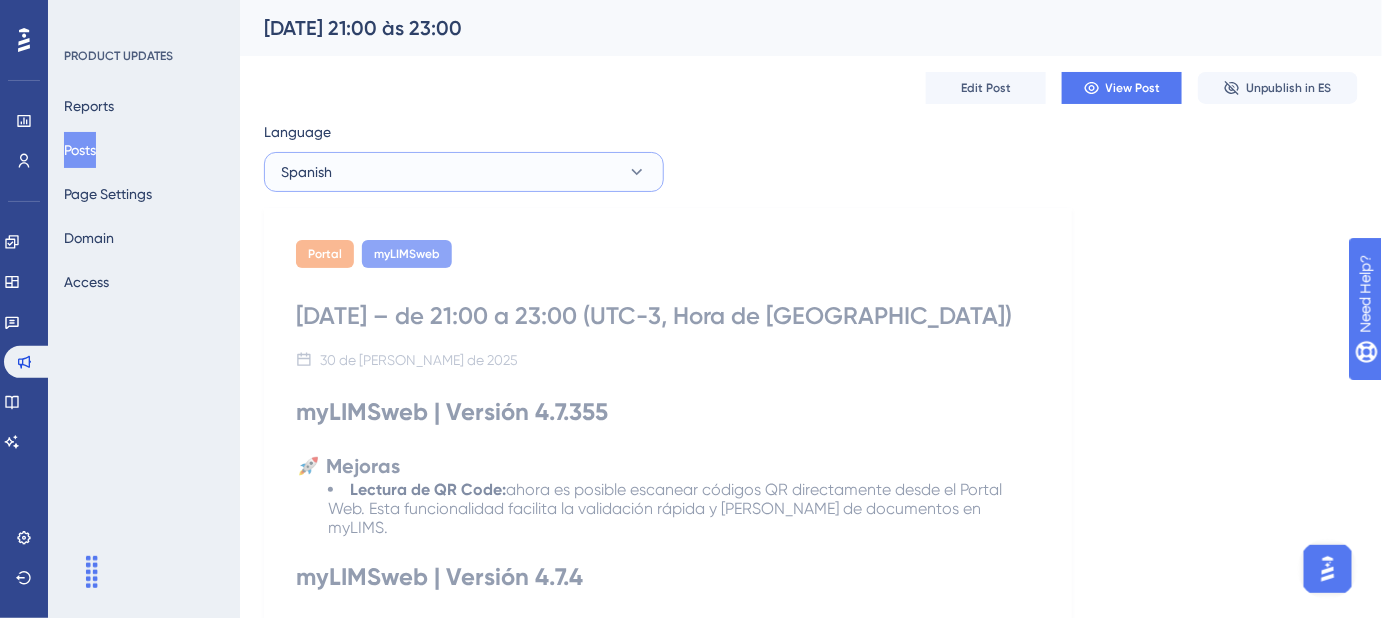 click 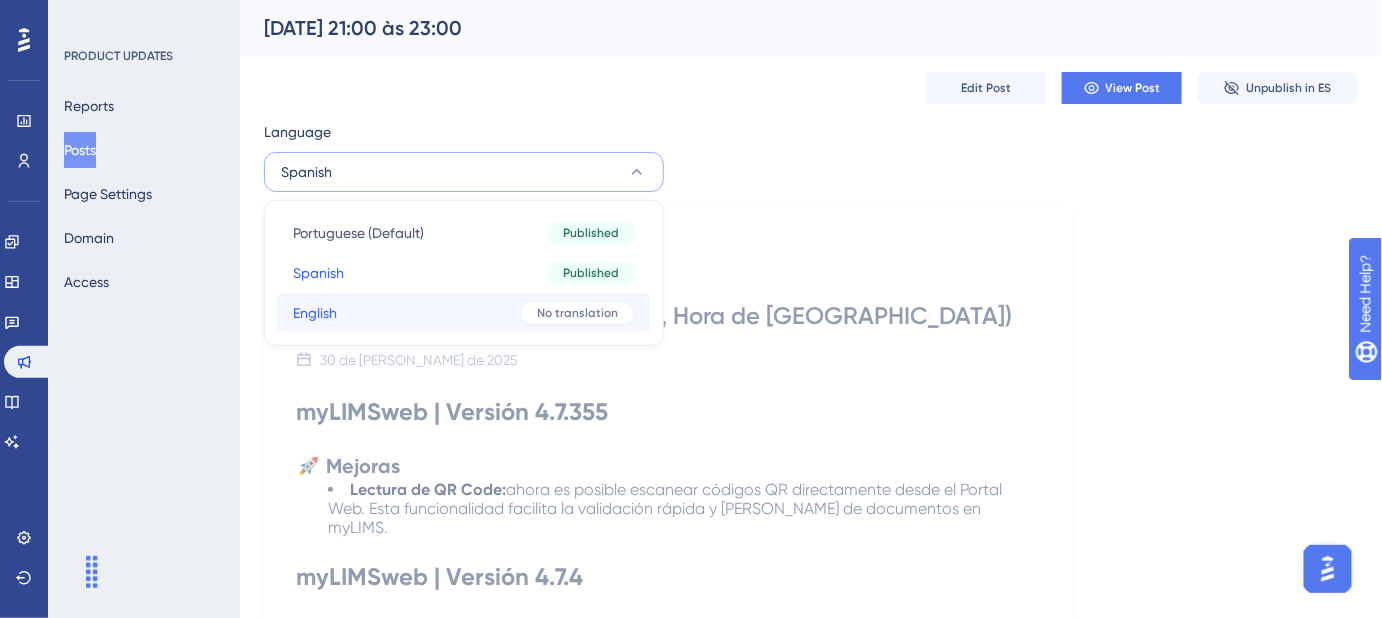 click on "English English No translation" at bounding box center (464, 313) 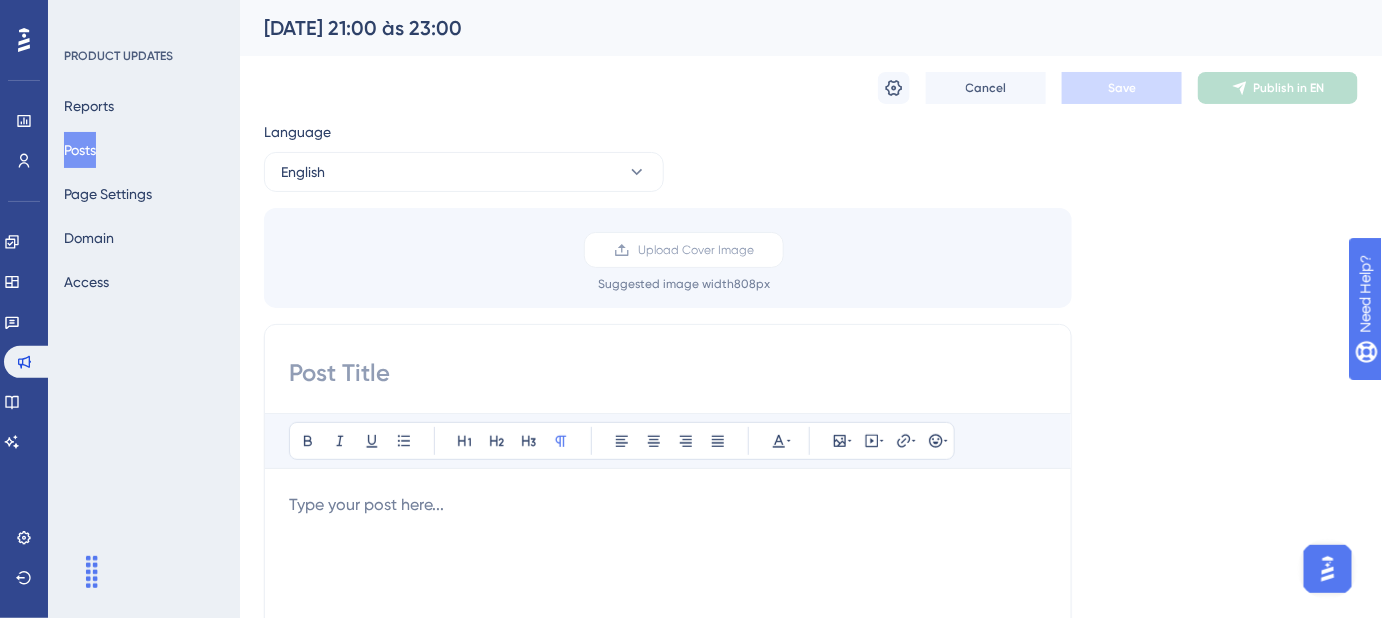 click on "Bold Italic Underline Bullet Point Heading 1 Heading 2 Heading 3 Normal Align Left Align Center Align Right Align Justify Text Color Insert Image Embed Video Hyperlink Emojis Type your post here..." at bounding box center (668, 673) 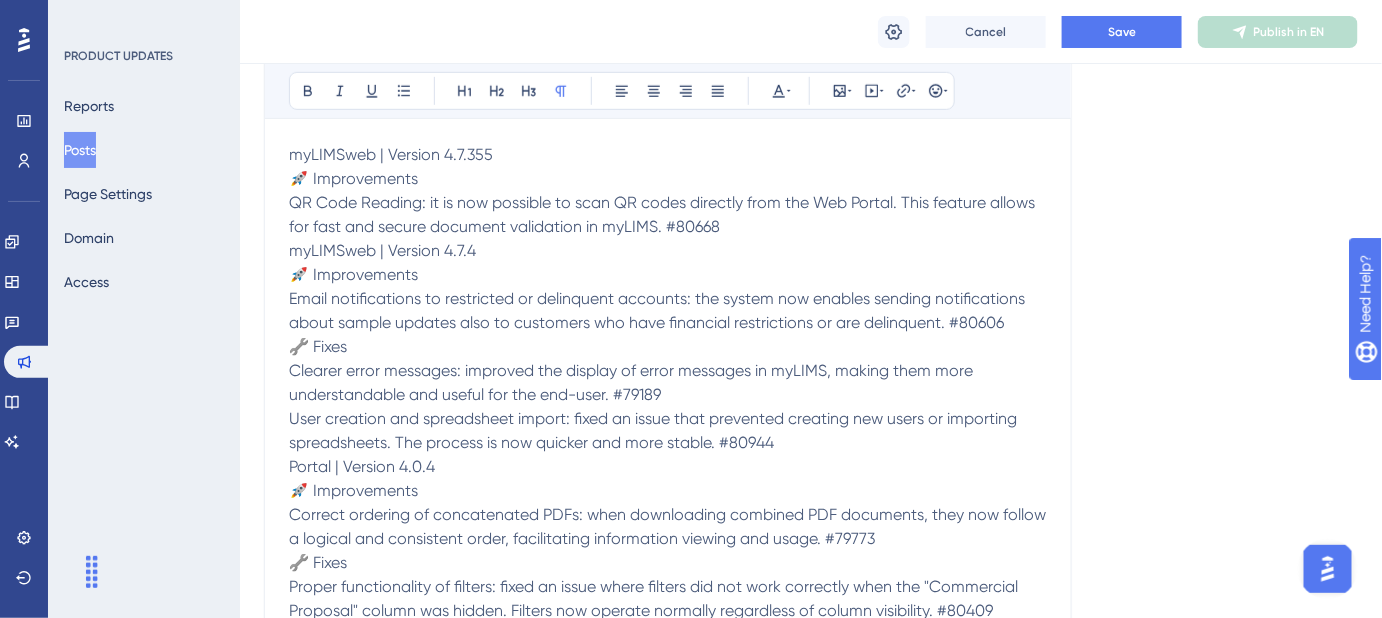 scroll, scrollTop: 317, scrollLeft: 0, axis: vertical 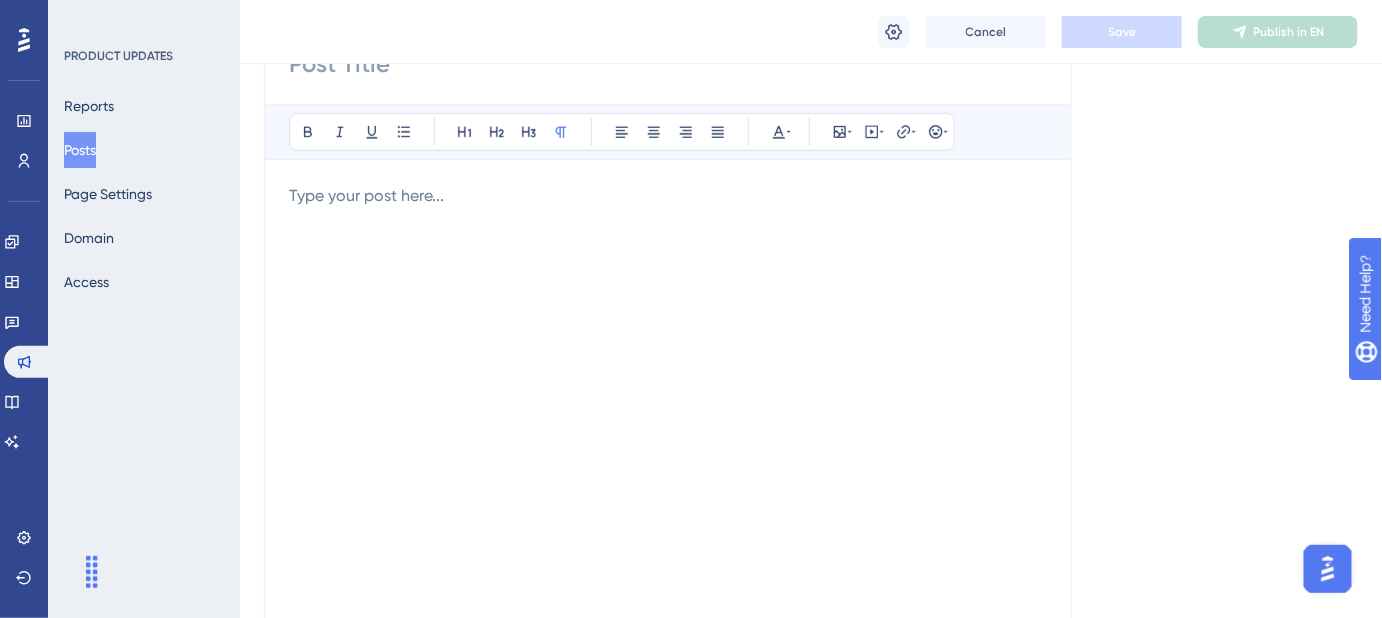 click at bounding box center (668, 404) 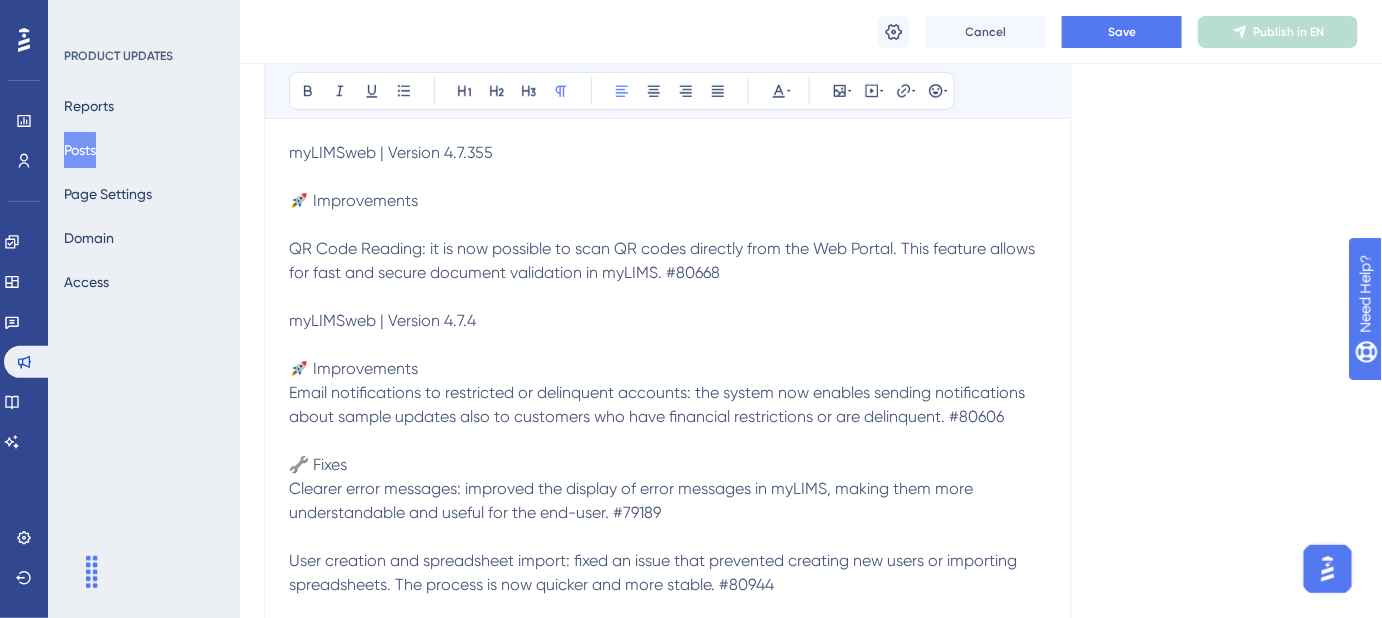 scroll, scrollTop: 0, scrollLeft: 0, axis: both 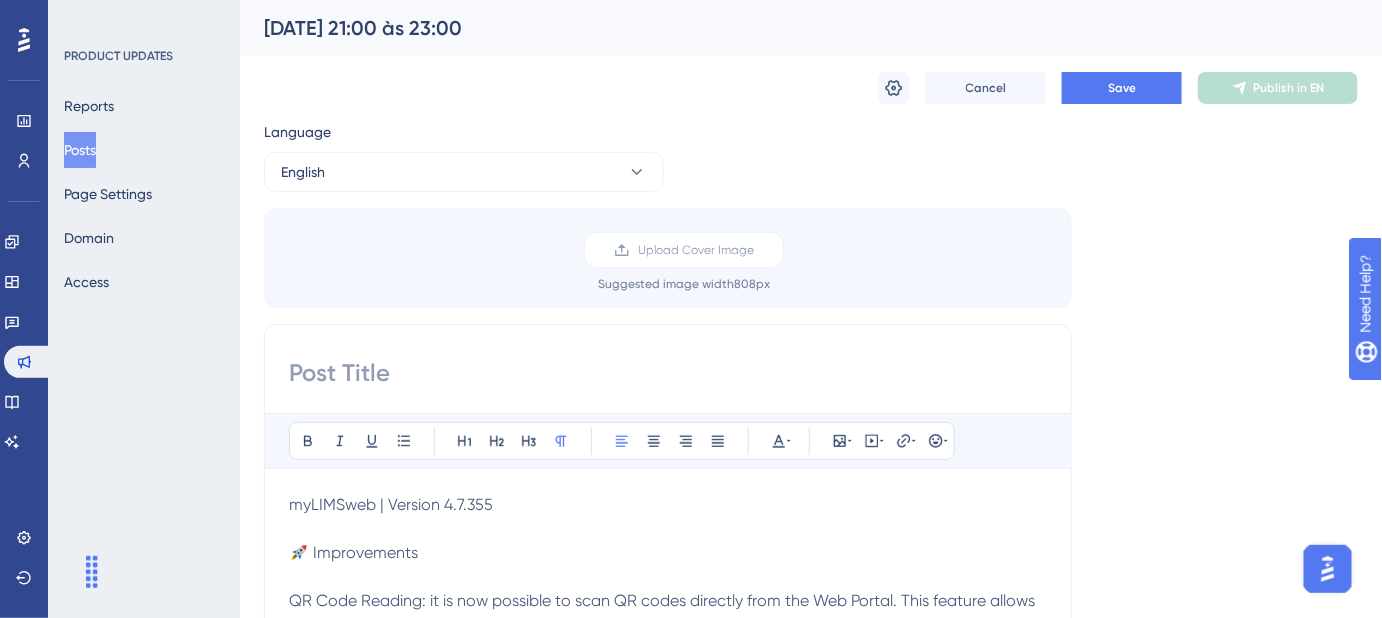 click at bounding box center [668, 373] 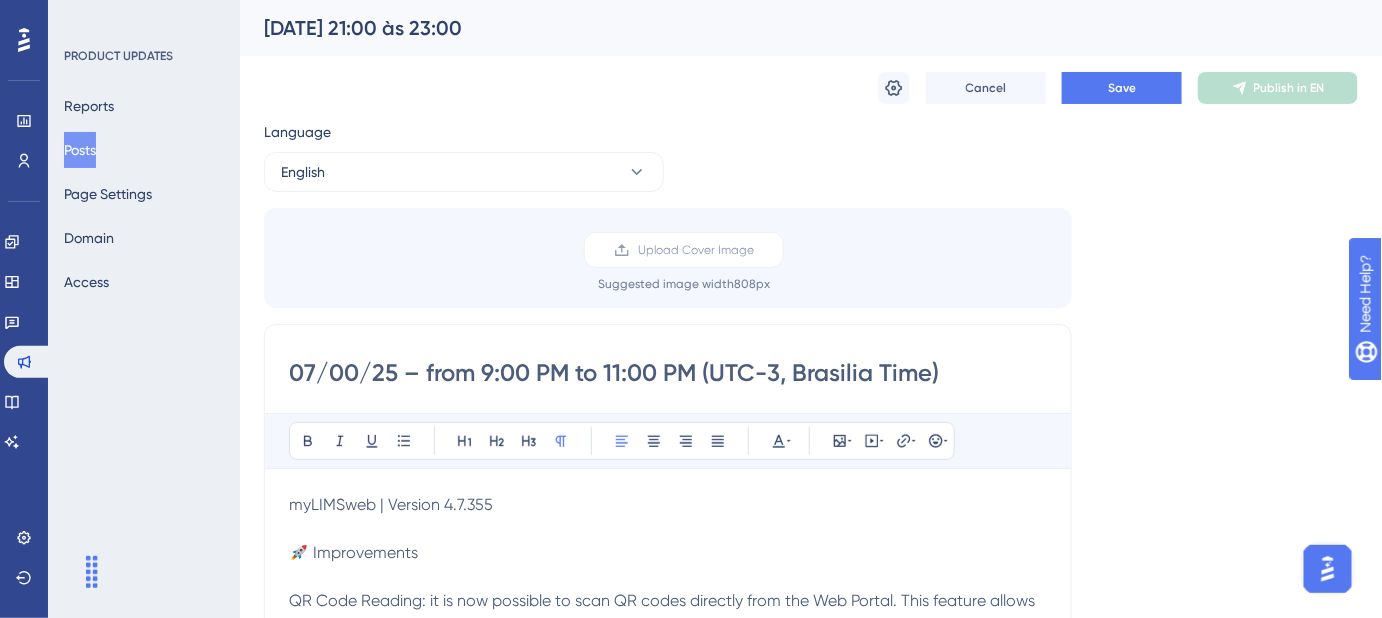 drag, startPoint x: 360, startPoint y: 367, endPoint x: 334, endPoint y: 367, distance: 26 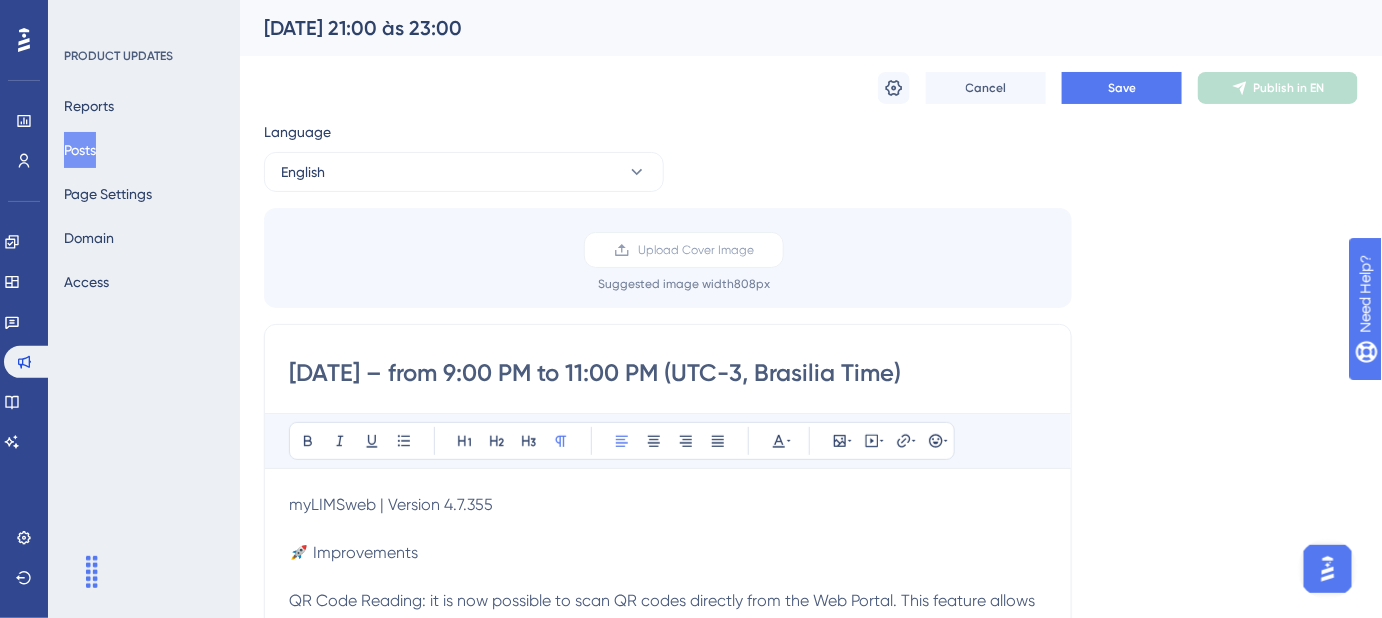 type on "07/30/25 – from 9:00 PM to 11:00 PM (UTC-3, Brasilia Time)" 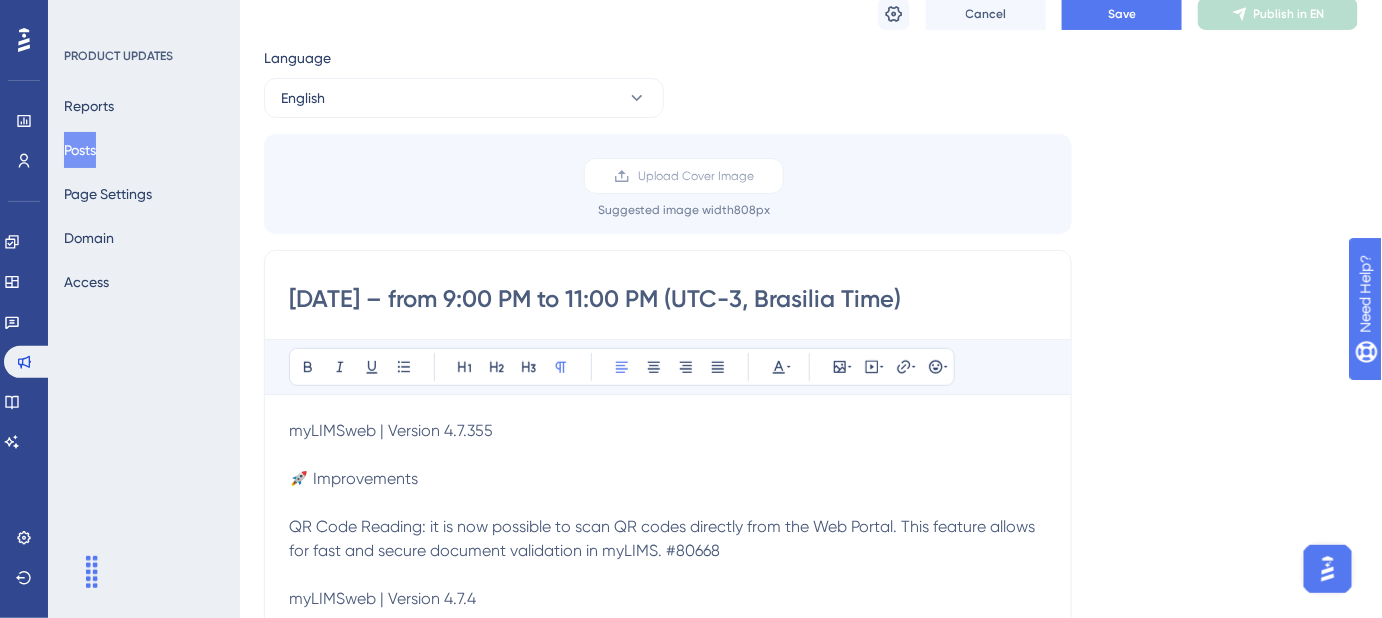 scroll, scrollTop: 181, scrollLeft: 0, axis: vertical 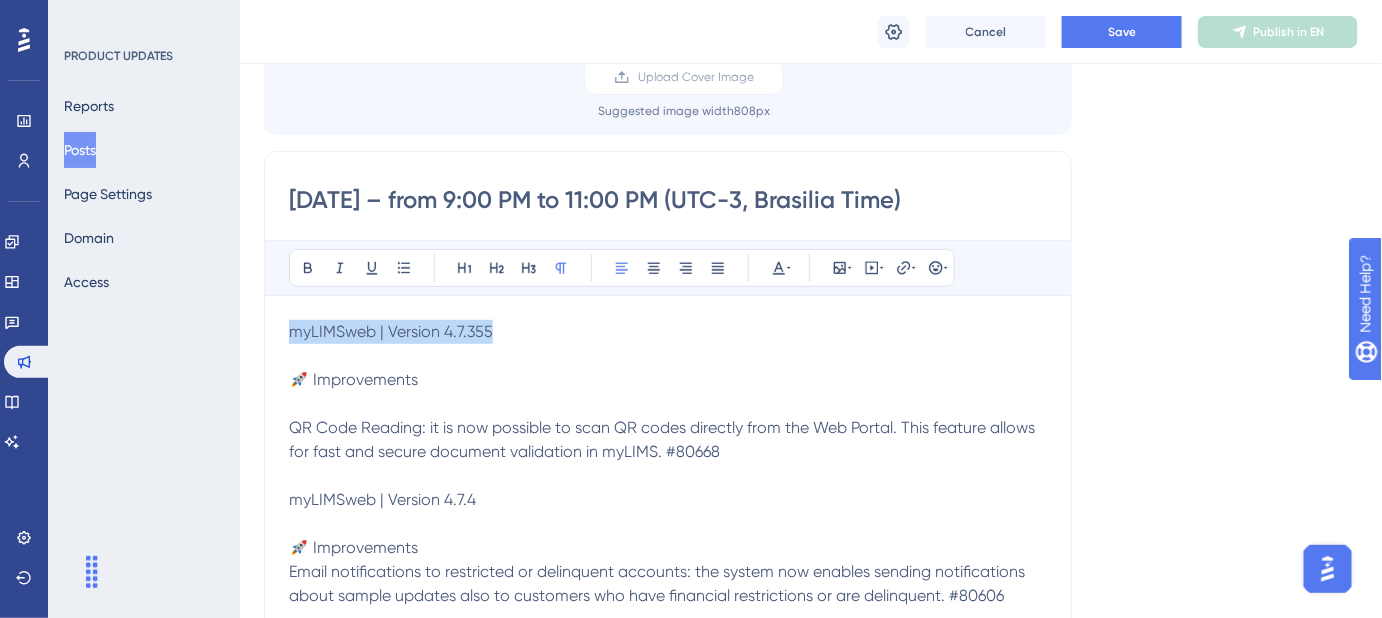 drag, startPoint x: 504, startPoint y: 334, endPoint x: 275, endPoint y: 330, distance: 229.03493 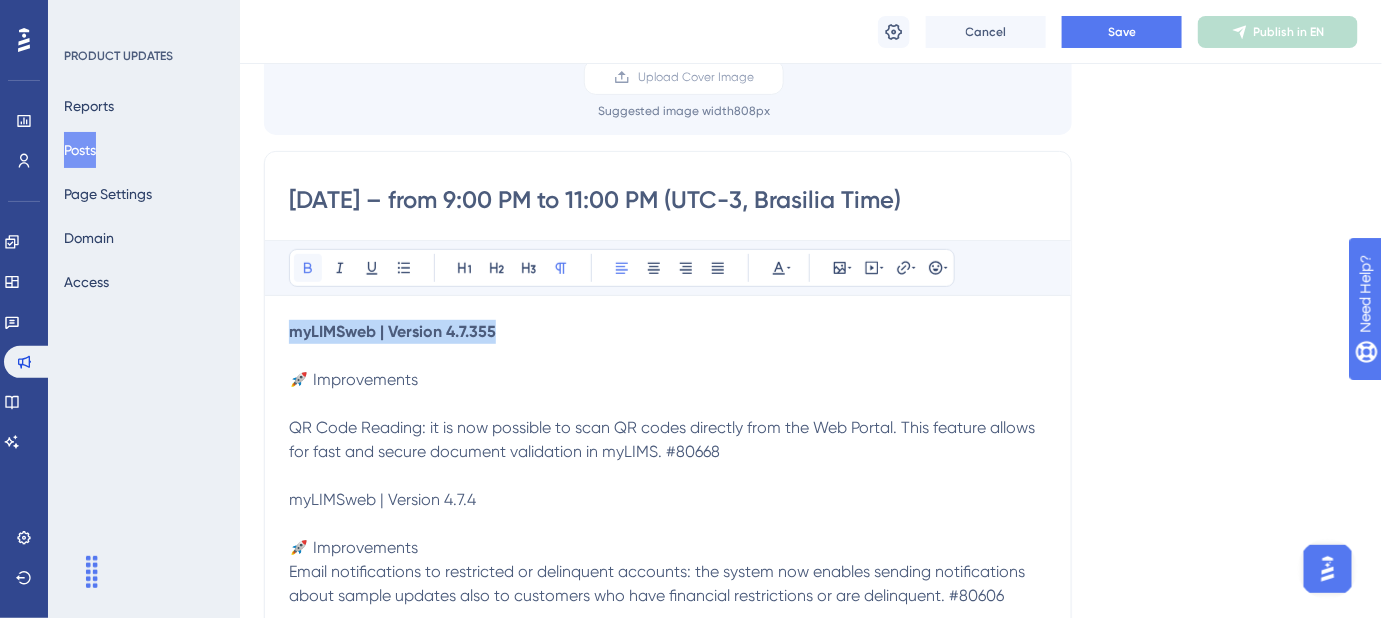 click 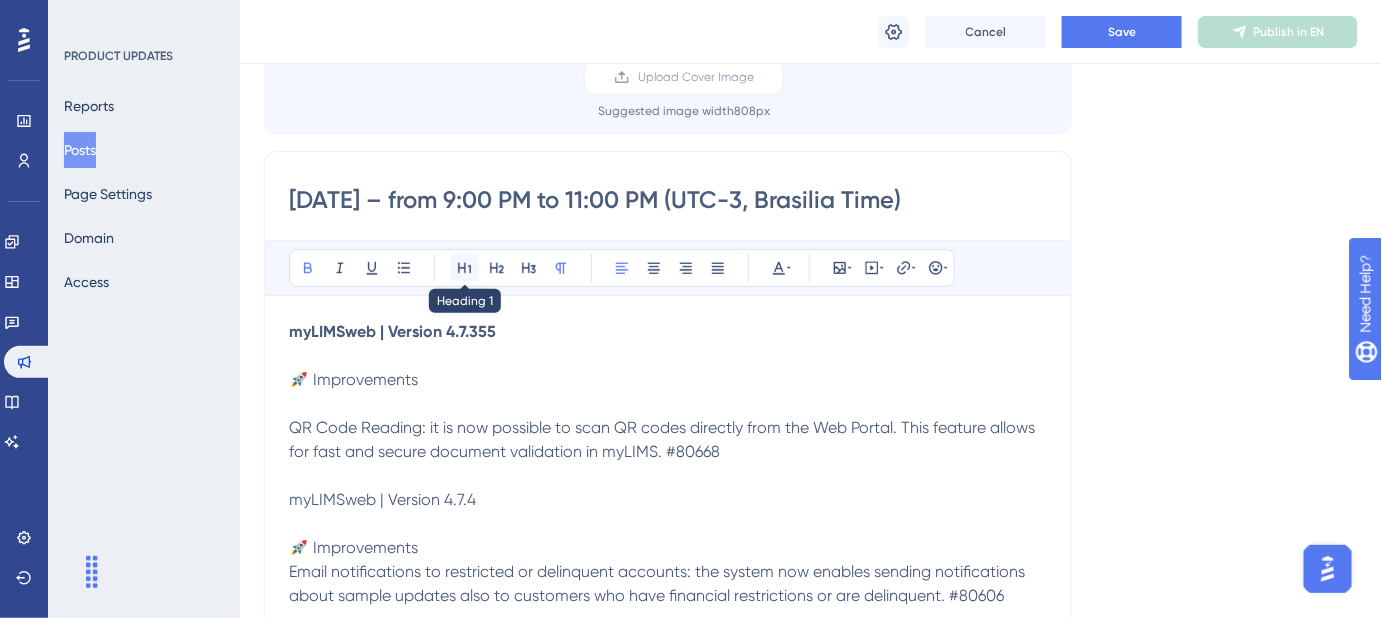 click 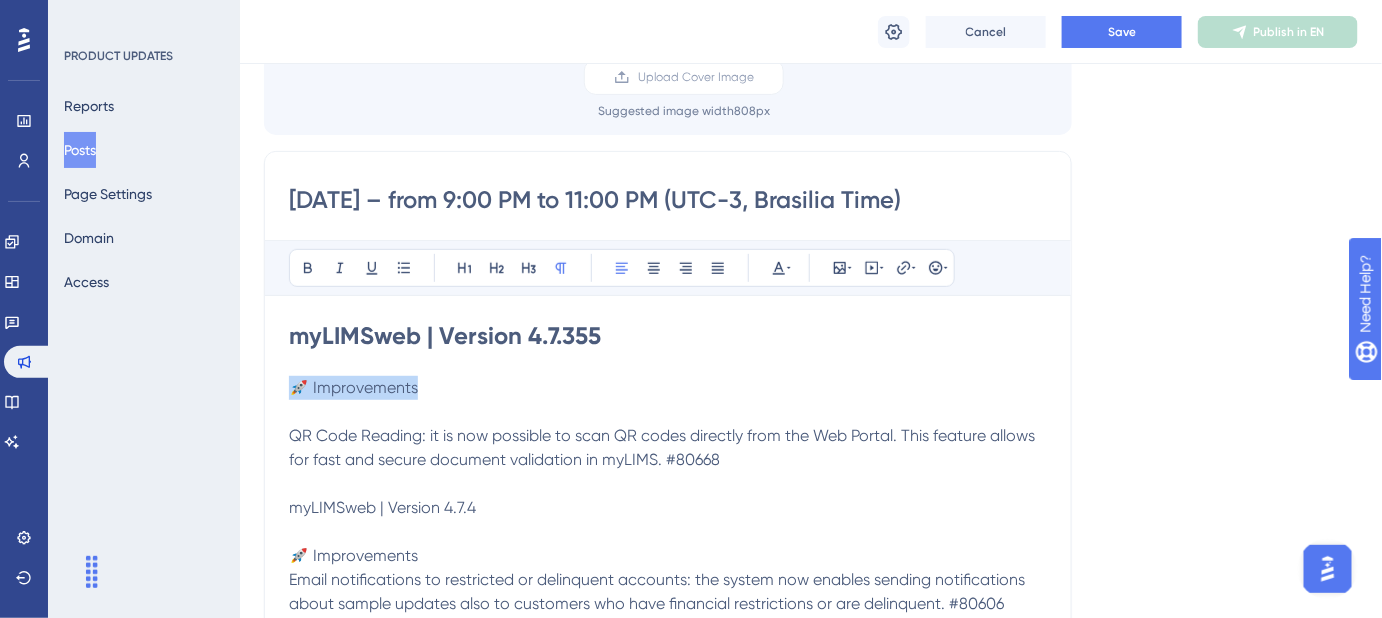drag, startPoint x: 426, startPoint y: 388, endPoint x: 280, endPoint y: 382, distance: 146.12323 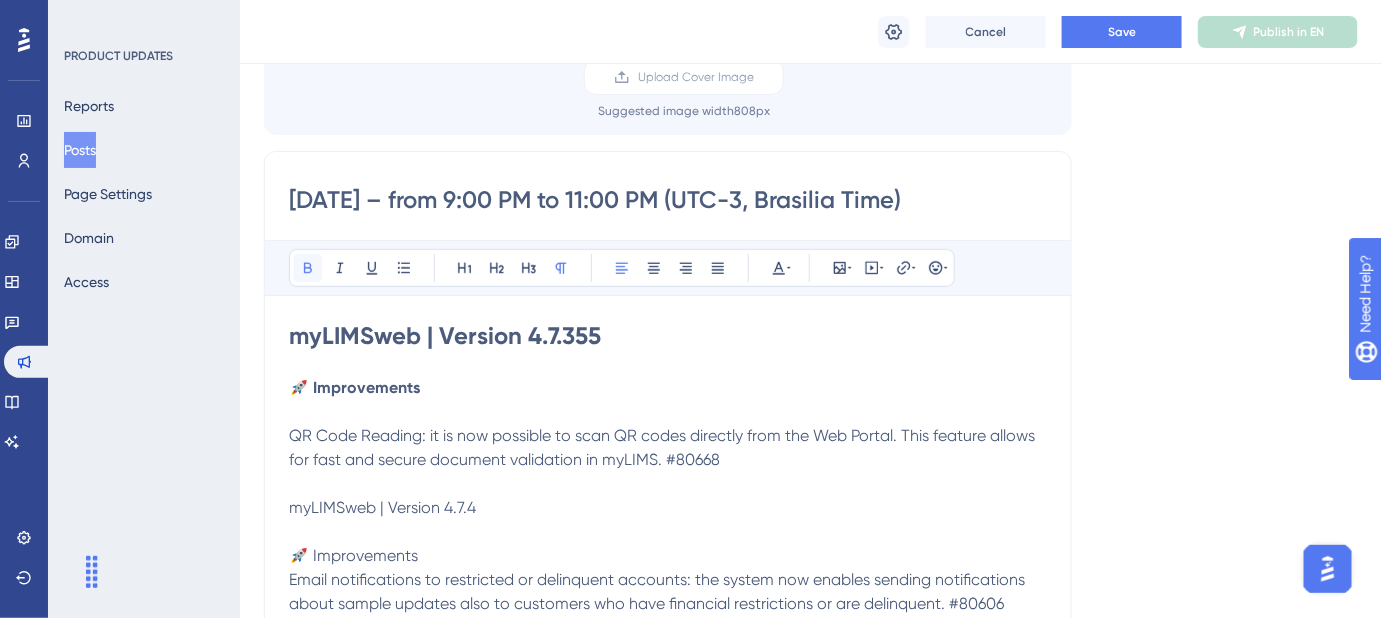 click 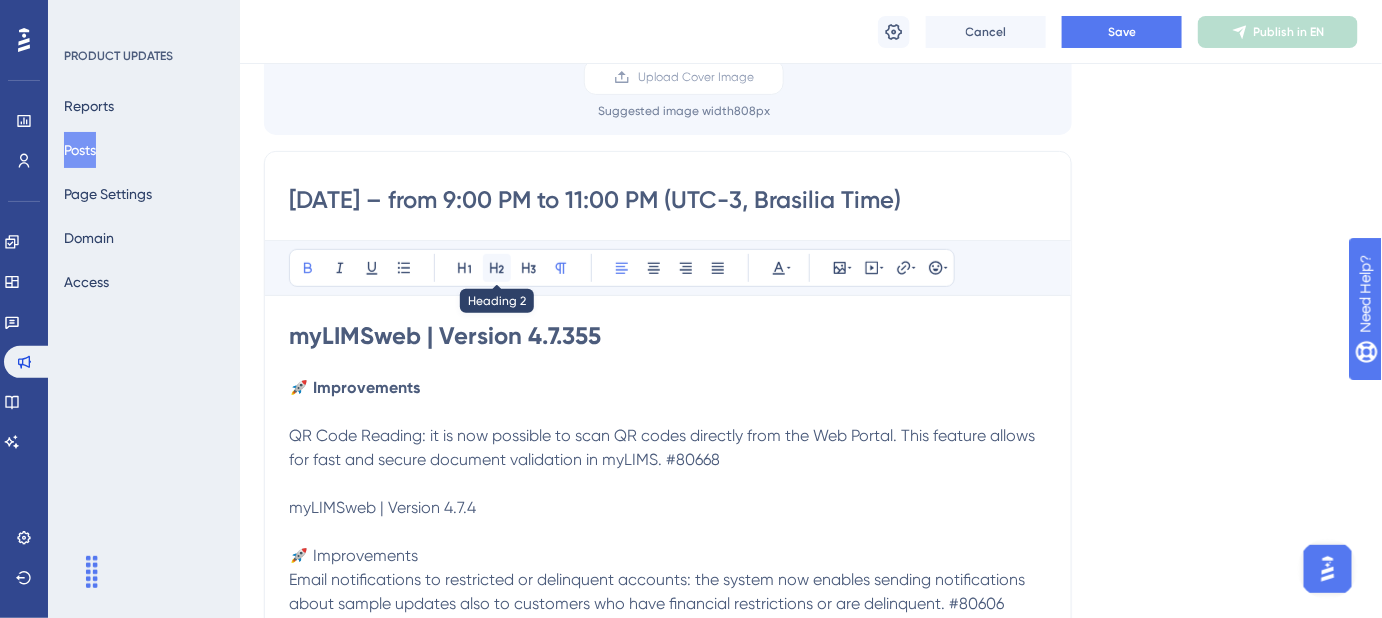 click 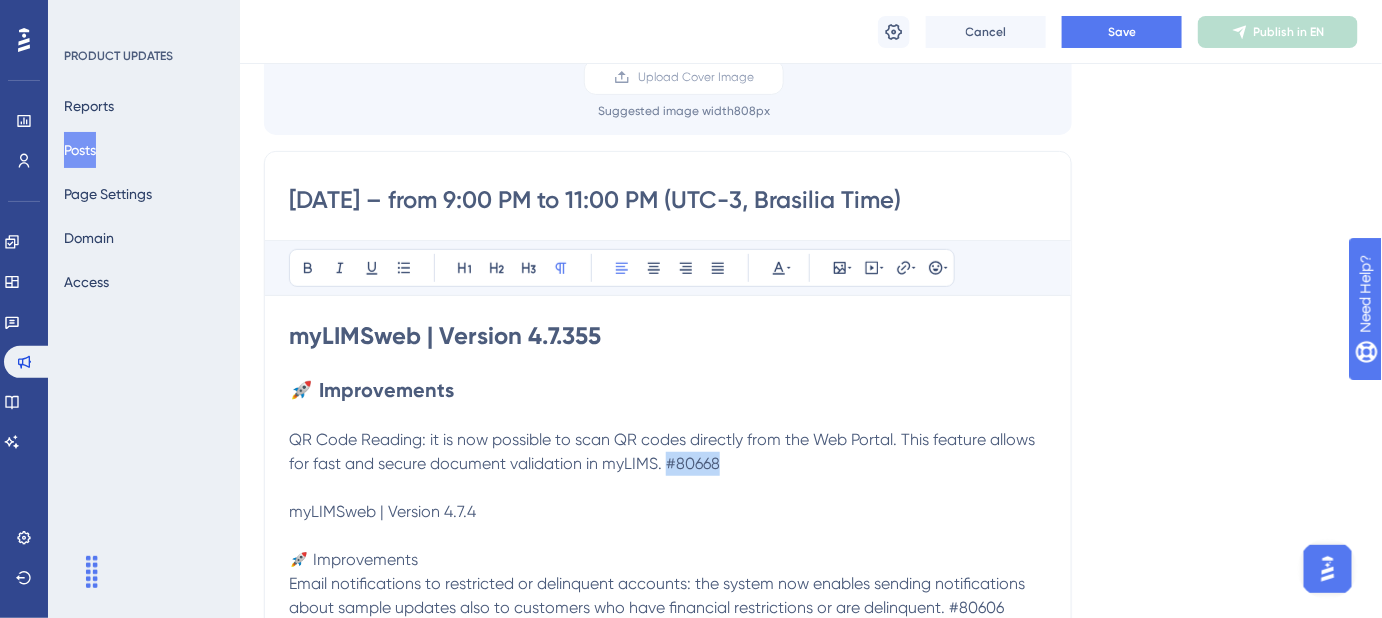 drag, startPoint x: 773, startPoint y: 463, endPoint x: 664, endPoint y: 463, distance: 109 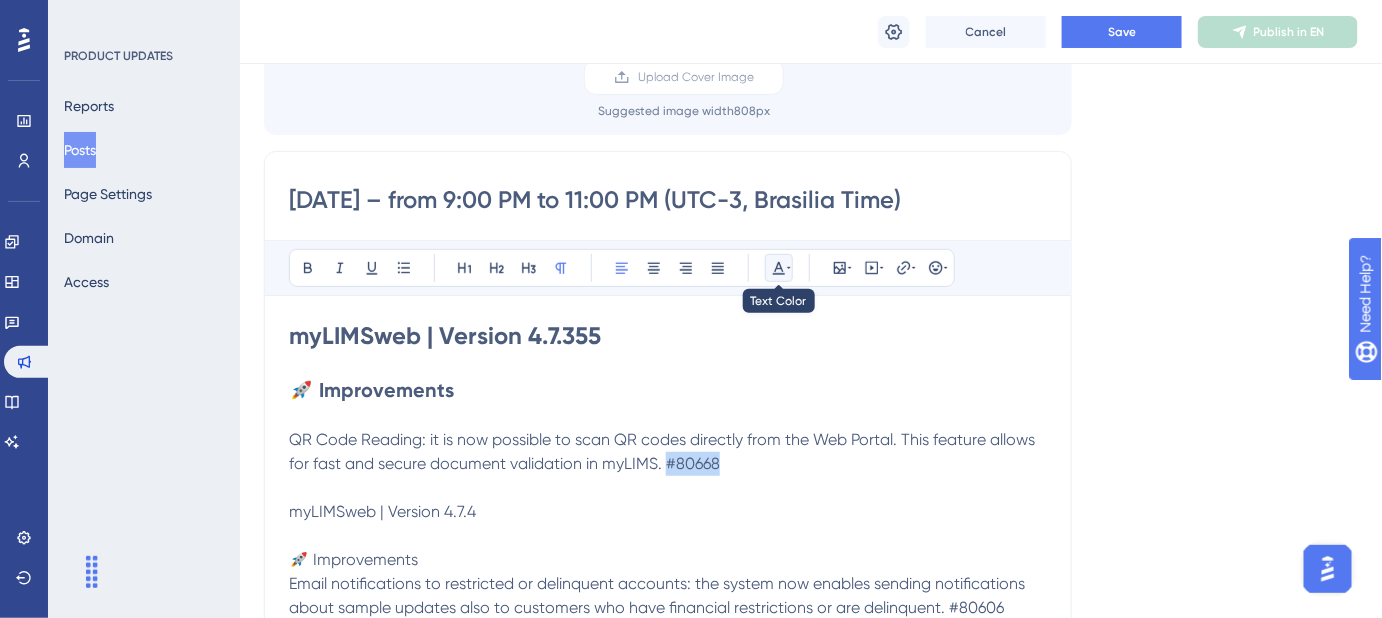 click 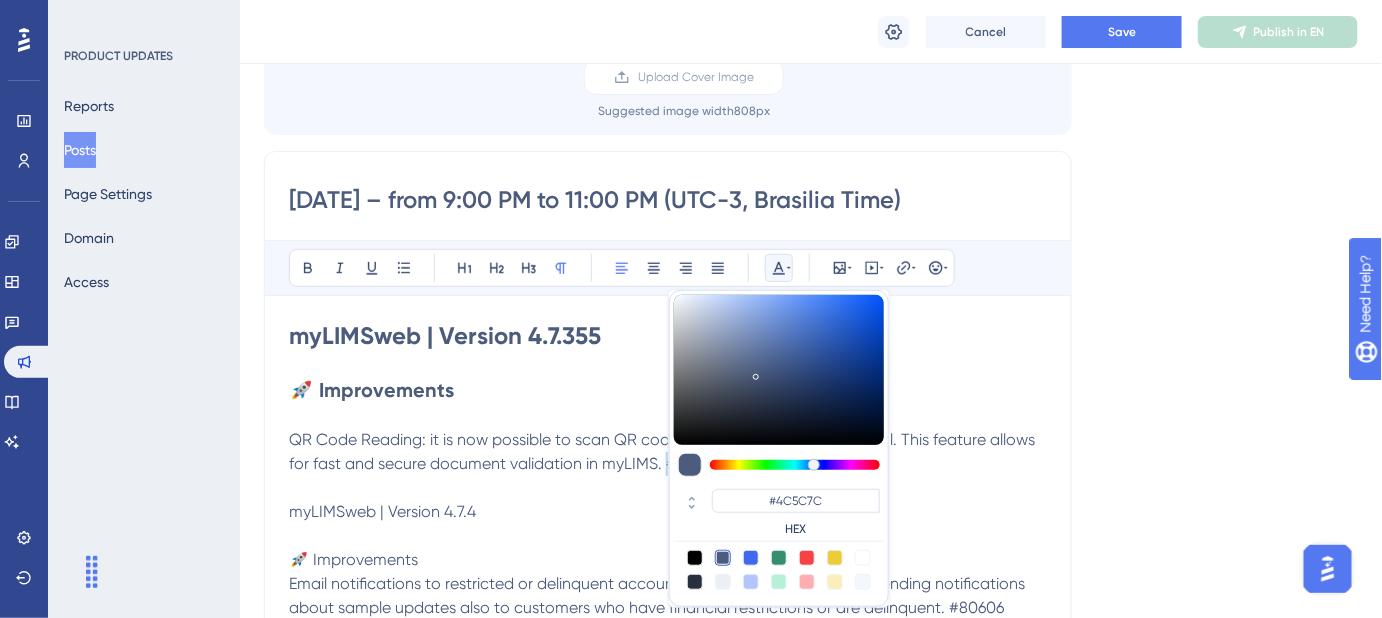scroll, scrollTop: 187, scrollLeft: 0, axis: vertical 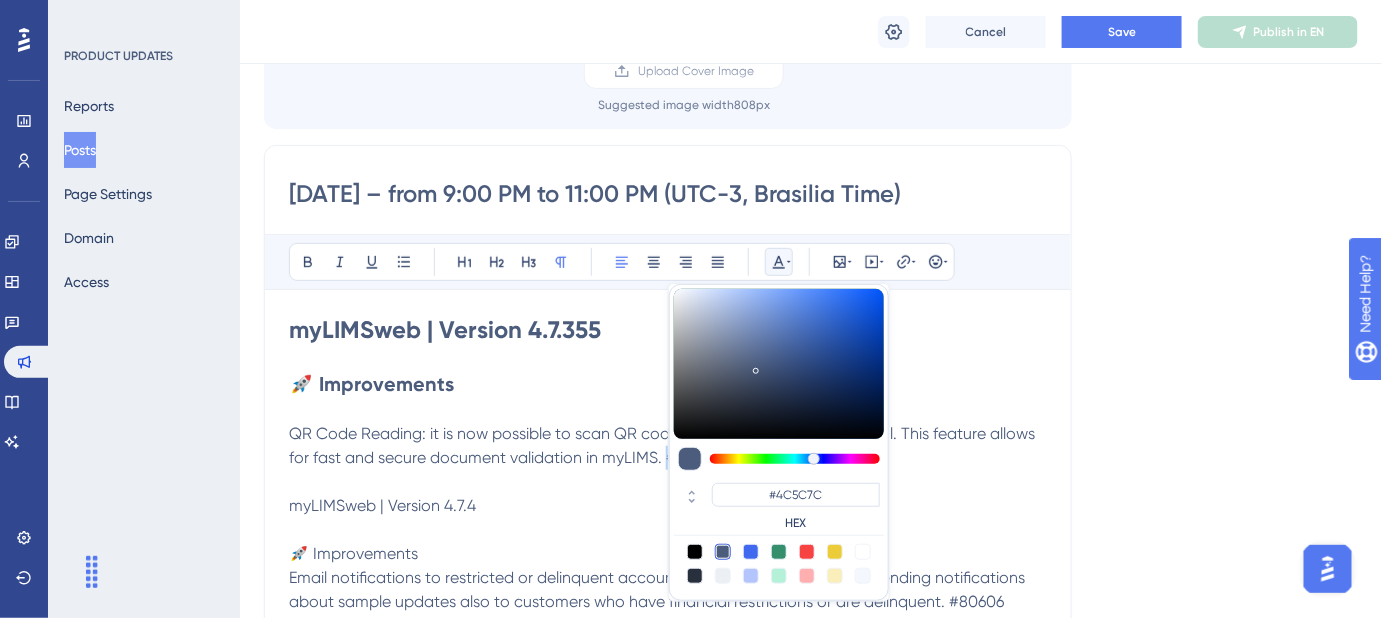 click at bounding box center (863, 552) 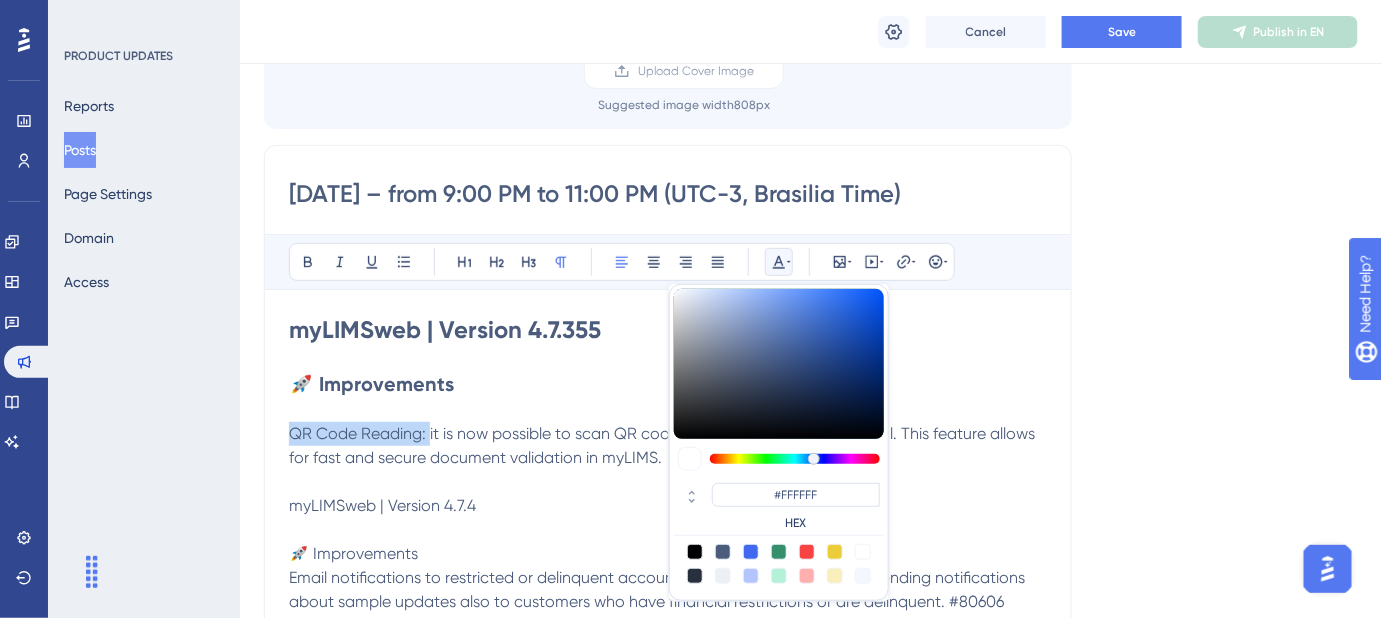drag, startPoint x: 429, startPoint y: 428, endPoint x: 293, endPoint y: 436, distance: 136.23509 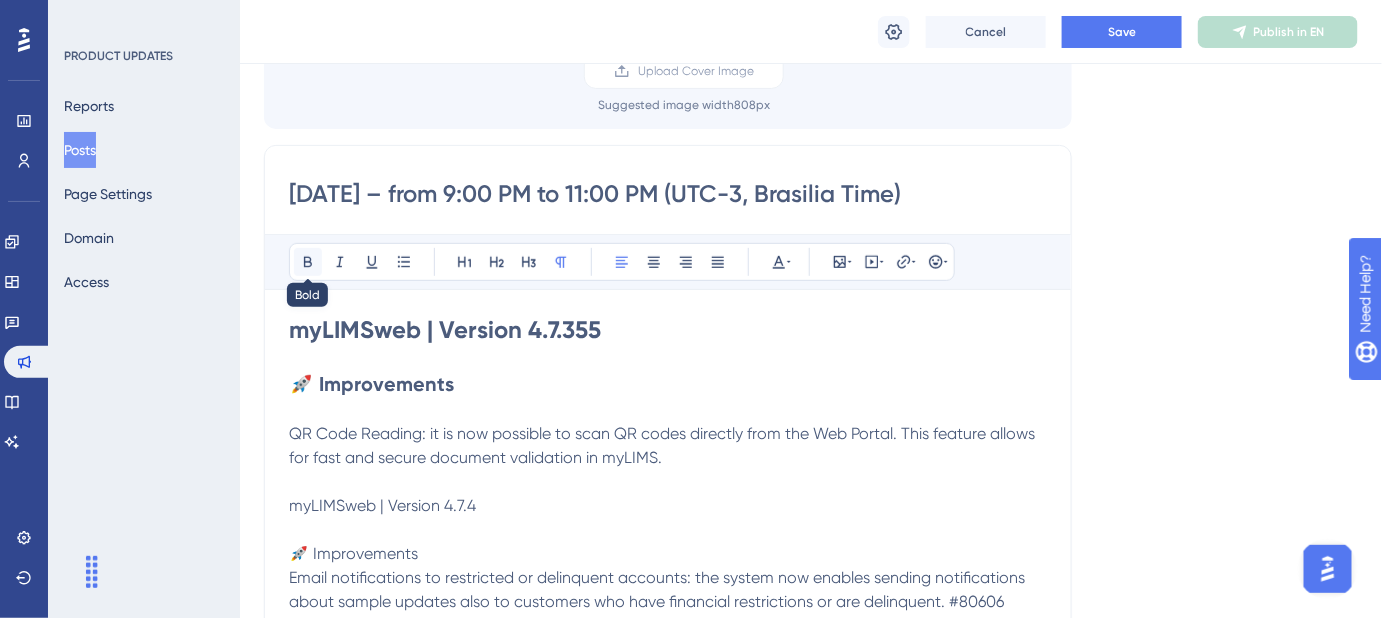 click at bounding box center (308, 262) 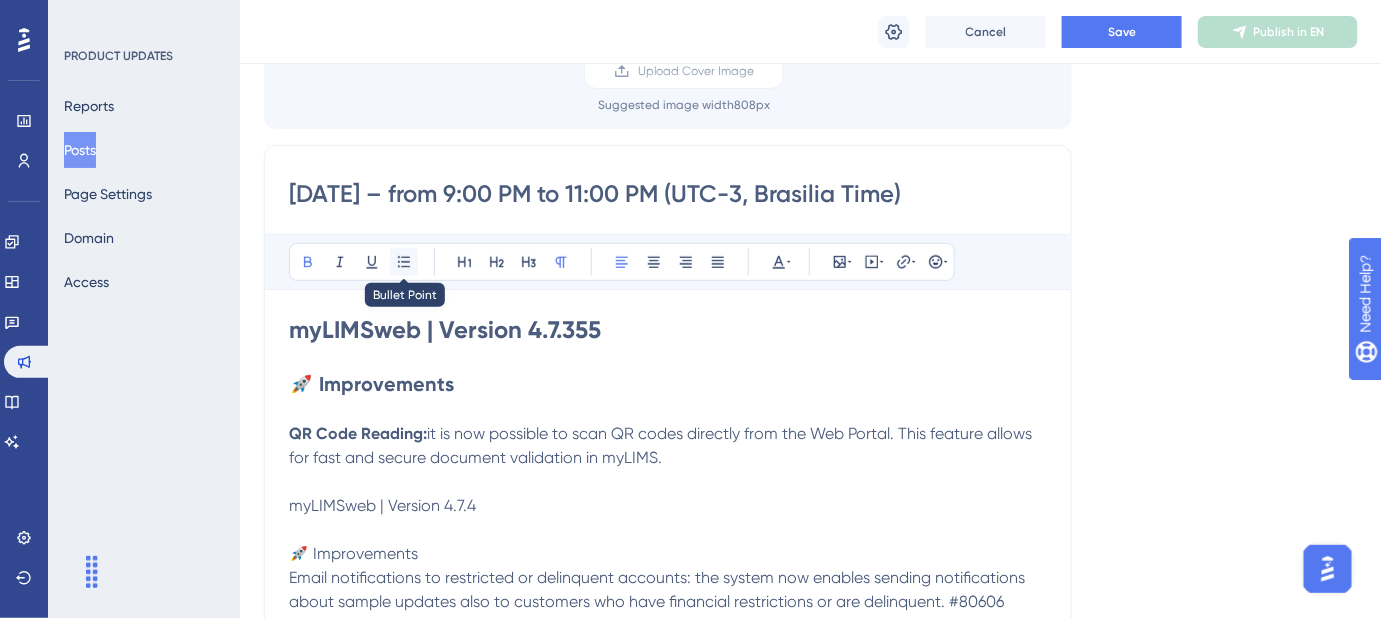 click 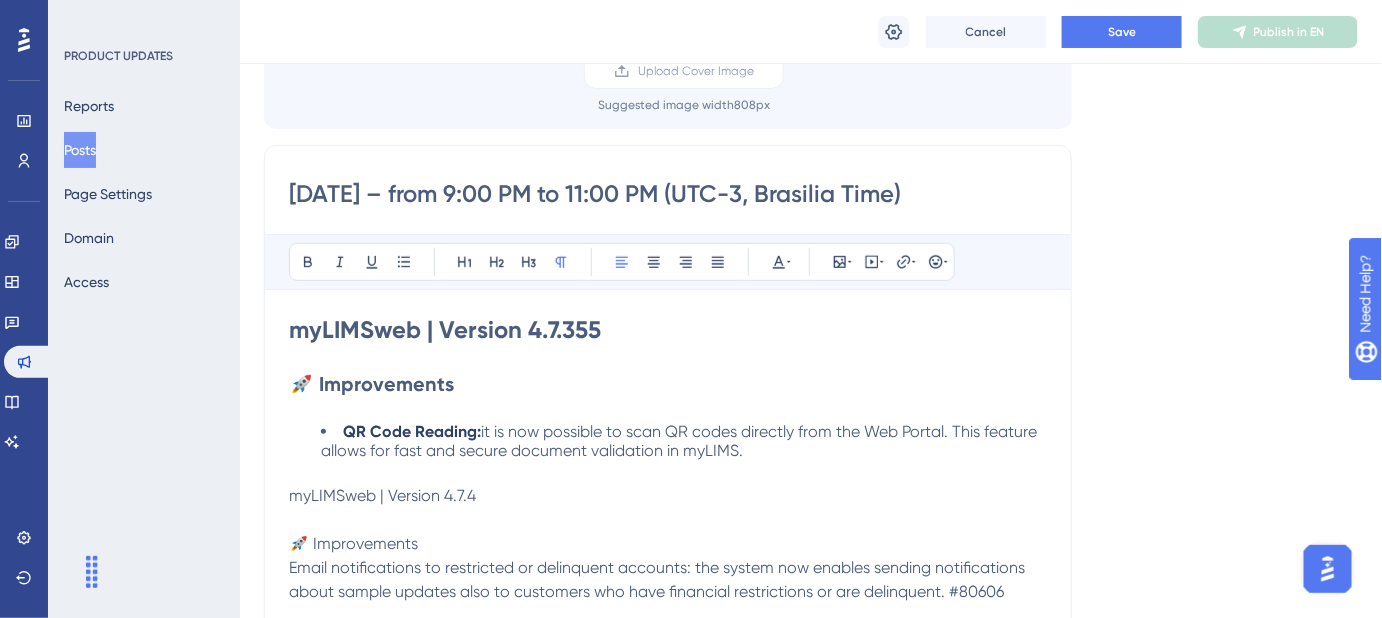 click at bounding box center (668, 410) 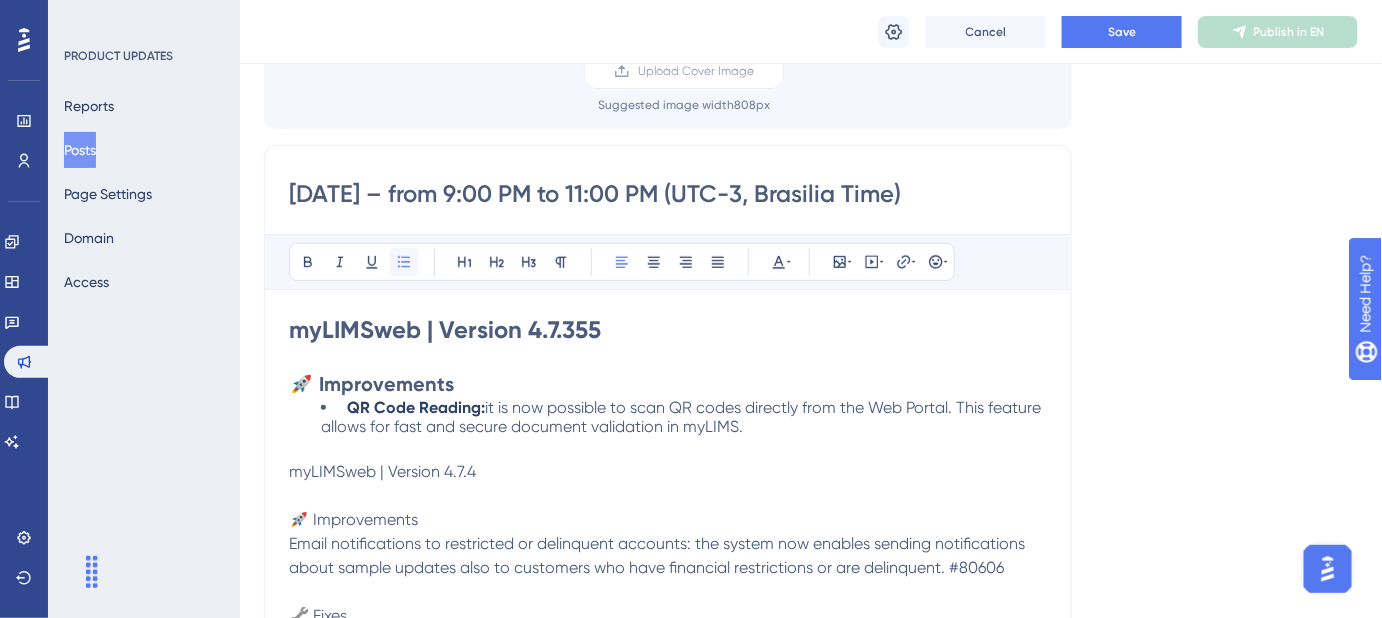 click 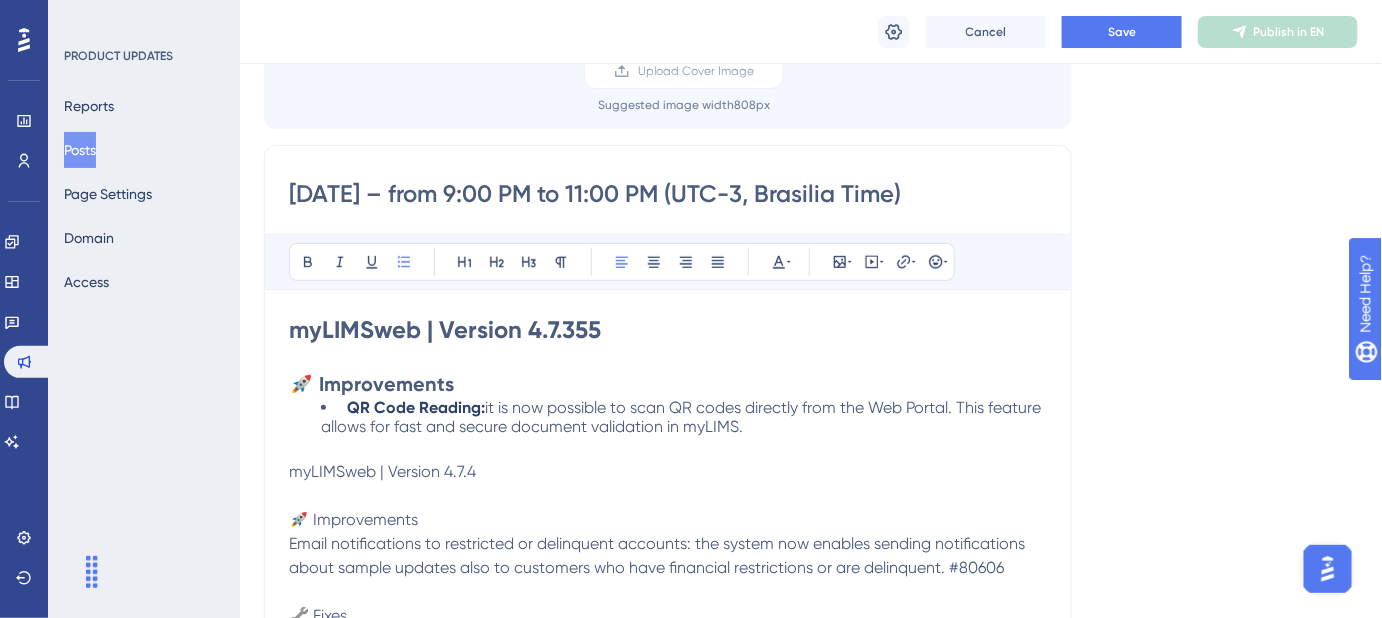 click at bounding box center [668, 496] 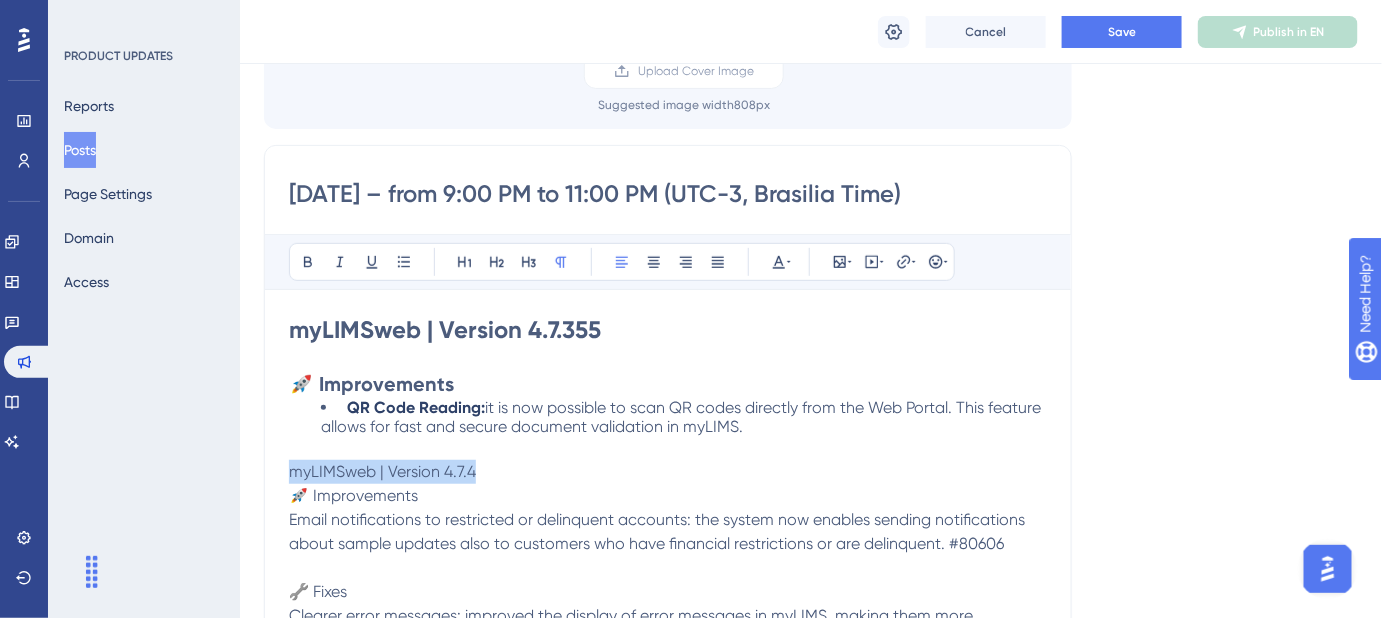 drag, startPoint x: 458, startPoint y: 468, endPoint x: 285, endPoint y: 470, distance: 173.01157 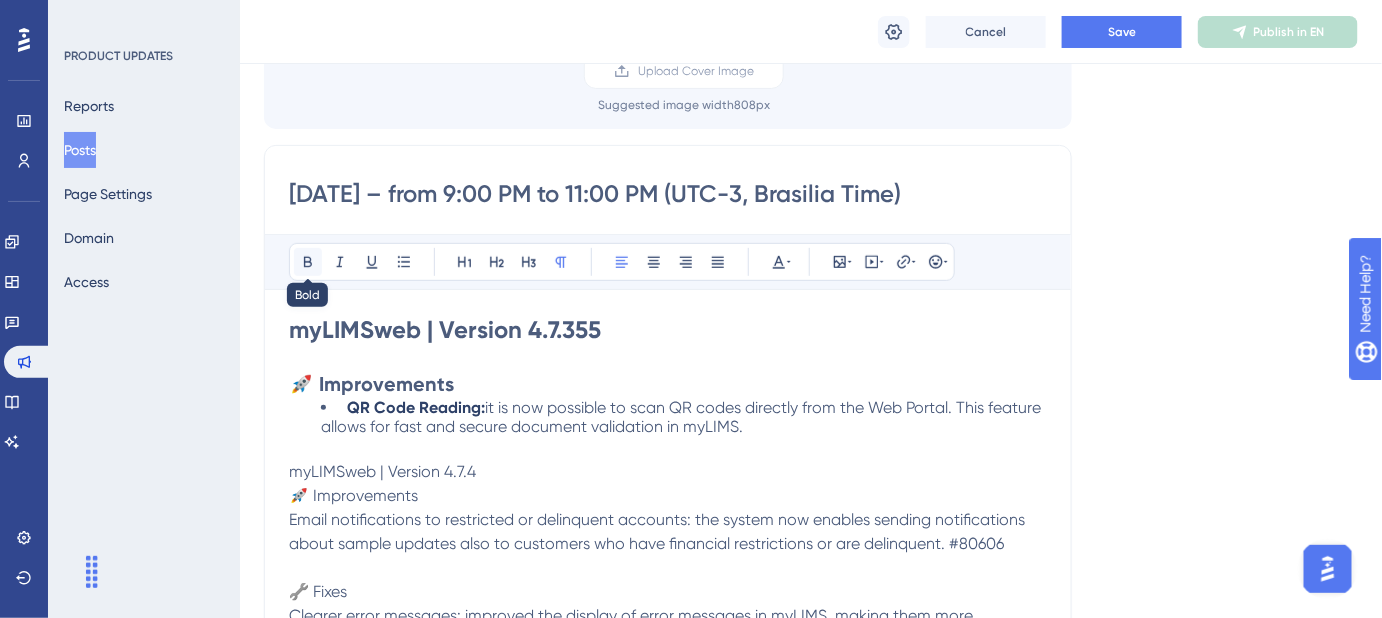 click 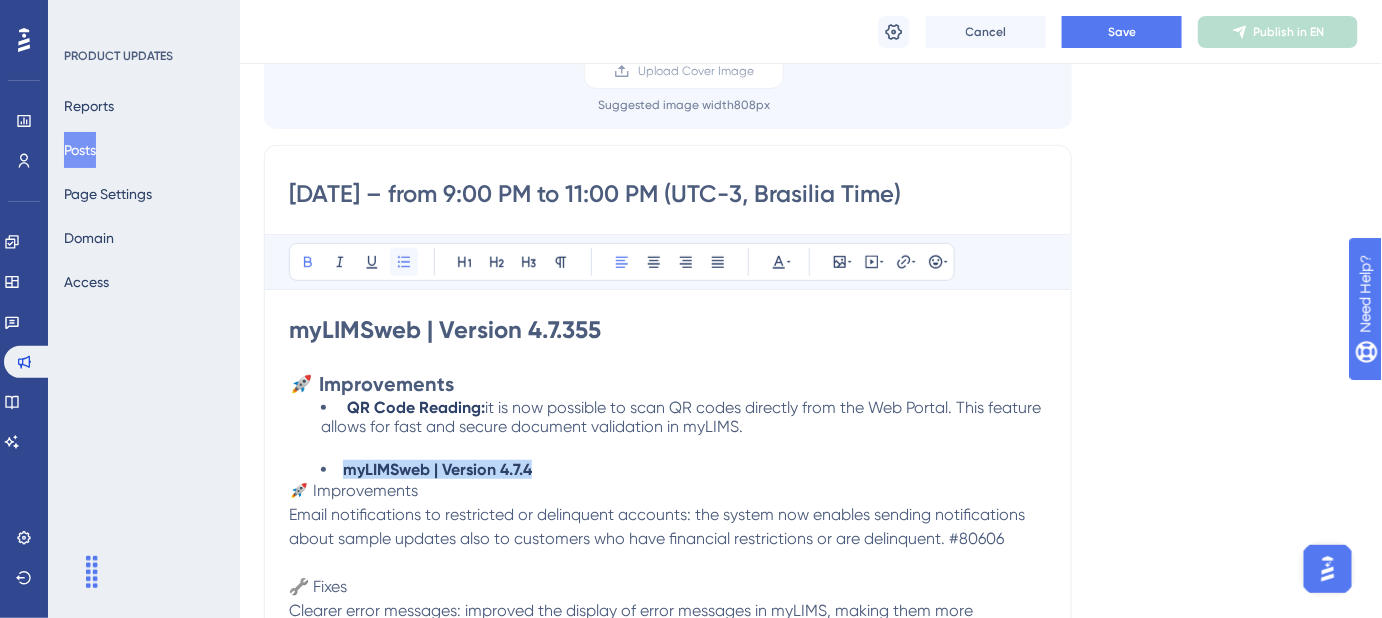 click 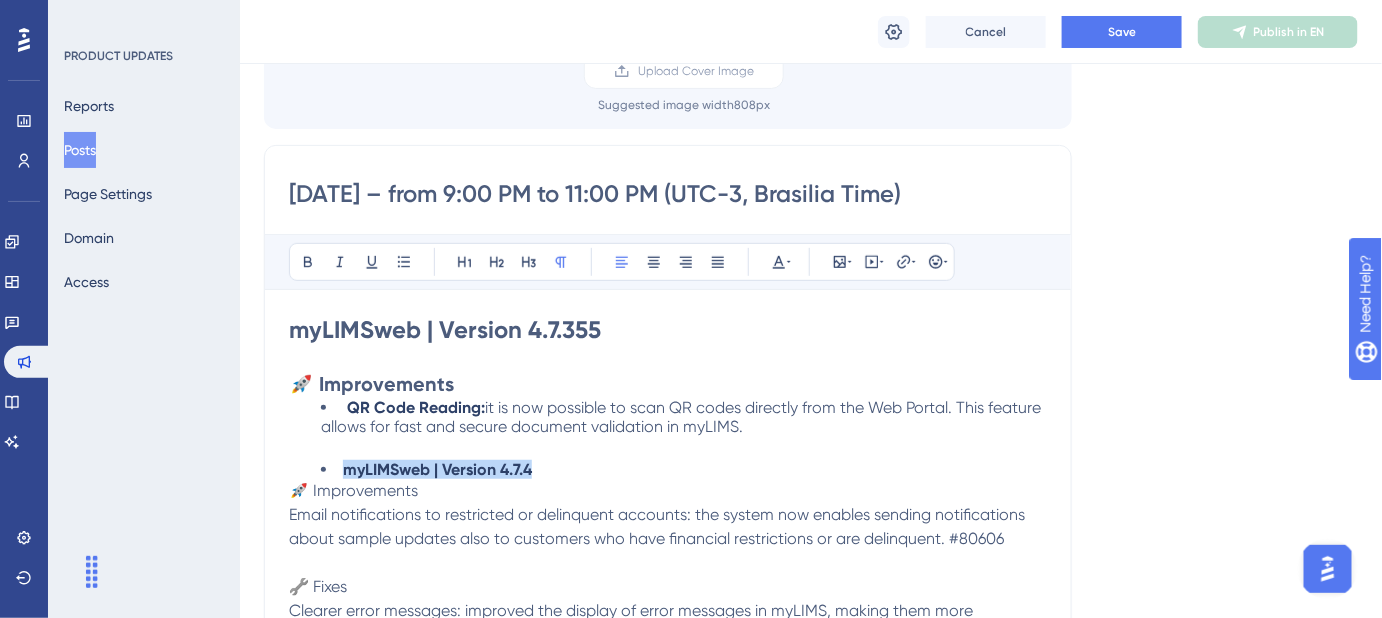 drag, startPoint x: 434, startPoint y: 498, endPoint x: 291, endPoint y: 495, distance: 143.03146 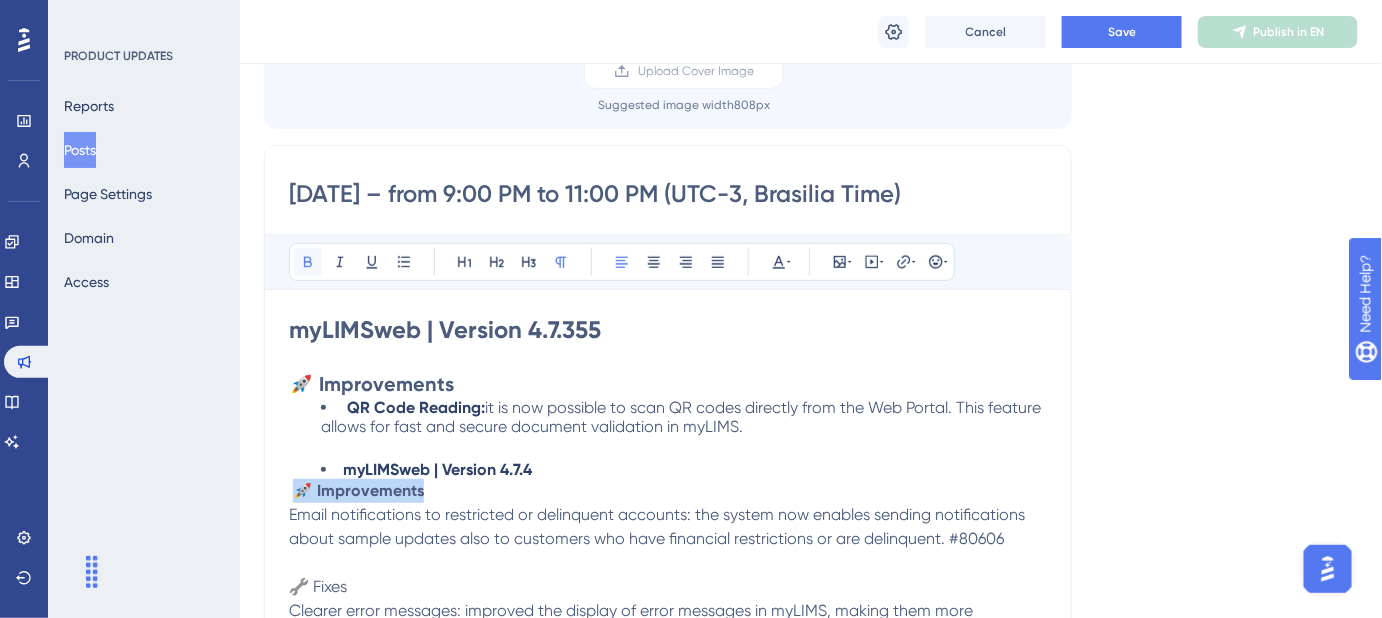 click at bounding box center [308, 262] 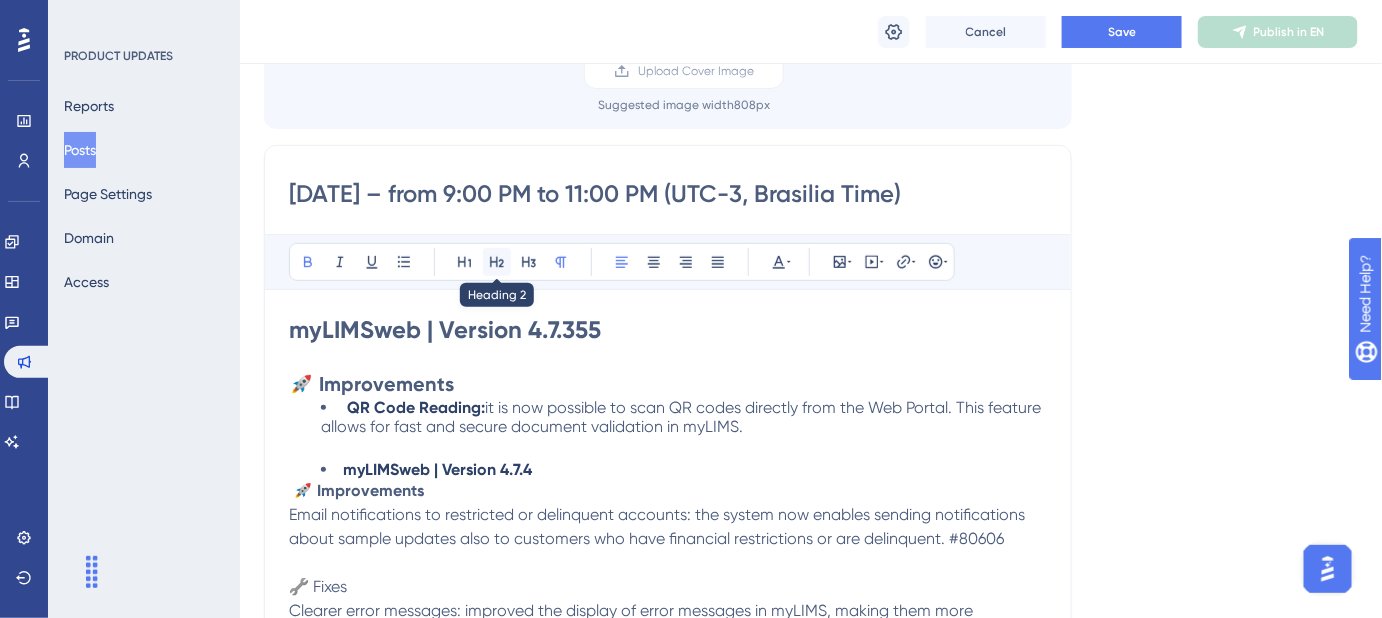 click 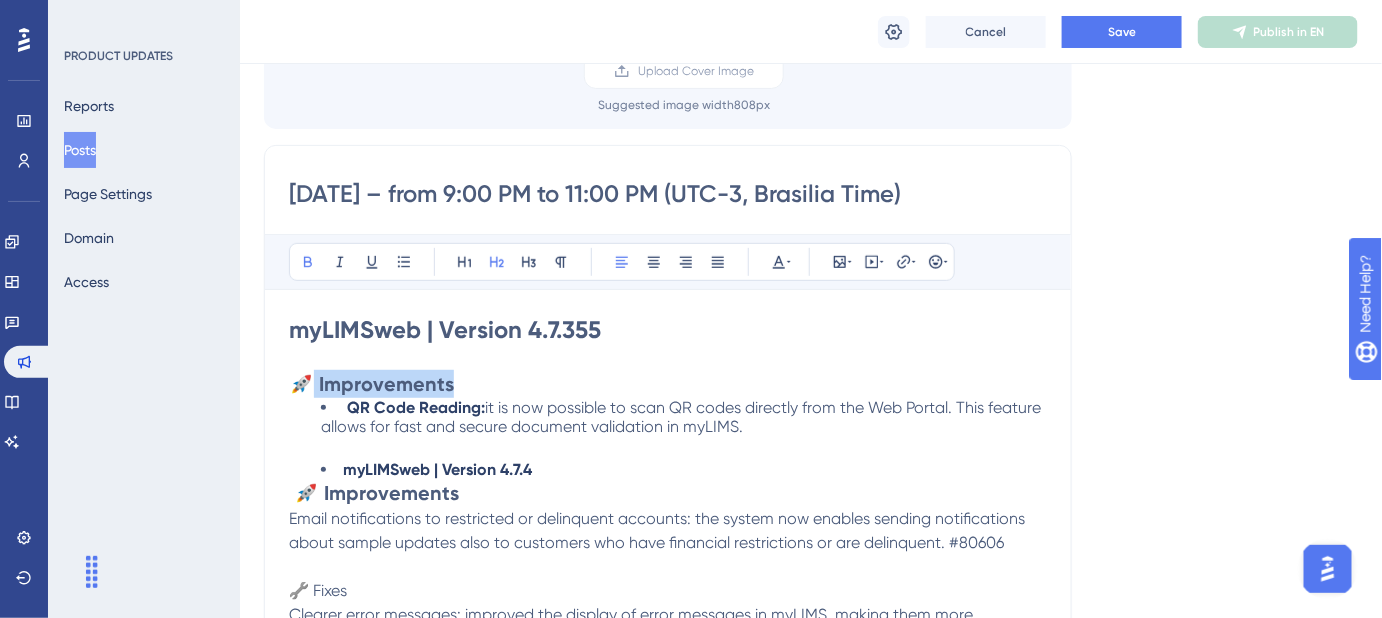 drag, startPoint x: 455, startPoint y: 384, endPoint x: 312, endPoint y: 386, distance: 143.01399 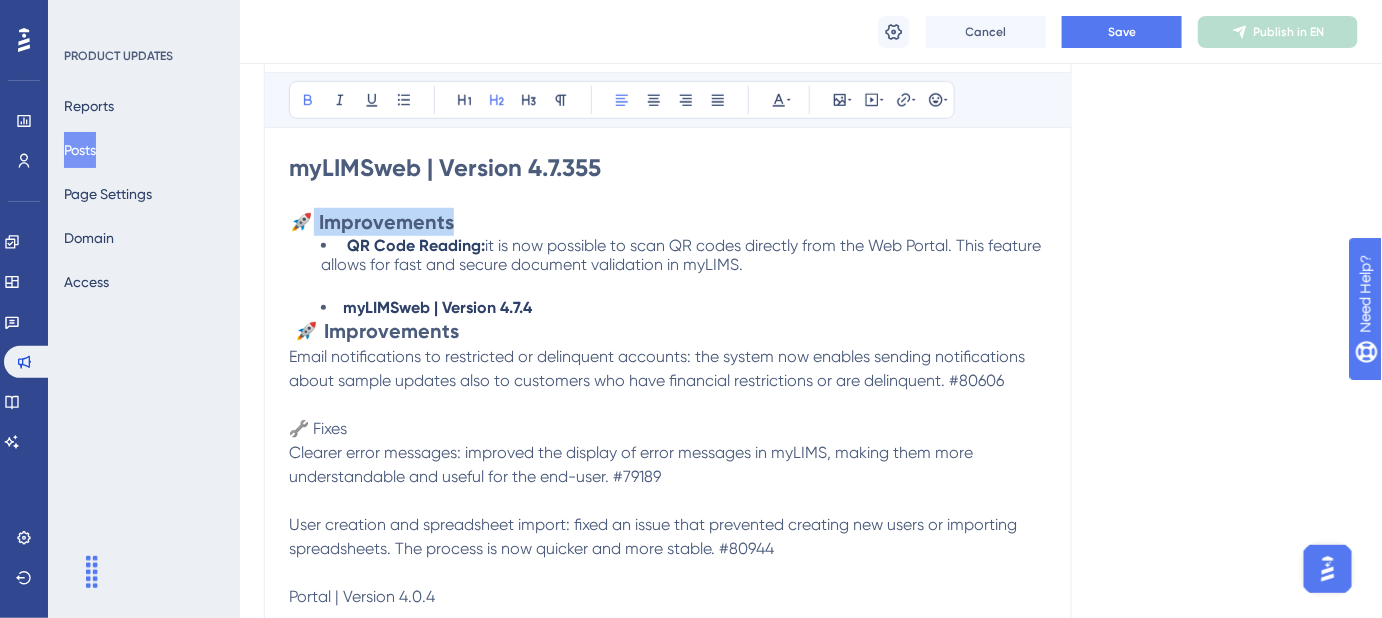 scroll, scrollTop: 369, scrollLeft: 0, axis: vertical 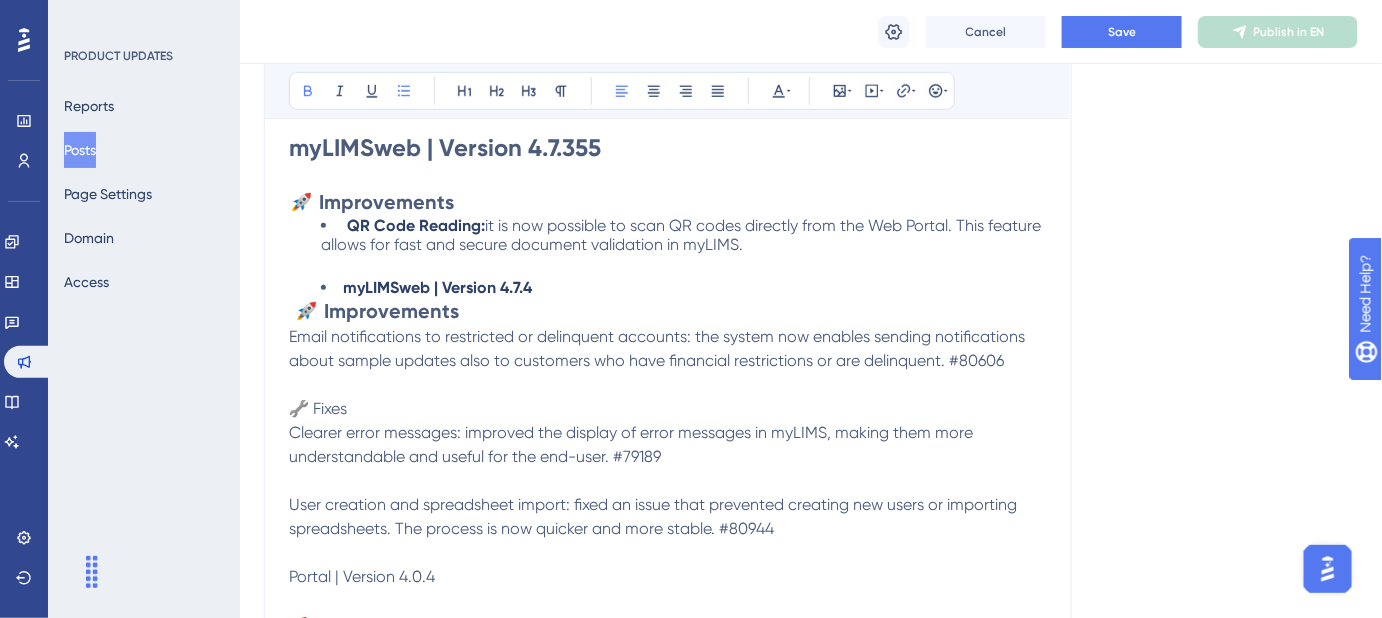 click on "myLIMSweb | Version 4.7.4" at bounding box center [684, 287] 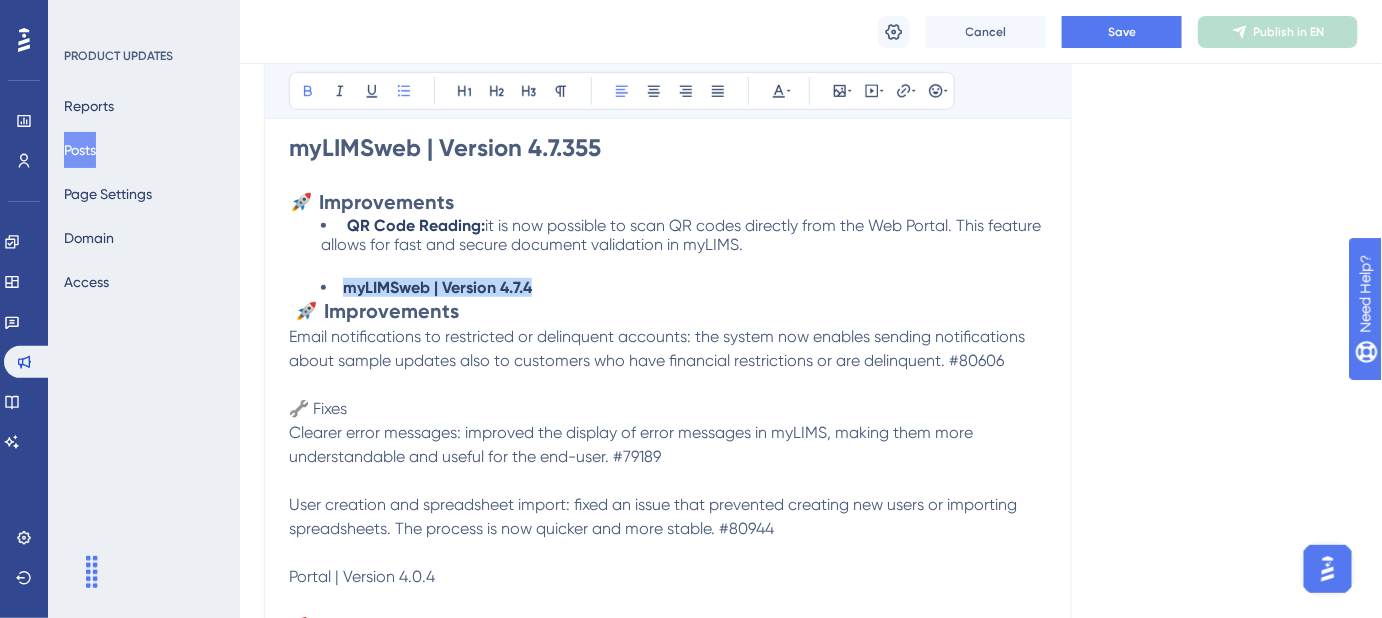 drag, startPoint x: 589, startPoint y: 294, endPoint x: 328, endPoint y: 293, distance: 261.00192 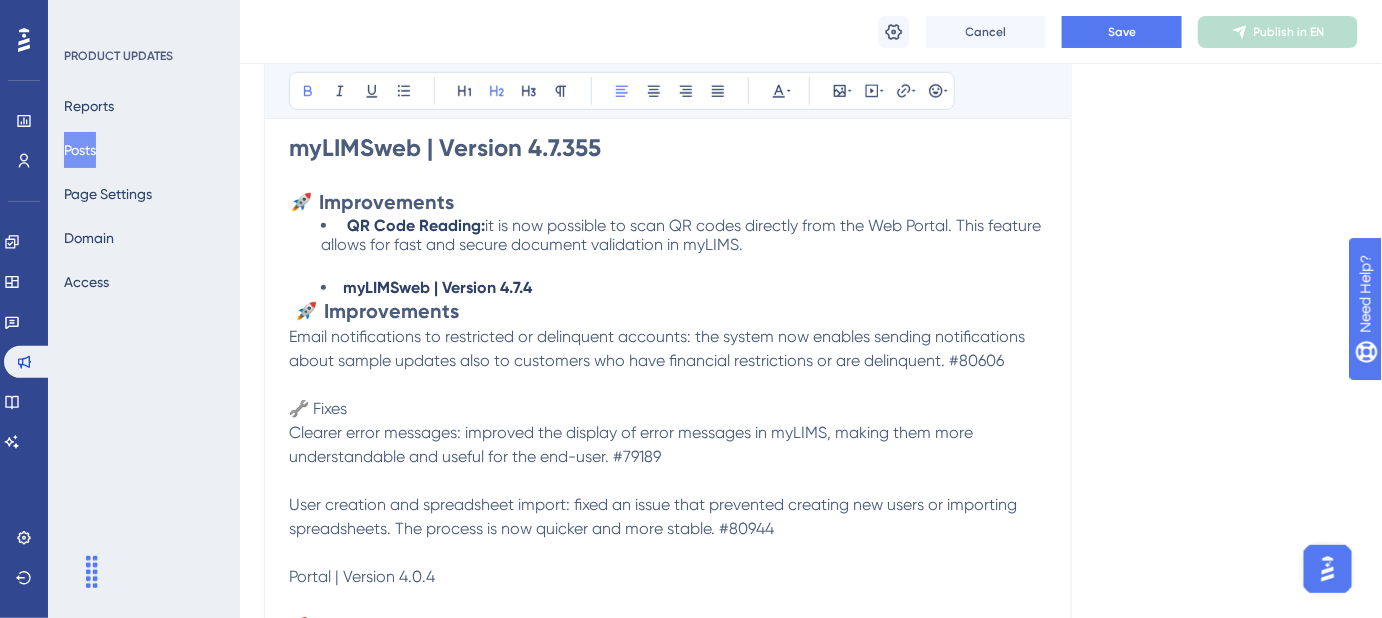 click on "🚀 Improvements" at bounding box center (376, 311) 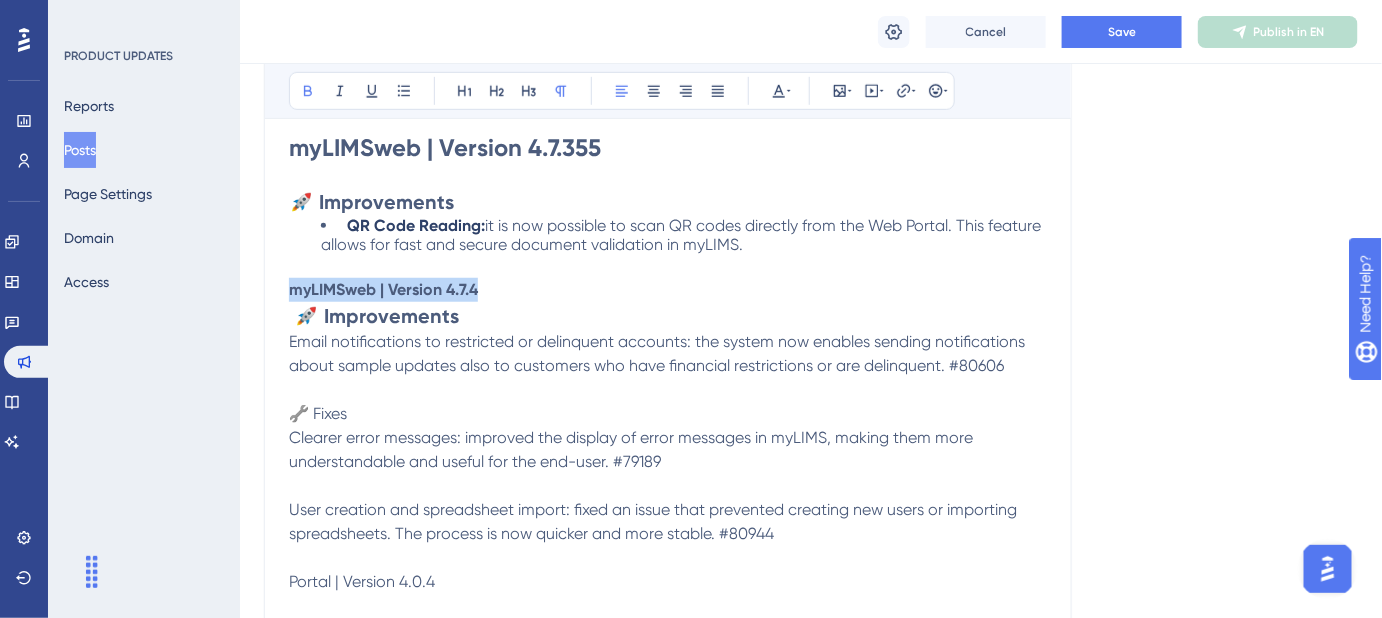 drag, startPoint x: 500, startPoint y: 281, endPoint x: 293, endPoint y: 288, distance: 207.11832 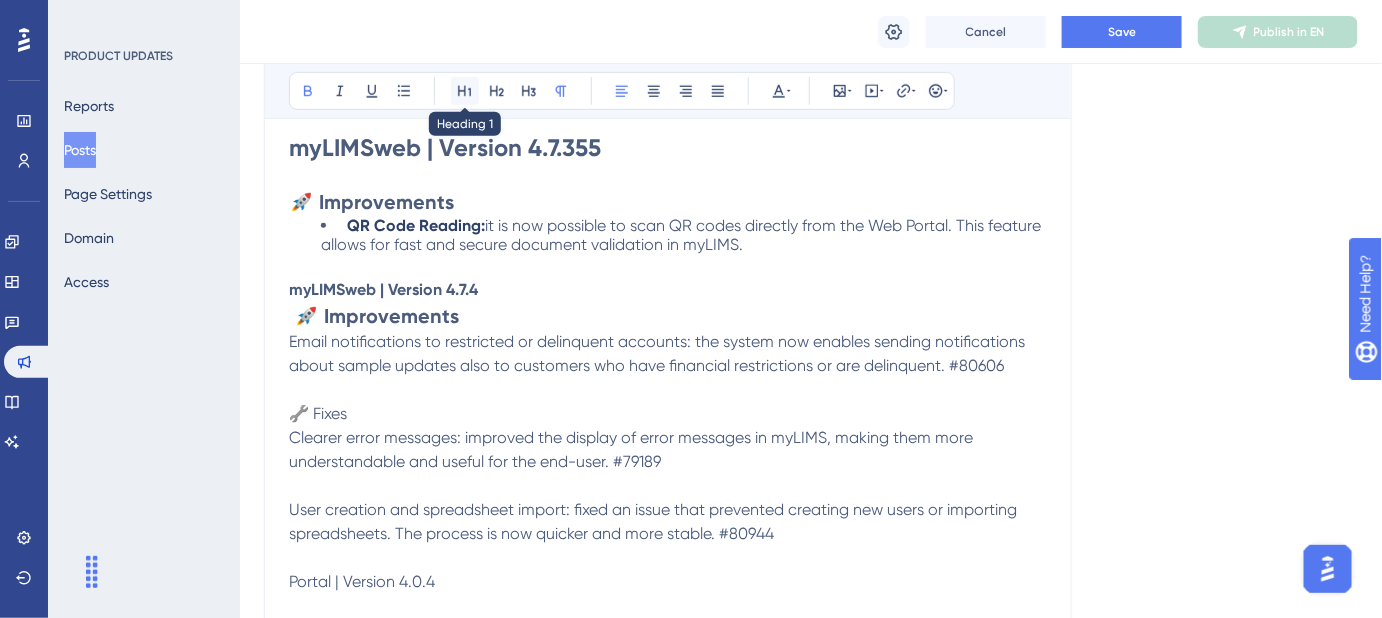 click 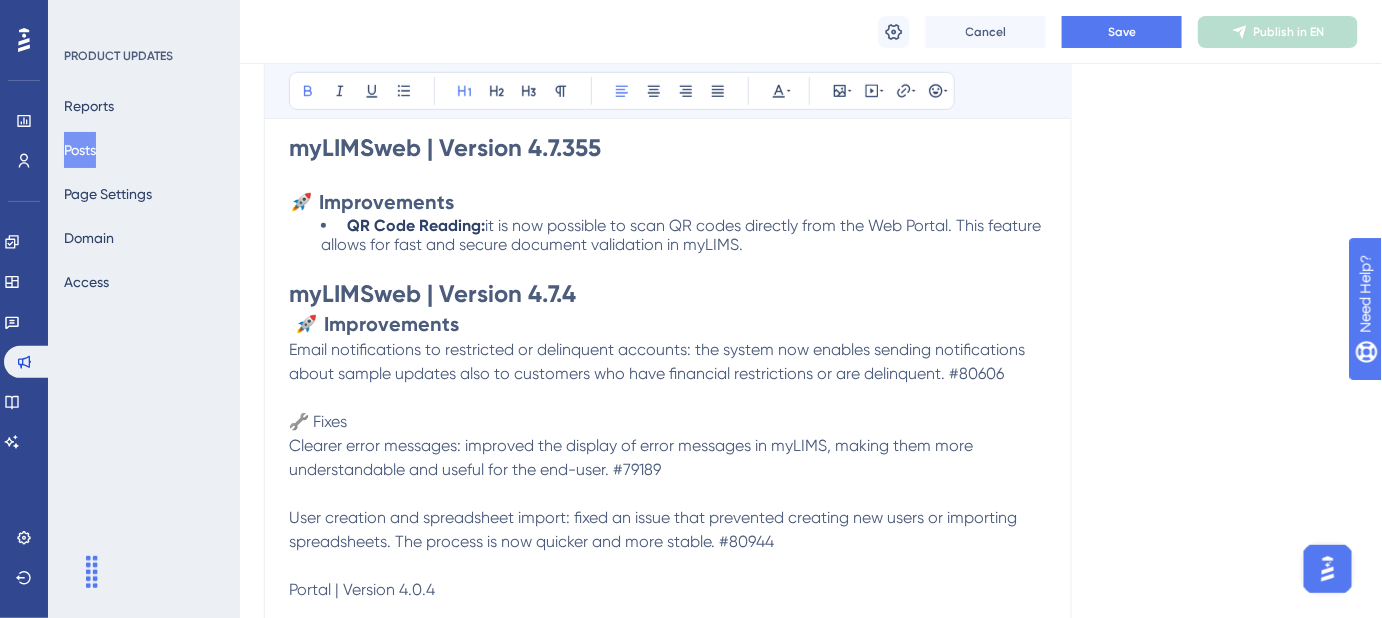 click on "myLIMSweb | Version 4.7.4" at bounding box center [668, 294] 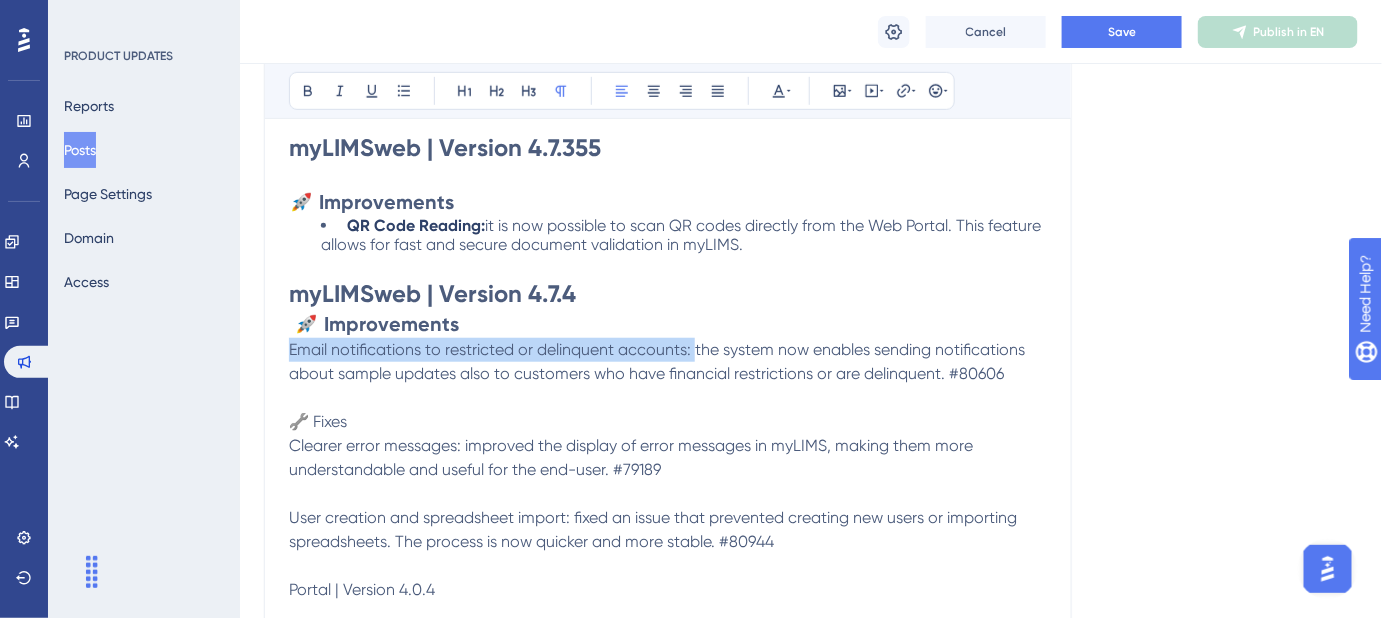 drag, startPoint x: 695, startPoint y: 352, endPoint x: 290, endPoint y: 348, distance: 405.01974 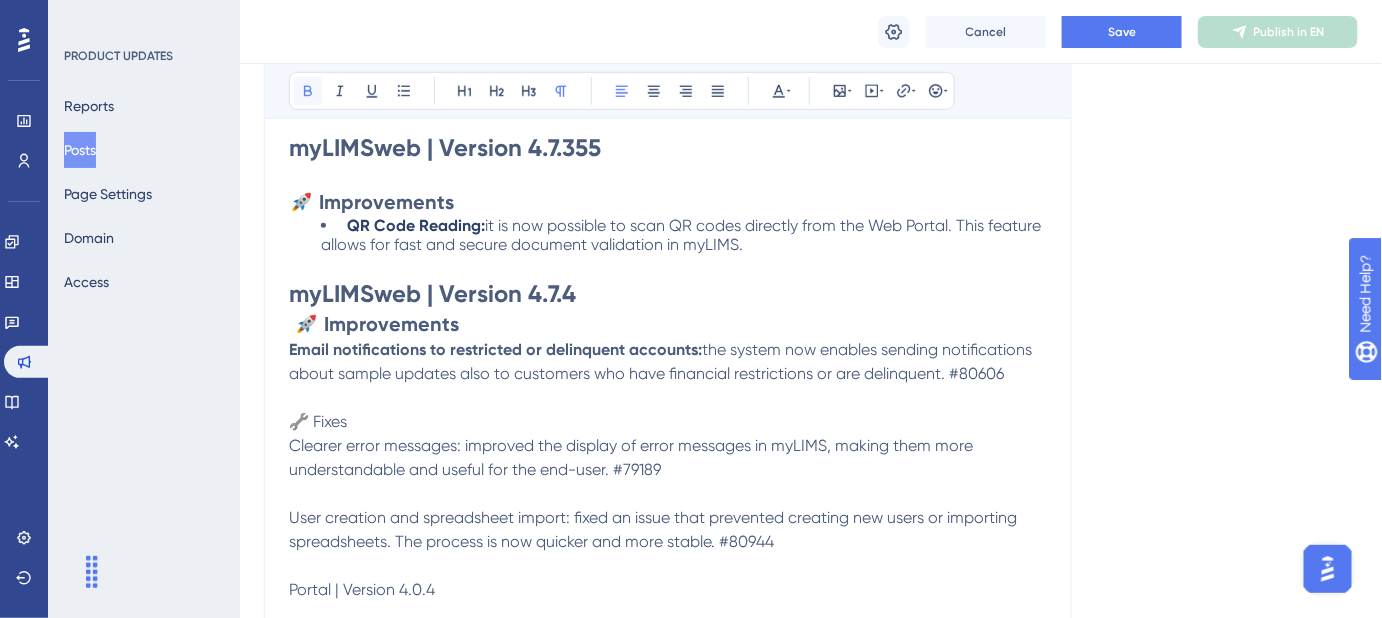 click 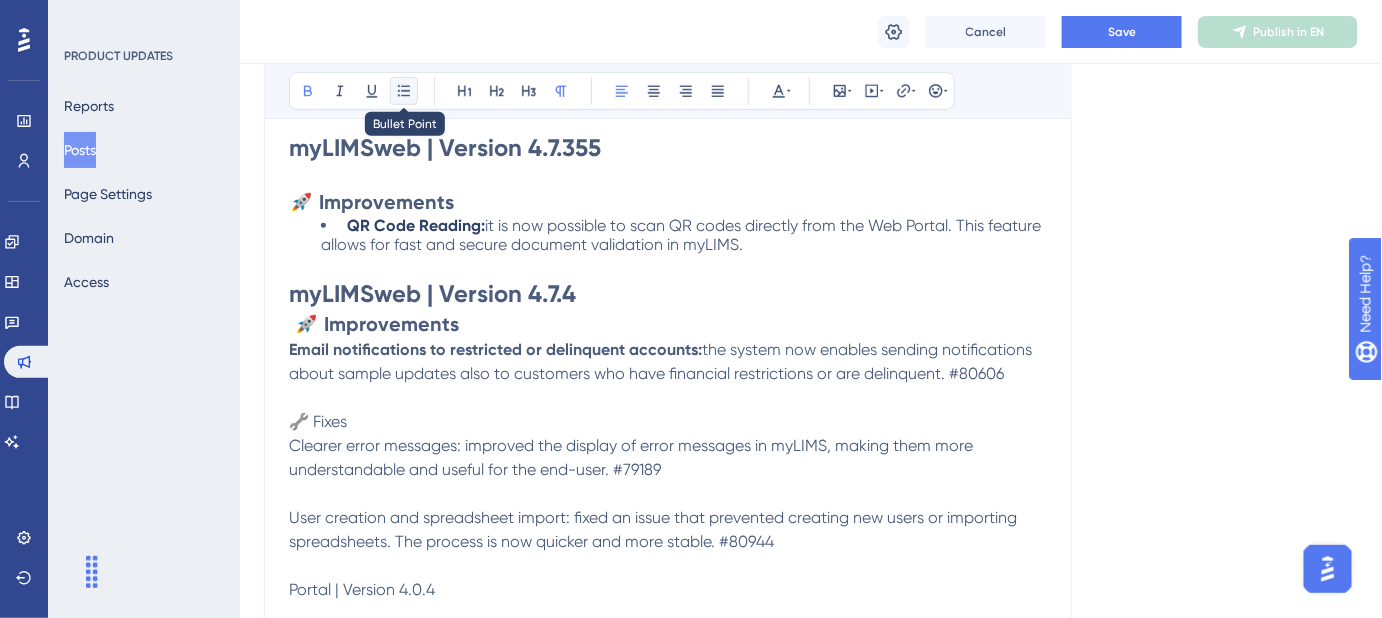 click 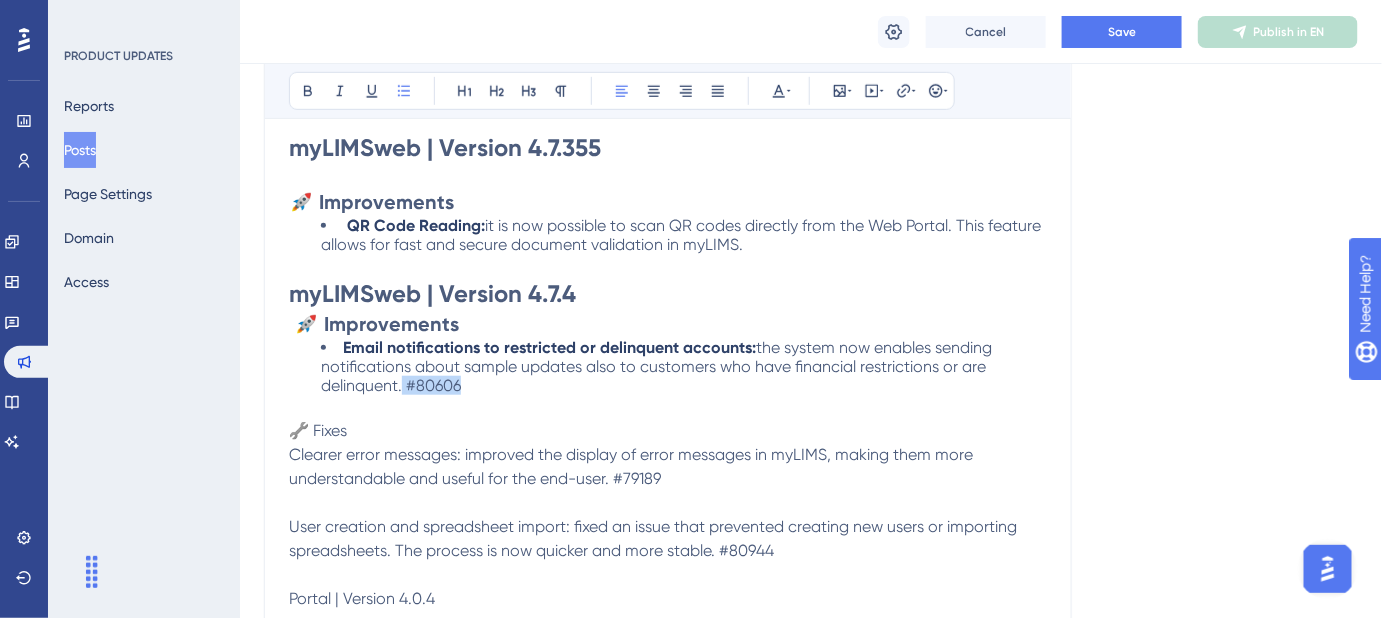 drag, startPoint x: 461, startPoint y: 388, endPoint x: 403, endPoint y: 375, distance: 59.439045 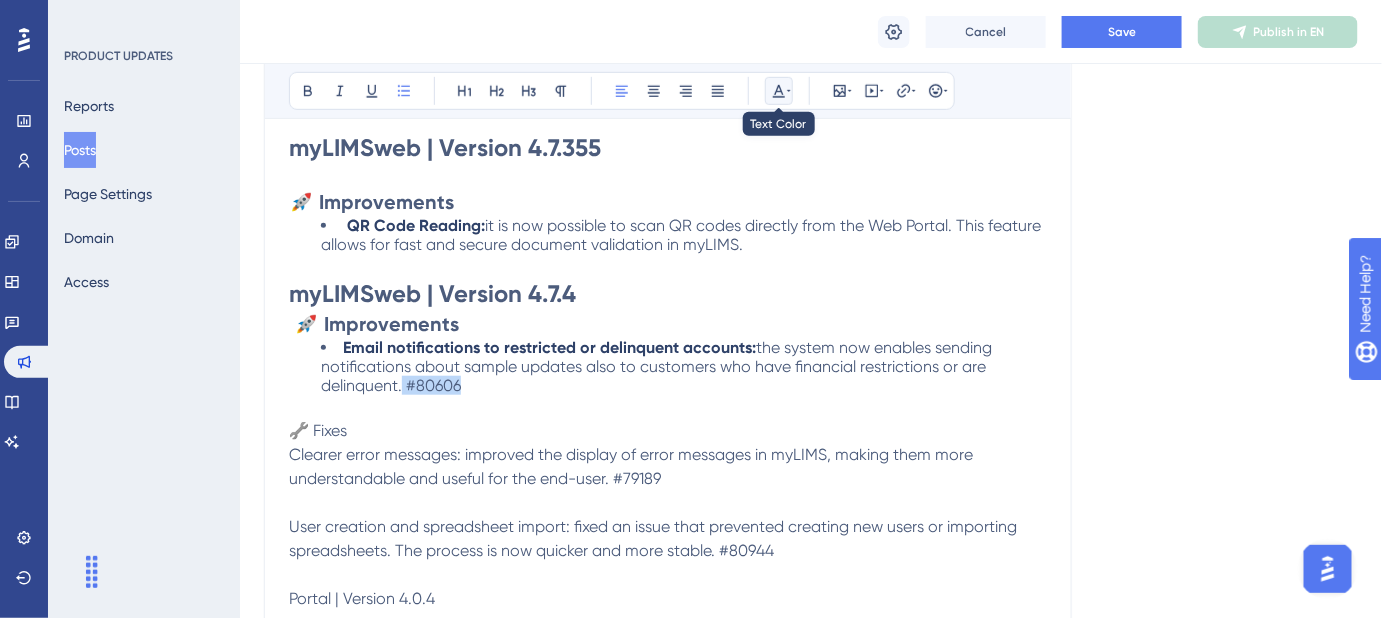 click 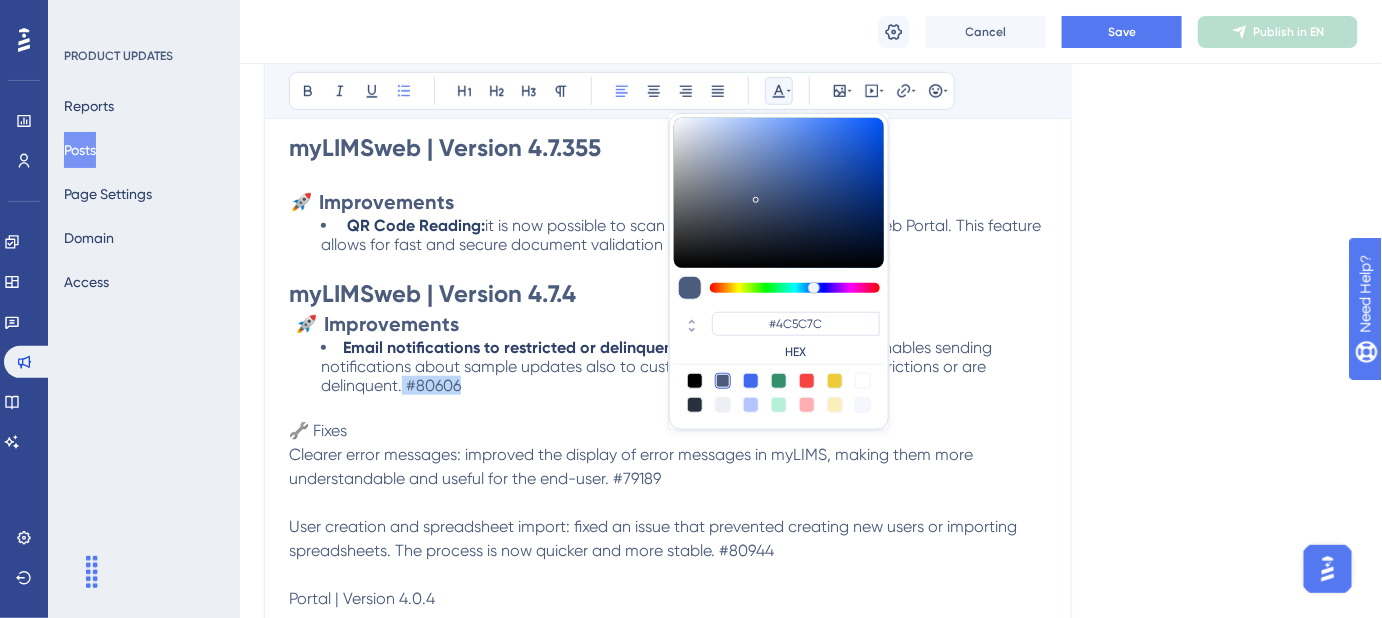 click at bounding box center [863, 381] 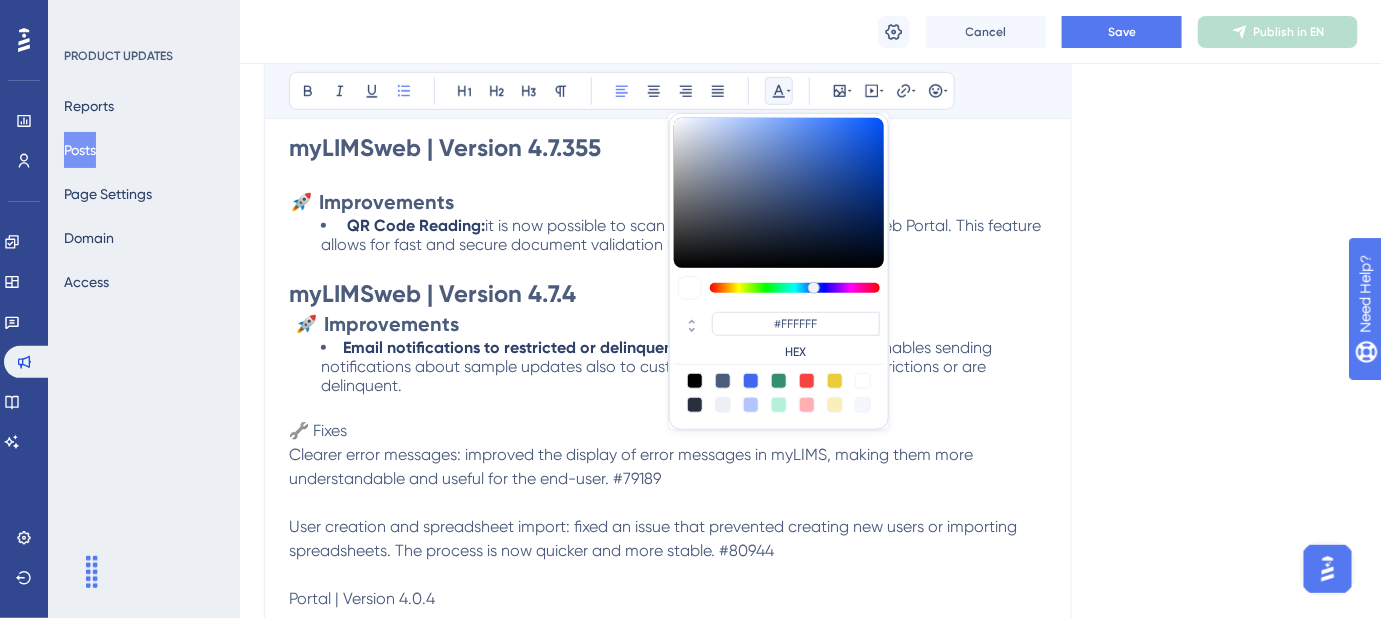 click on "Email notifications to restricted or delinquent accounts:  the system now enables sending notifications about sample updates also to customers who have financial restrictions or are delinquent.  #80606" at bounding box center [684, 366] 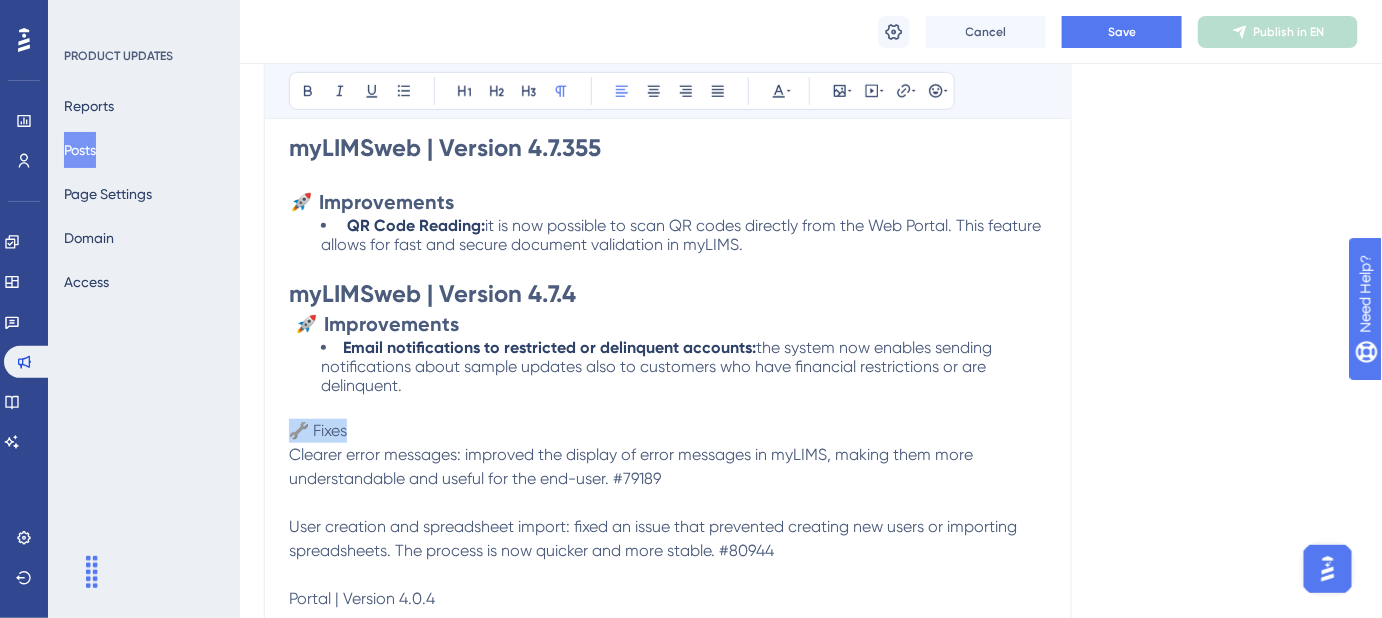 drag, startPoint x: 360, startPoint y: 426, endPoint x: 283, endPoint y: 421, distance: 77.16217 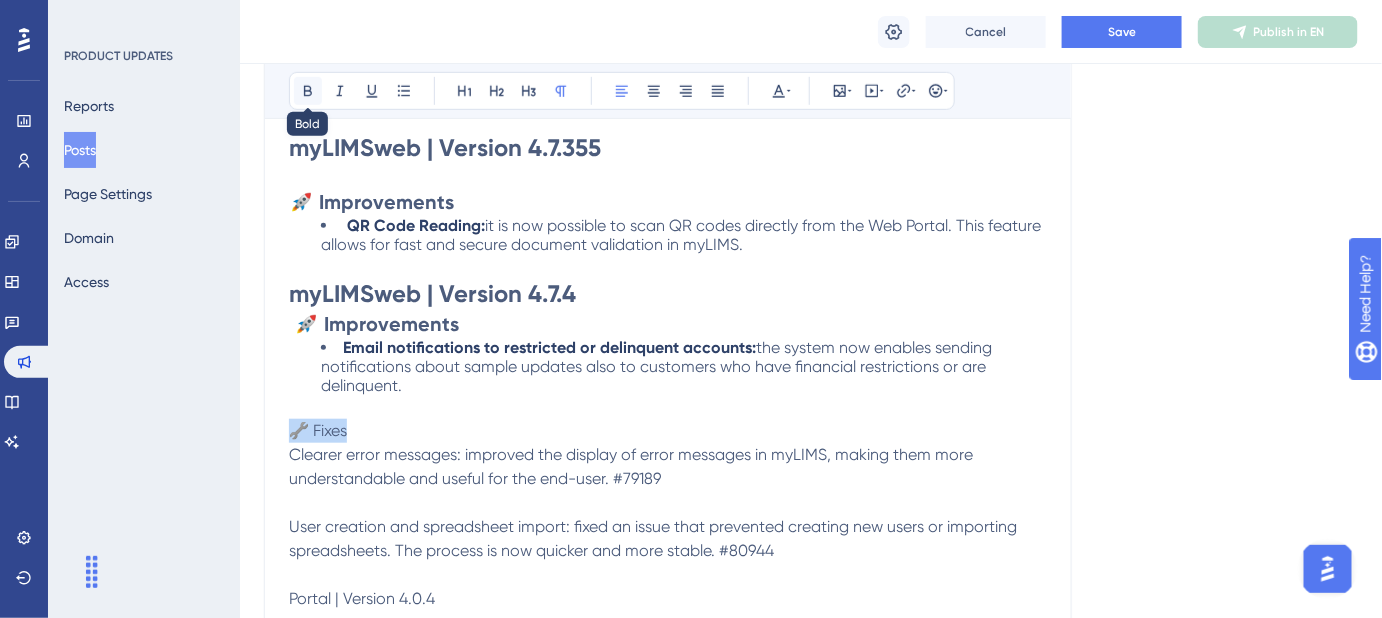 click 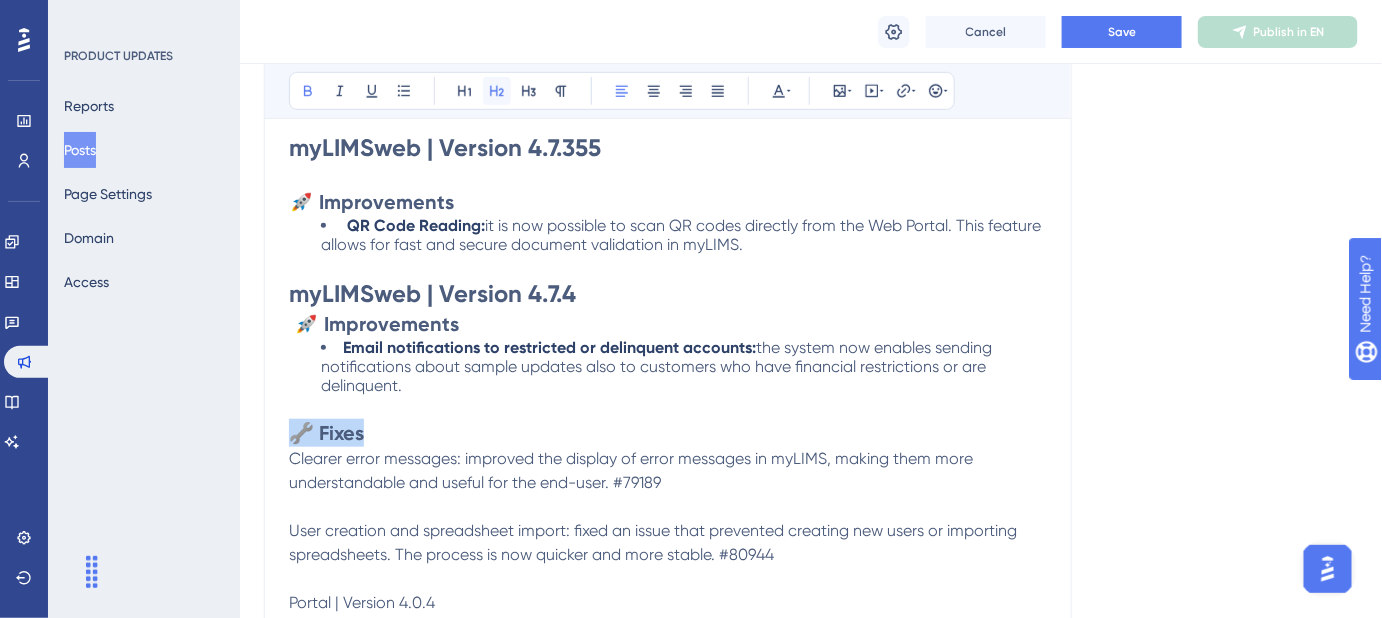 click 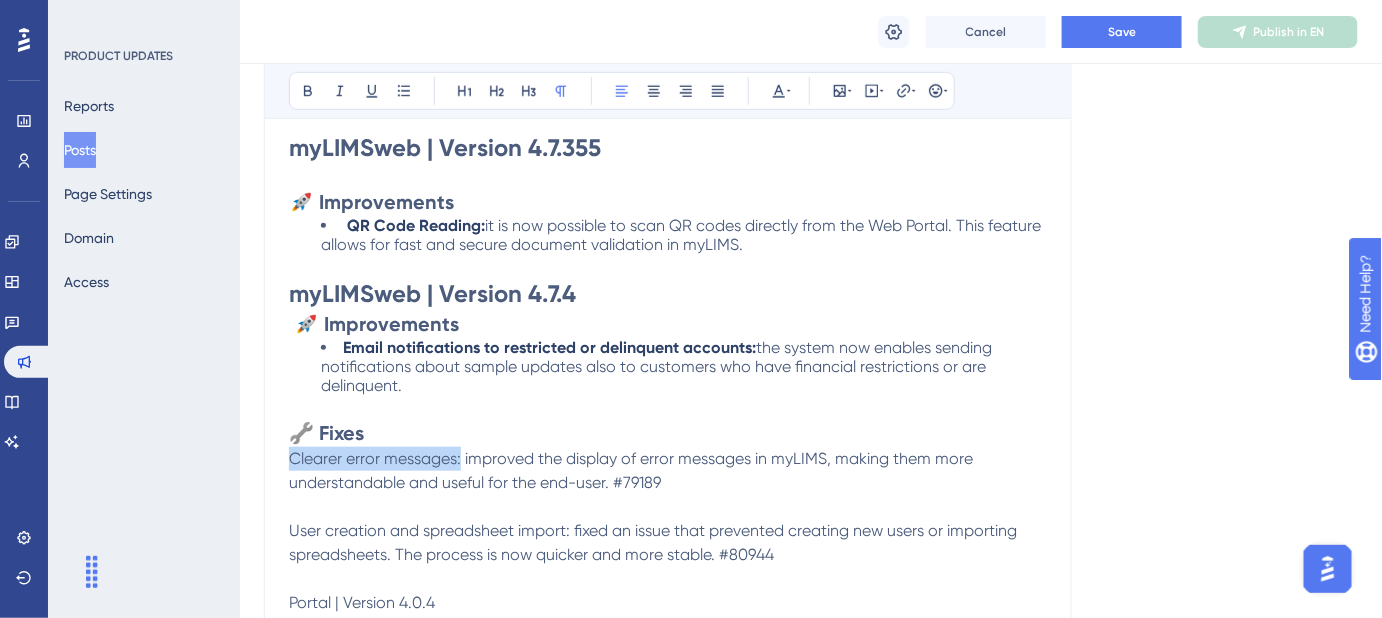 drag, startPoint x: 460, startPoint y: 457, endPoint x: 291, endPoint y: 446, distance: 169.3576 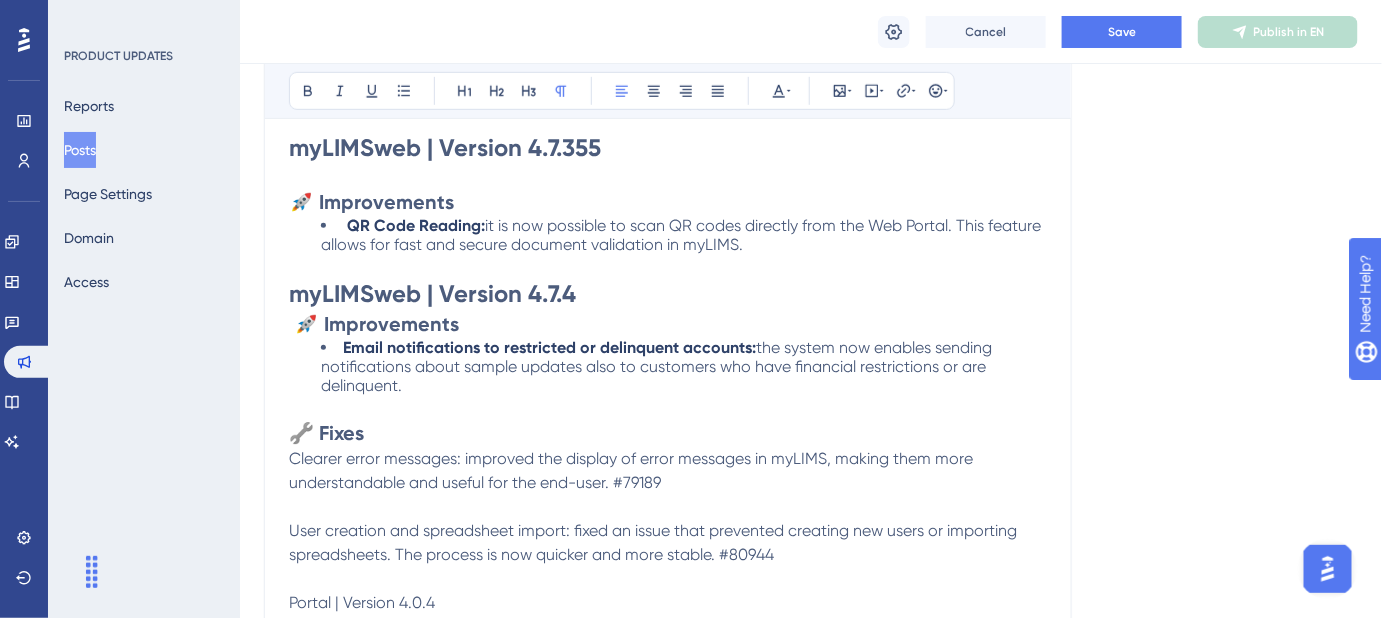 click on "myLIMSweb | Version 4.7.4" at bounding box center (668, 294) 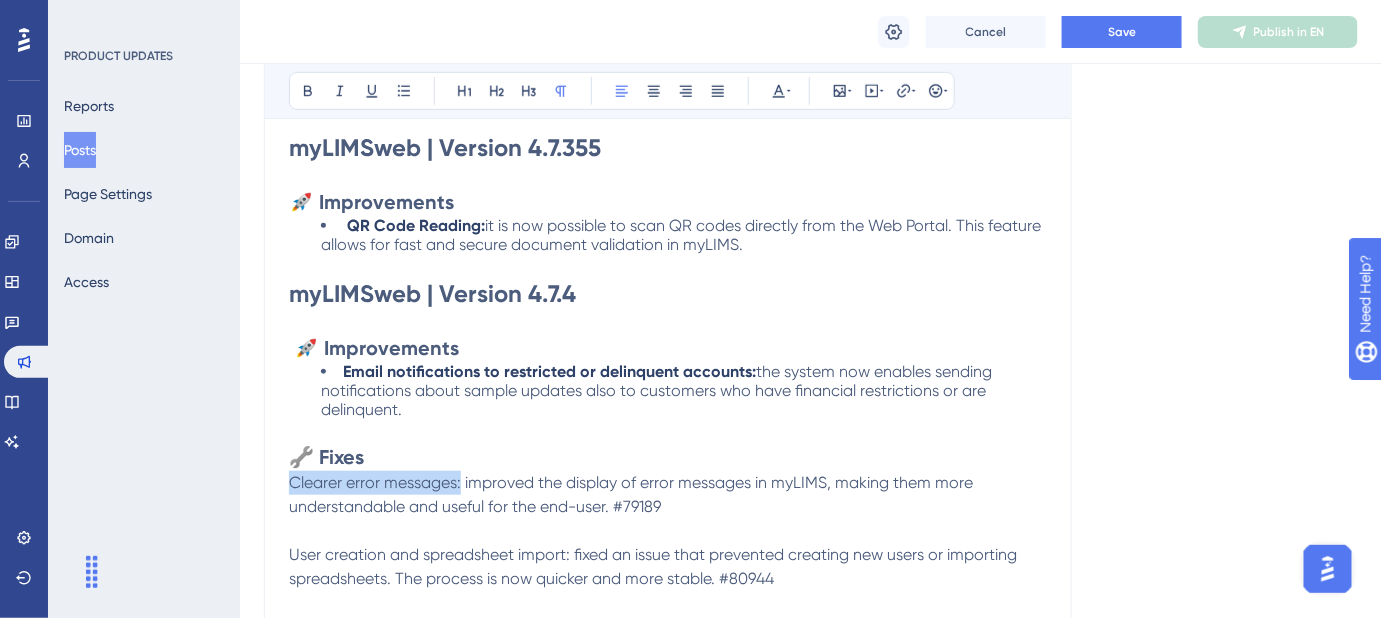 drag, startPoint x: 460, startPoint y: 482, endPoint x: 272, endPoint y: 477, distance: 188.06648 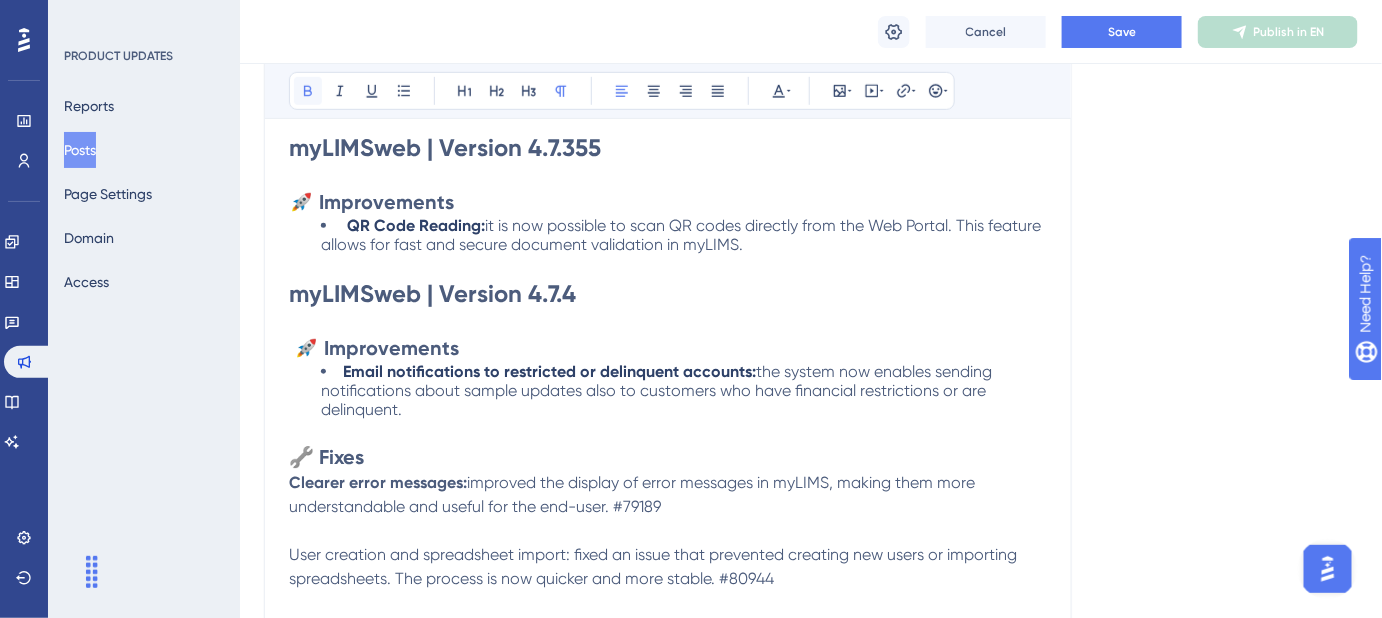 click 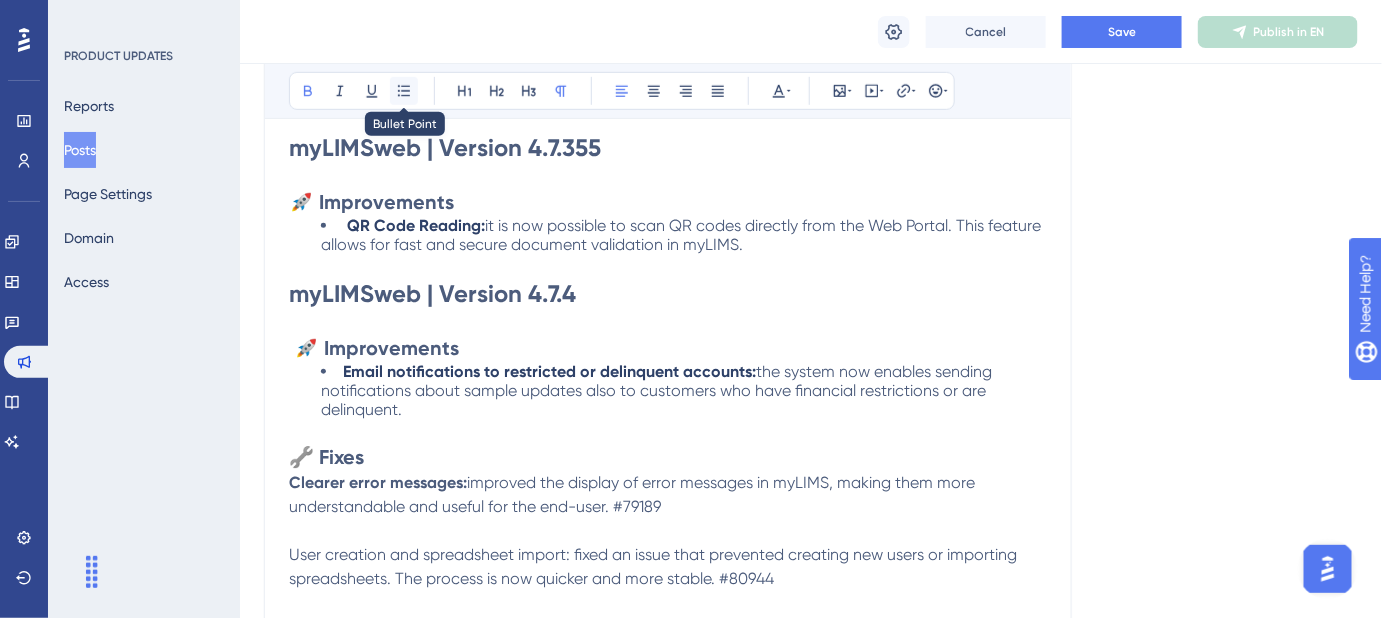 click 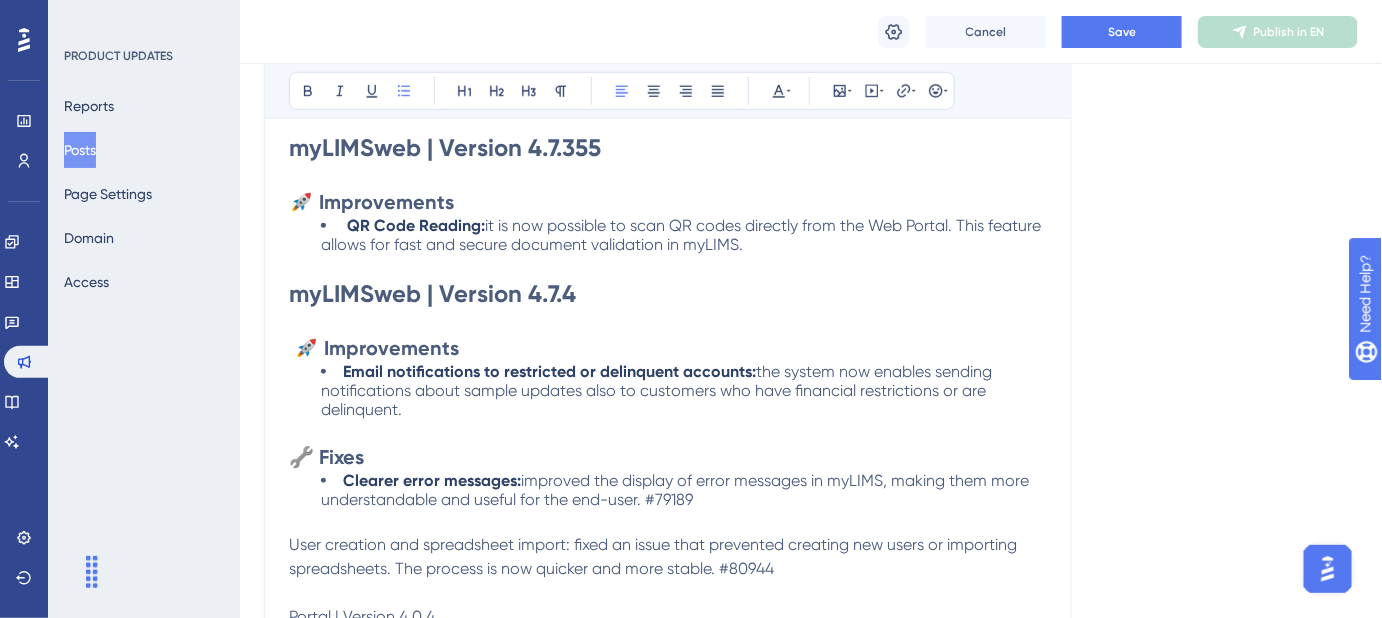 drag, startPoint x: 722, startPoint y: 498, endPoint x: 650, endPoint y: 492, distance: 72.249565 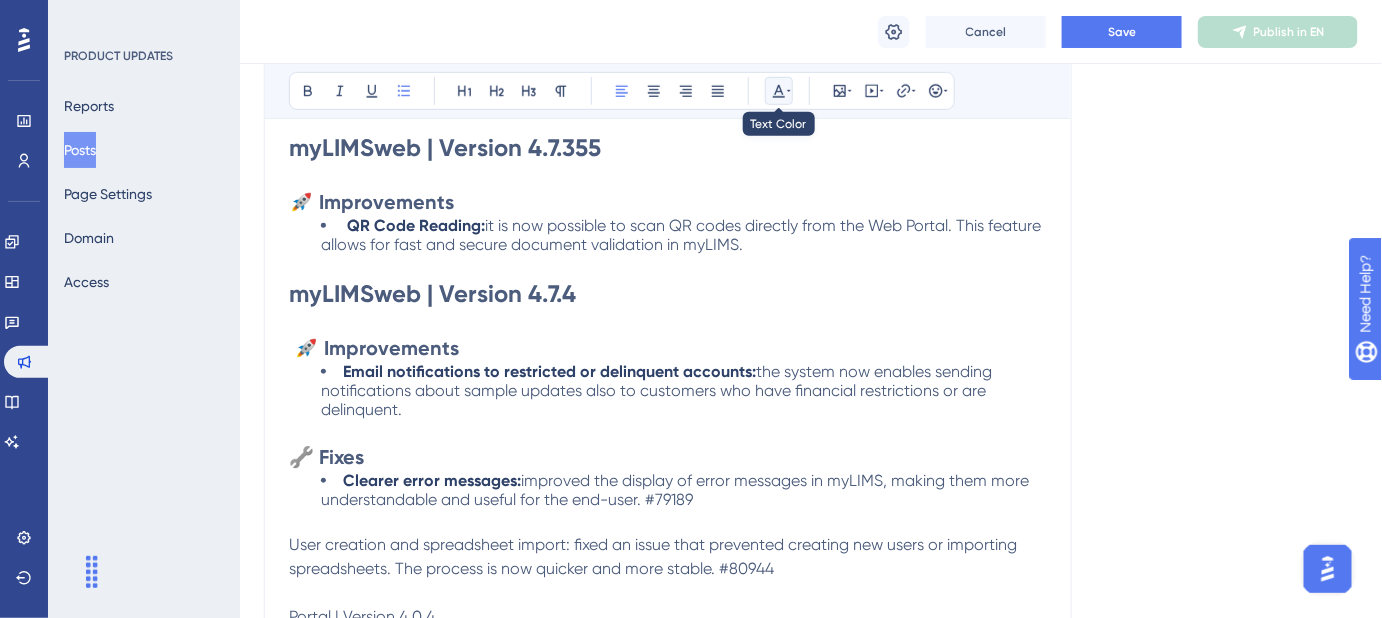 click 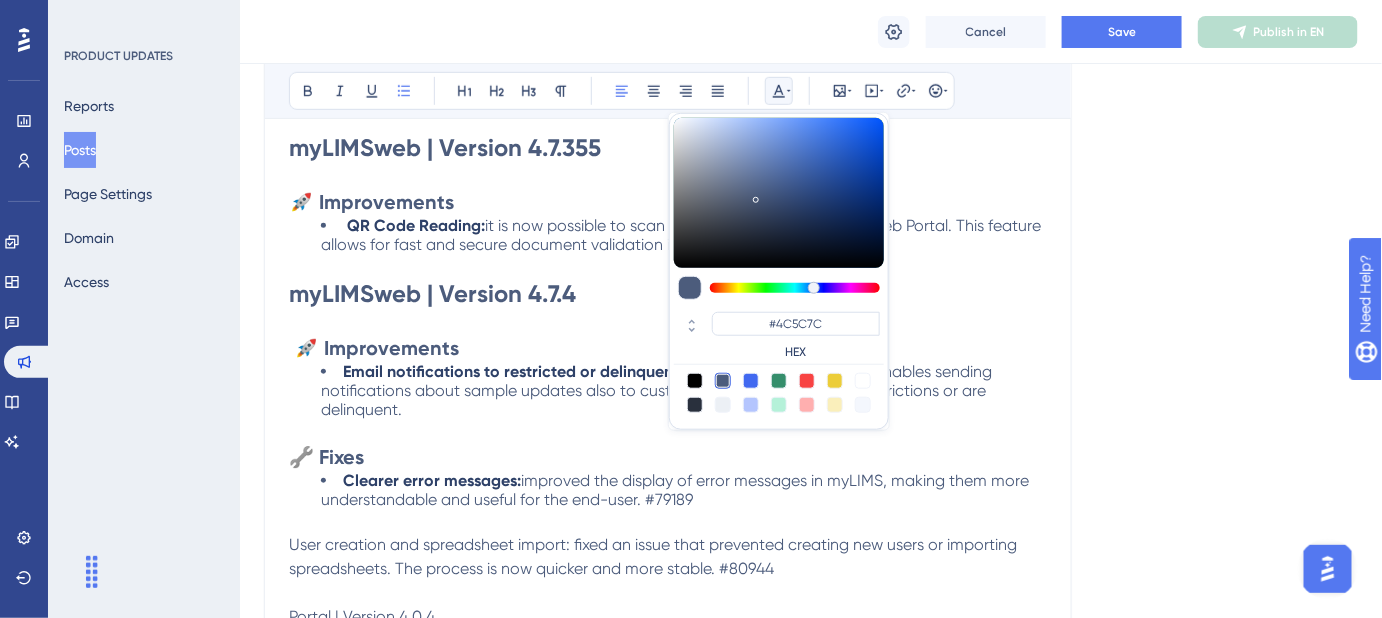 click at bounding box center (779, 393) 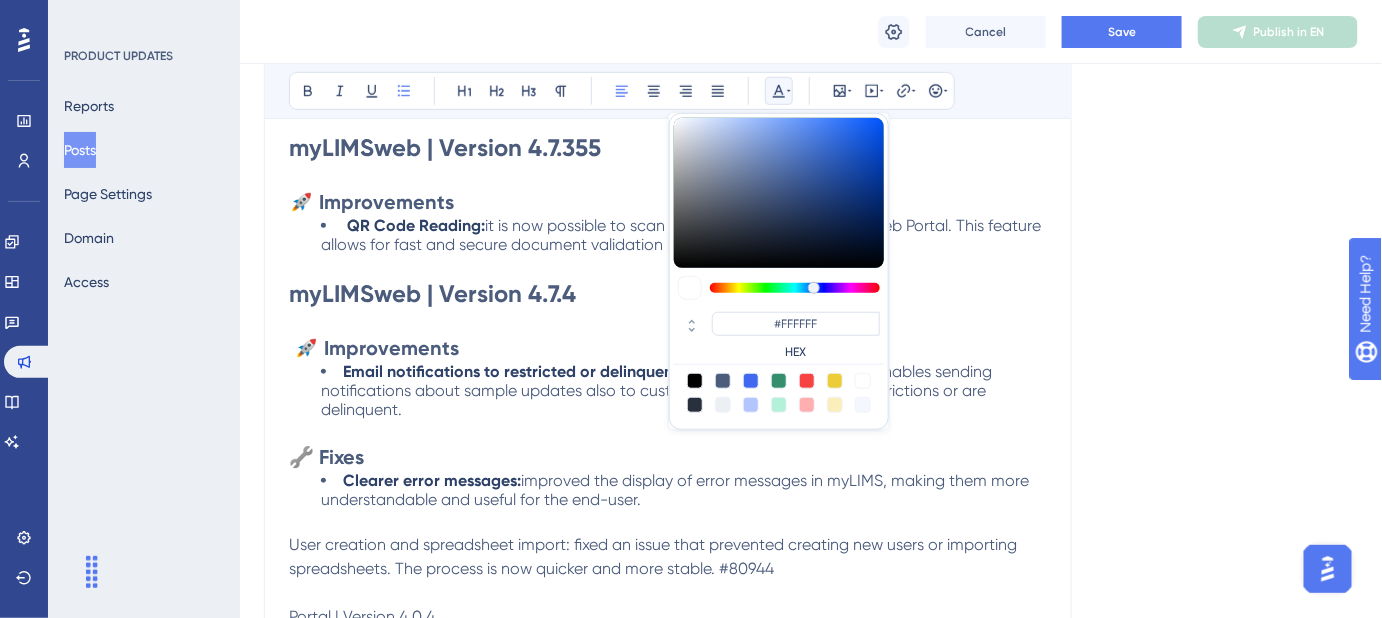 click at bounding box center [668, 521] 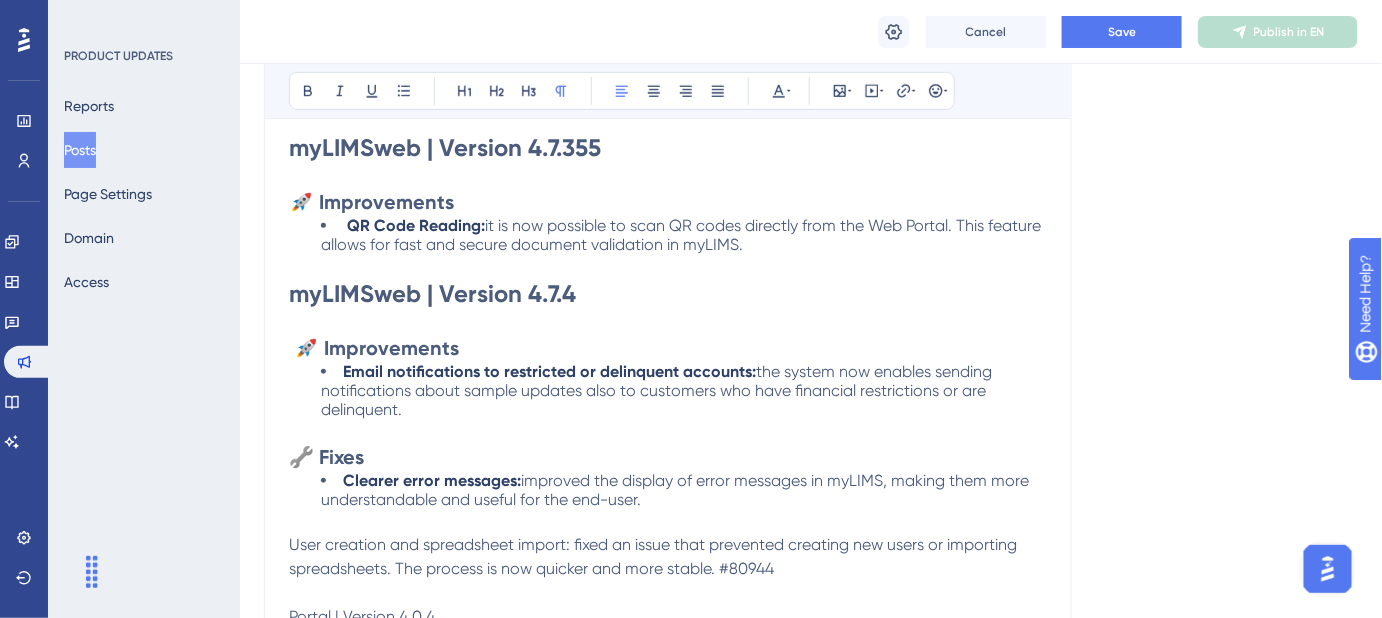 scroll, scrollTop: 460, scrollLeft: 0, axis: vertical 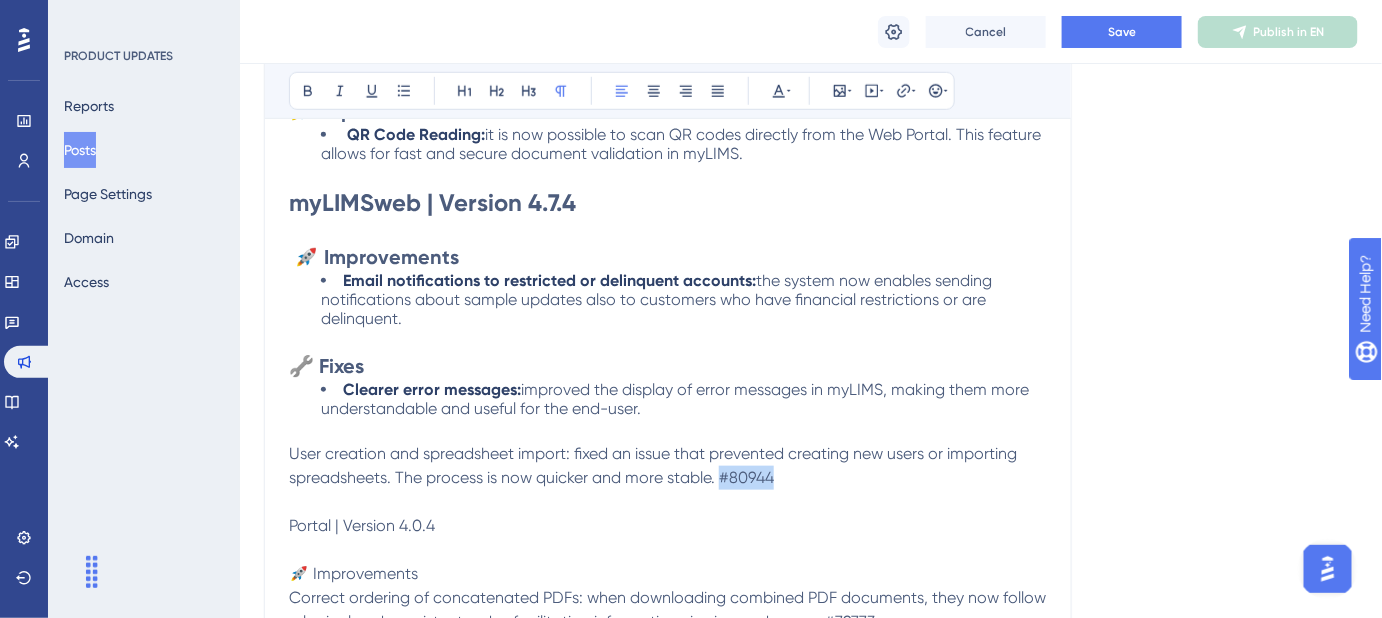 drag, startPoint x: 774, startPoint y: 483, endPoint x: 721, endPoint y: 479, distance: 53.15073 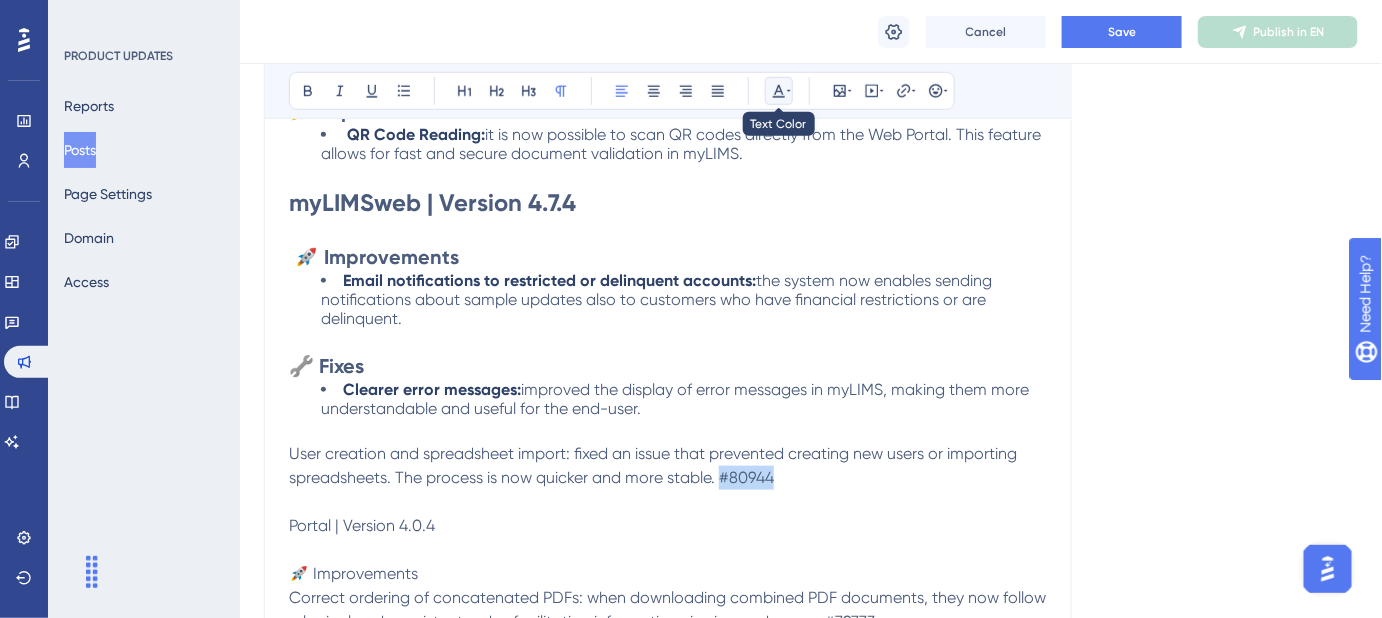 click at bounding box center [779, 91] 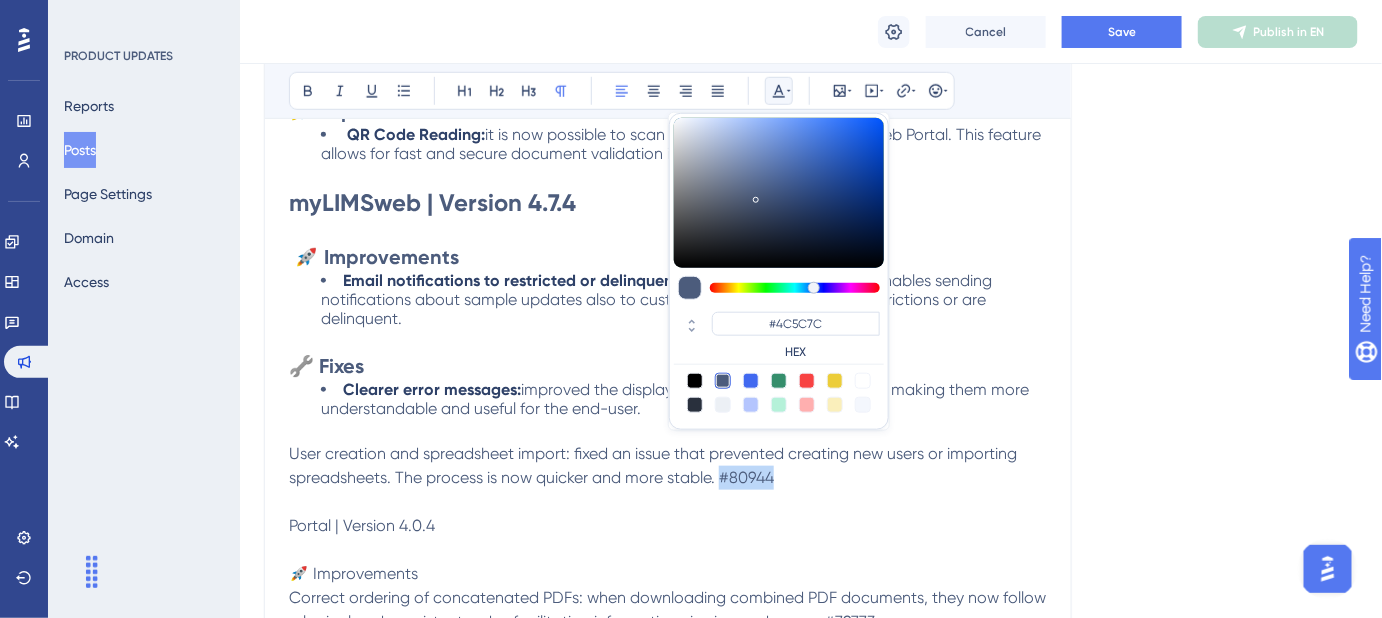 click at bounding box center (863, 381) 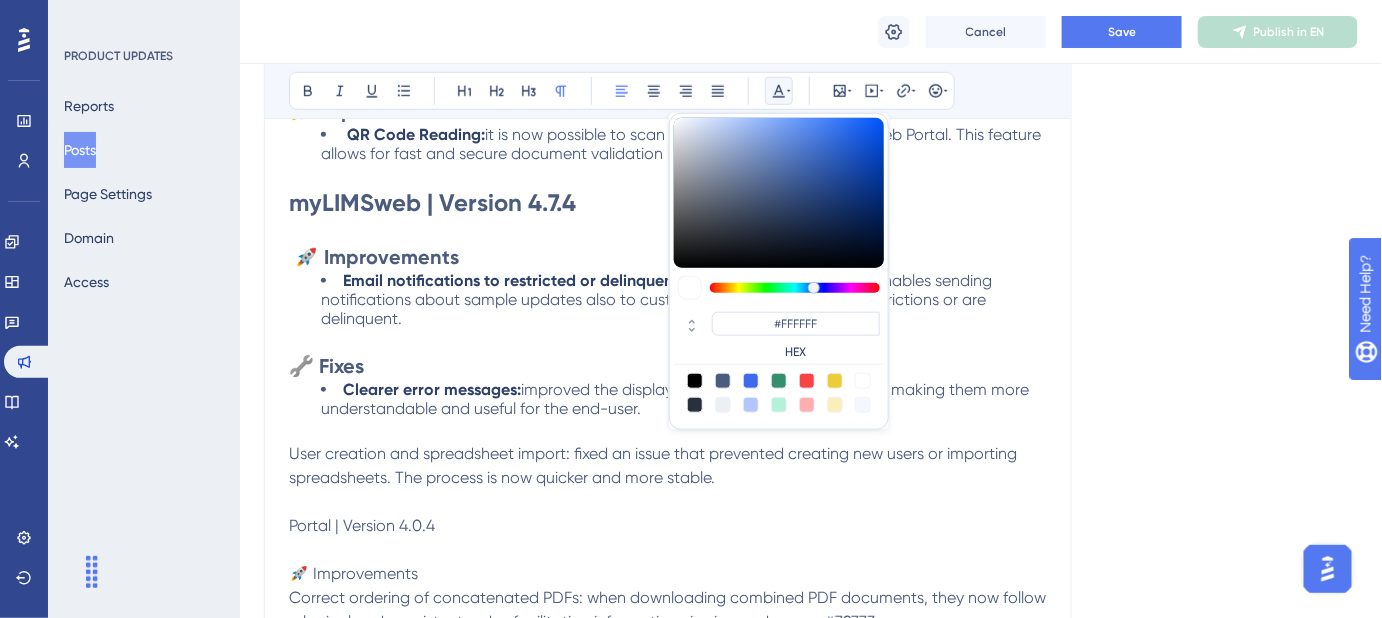 click on "Correct ordering of concatenated PDFs: when downloading combined PDF documents, they now follow a logical and consistent order, facilitating information viewing and usage. #79773" at bounding box center [668, 610] 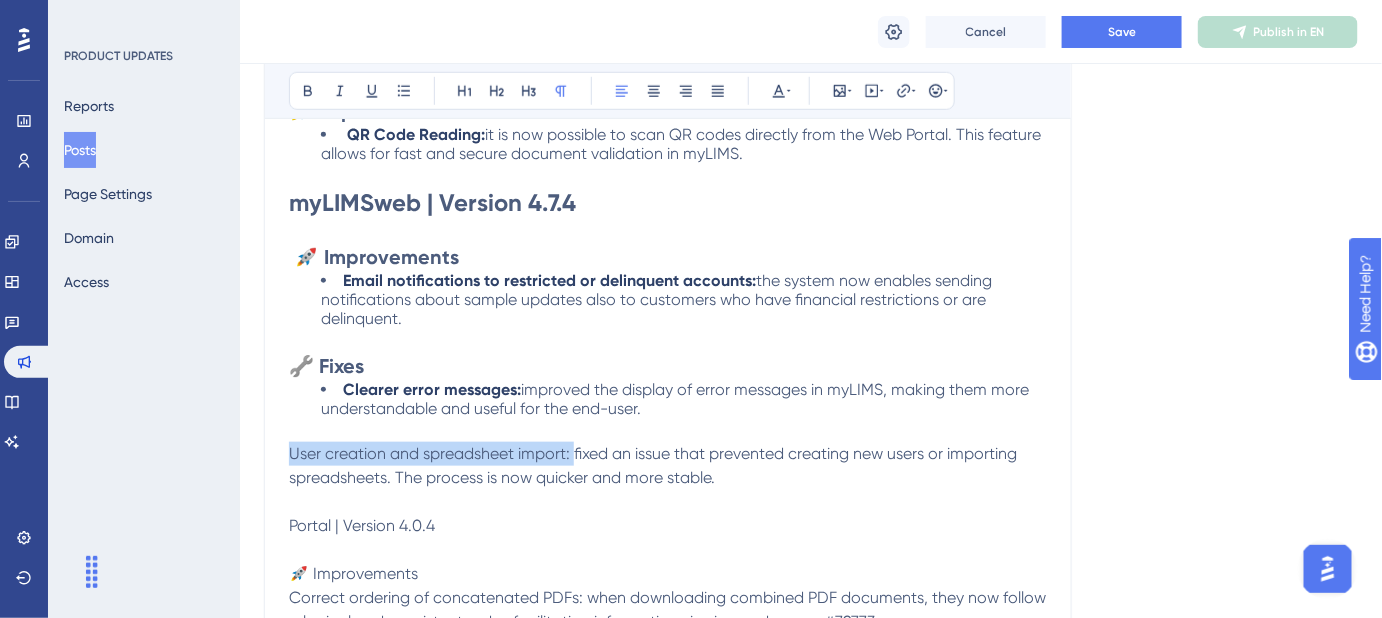 drag, startPoint x: 575, startPoint y: 449, endPoint x: 376, endPoint y: 432, distance: 199.72481 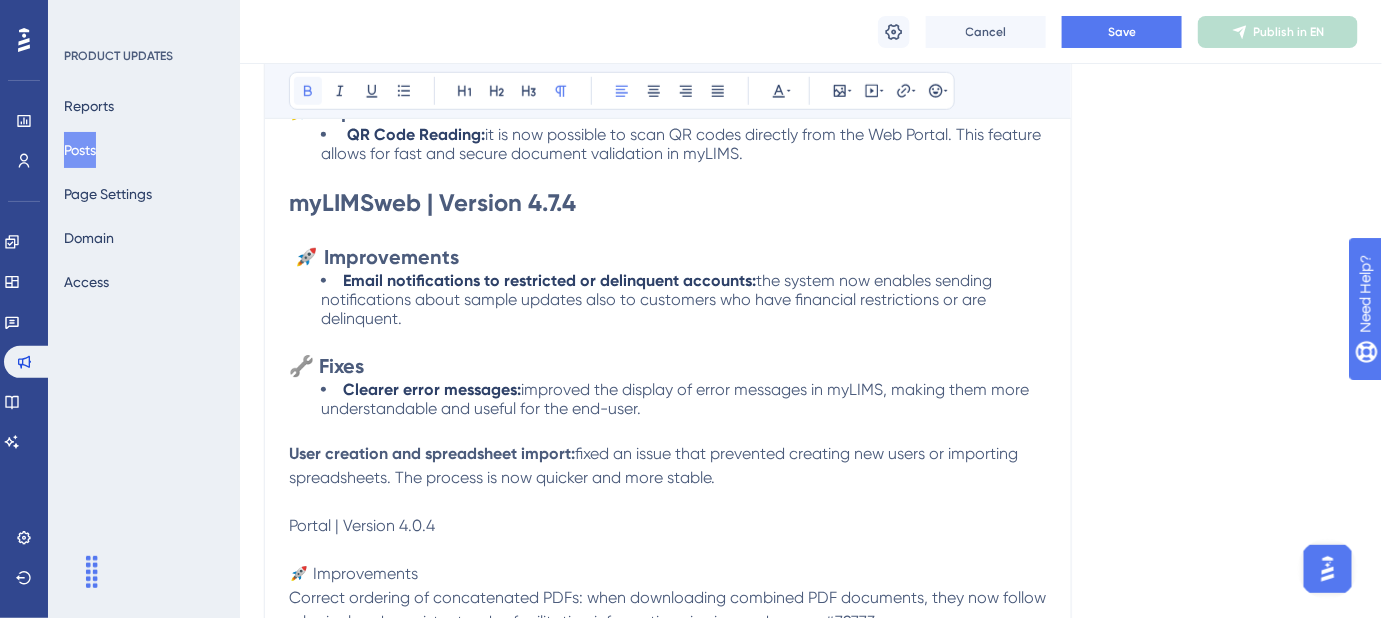 click at bounding box center (308, 91) 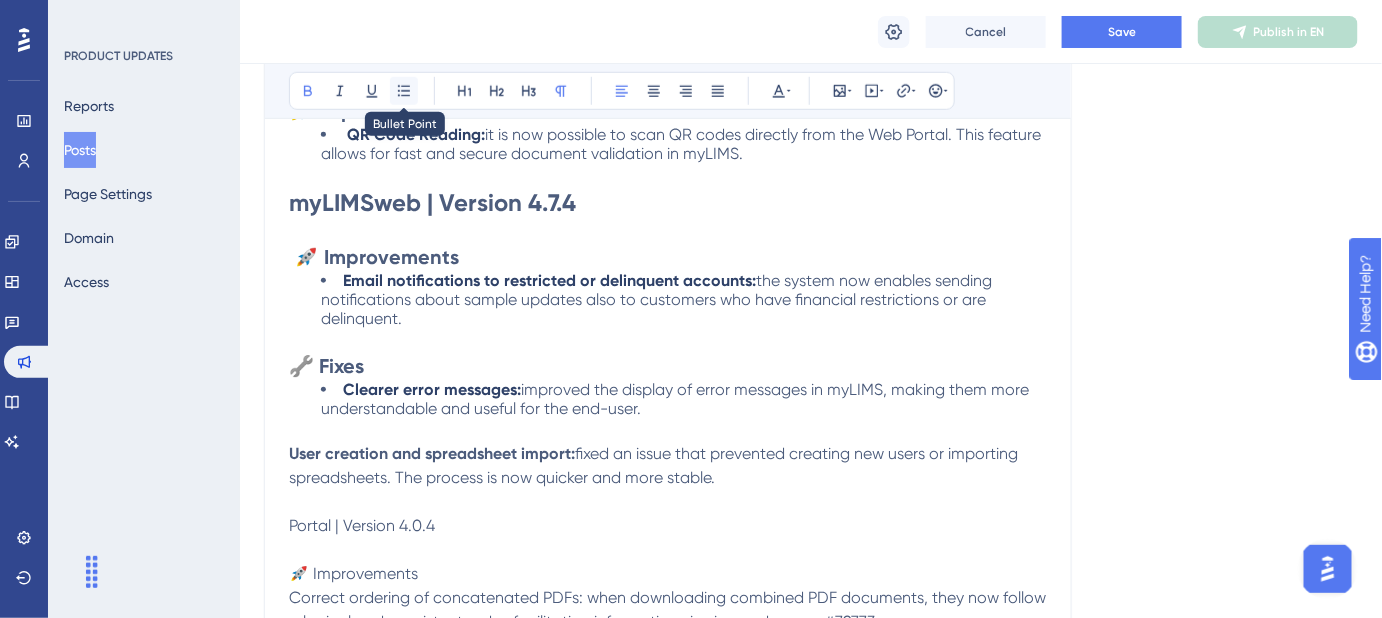 click 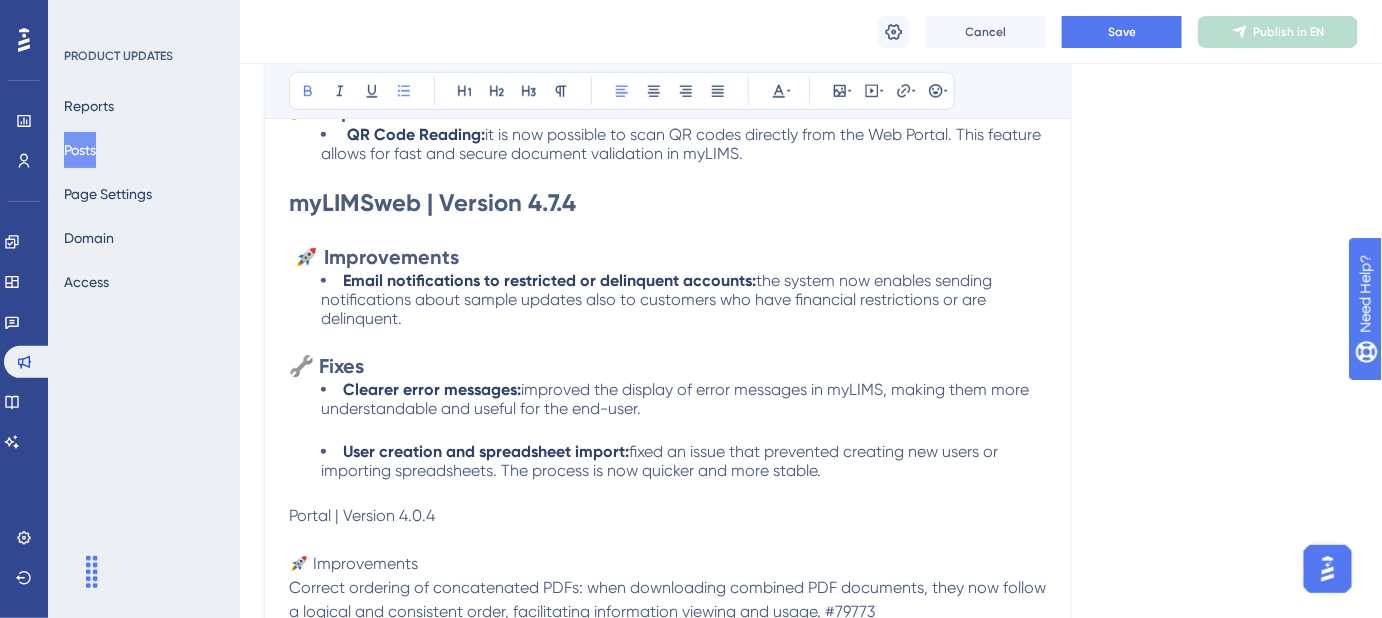 click at bounding box center (668, 540) 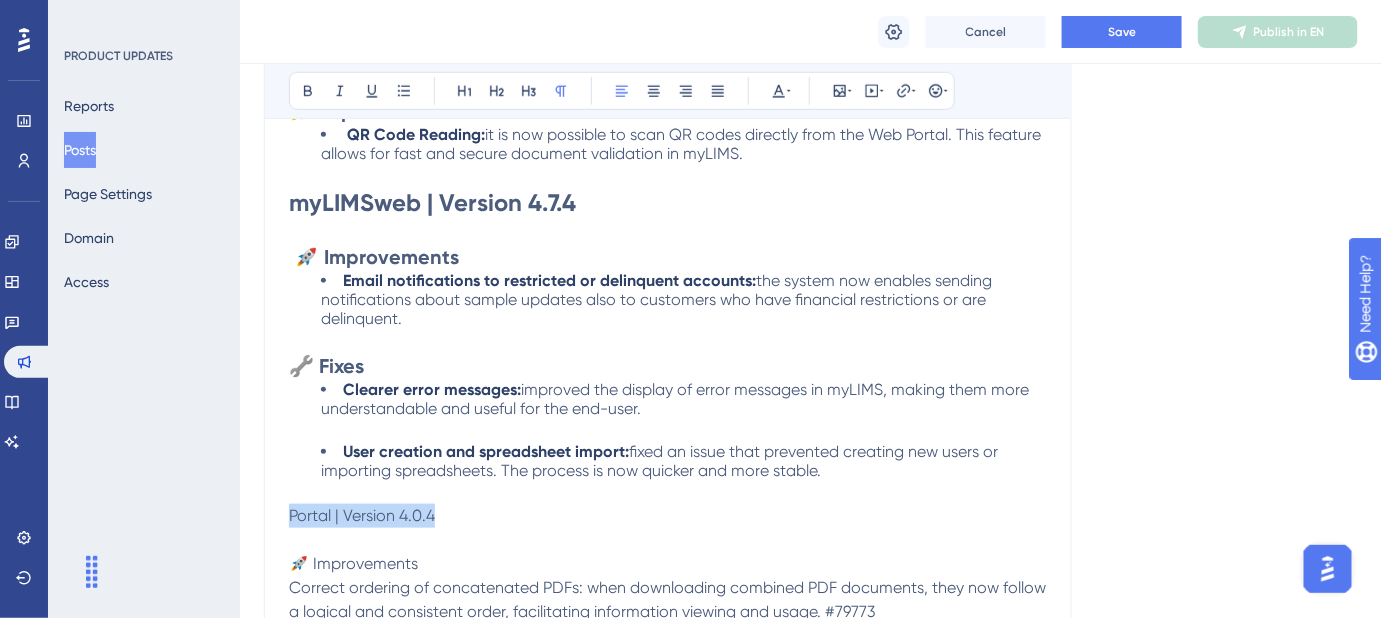 drag, startPoint x: 485, startPoint y: 508, endPoint x: 303, endPoint y: 500, distance: 182.17574 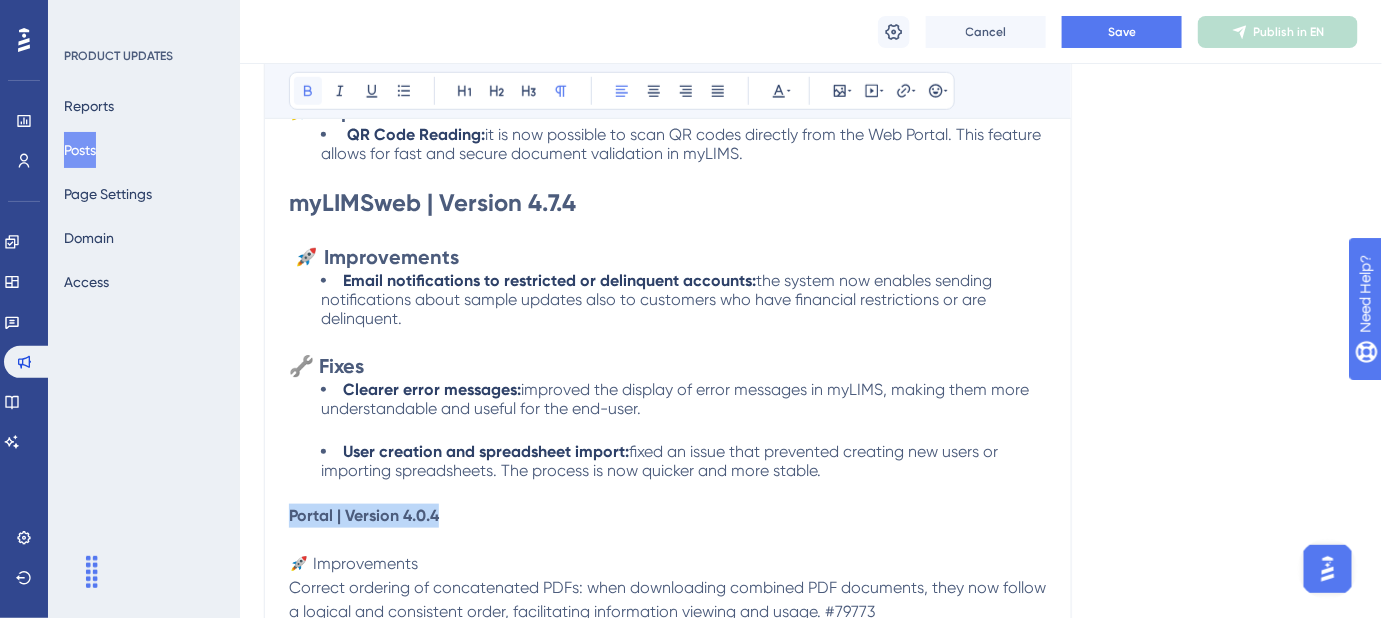 click 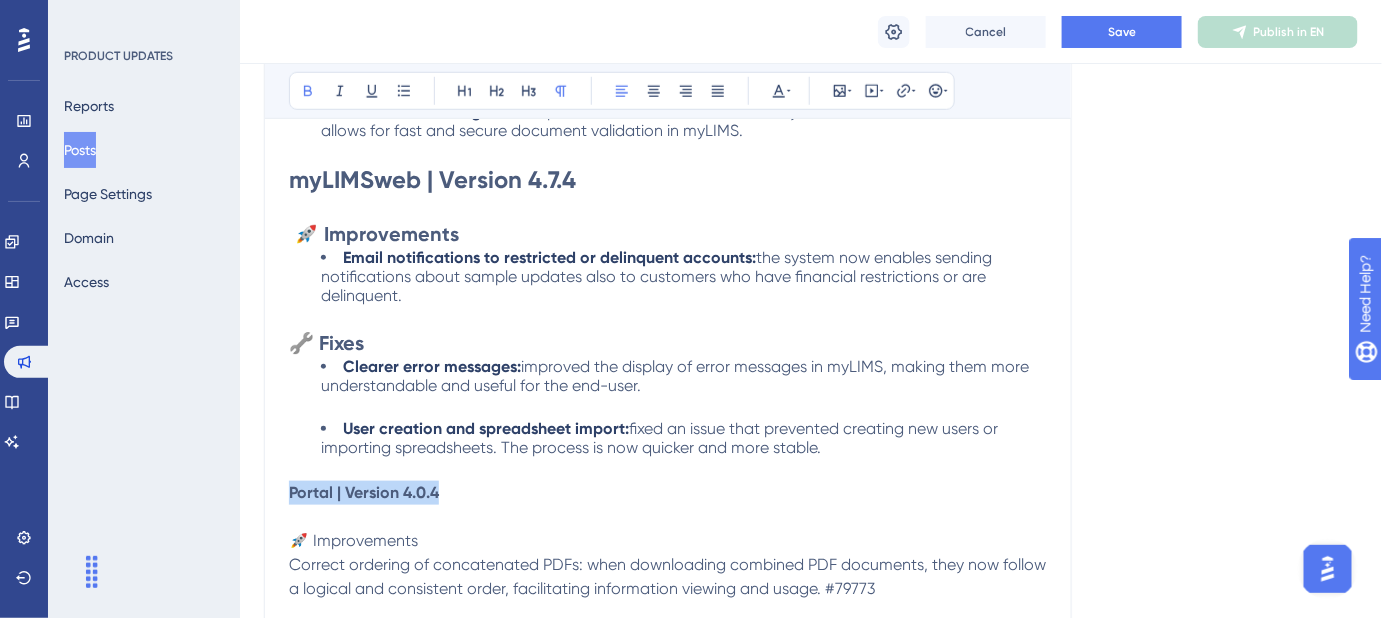 scroll, scrollTop: 460, scrollLeft: 0, axis: vertical 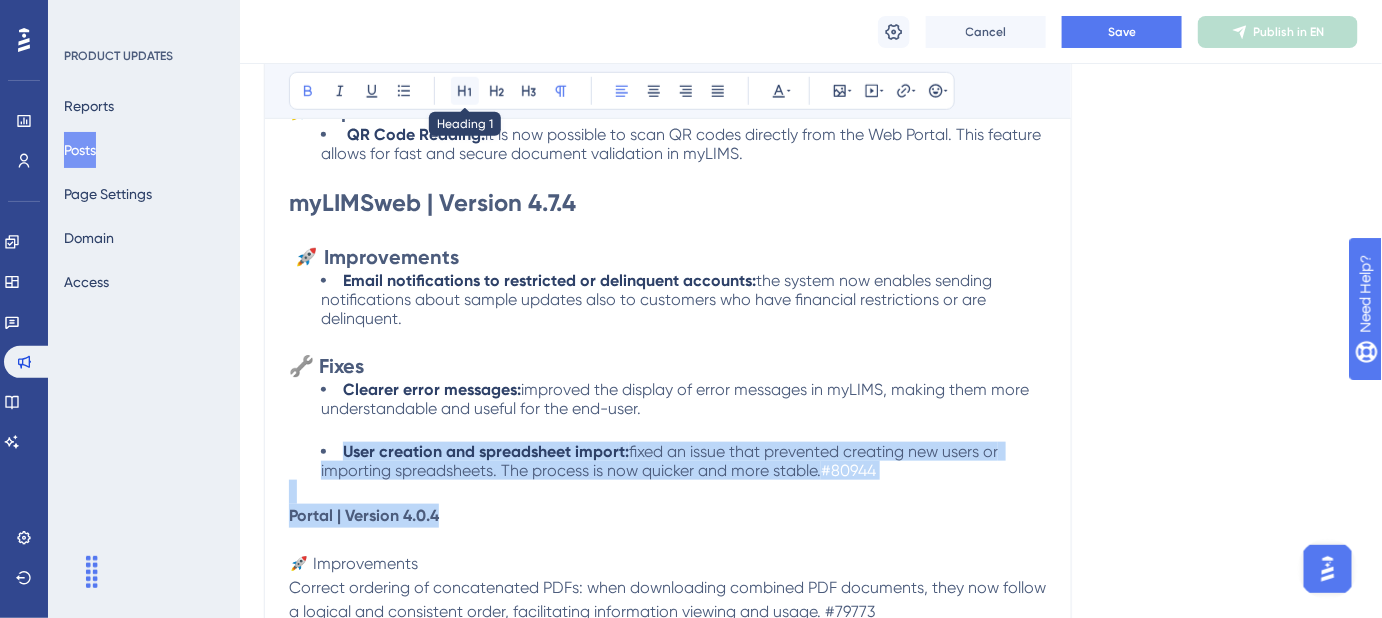 click 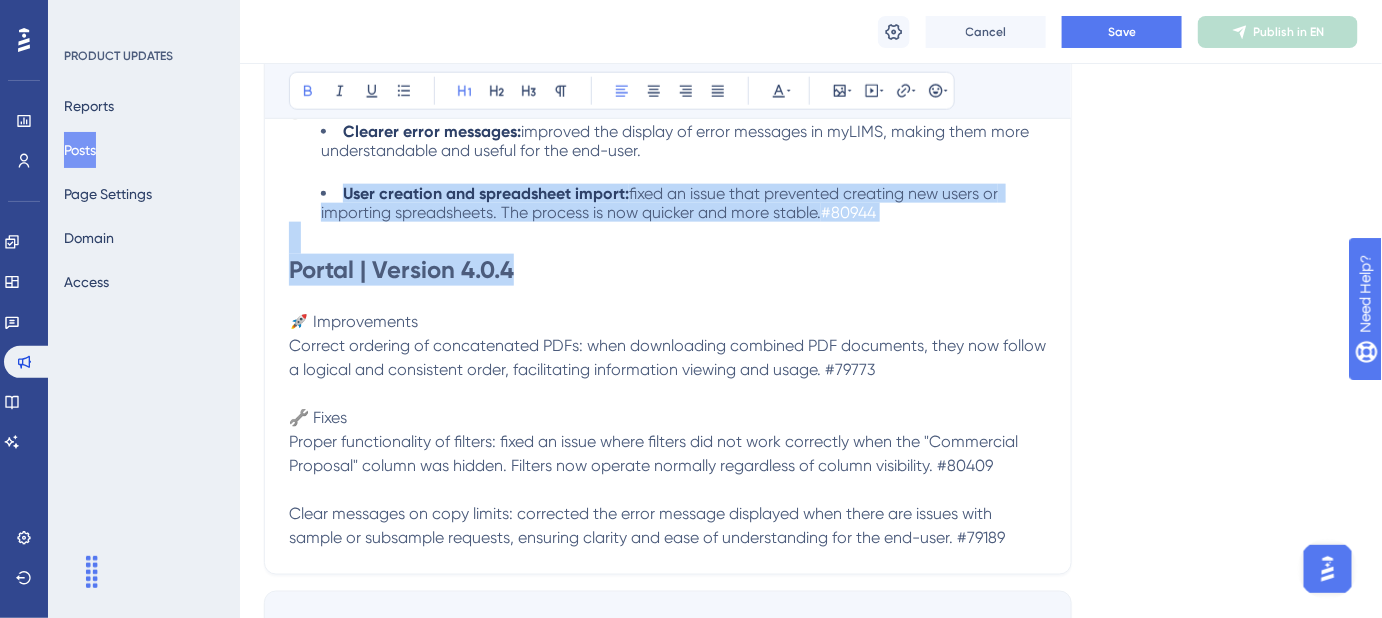 scroll, scrollTop: 733, scrollLeft: 0, axis: vertical 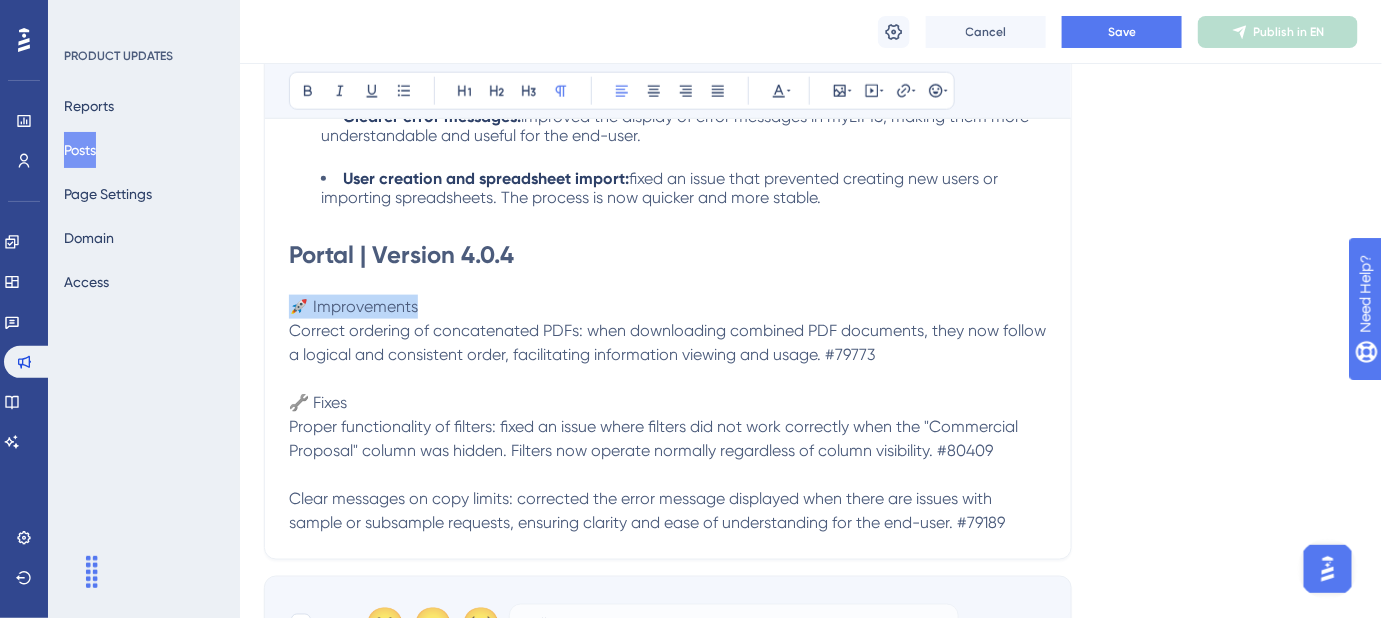 drag, startPoint x: 432, startPoint y: 311, endPoint x: 291, endPoint y: 312, distance: 141.00354 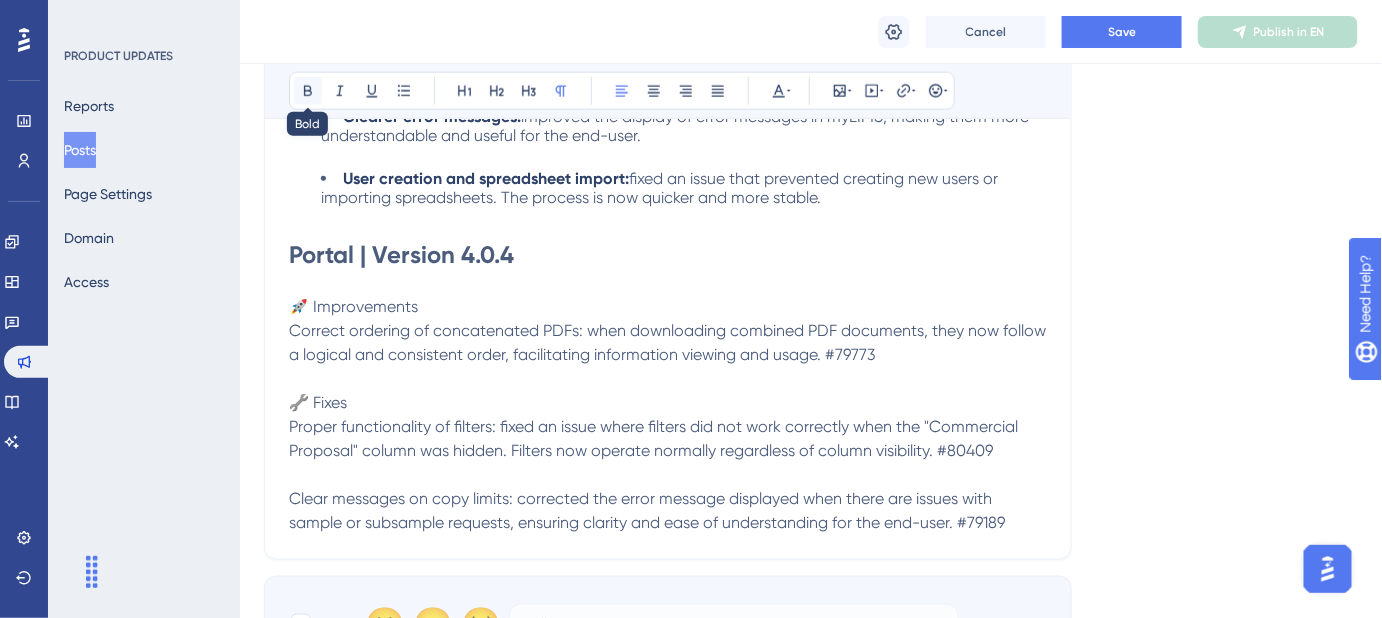 click 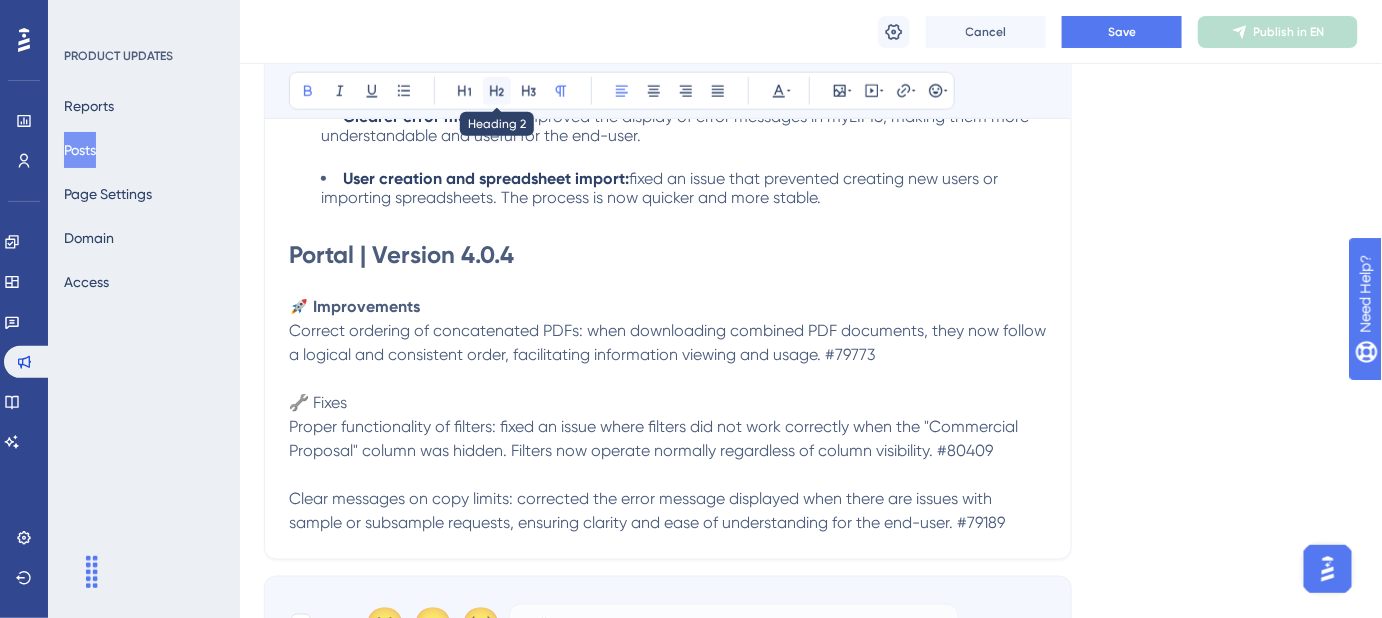 click at bounding box center (497, 91) 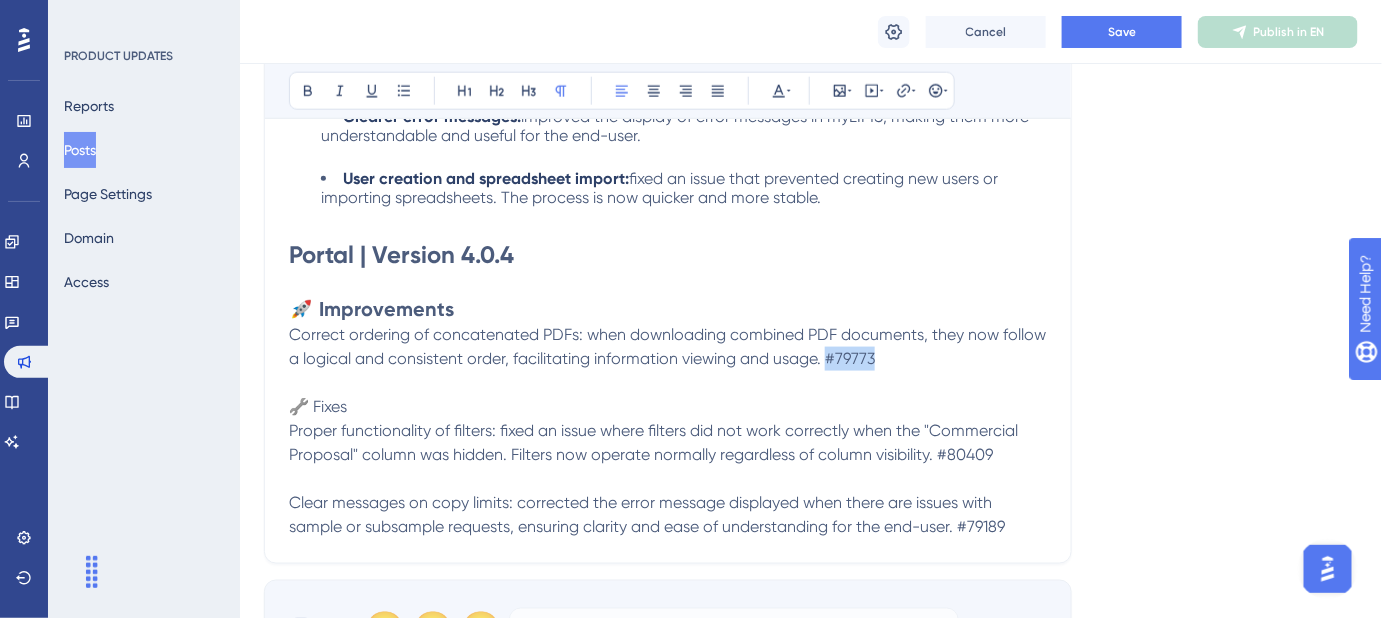 drag, startPoint x: 890, startPoint y: 350, endPoint x: 829, endPoint y: 354, distance: 61.13101 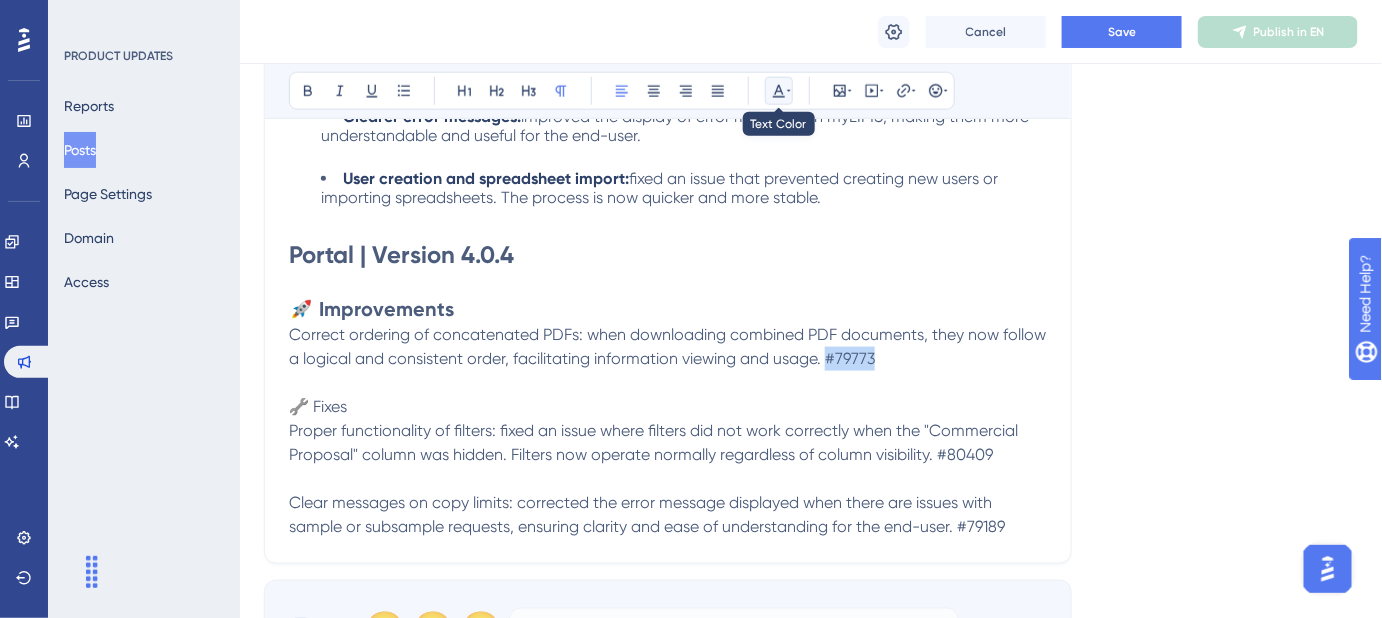 click 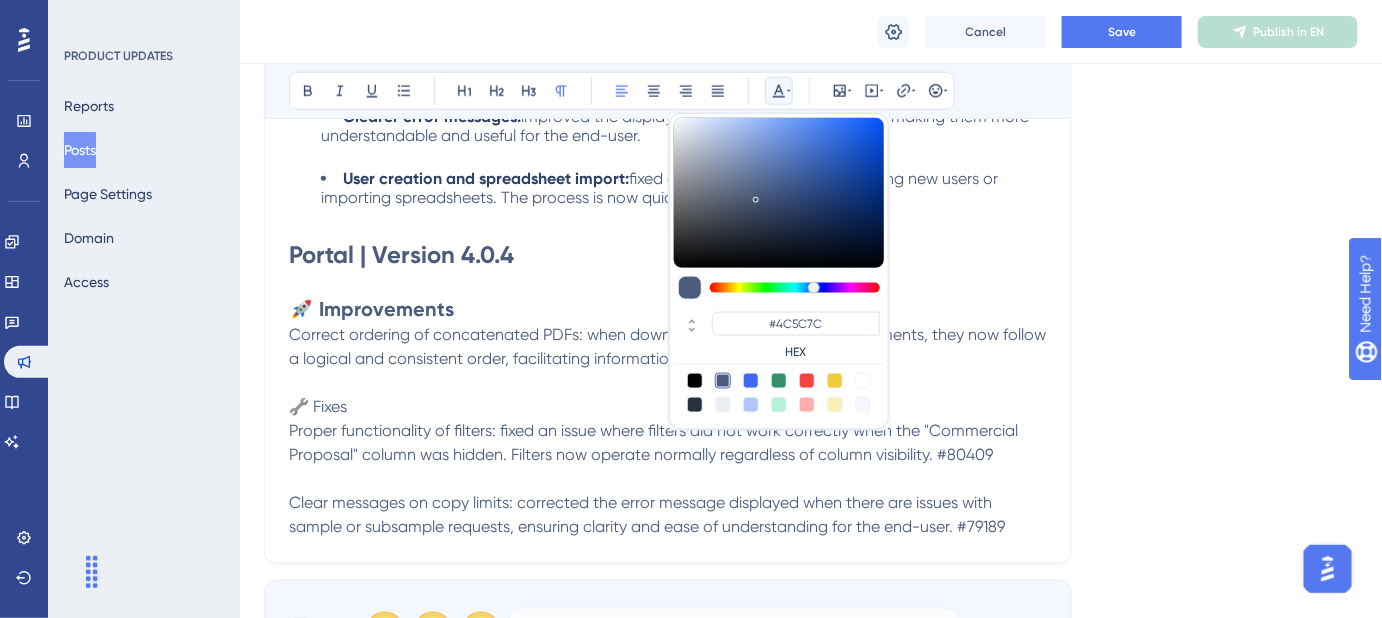 click at bounding box center (863, 381) 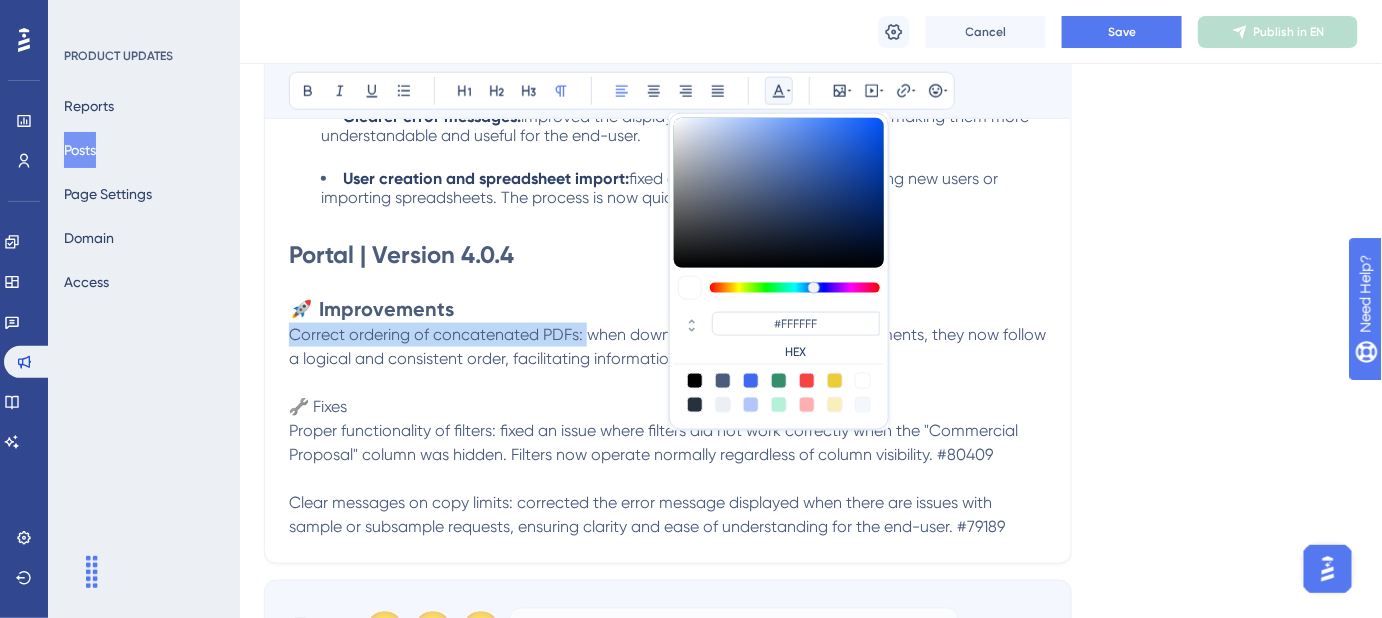 drag, startPoint x: 583, startPoint y: 331, endPoint x: 285, endPoint y: 335, distance: 298.02686 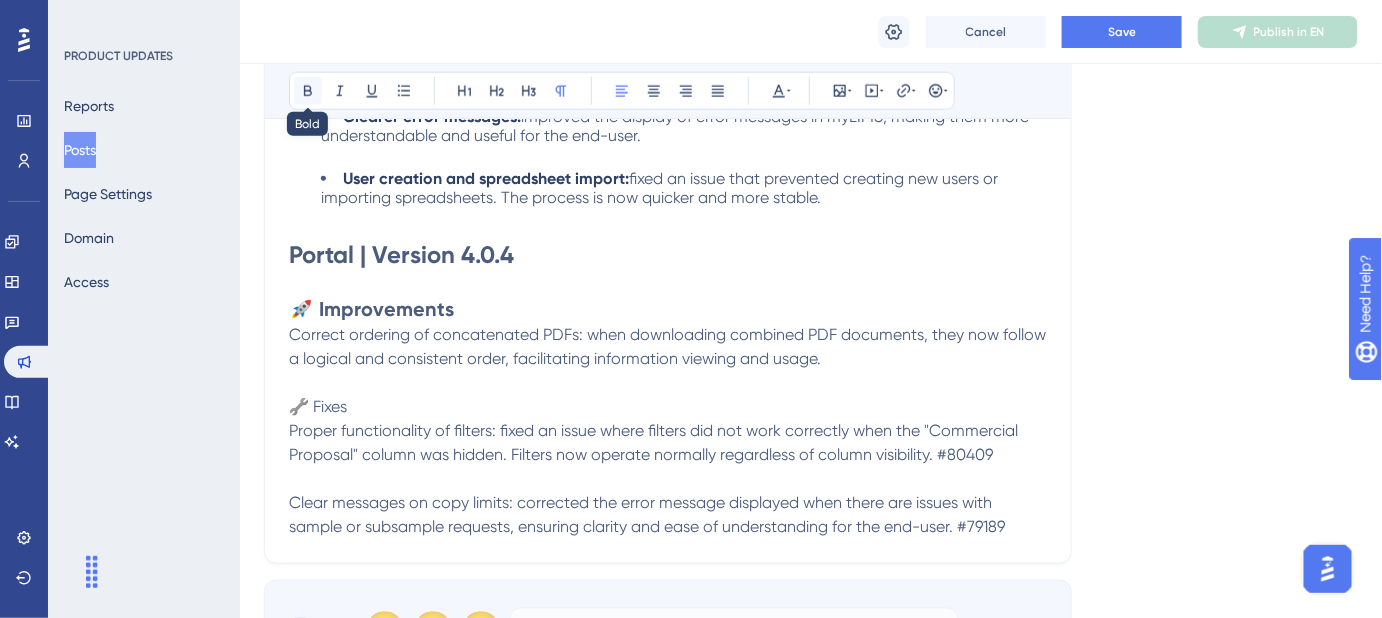click 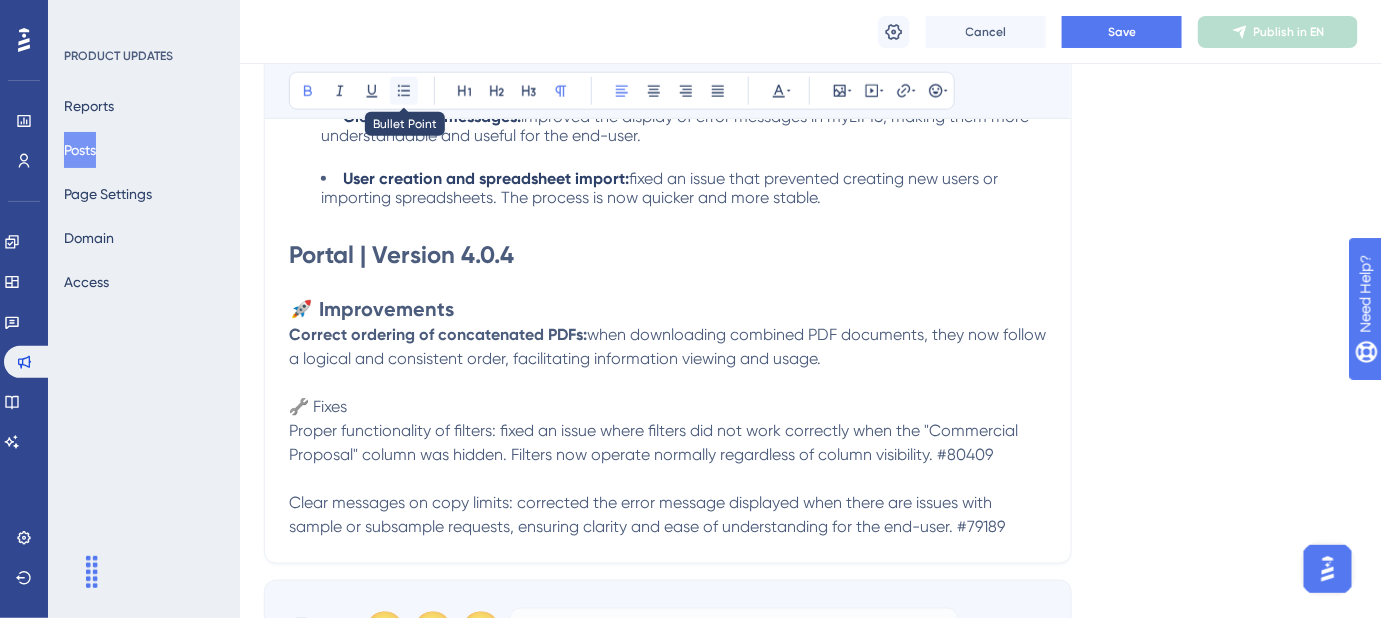 click 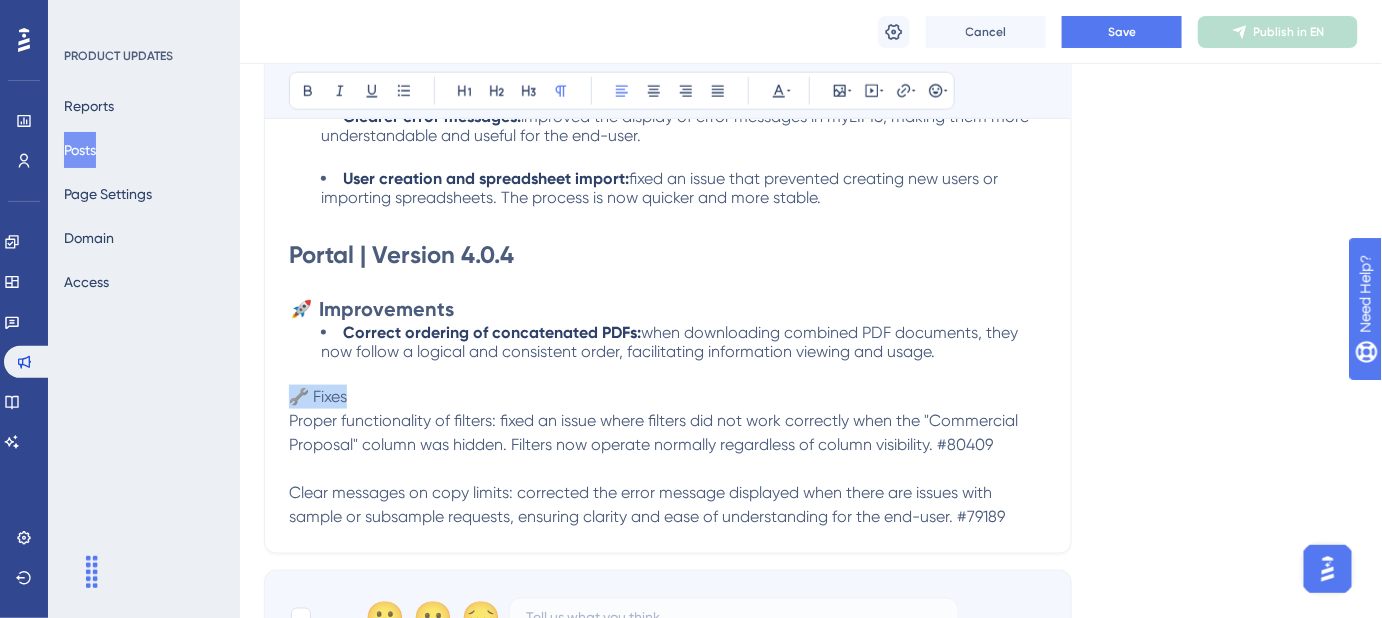 drag, startPoint x: 372, startPoint y: 390, endPoint x: 296, endPoint y: 383, distance: 76.321686 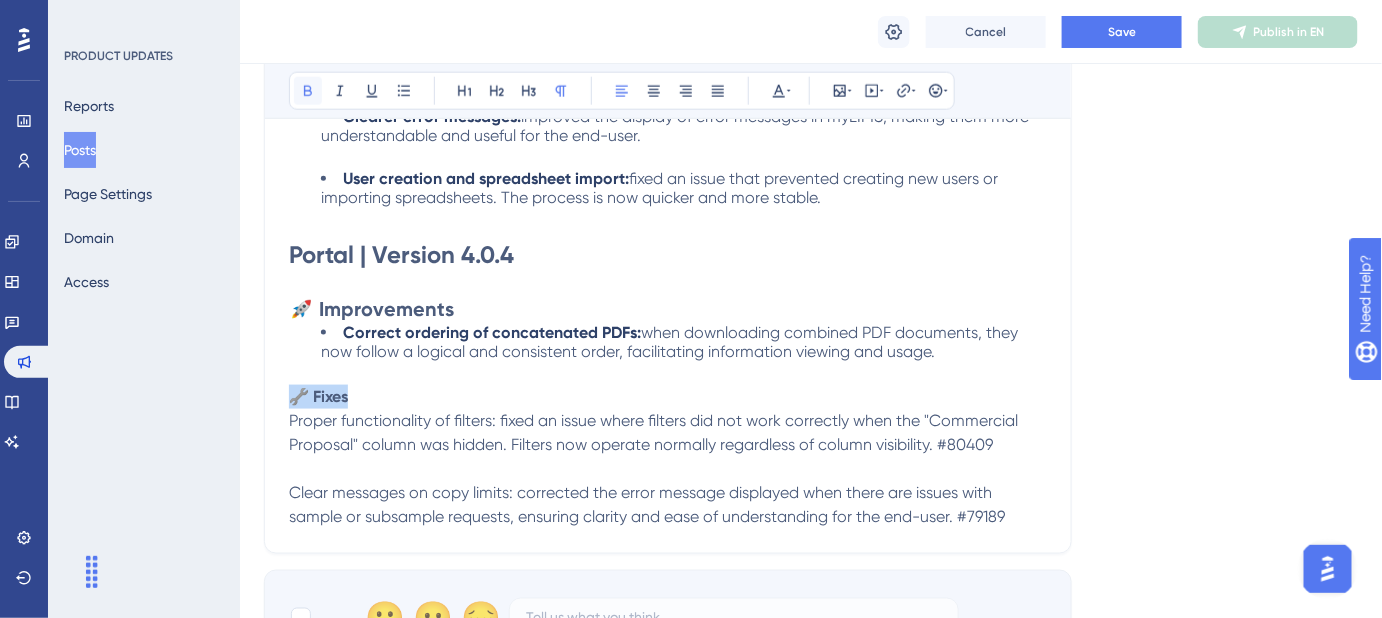 click 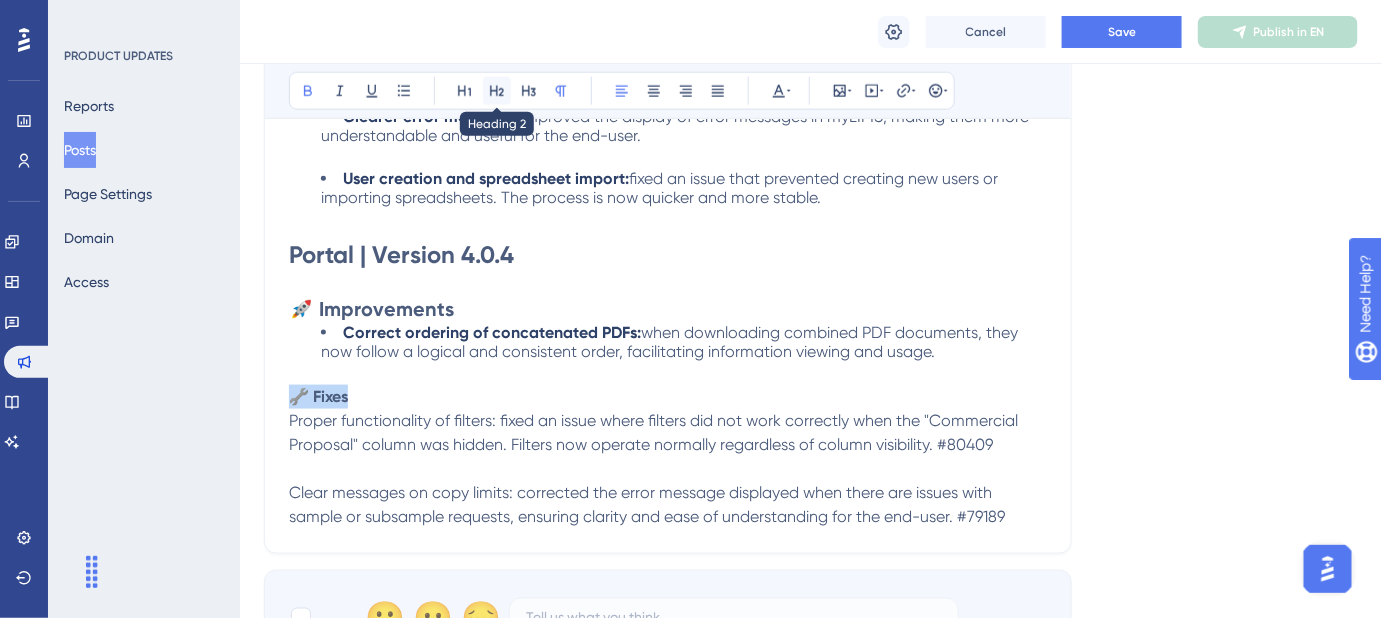 click 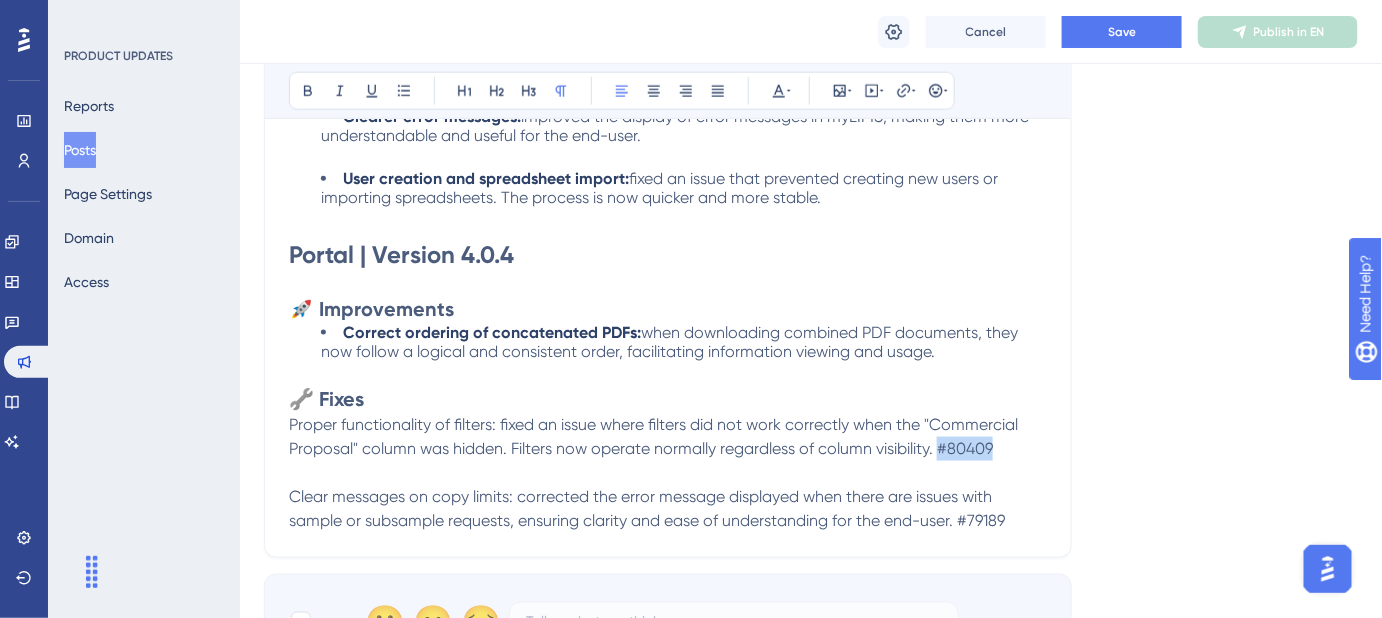 drag, startPoint x: 1003, startPoint y: 452, endPoint x: 939, endPoint y: 447, distance: 64.195015 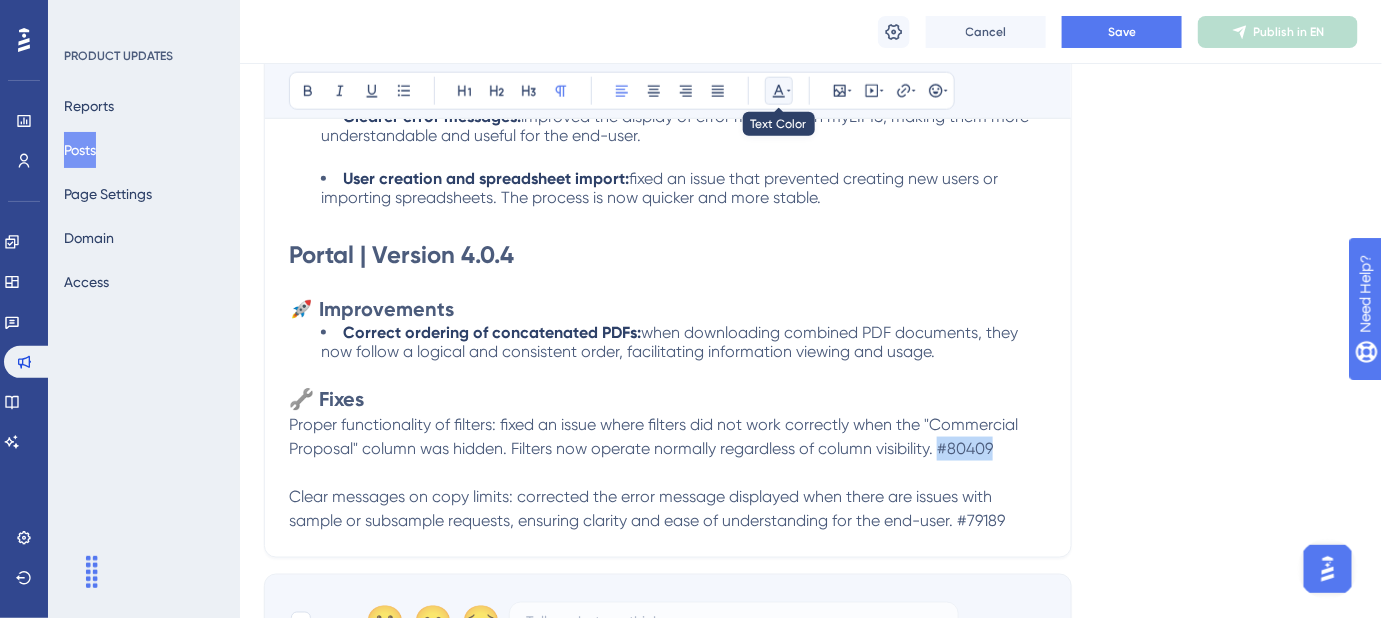 click 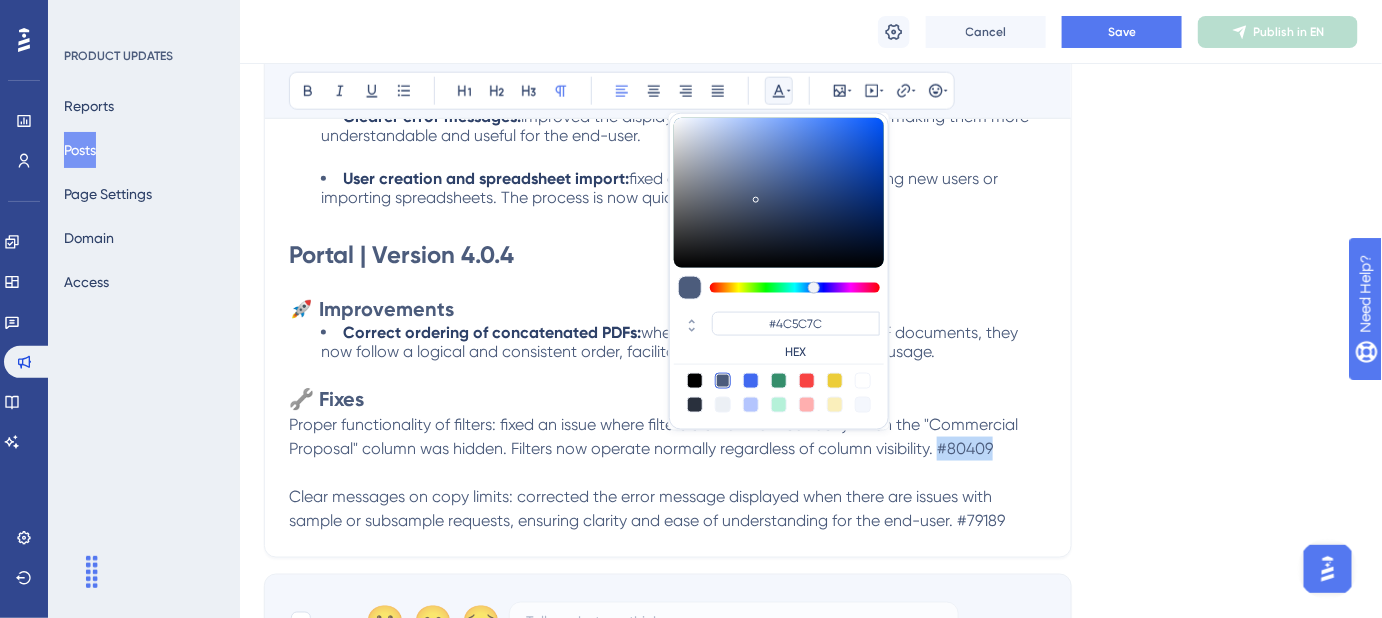 click at bounding box center (863, 381) 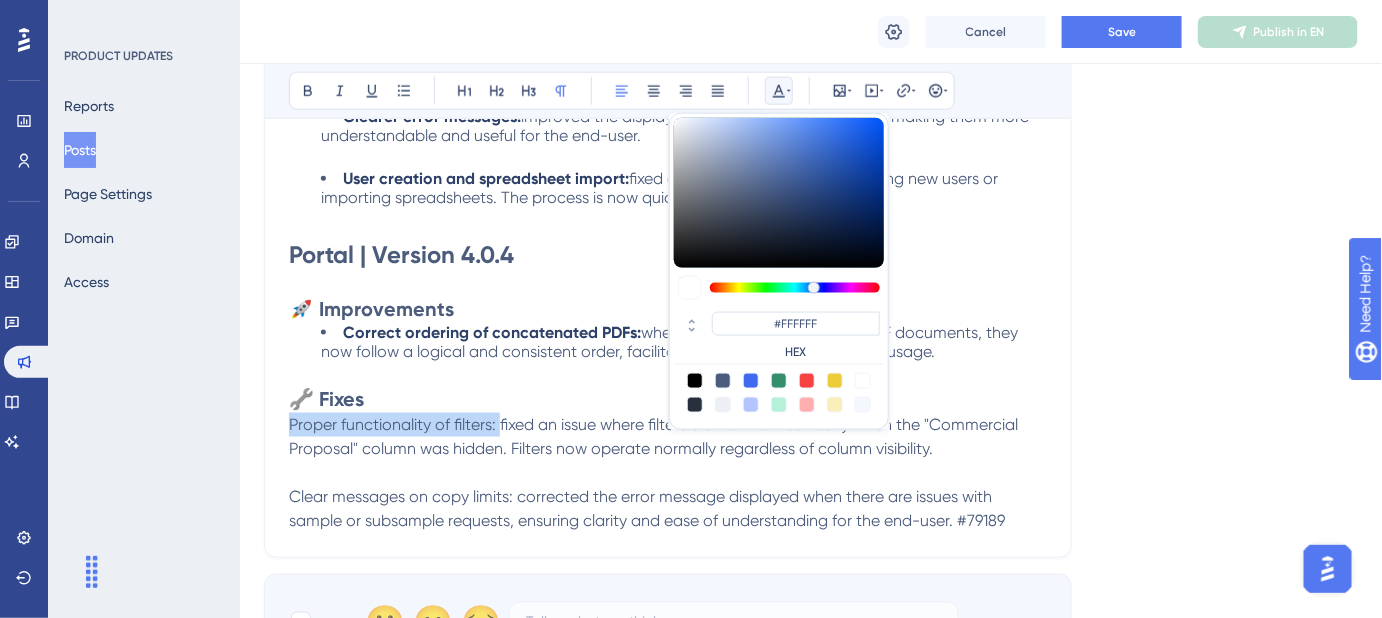 drag, startPoint x: 501, startPoint y: 420, endPoint x: 252, endPoint y: 423, distance: 249.01807 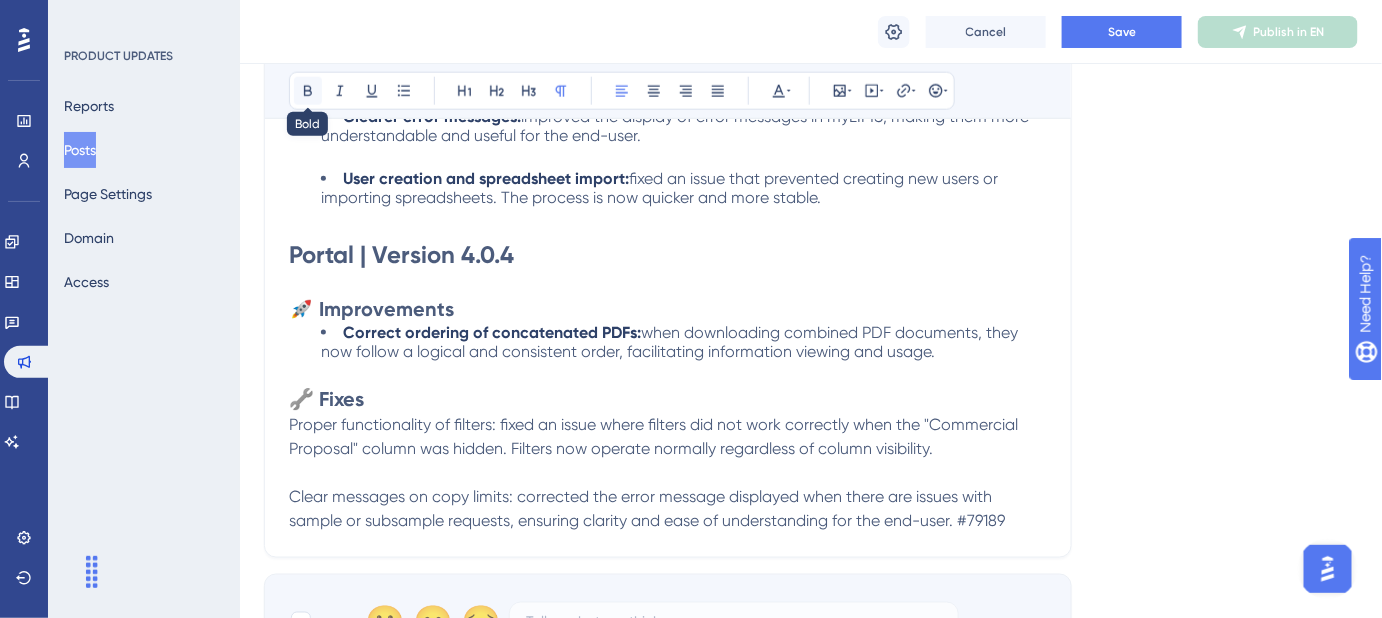 click 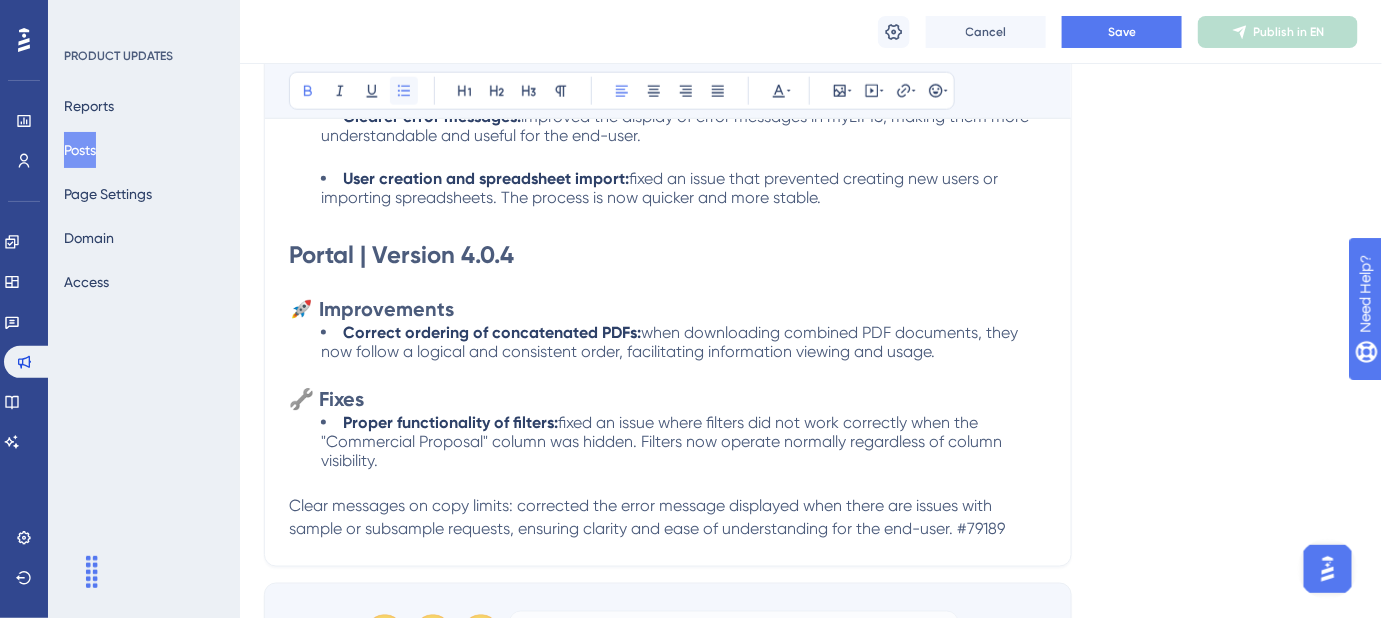 click 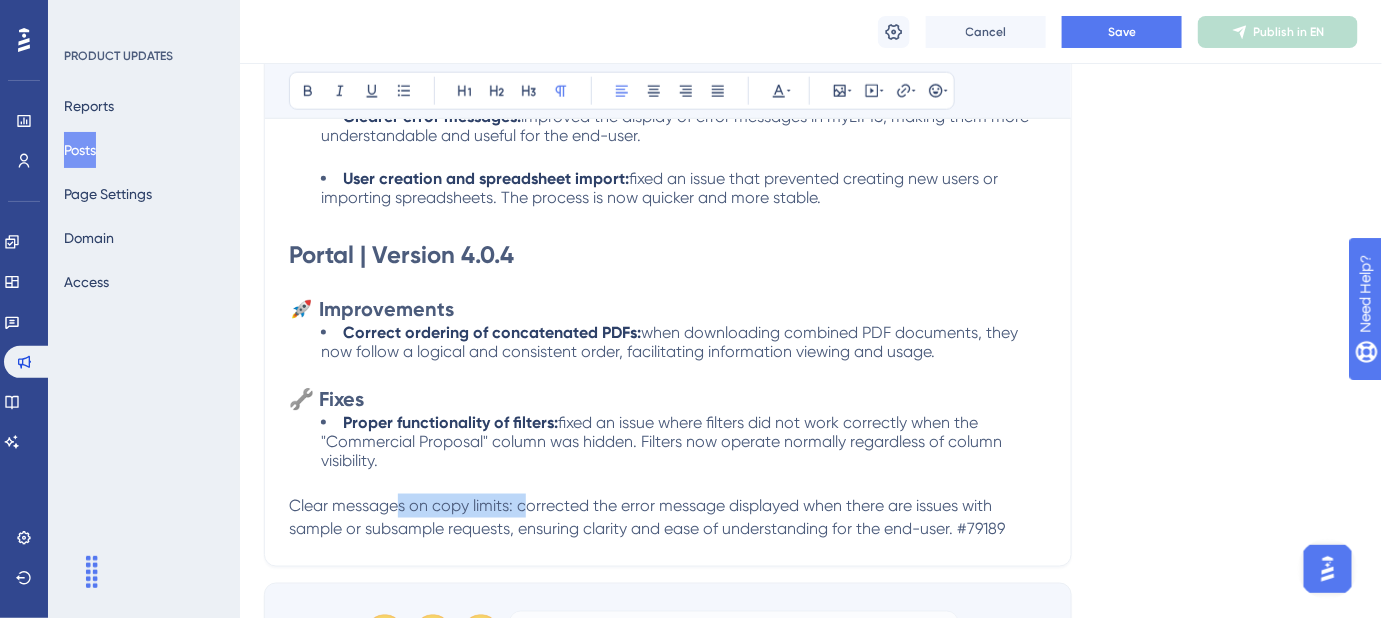 drag, startPoint x: 522, startPoint y: 499, endPoint x: 395, endPoint y: 504, distance: 127.09839 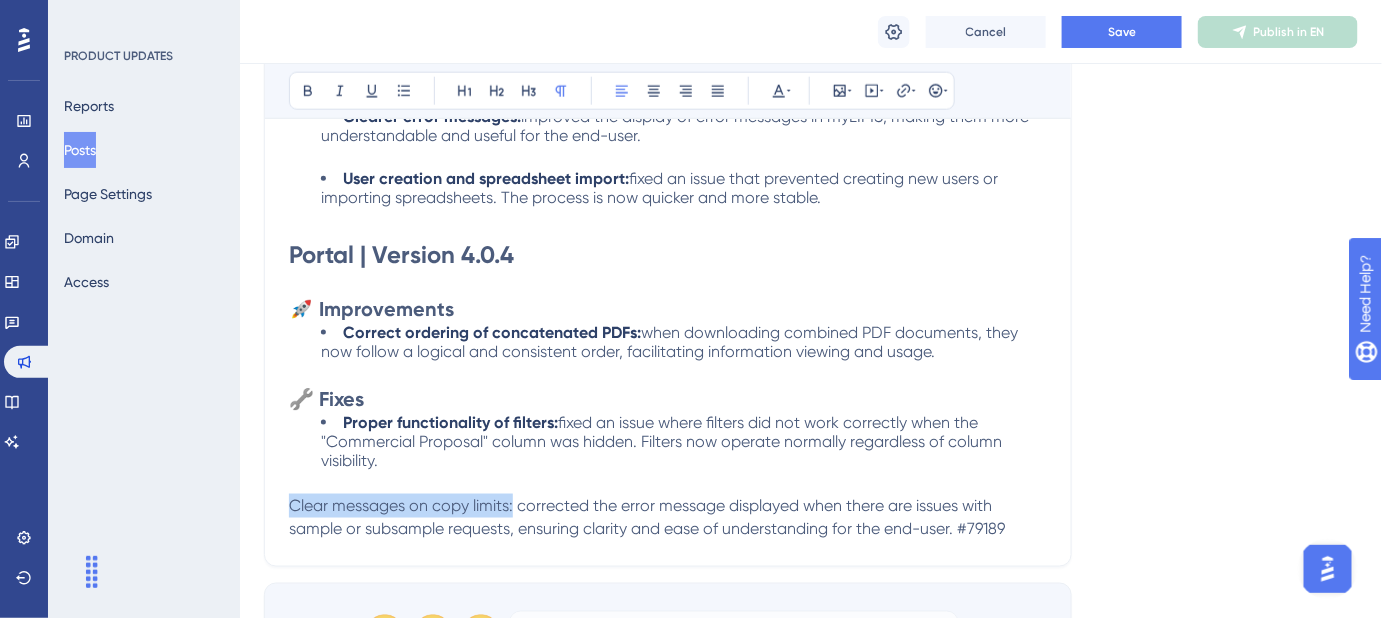 drag, startPoint x: 291, startPoint y: 501, endPoint x: 514, endPoint y: 500, distance: 223.00224 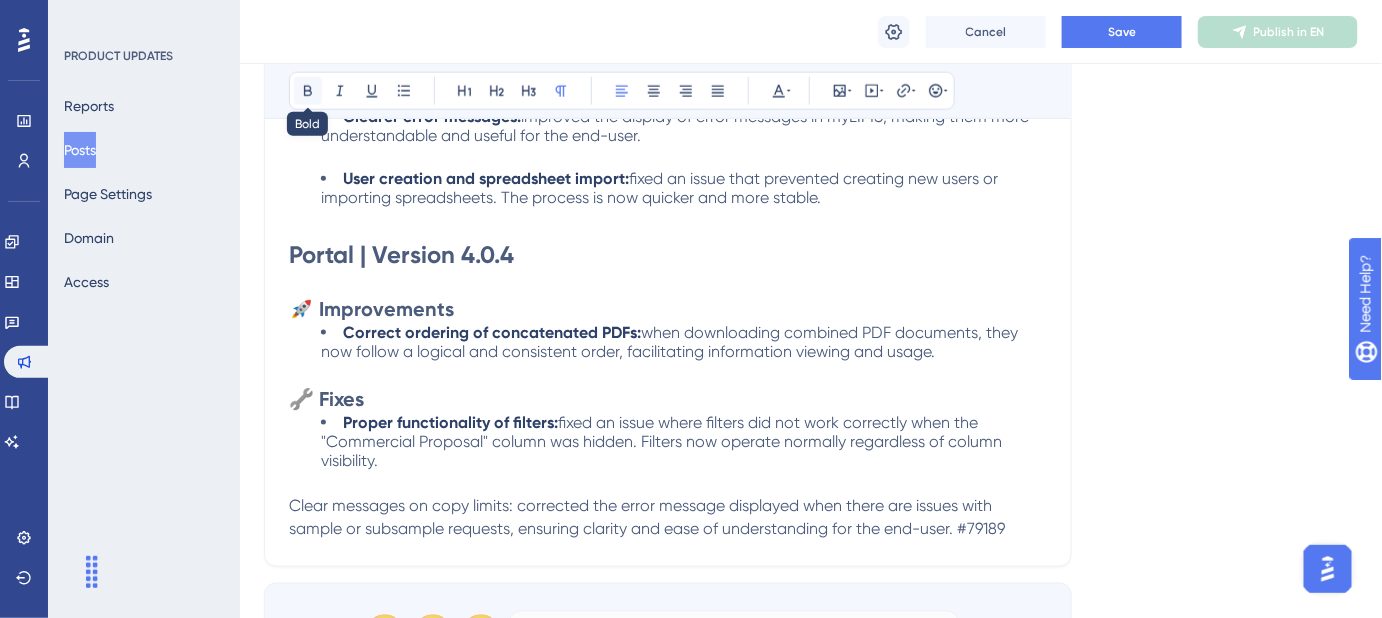 click 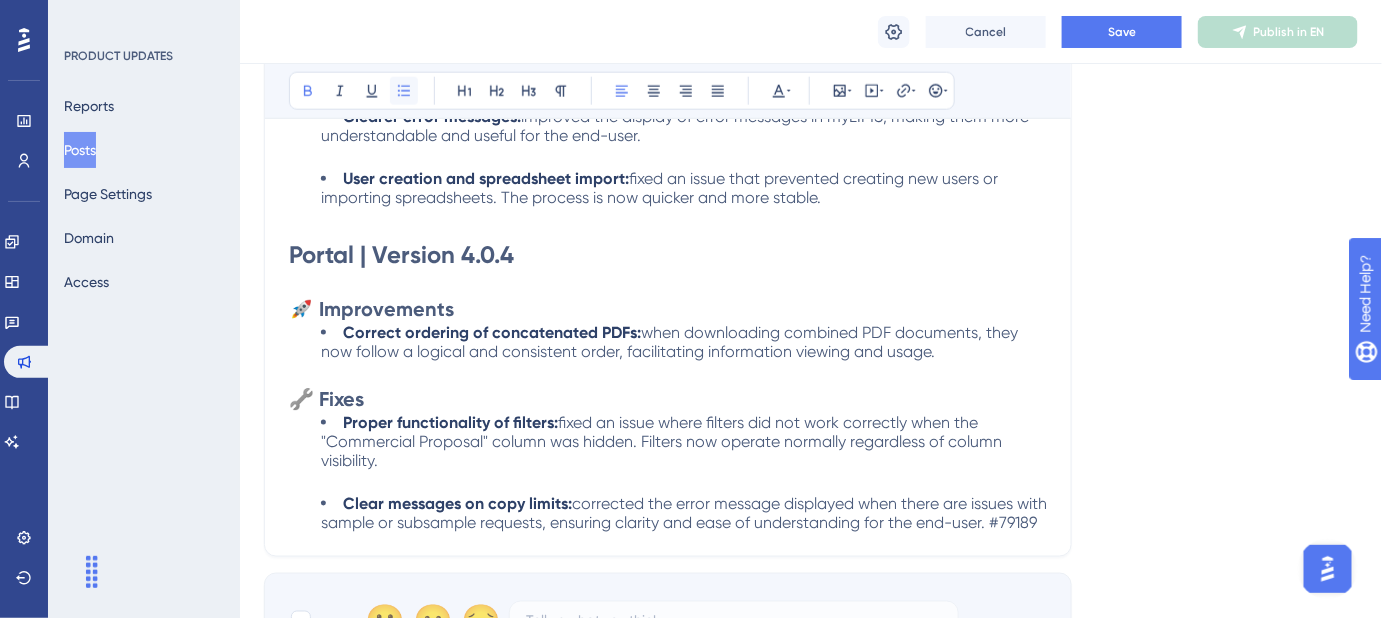 click 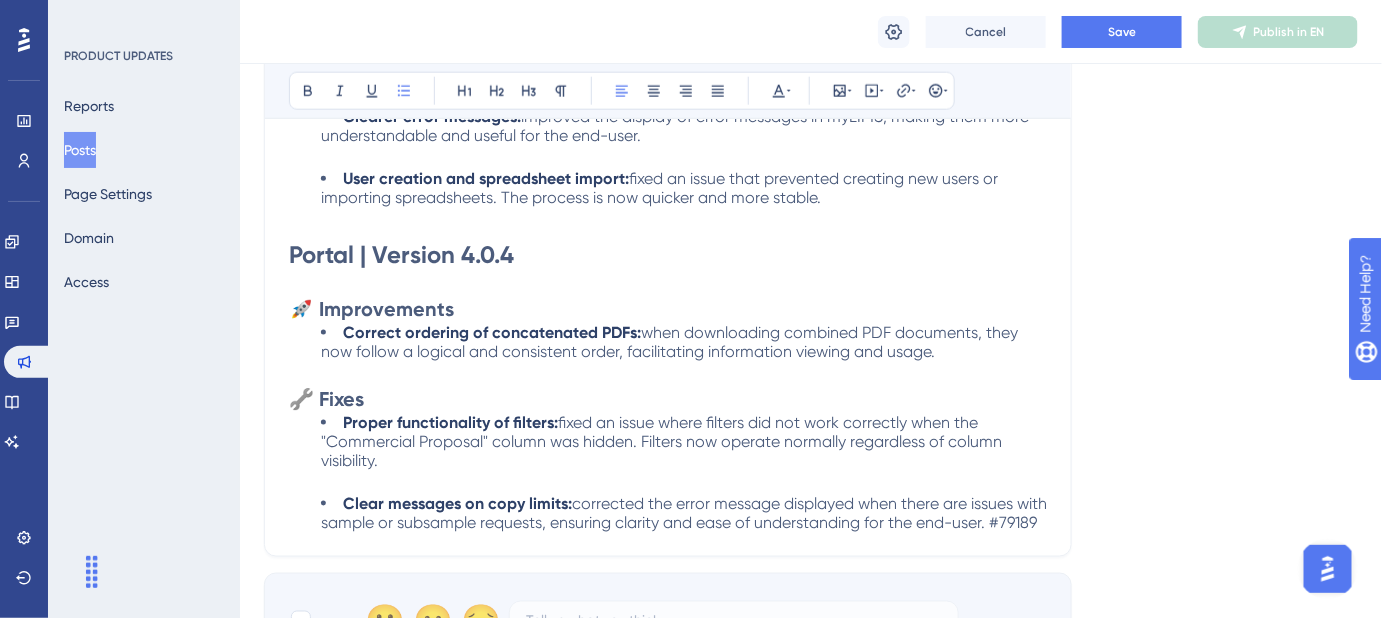 drag, startPoint x: 388, startPoint y: 536, endPoint x: 304, endPoint y: 529, distance: 84.29116 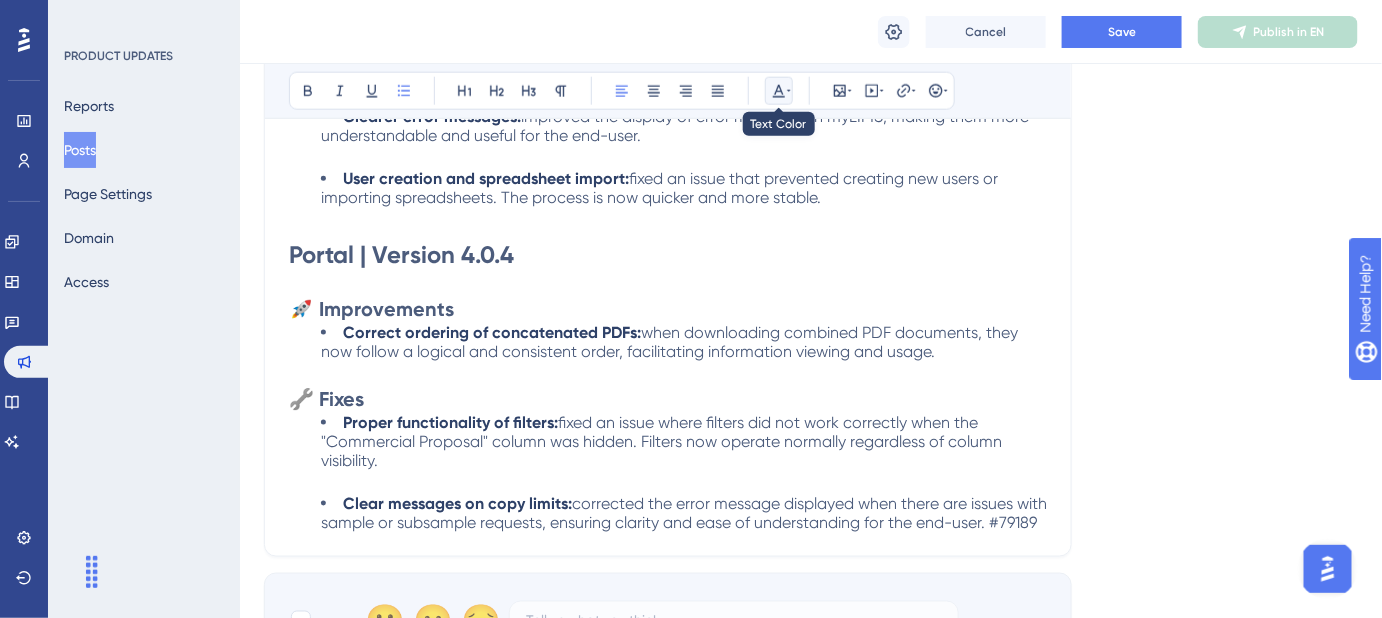 click 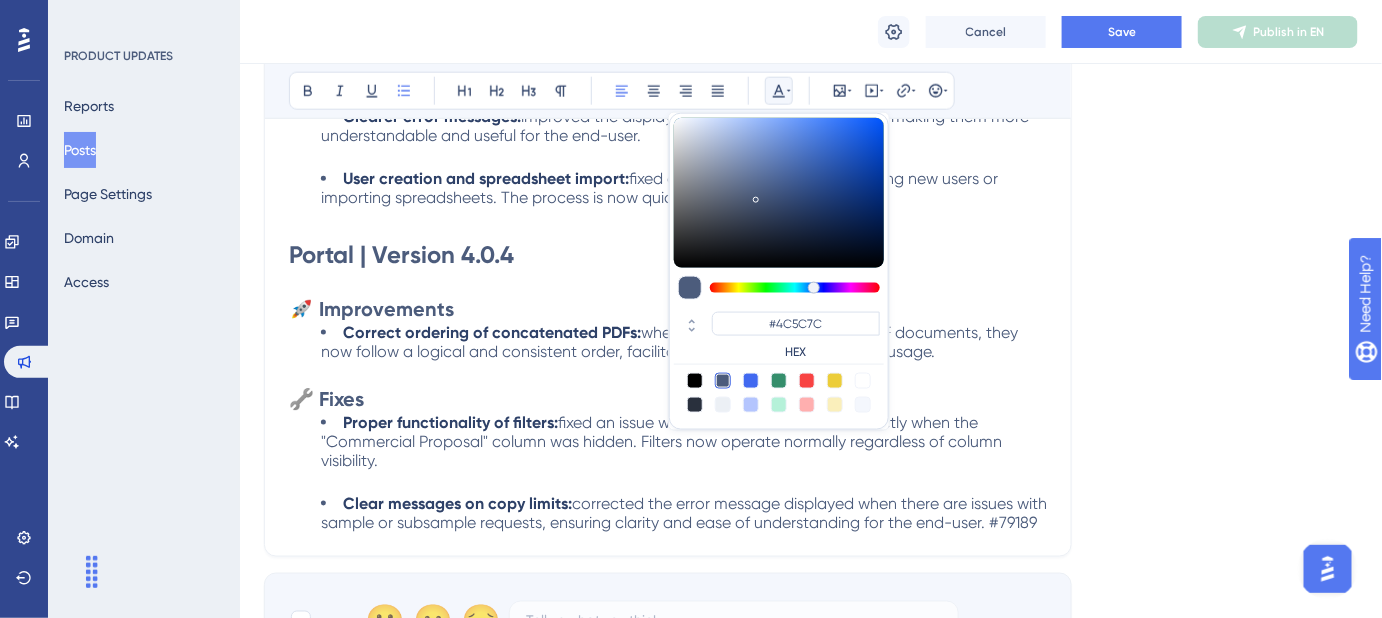 click at bounding box center (863, 381) 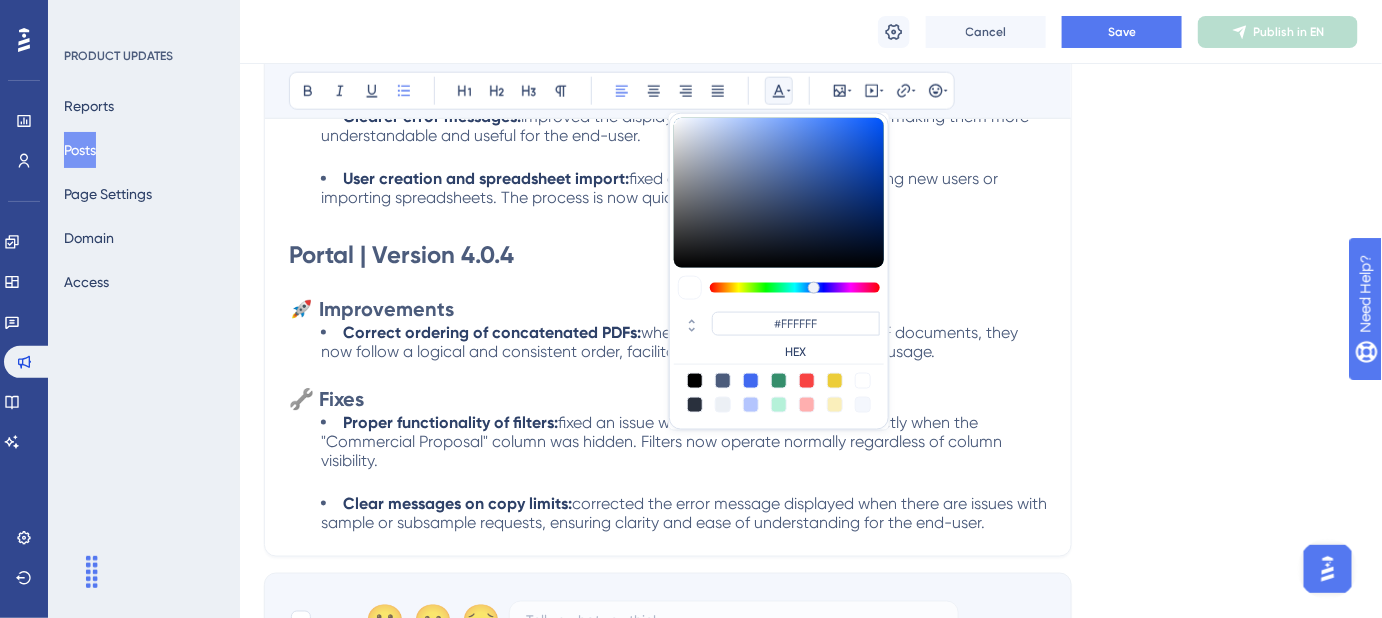 click at bounding box center (863, 381) 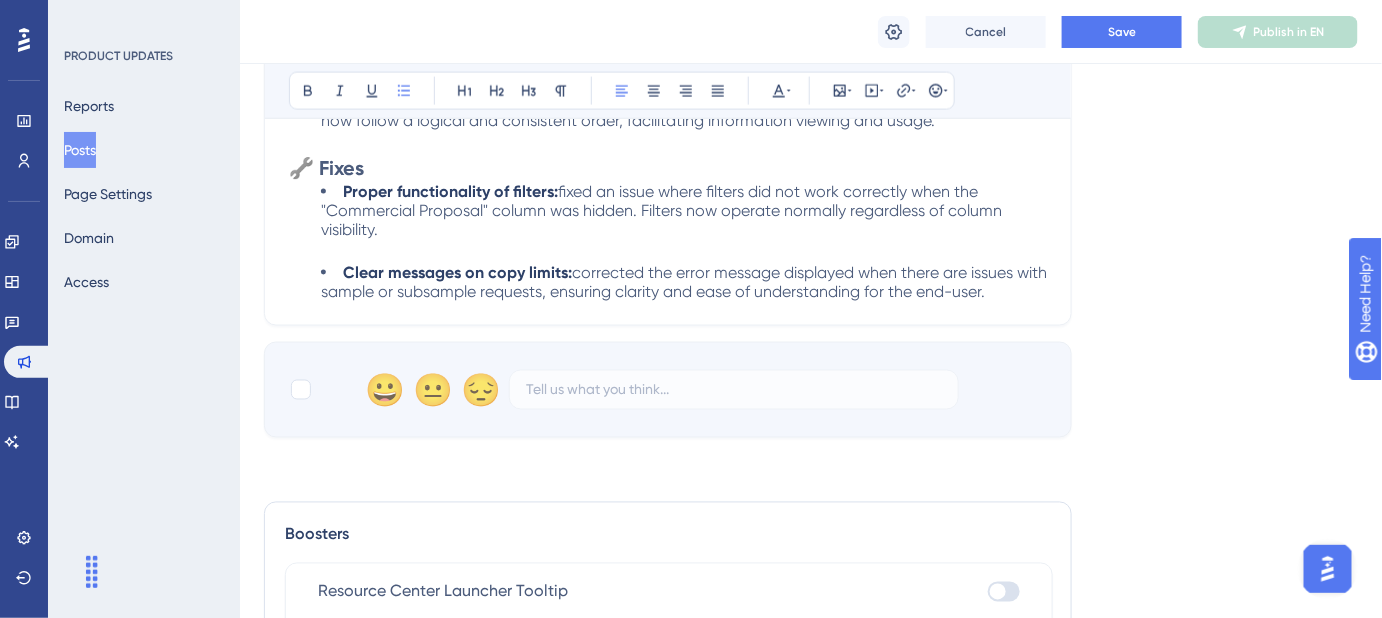 scroll, scrollTop: 1005, scrollLeft: 0, axis: vertical 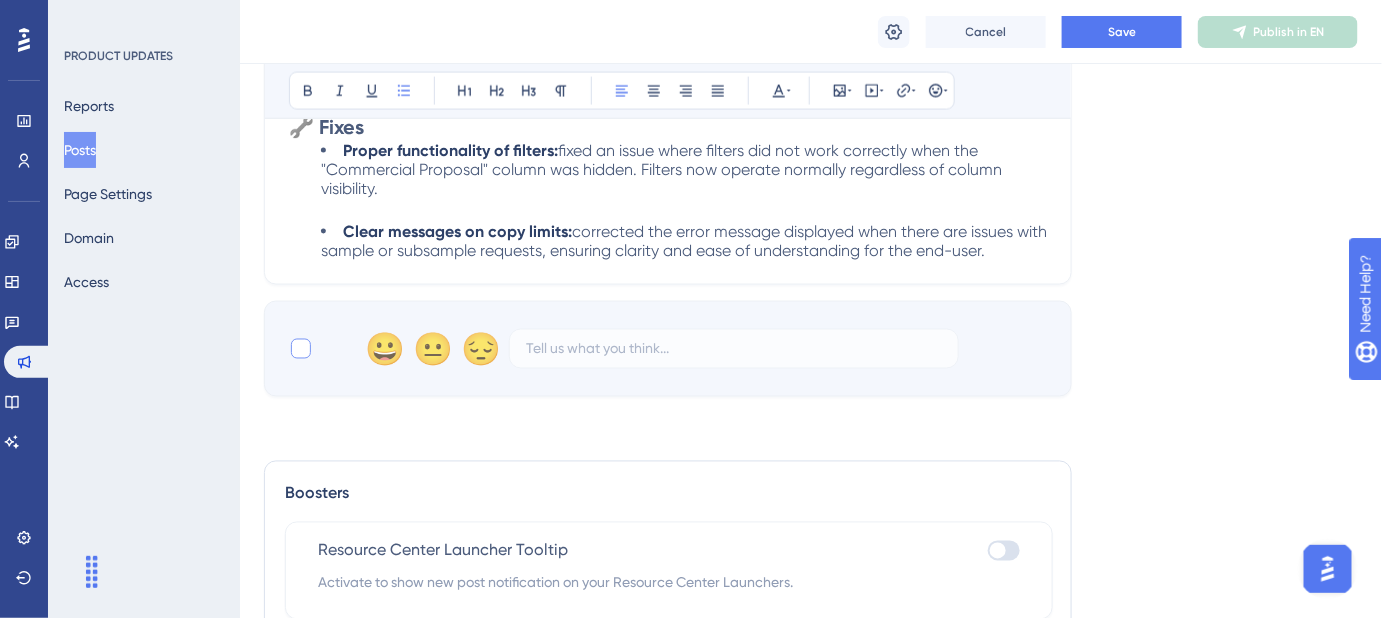 click at bounding box center [301, 349] 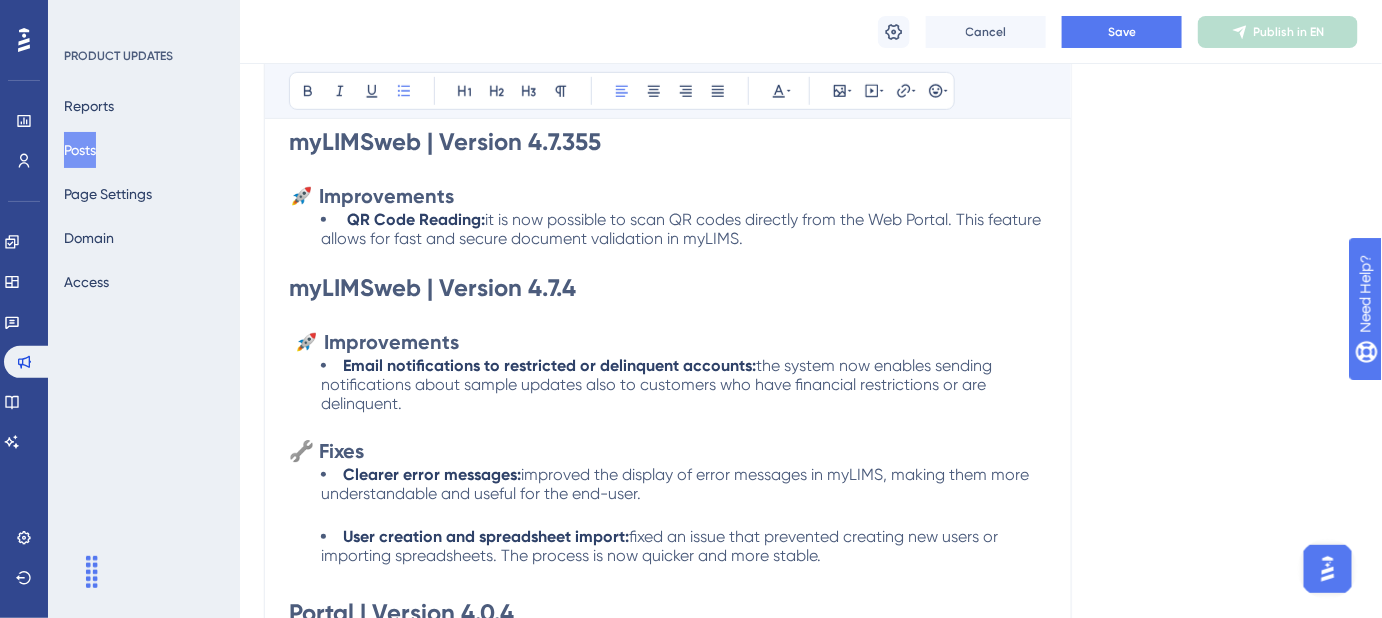 scroll, scrollTop: 369, scrollLeft: 0, axis: vertical 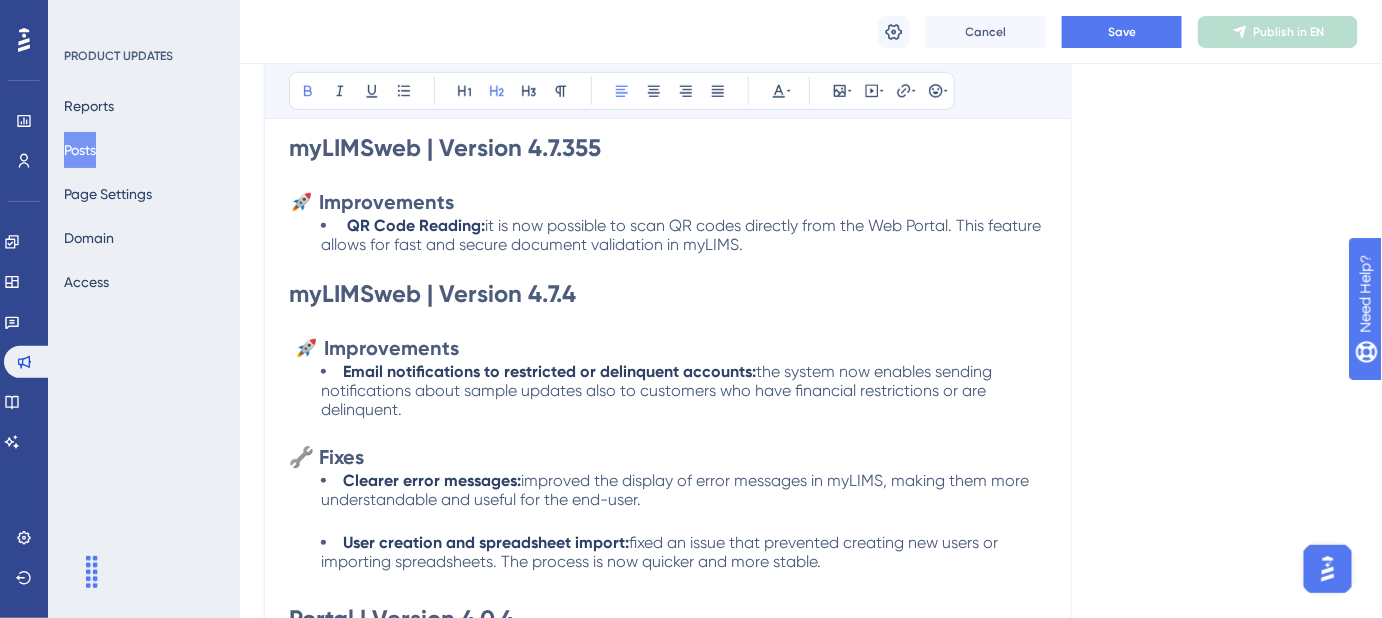 click on "🚀 Improvements" at bounding box center [376, 348] 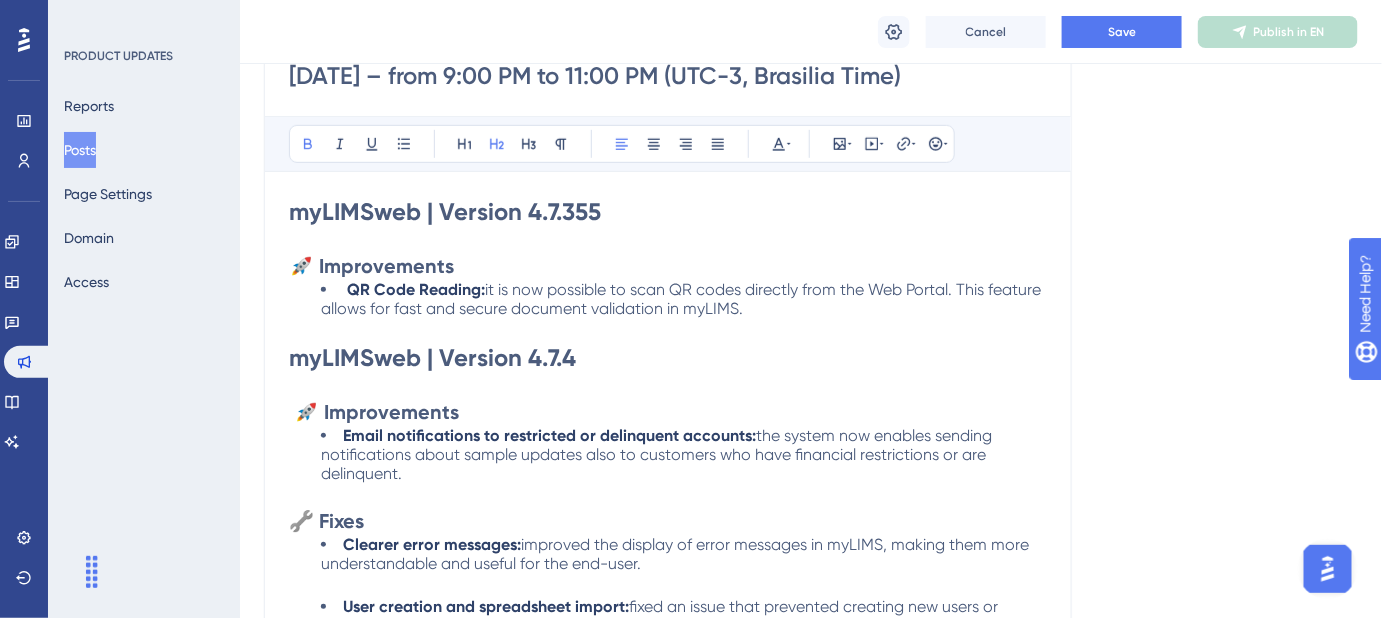 scroll, scrollTop: 187, scrollLeft: 0, axis: vertical 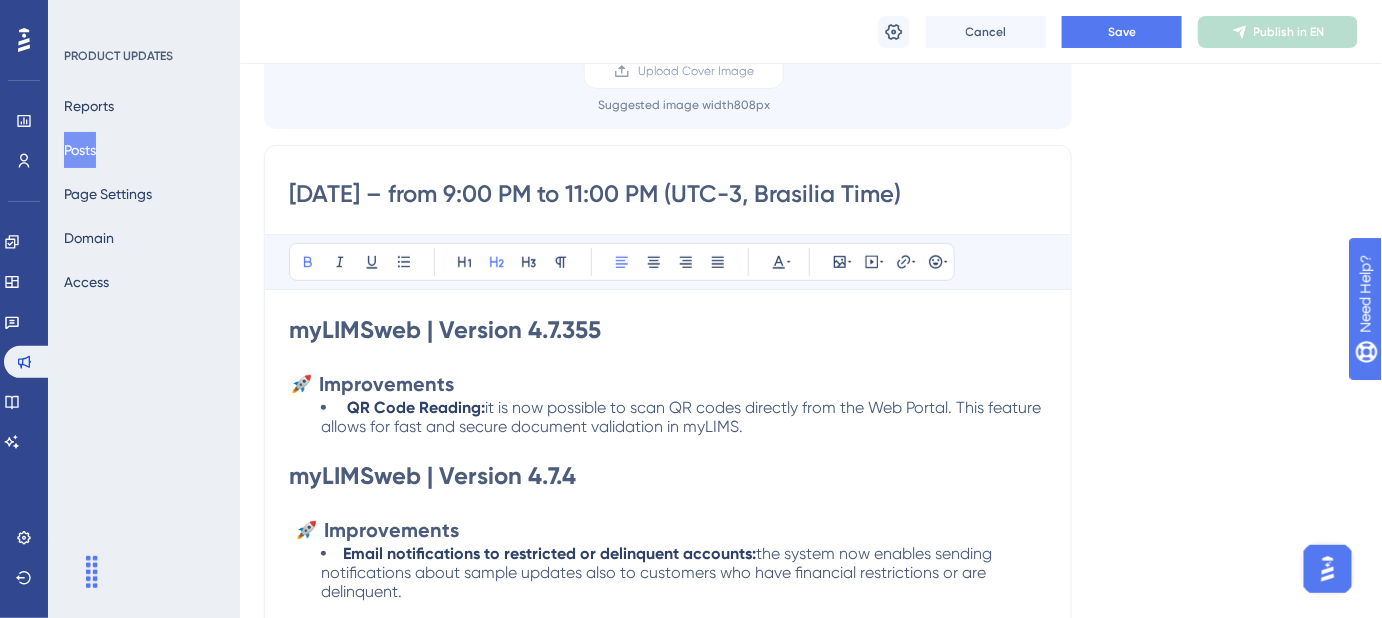 click on "🚀 Improvements" at bounding box center (371, 384) 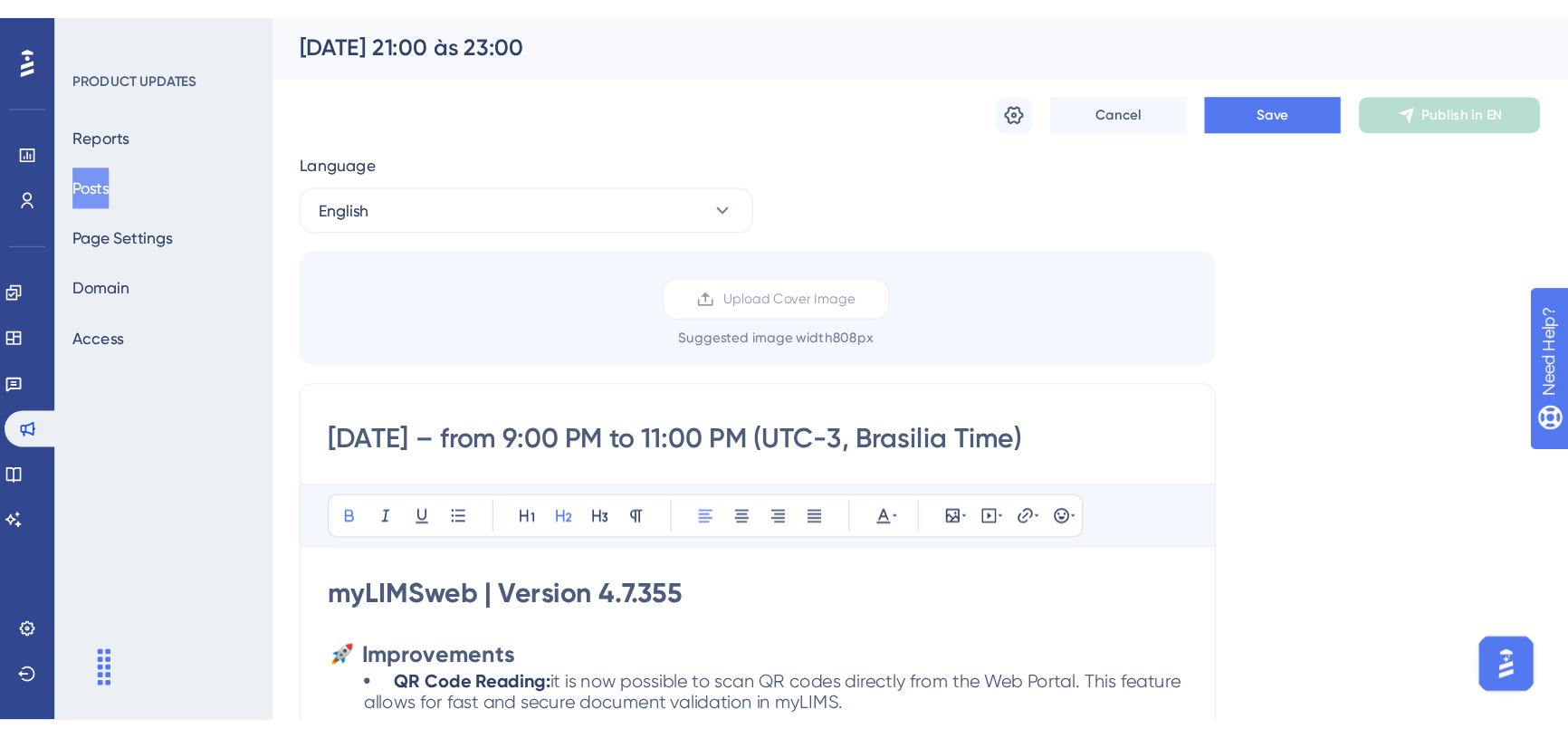 scroll, scrollTop: 0, scrollLeft: 0, axis: both 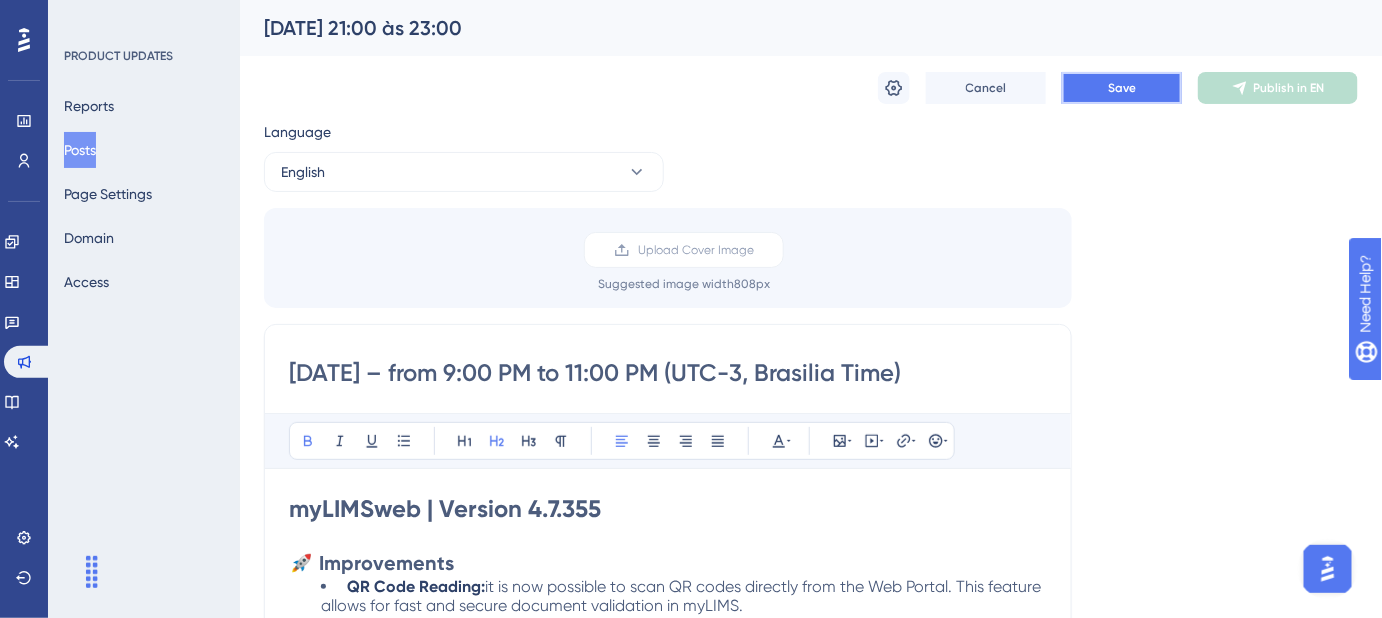 click on "Save" at bounding box center [1122, 88] 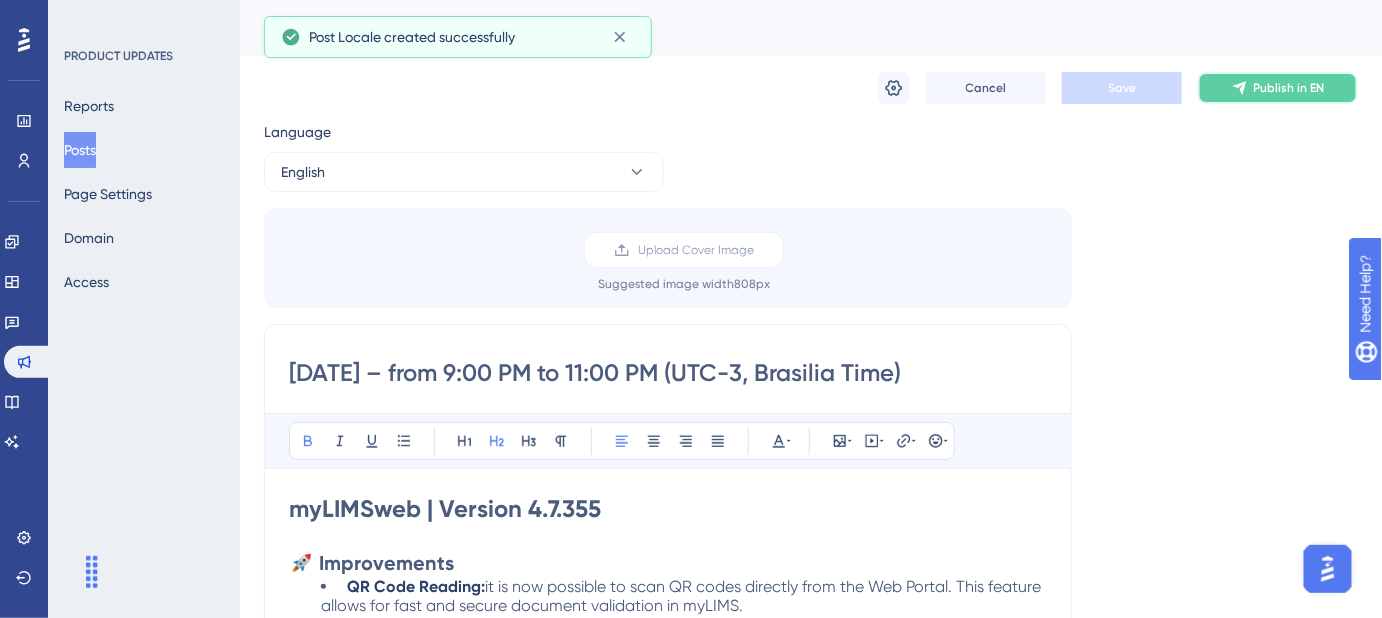 click on "Publish in EN" at bounding box center [1278, 88] 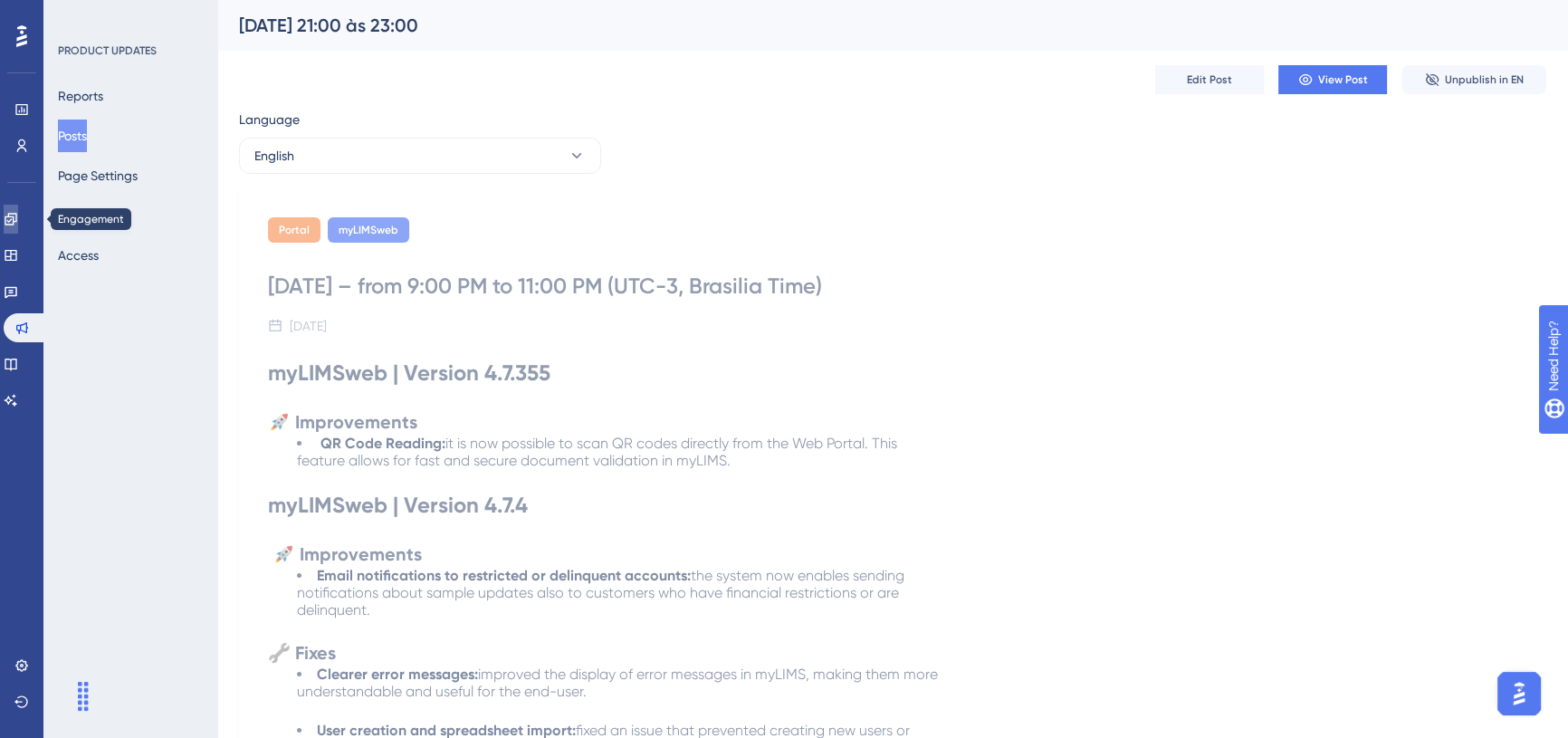 click at bounding box center (11, 219) 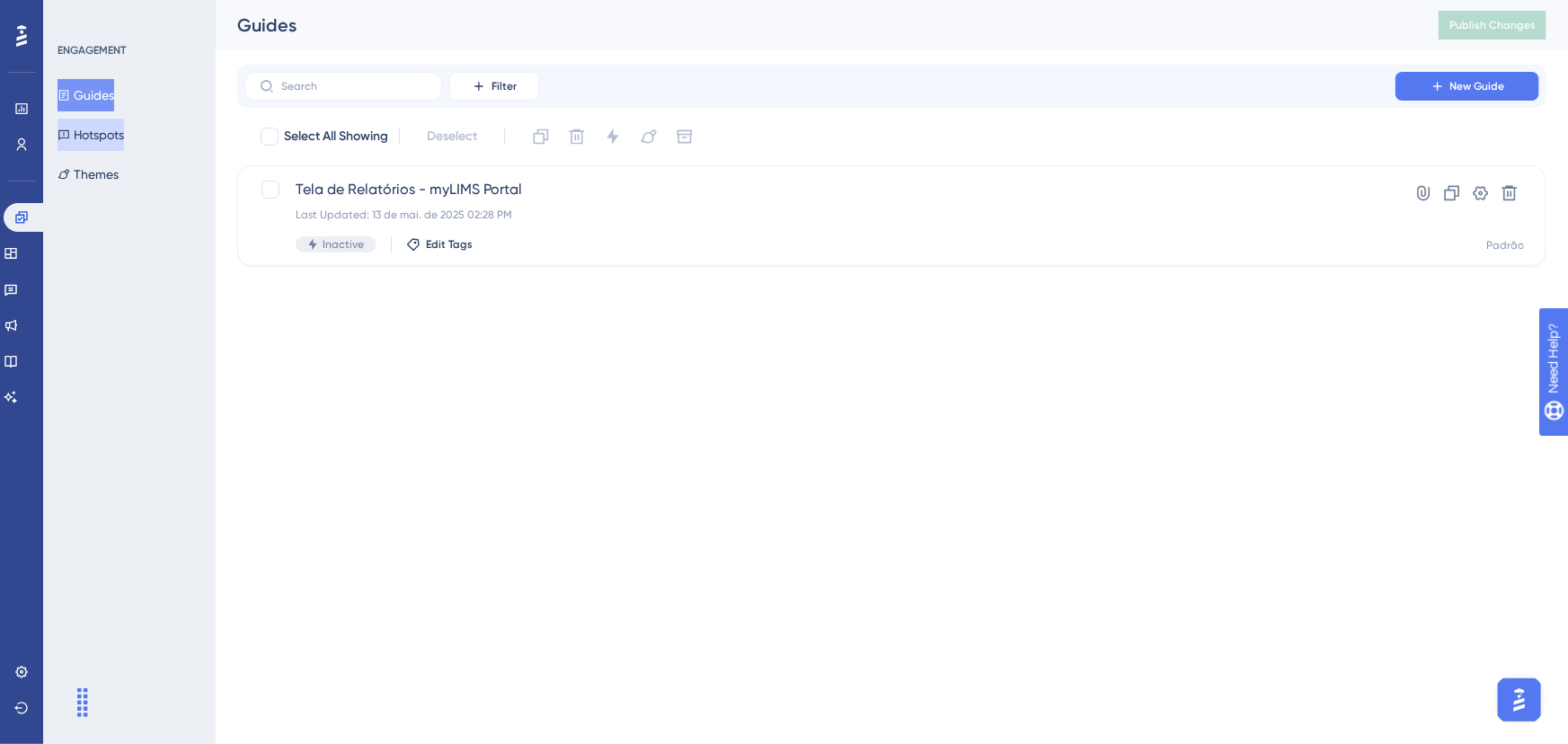 click on "Hotspots" at bounding box center [91, 135] 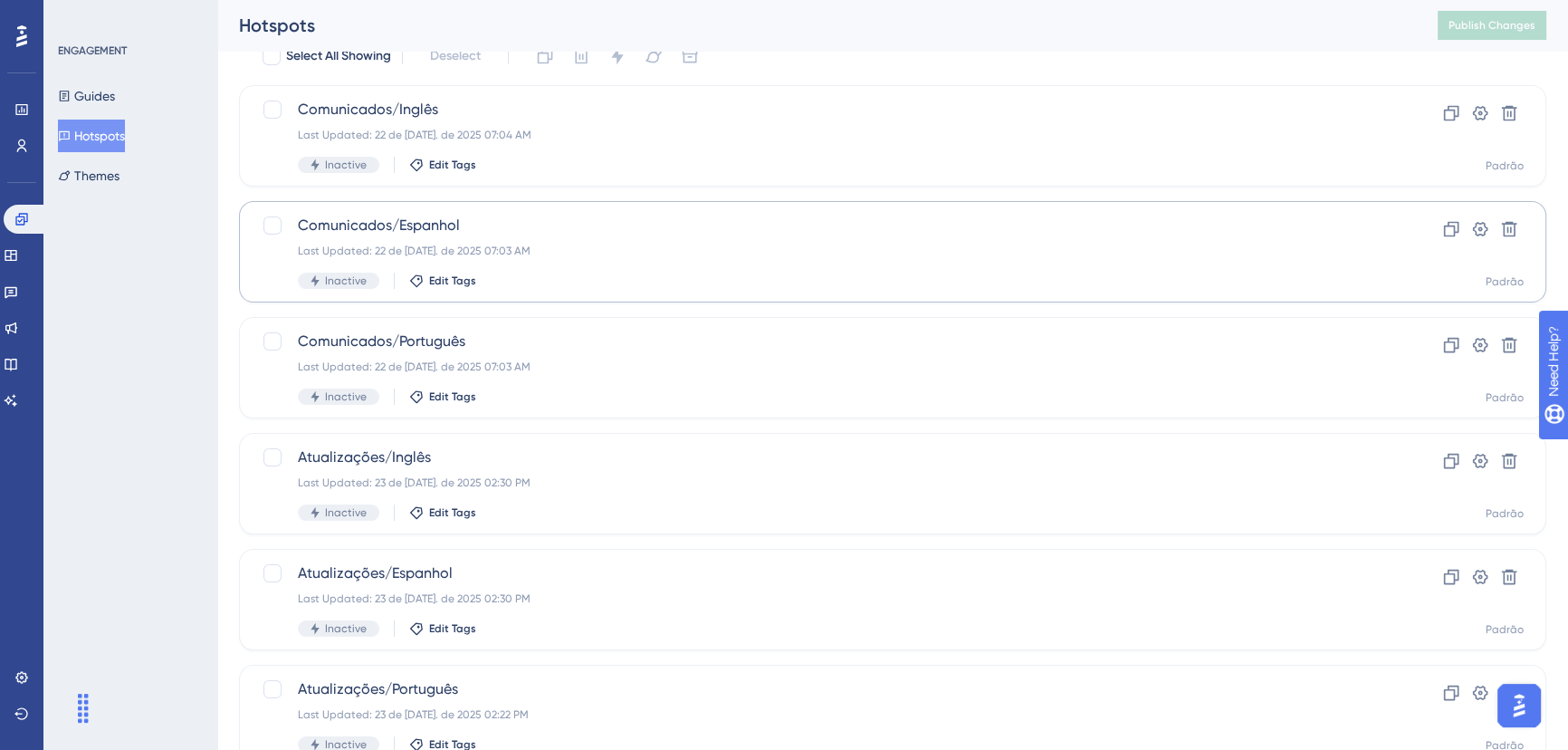 scroll, scrollTop: 155, scrollLeft: 0, axis: vertical 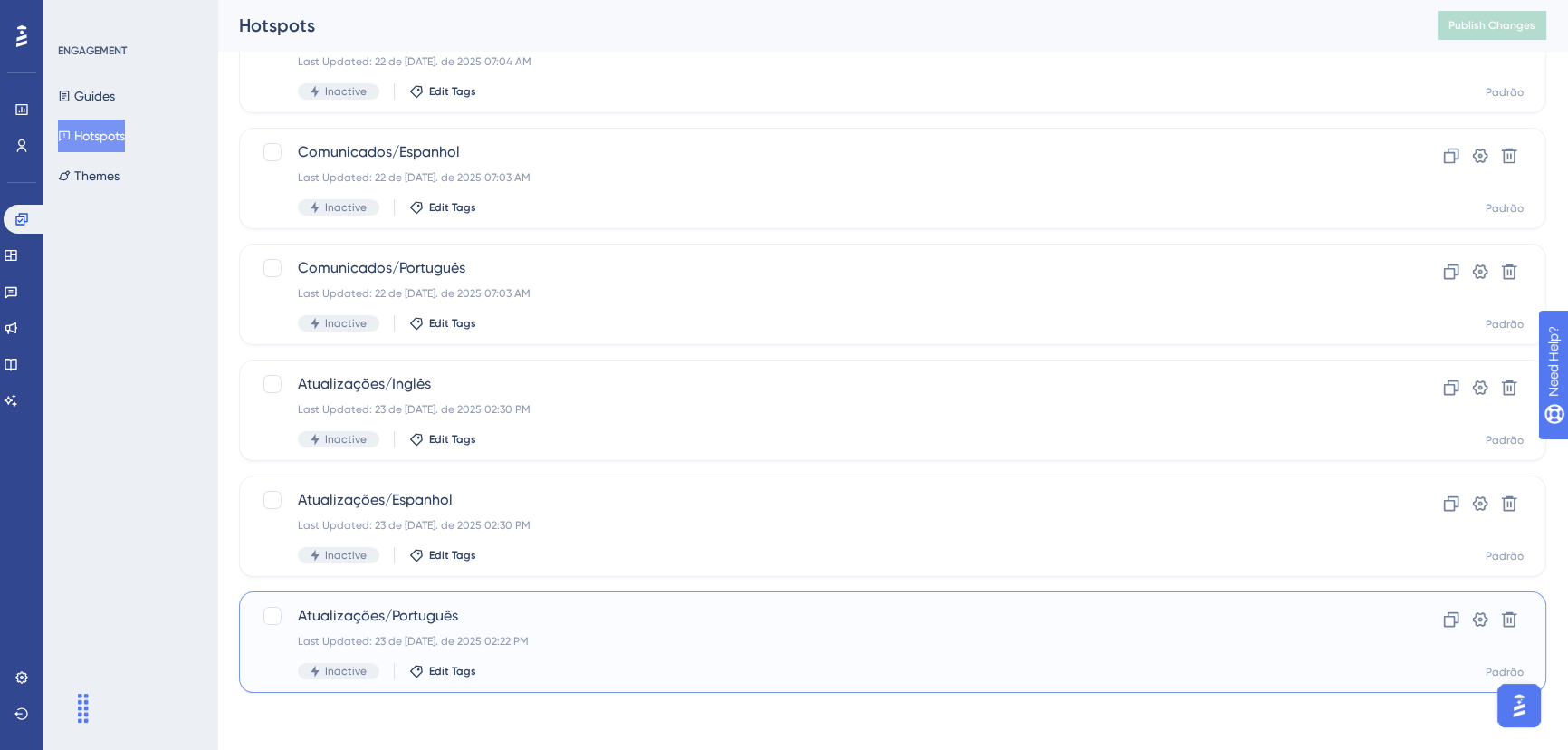 click on "Last Updated: 23 de jul. de 2025 02:22 PM" at bounding box center (820, 641) 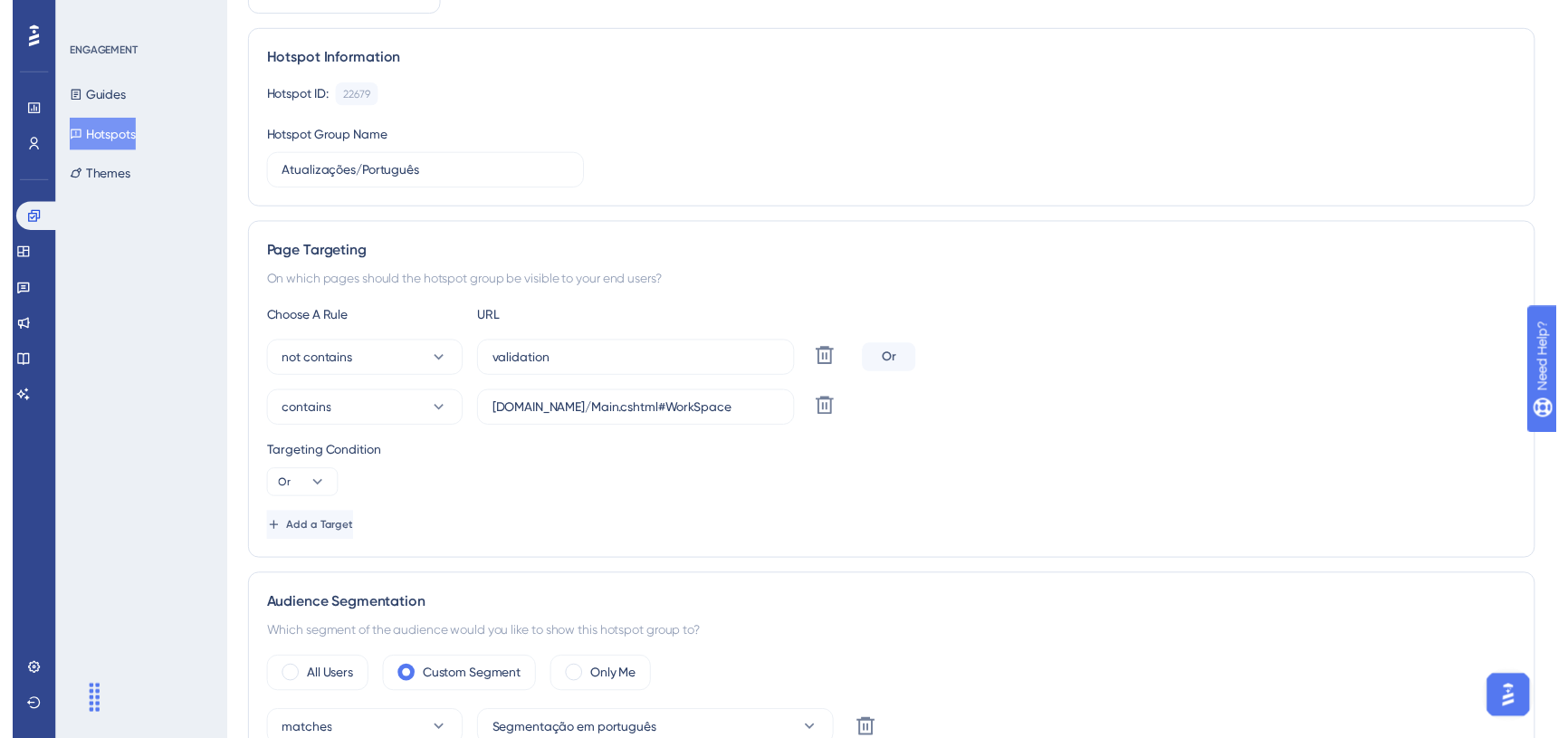 scroll, scrollTop: 0, scrollLeft: 0, axis: both 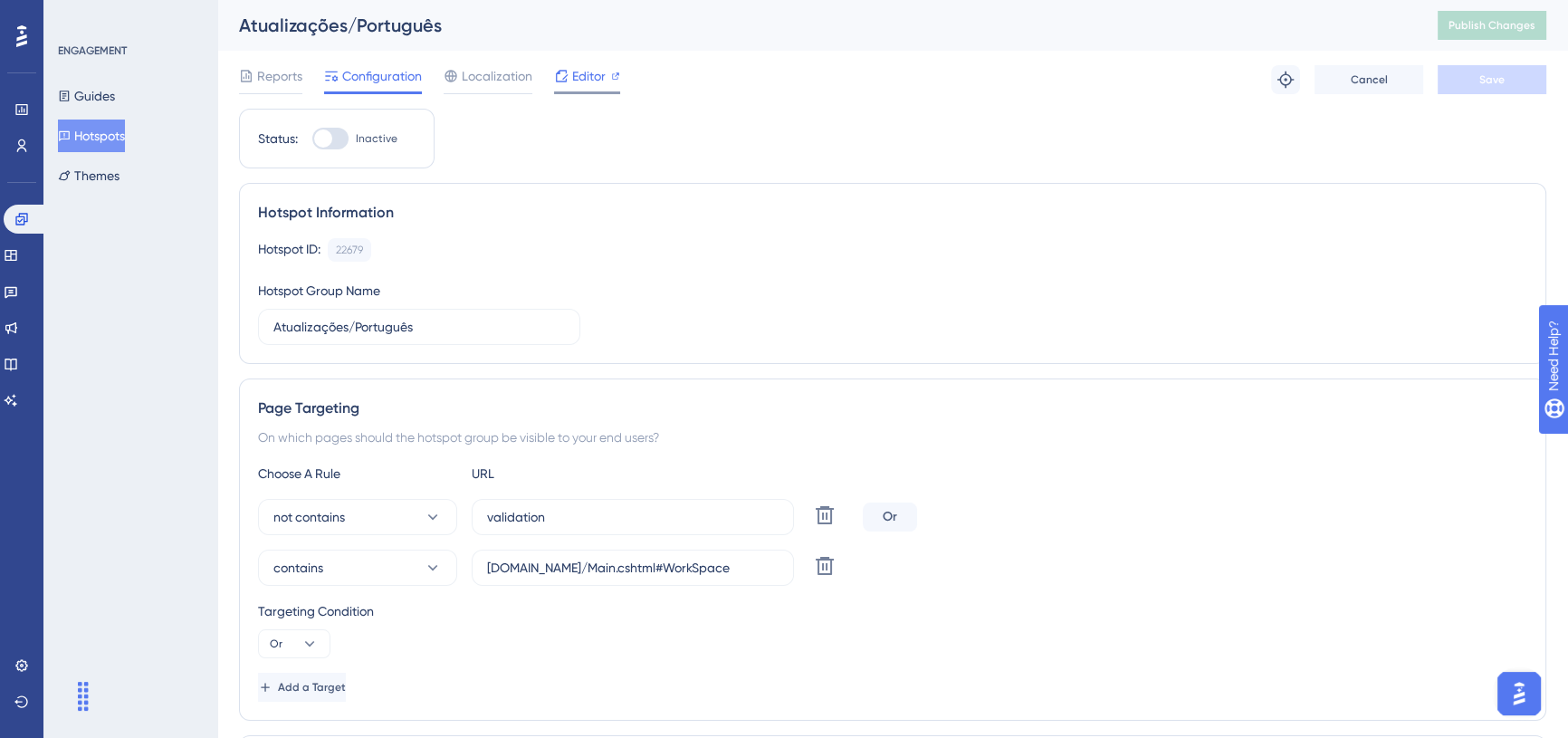 click 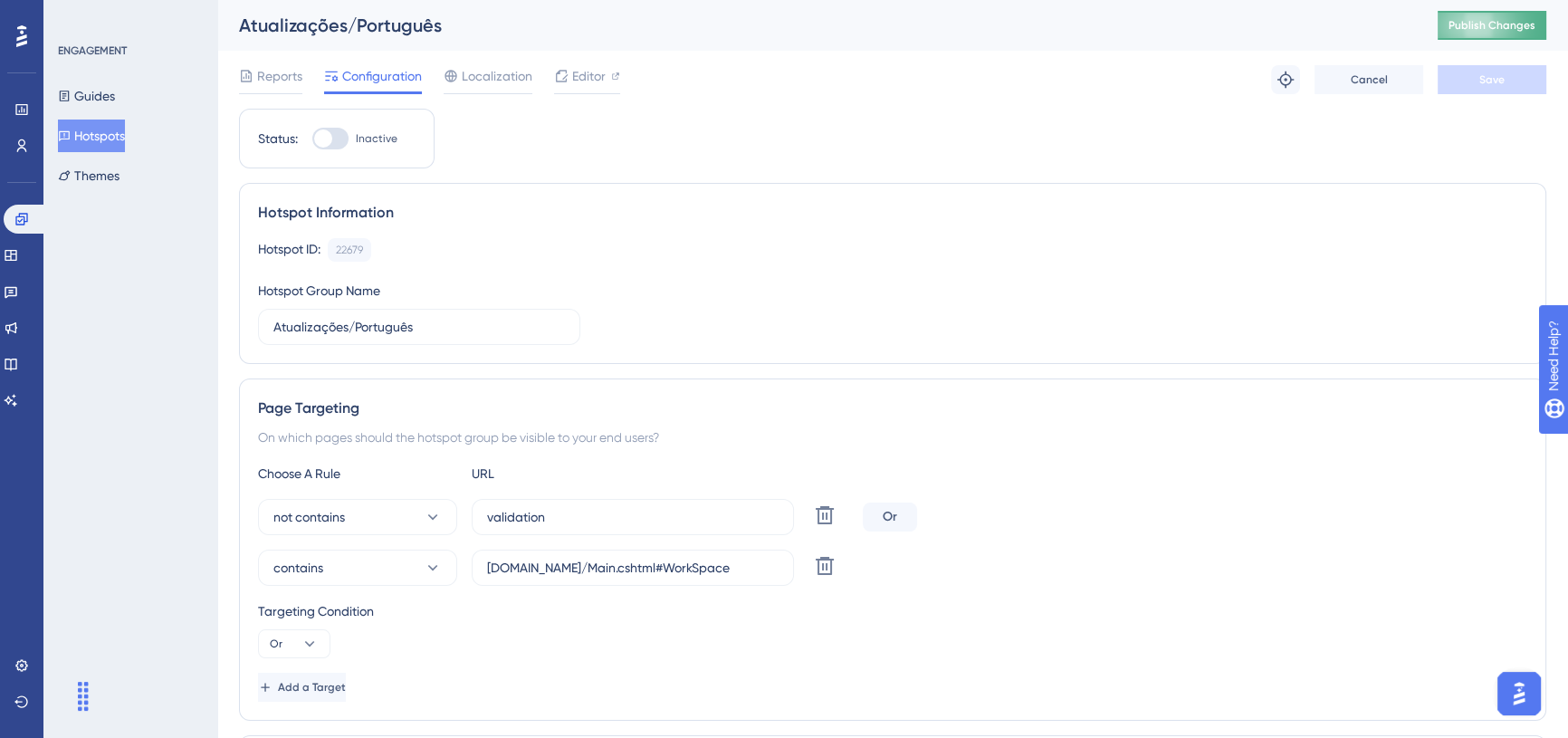 click on "Publish Changes" at bounding box center [1492, 25] 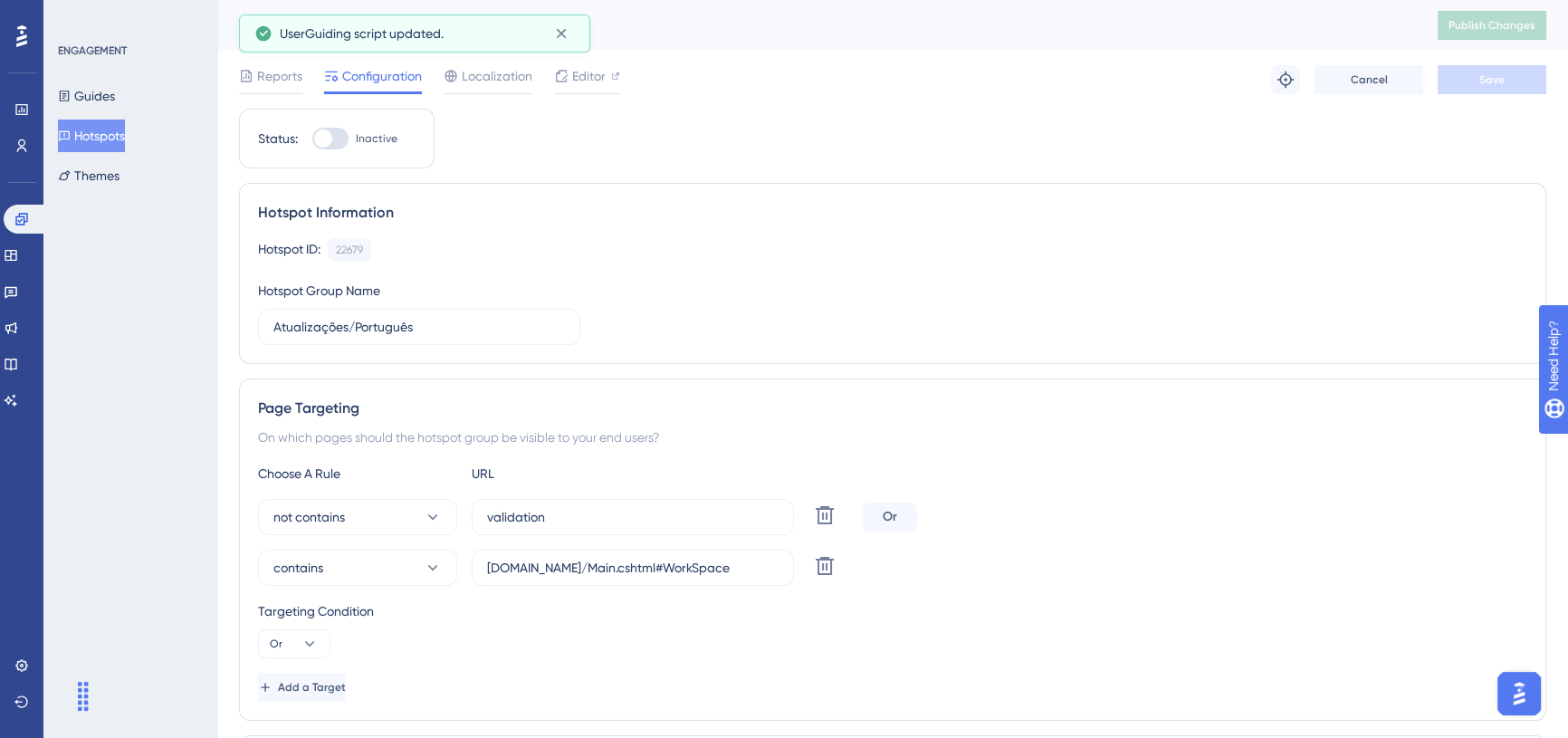 click at bounding box center (330, 139) 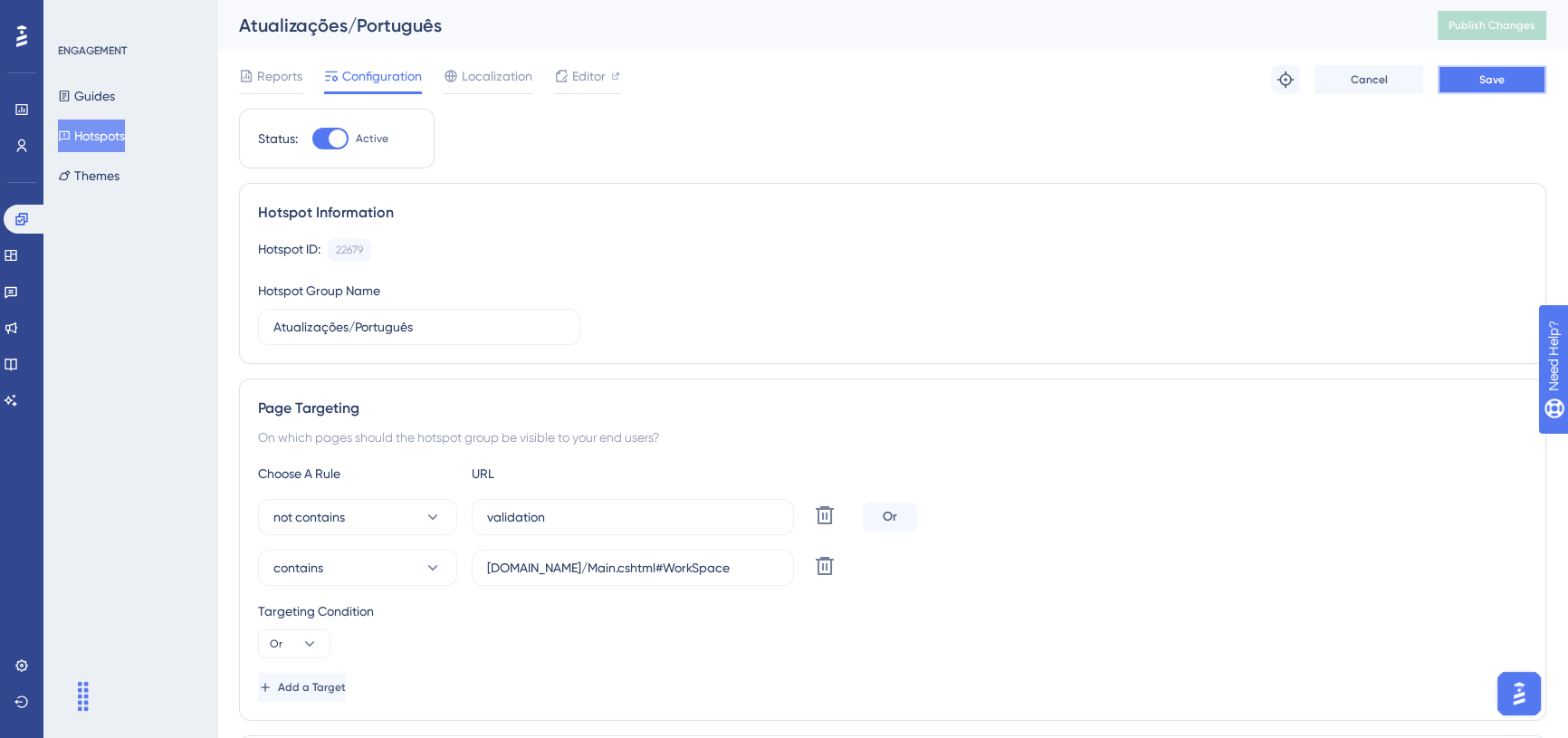 click on "Save" at bounding box center (1492, 80) 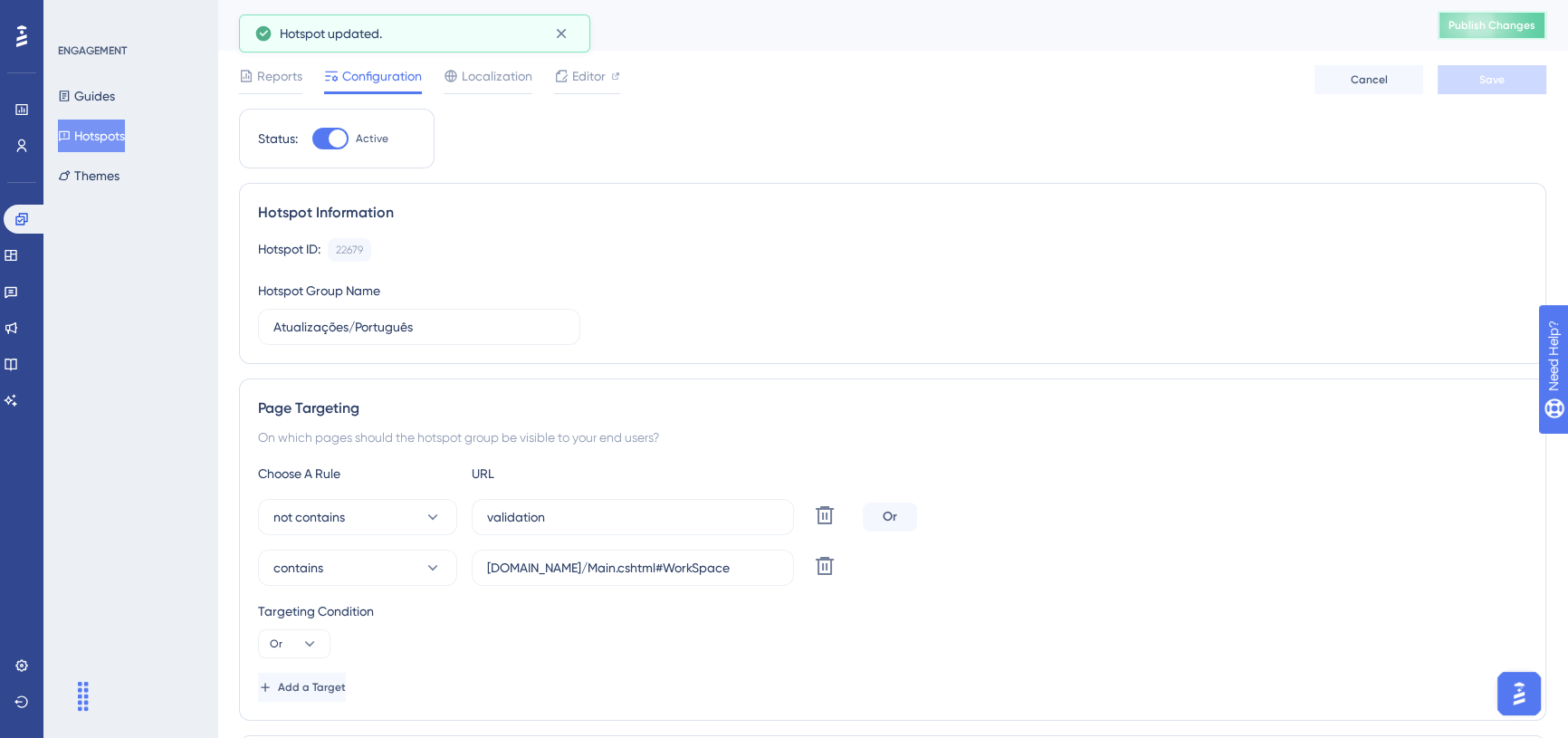 click on "Publish Changes" at bounding box center [1492, 25] 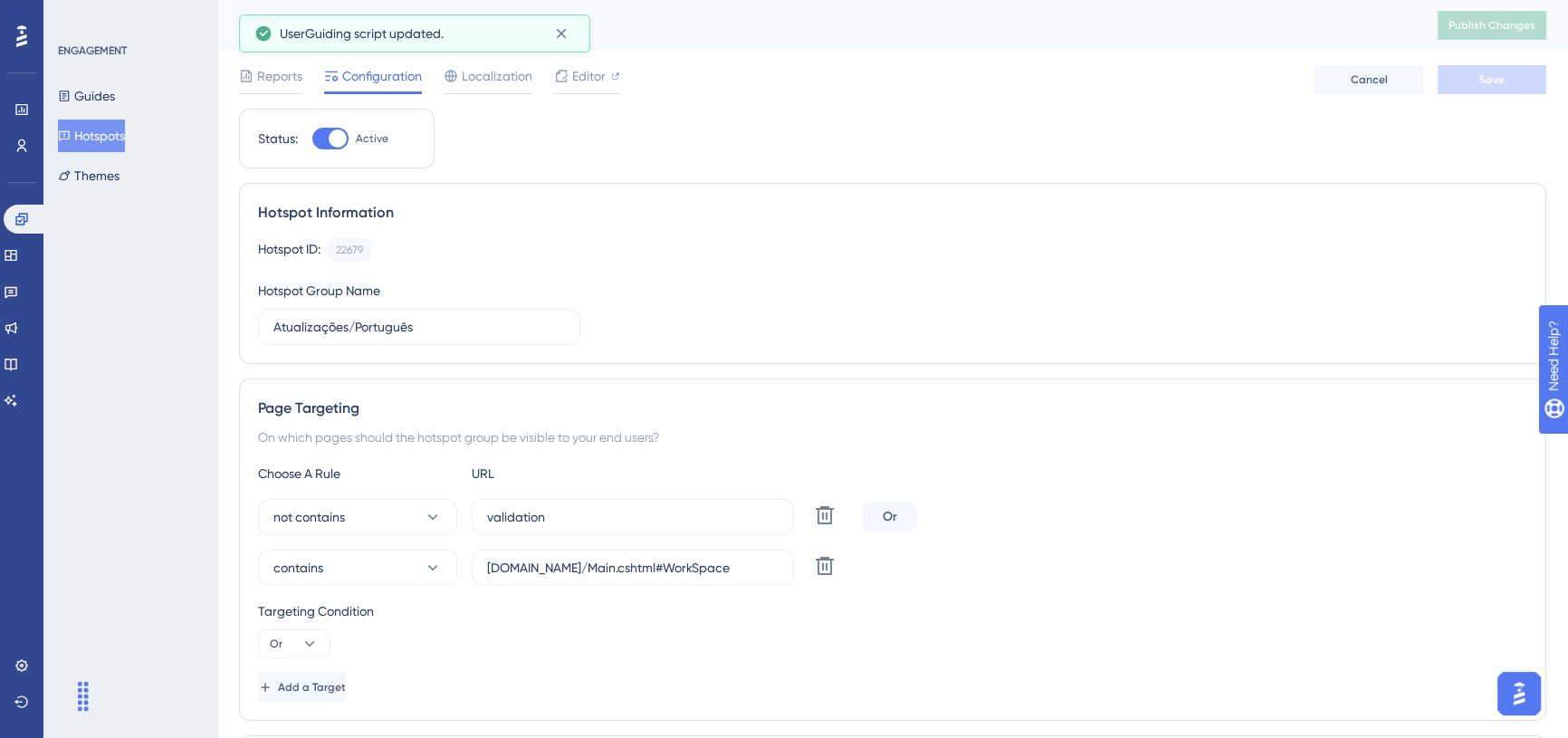 click on "Hotspots" at bounding box center (91, 136) 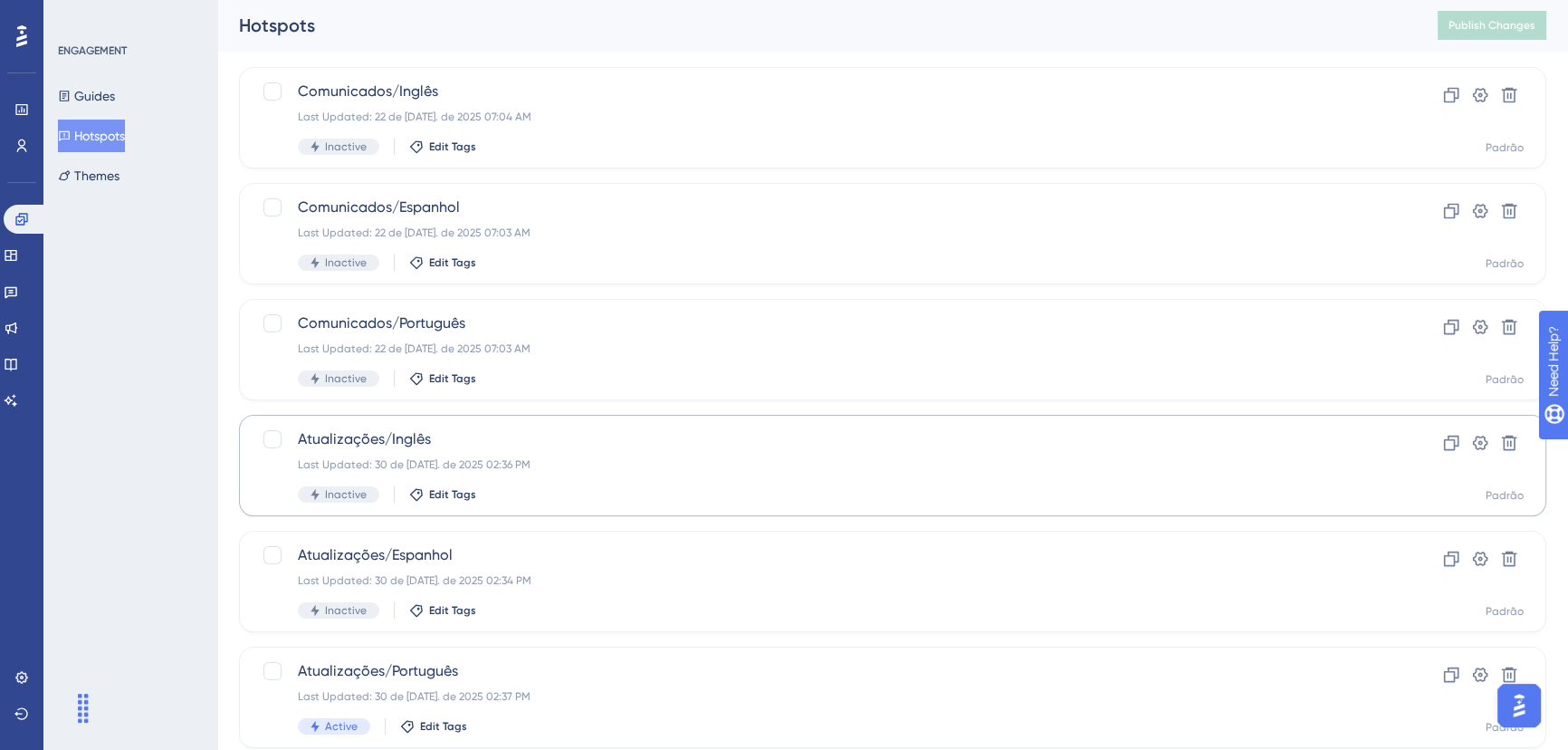 scroll, scrollTop: 155, scrollLeft: 0, axis: vertical 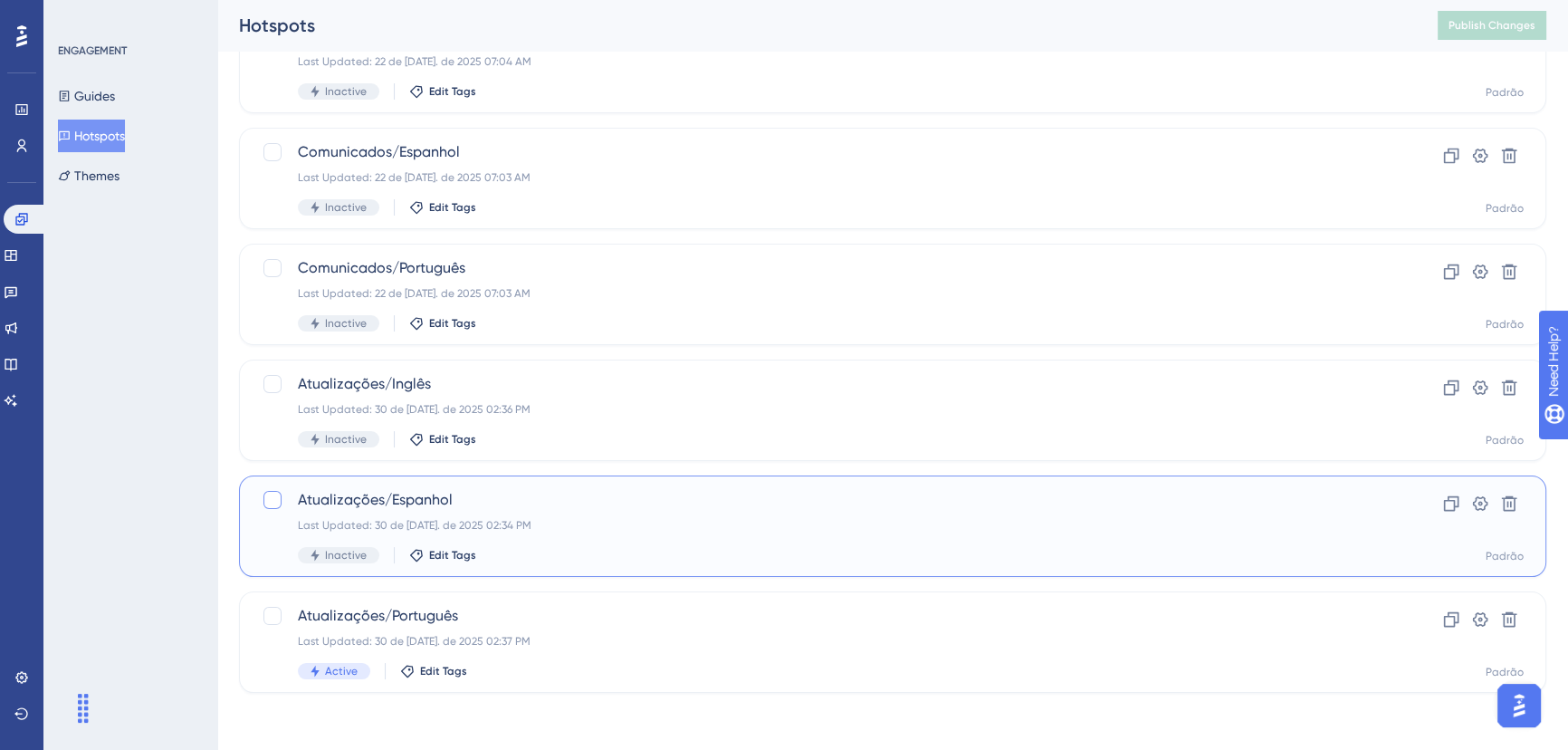click at bounding box center (272, 500) 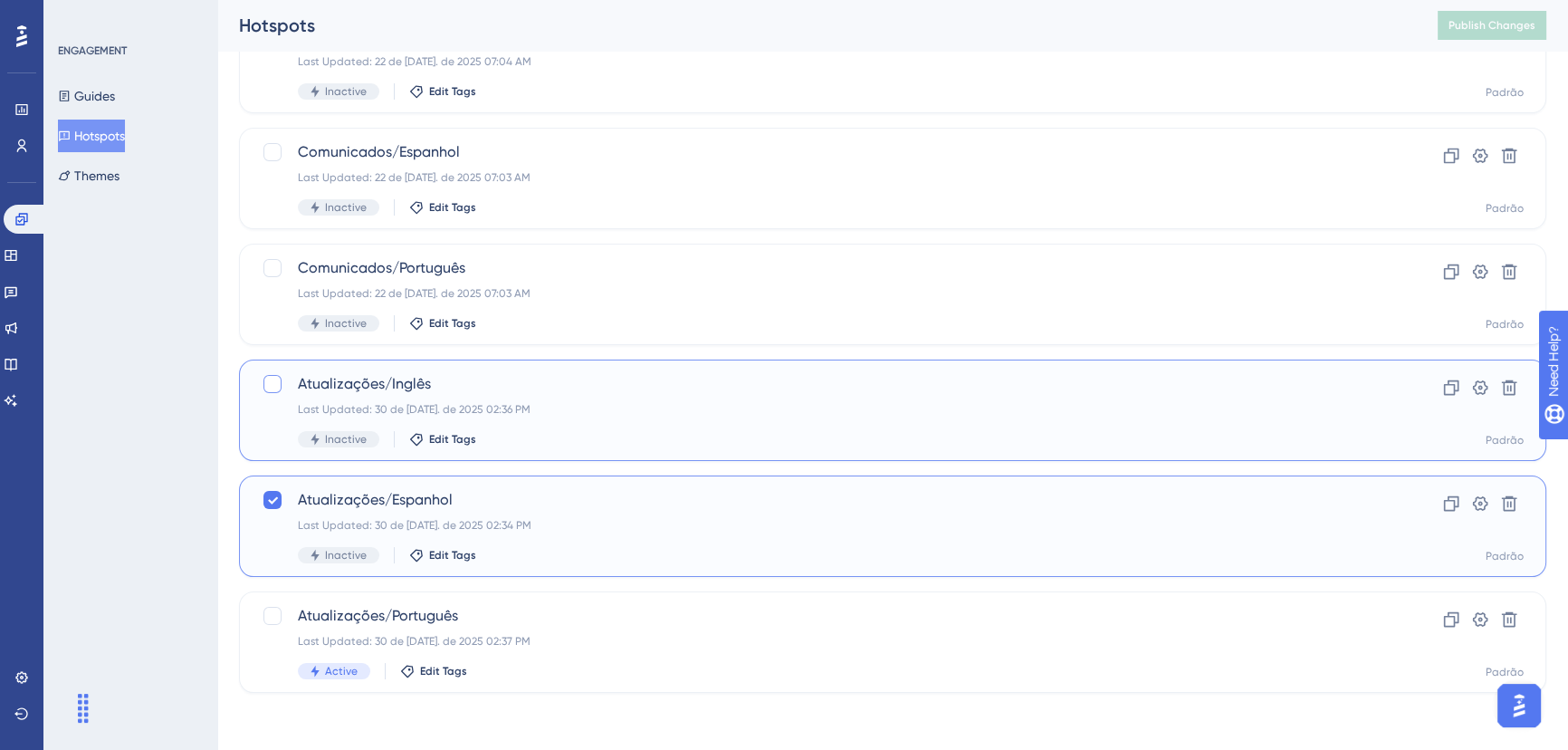 click at bounding box center [272, 384] 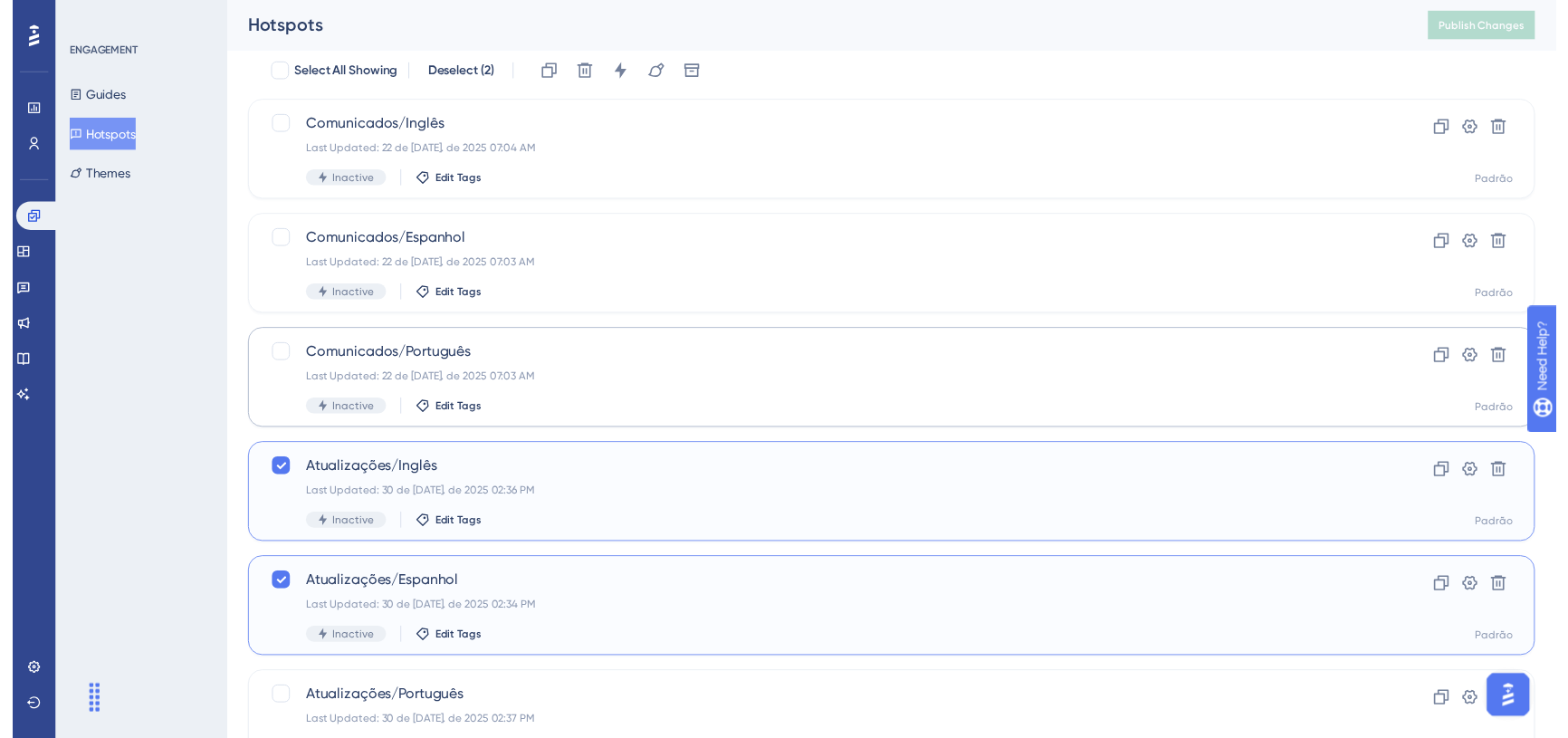 scroll, scrollTop: 0, scrollLeft: 0, axis: both 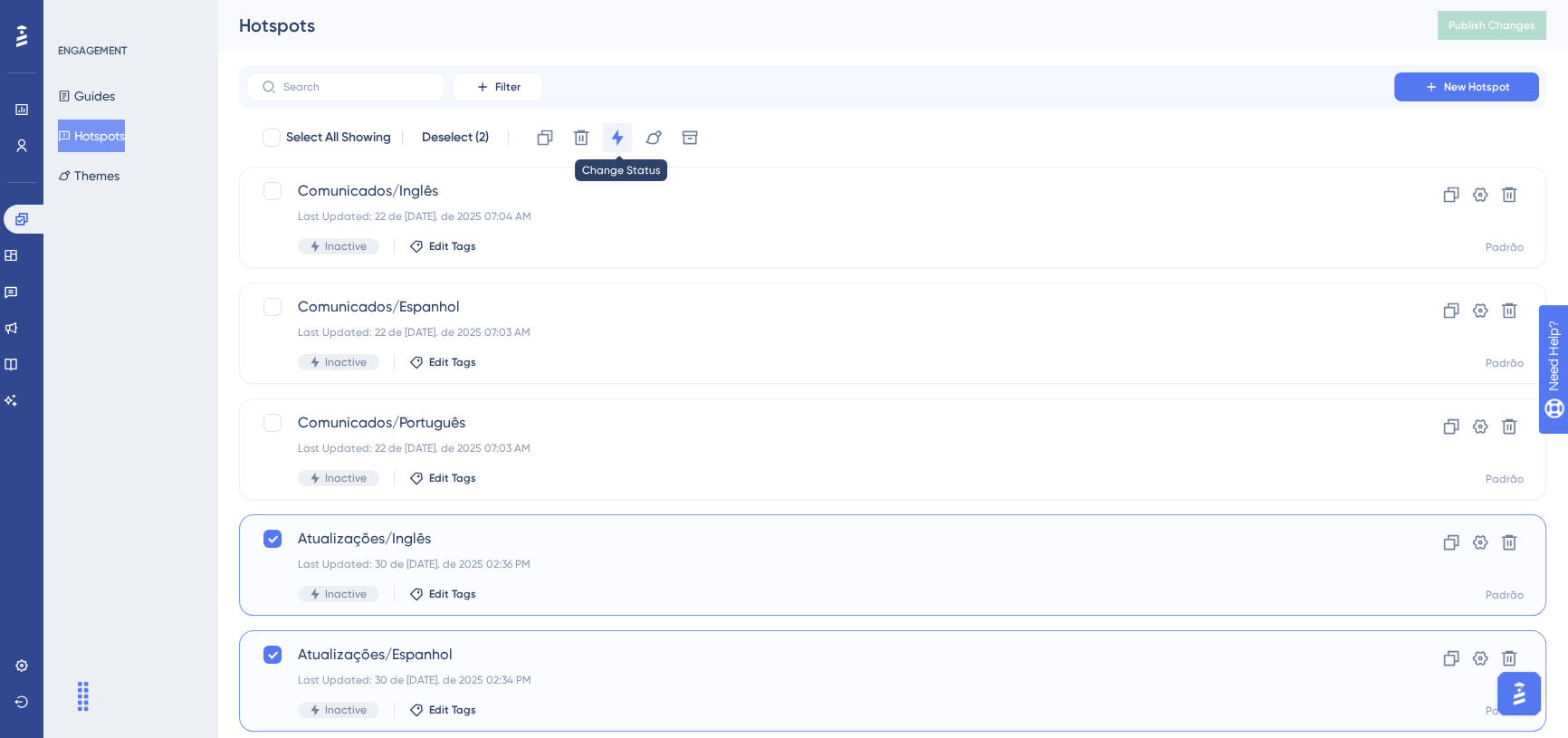 click 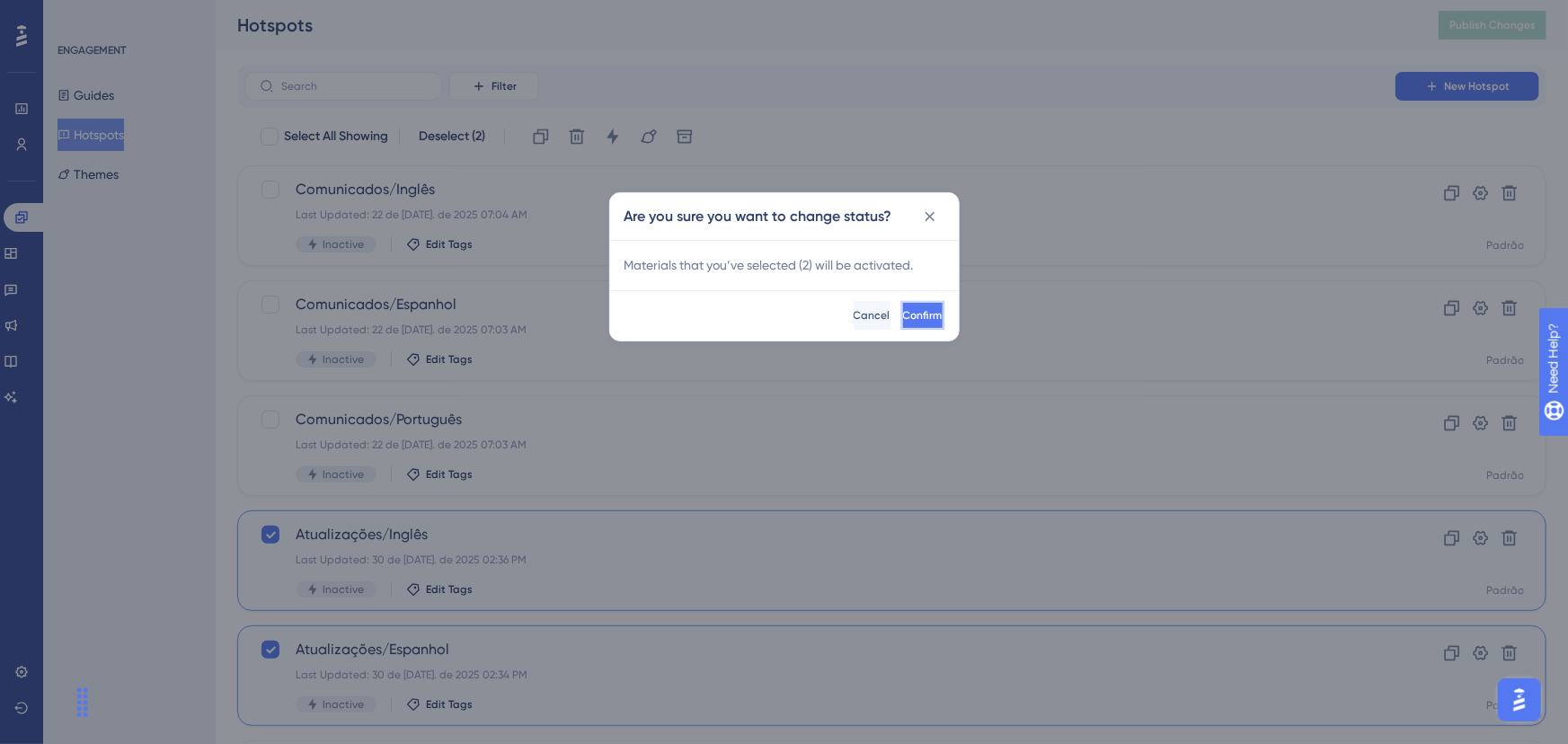 click on "Confirm" at bounding box center (923, 315) 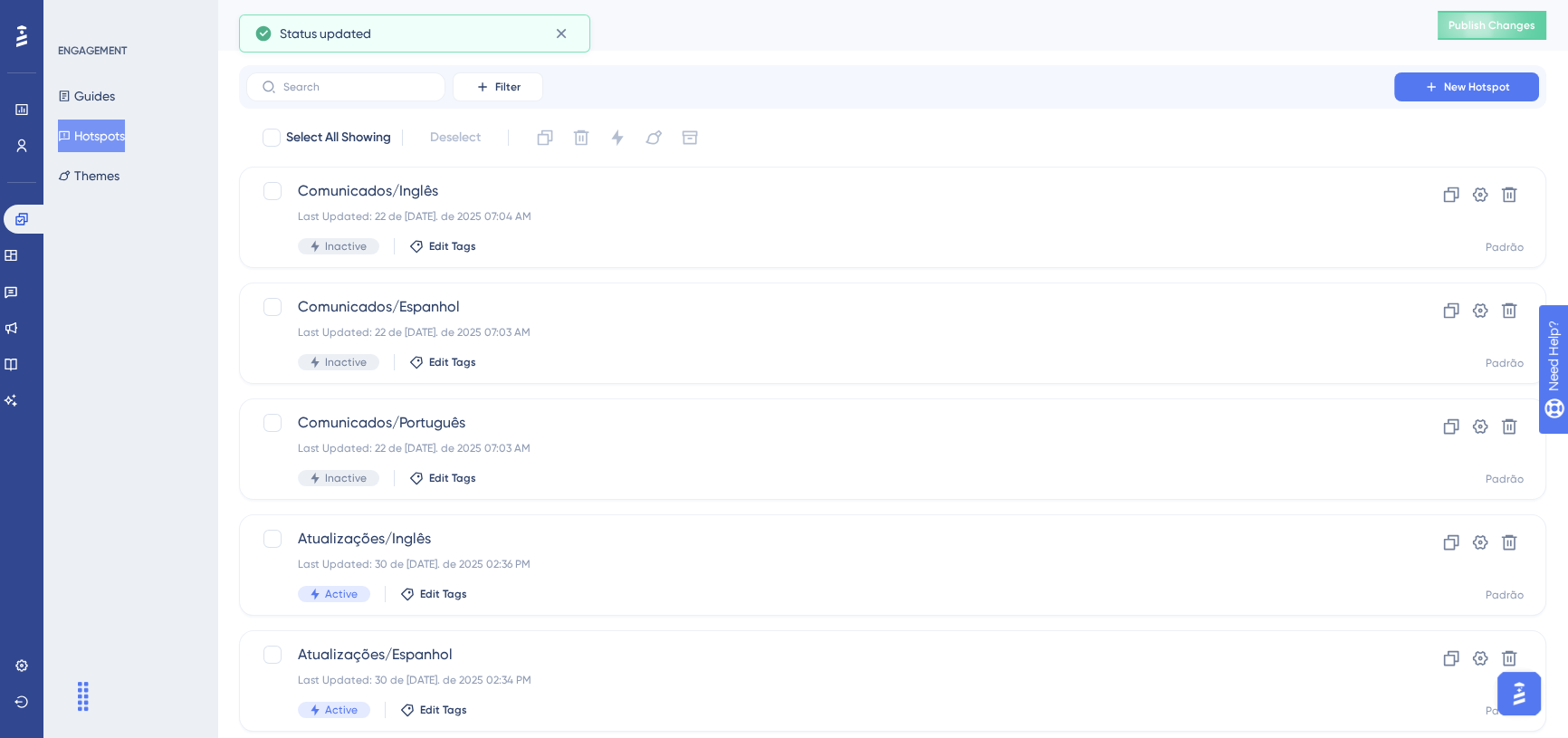 click on "Hotspots Publish Changes" at bounding box center (893, 25) 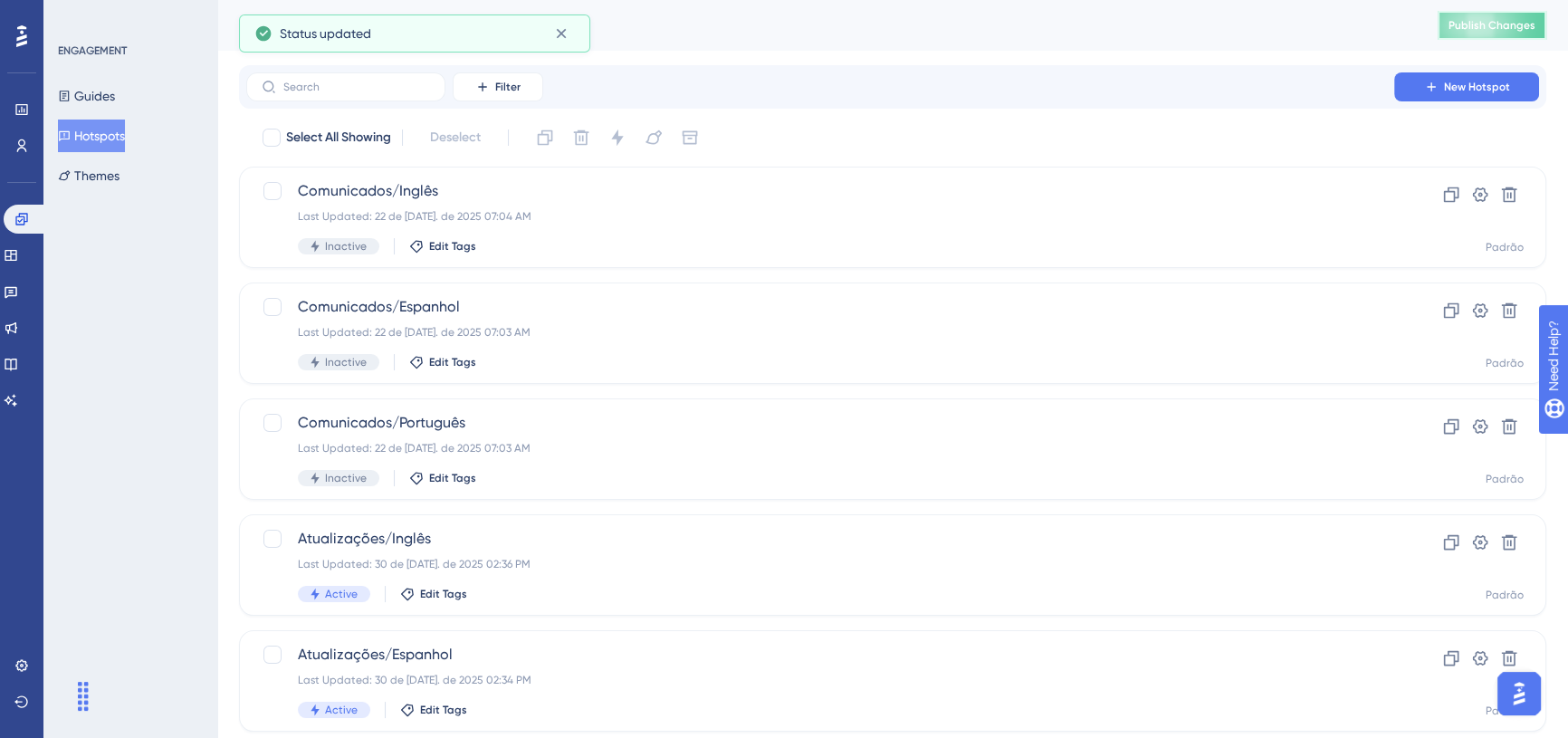 click on "Publish Changes" at bounding box center [1492, 25] 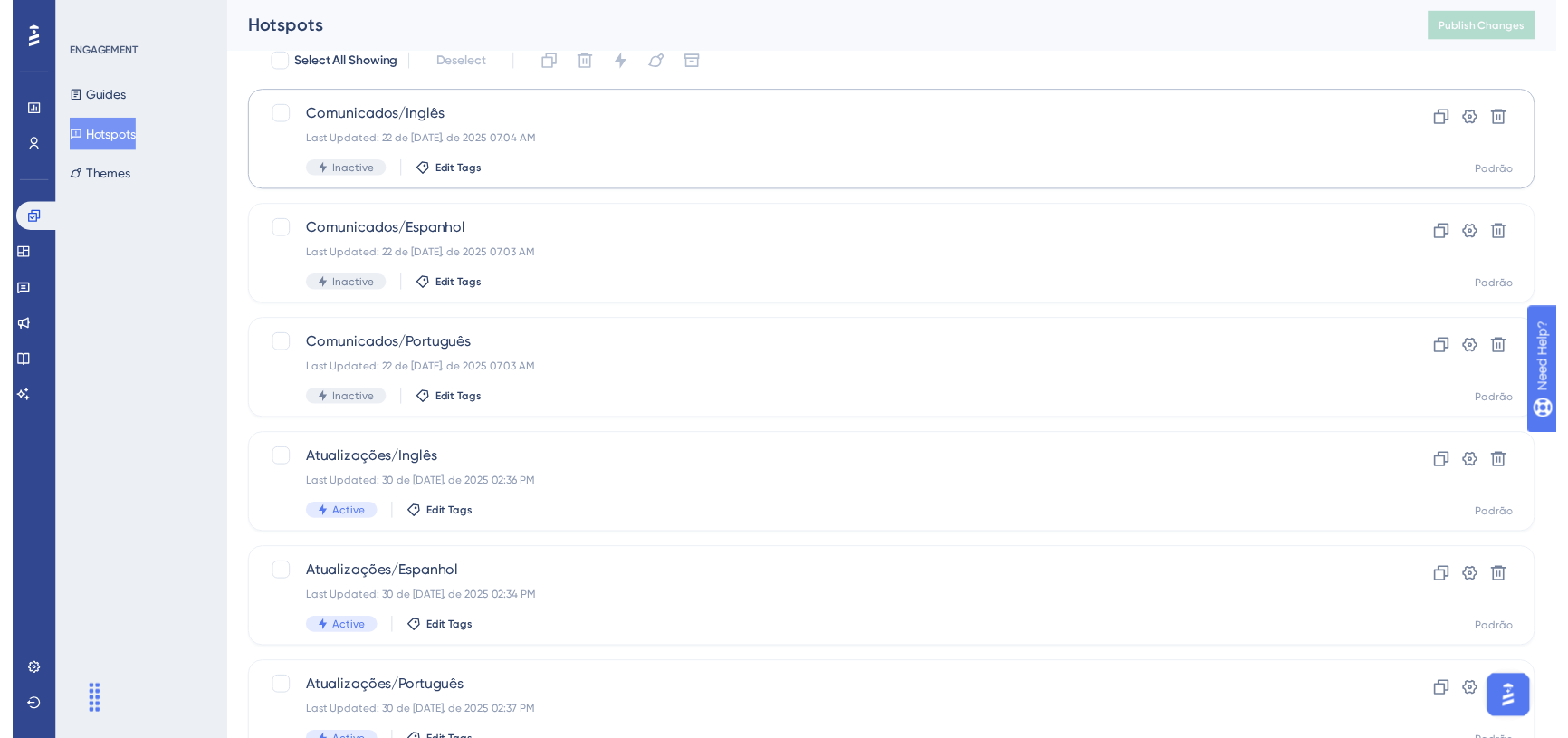 scroll, scrollTop: 0, scrollLeft: 0, axis: both 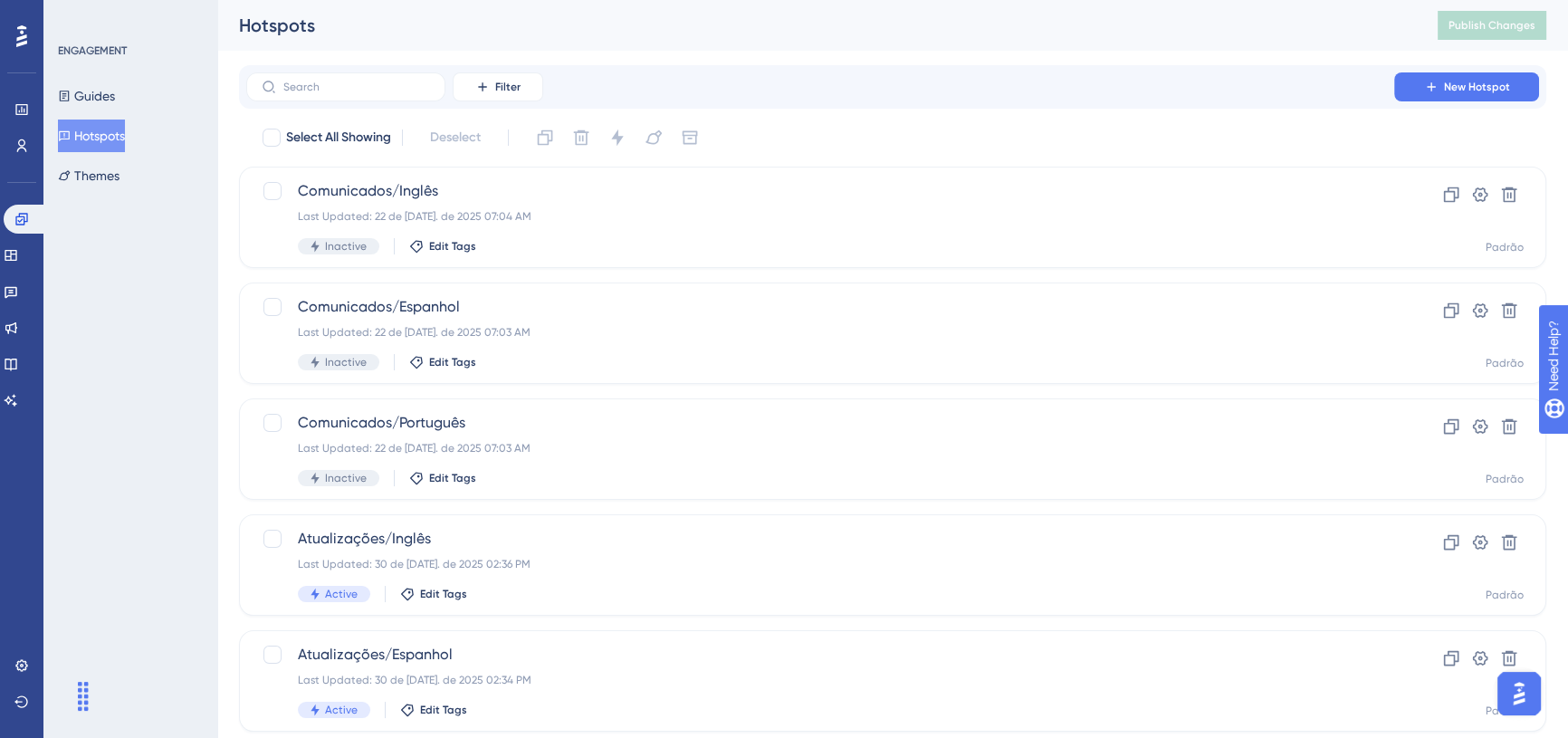 click on "Hotspots" at bounding box center (91, 136) 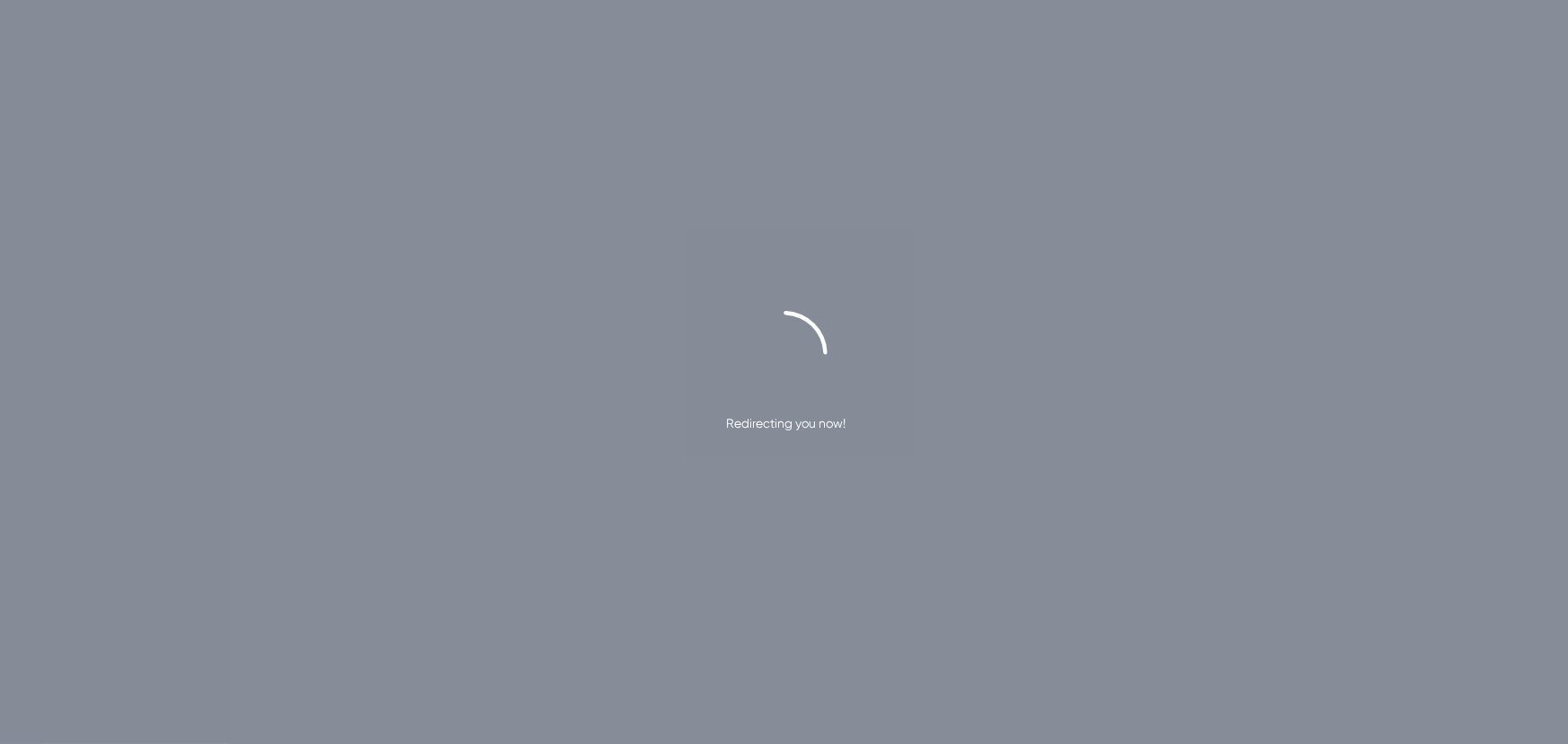scroll, scrollTop: 0, scrollLeft: 0, axis: both 